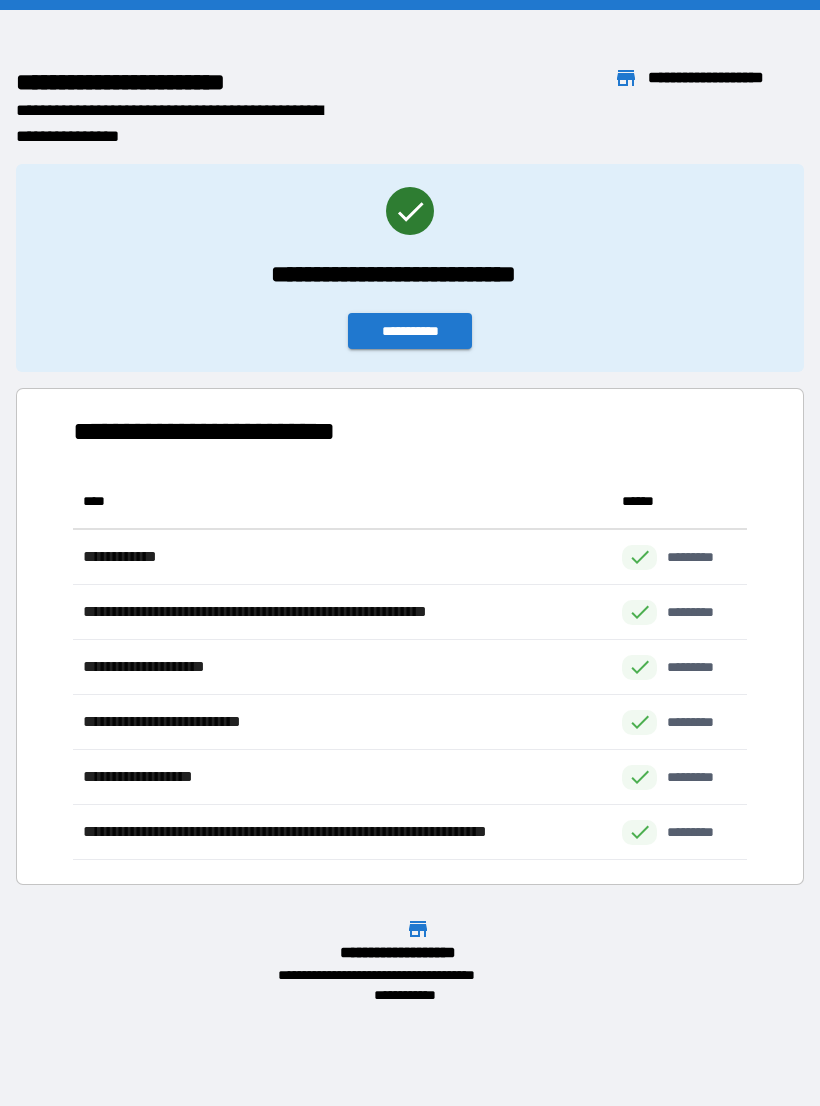 scroll, scrollTop: 31, scrollLeft: 0, axis: vertical 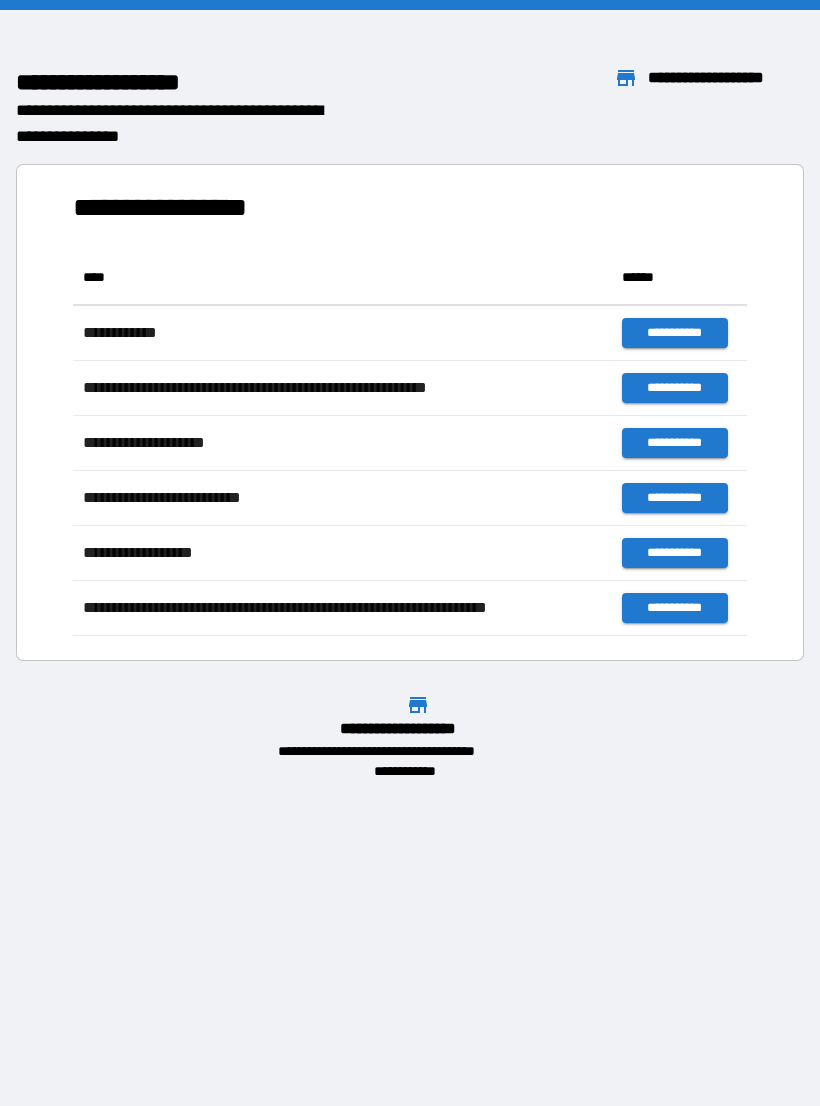 click on "**********" at bounding box center [410, 553] 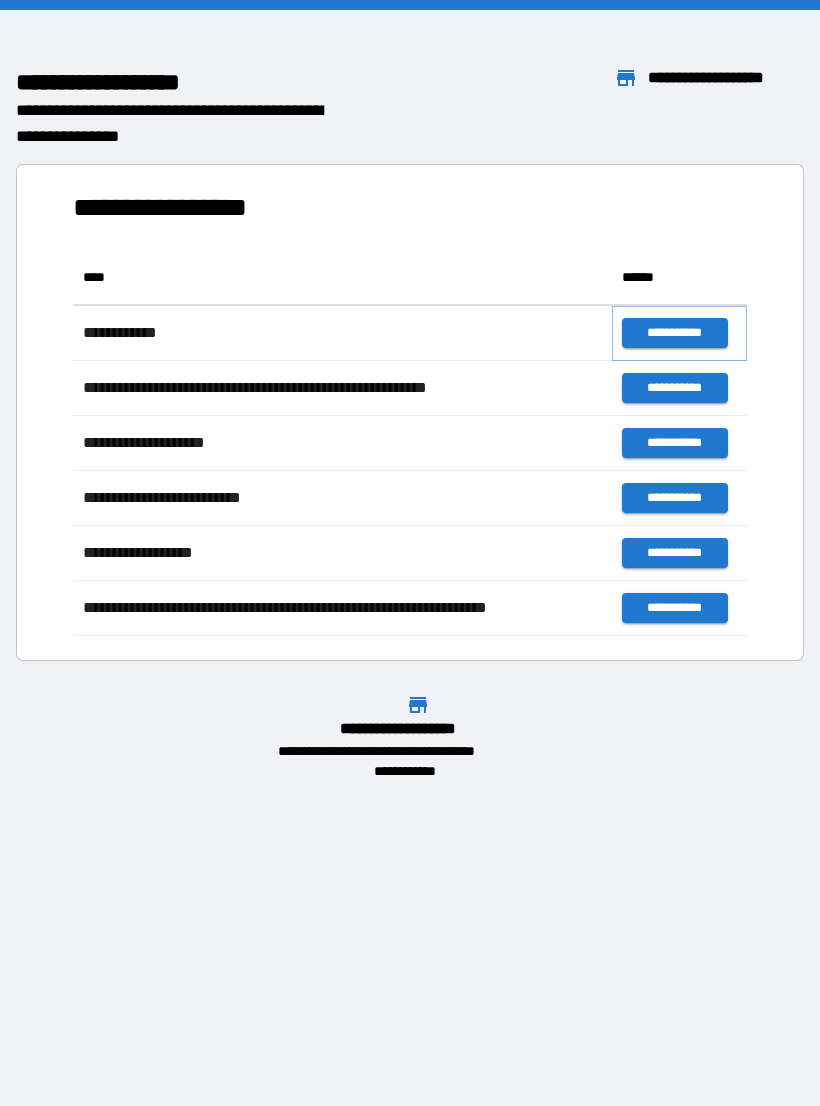 click on "**********" at bounding box center (674, 333) 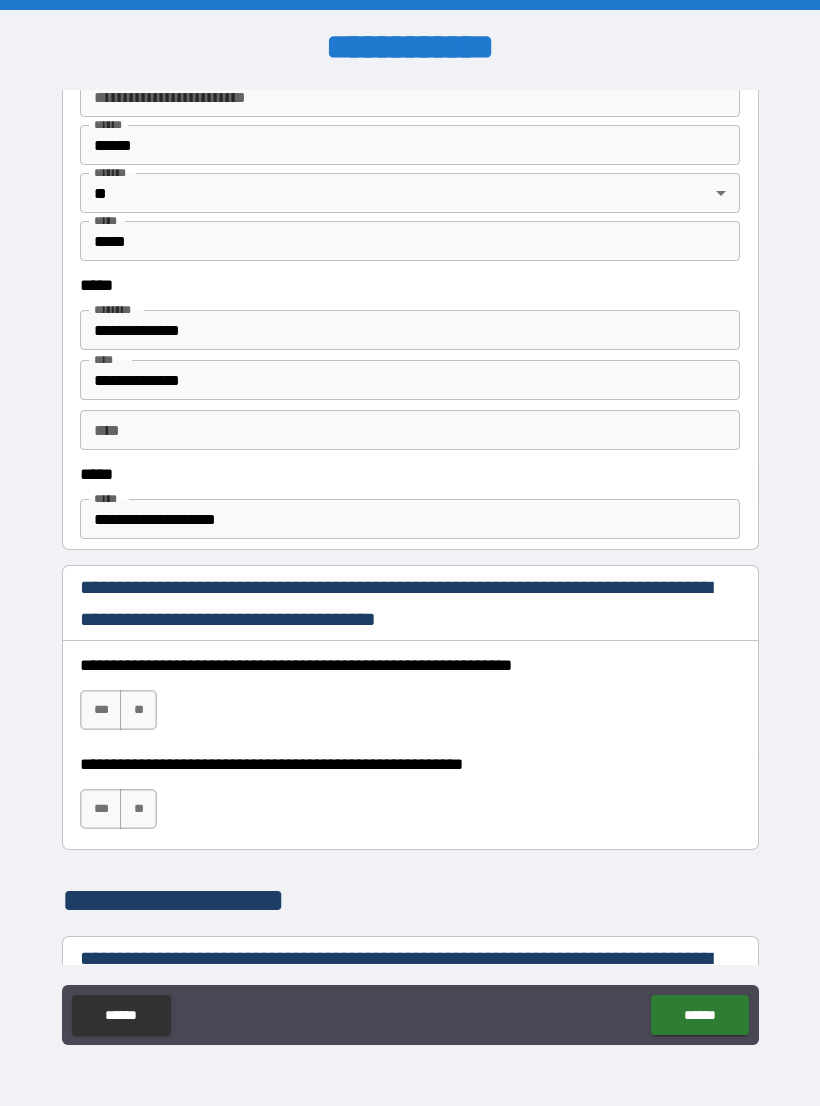 scroll, scrollTop: 885, scrollLeft: 0, axis: vertical 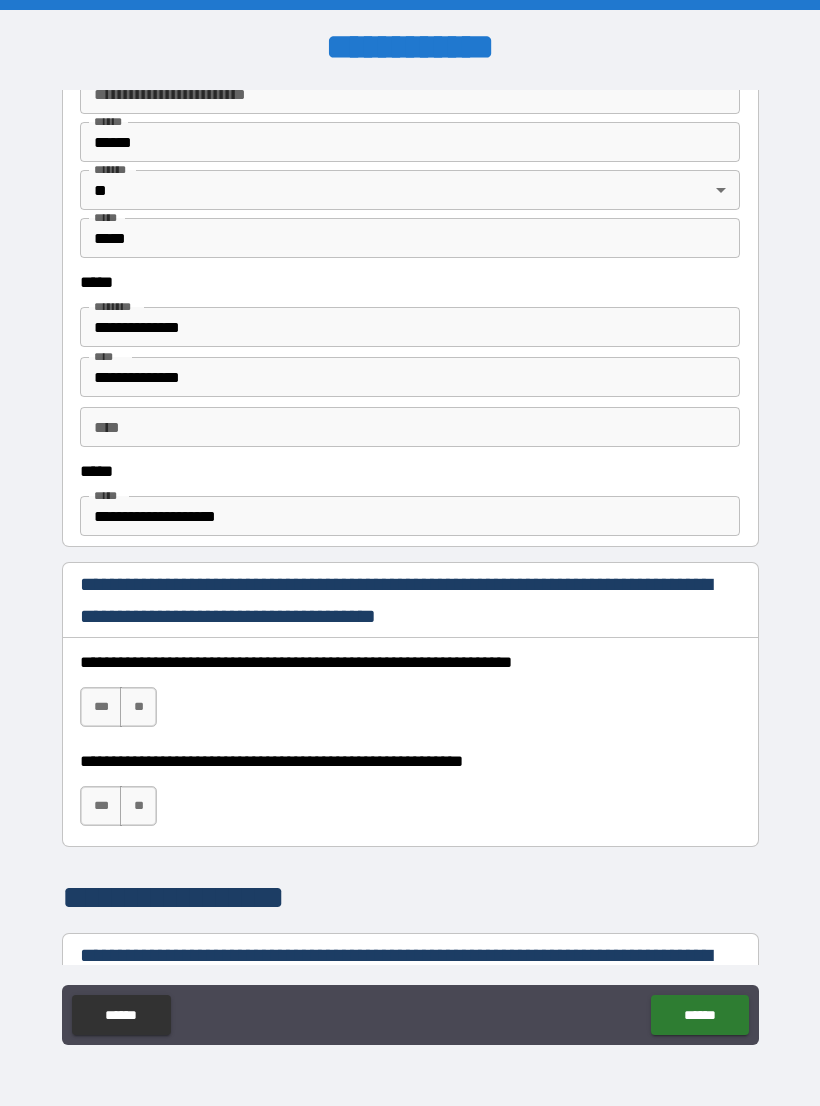 click on "***" at bounding box center (101, 707) 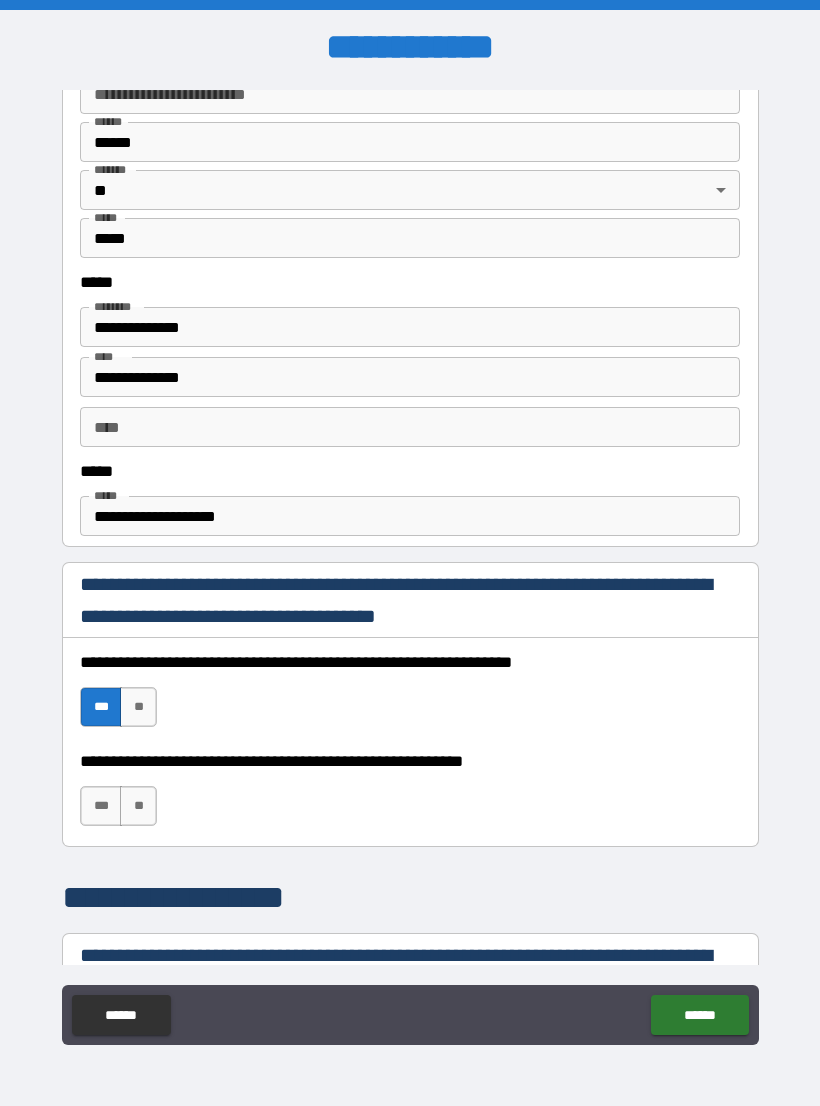 click on "***" at bounding box center (101, 806) 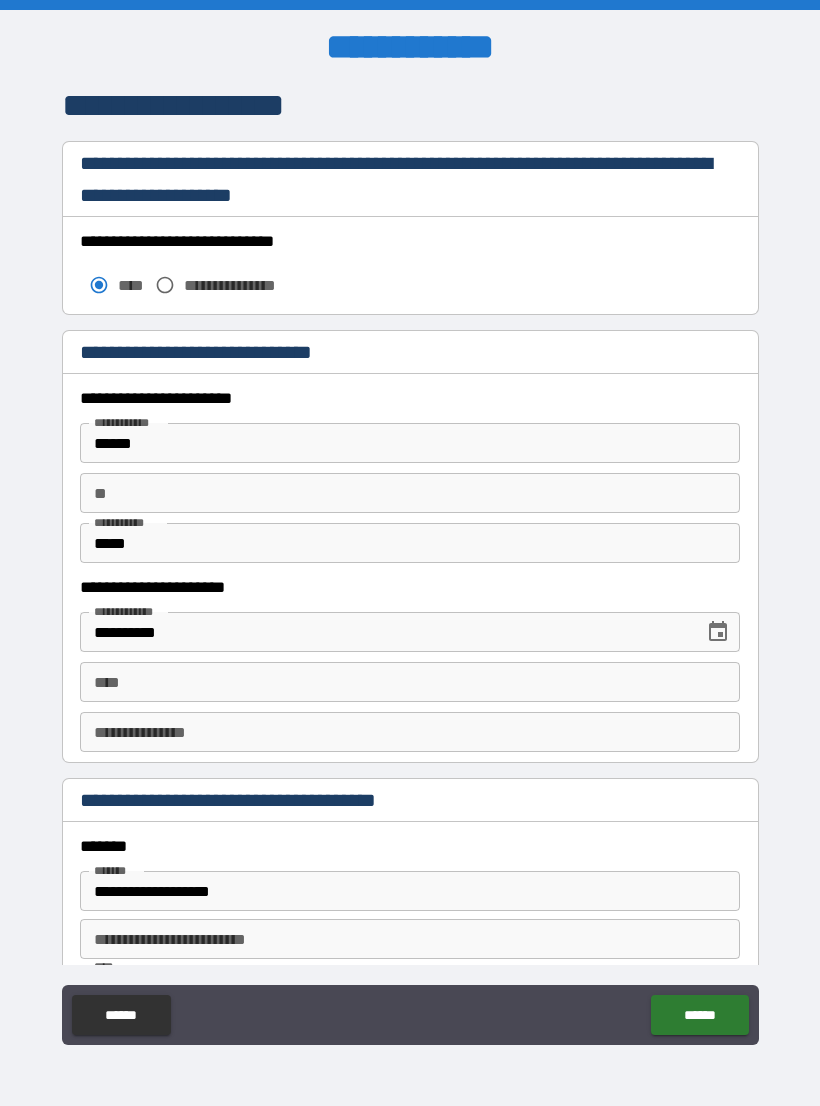 scroll, scrollTop: 1678, scrollLeft: 0, axis: vertical 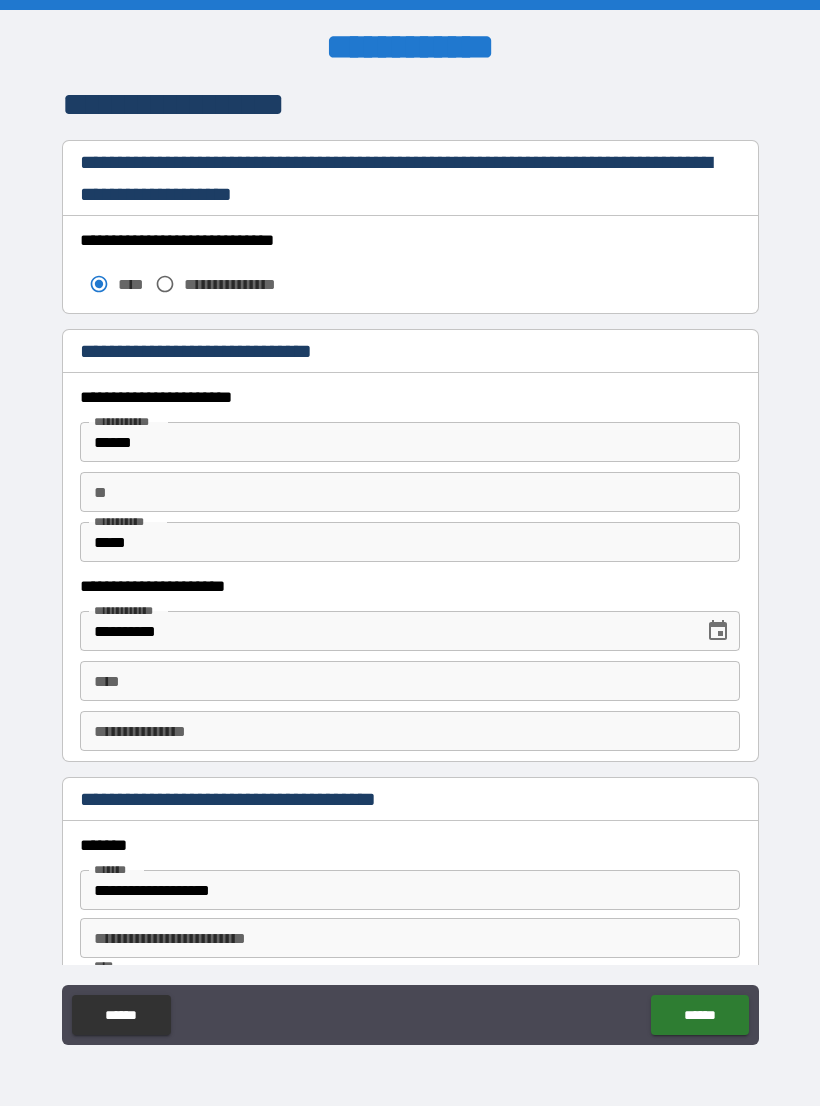 click on "****" at bounding box center (410, 681) 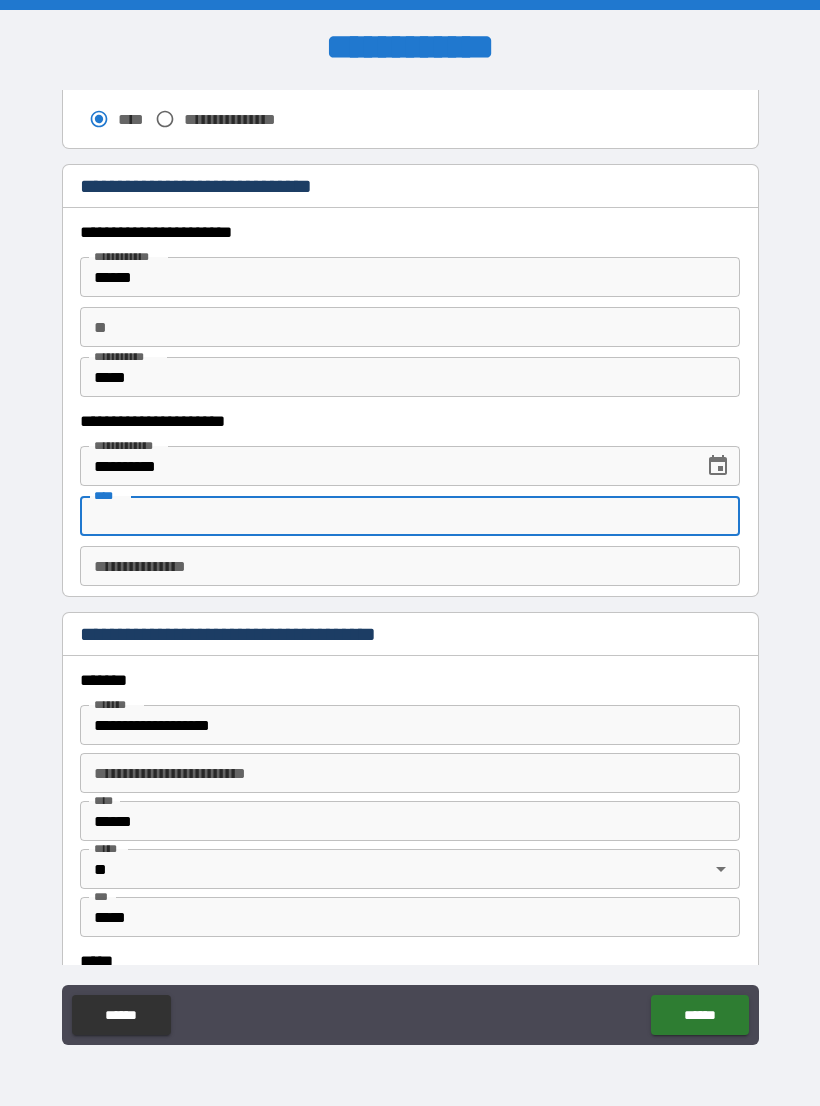 scroll, scrollTop: 1844, scrollLeft: 0, axis: vertical 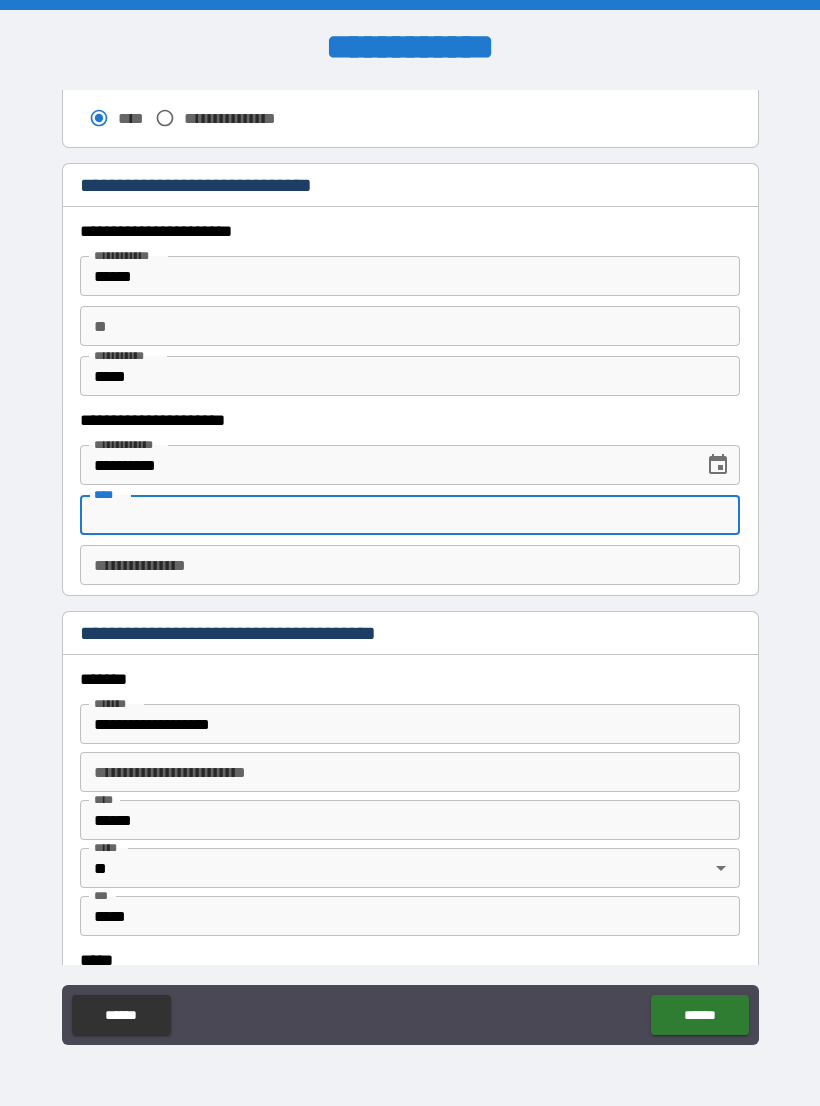 click on "**********" at bounding box center (410, 565) 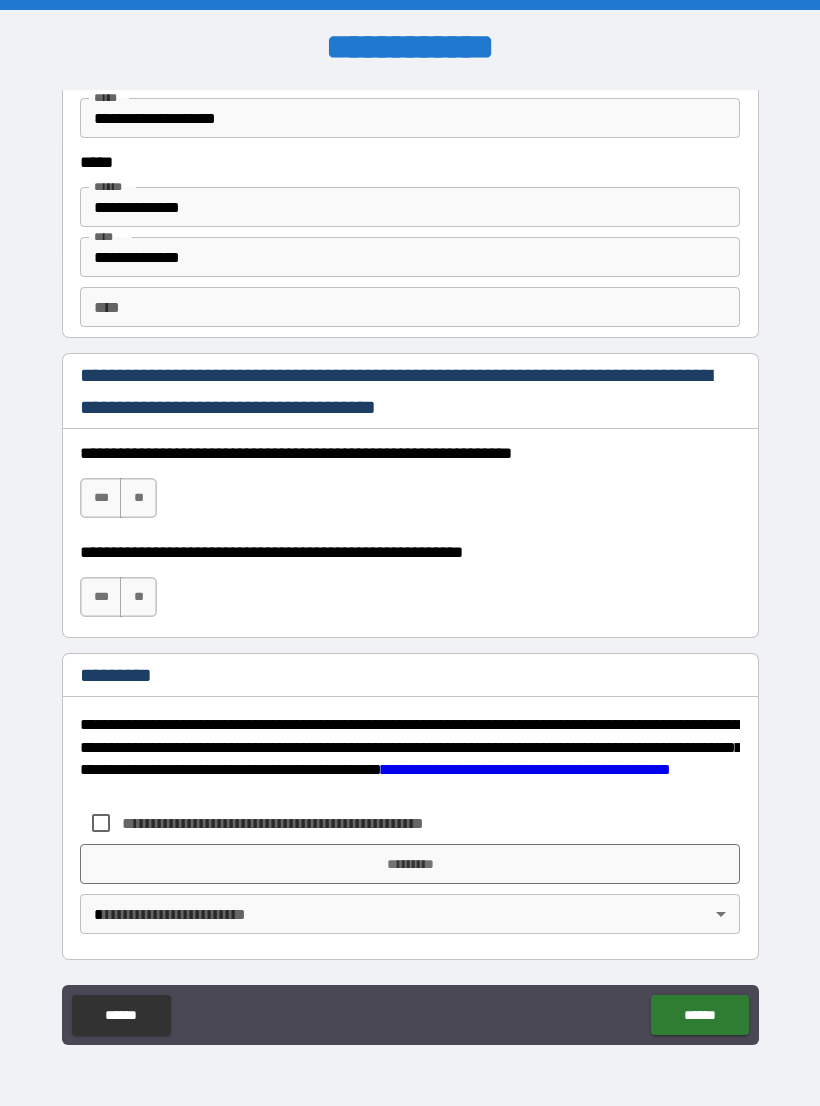 scroll, scrollTop: 2731, scrollLeft: 0, axis: vertical 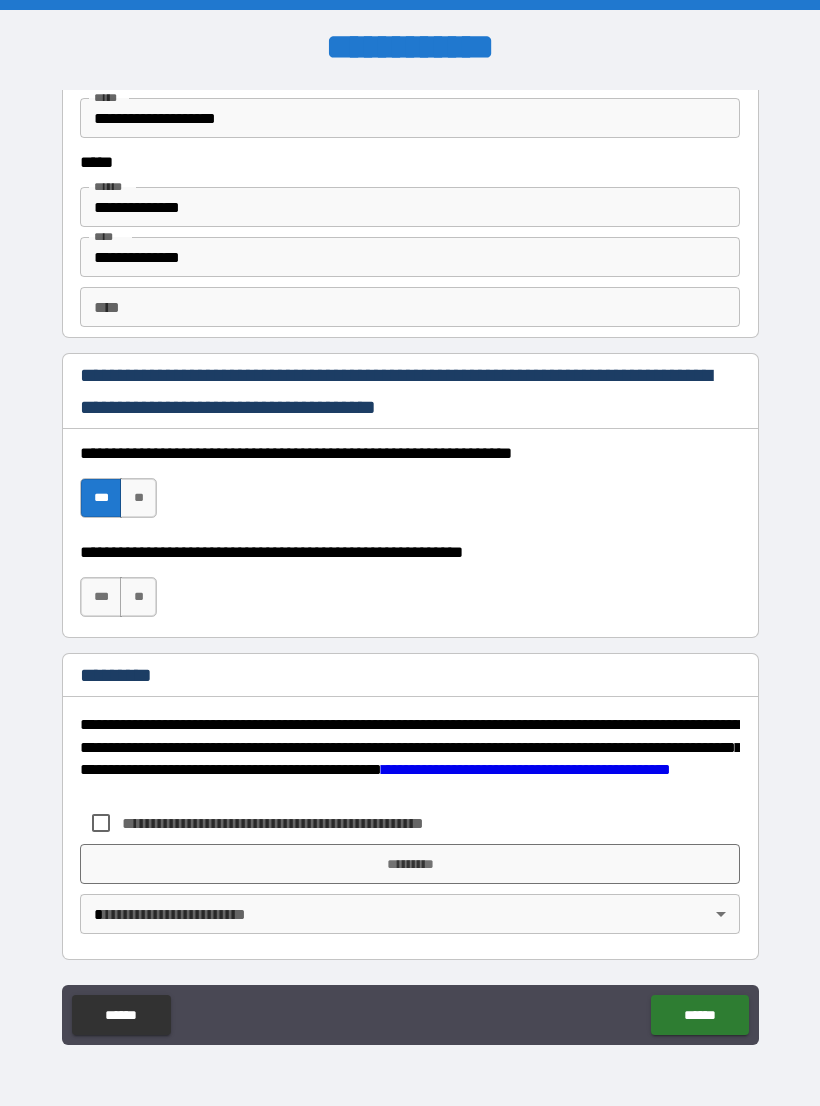 click on "***" at bounding box center (101, 597) 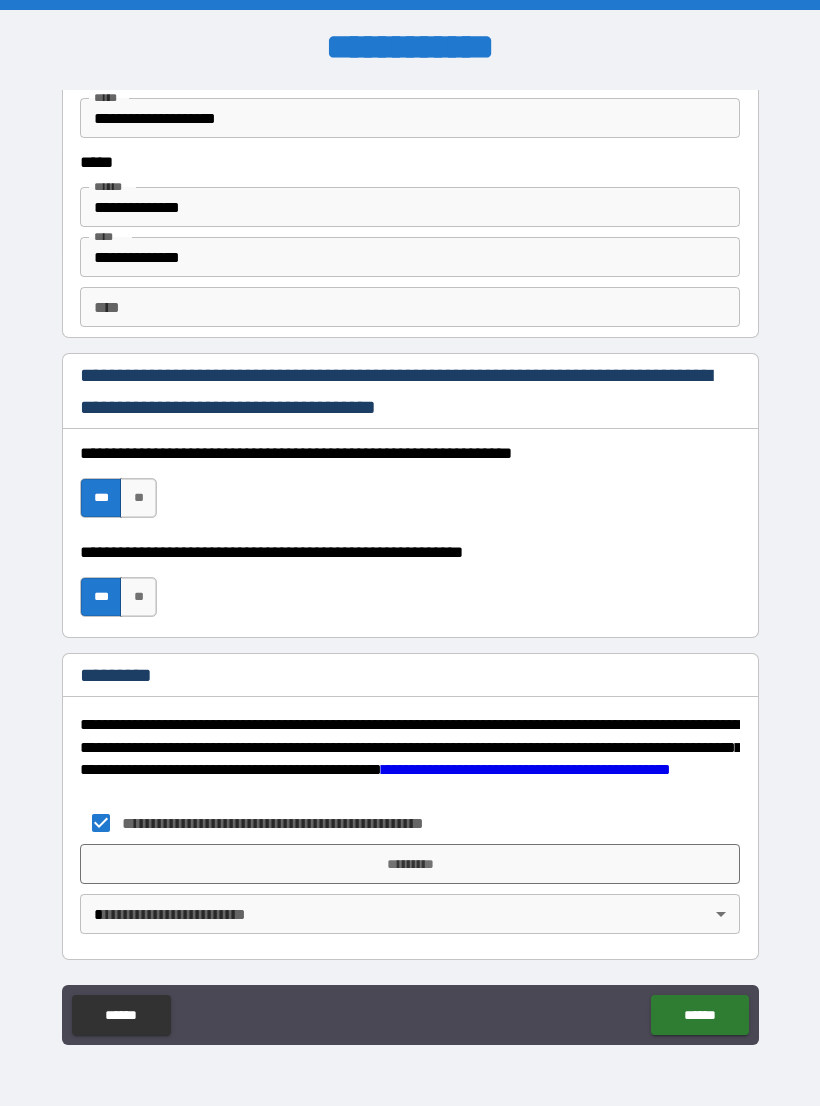 click on "*********" at bounding box center [410, 864] 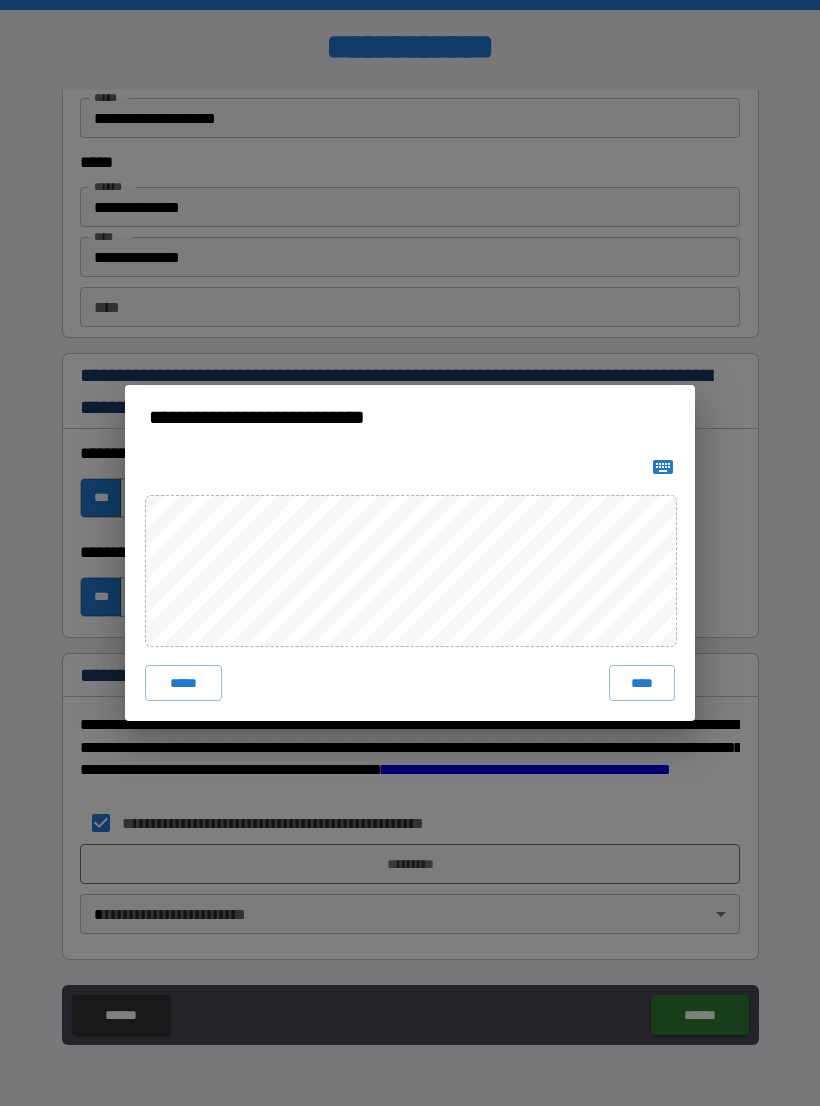 click on "****" at bounding box center (642, 683) 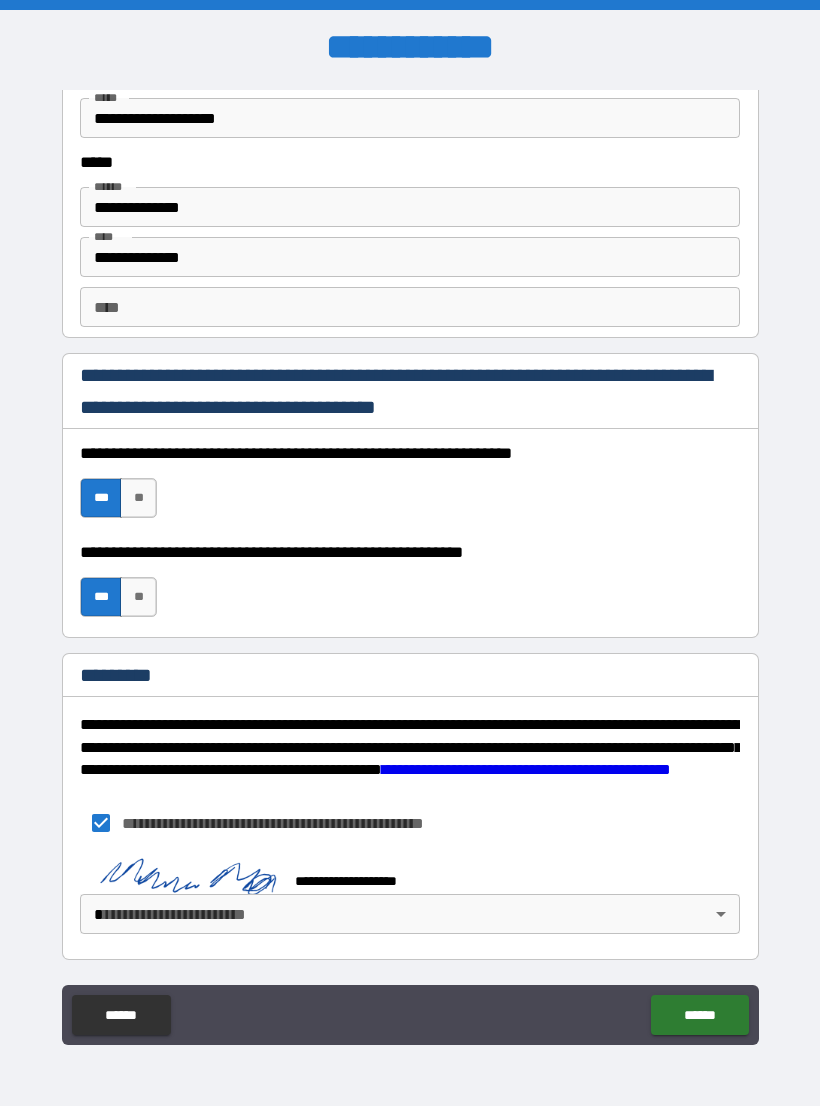 scroll, scrollTop: 2721, scrollLeft: 0, axis: vertical 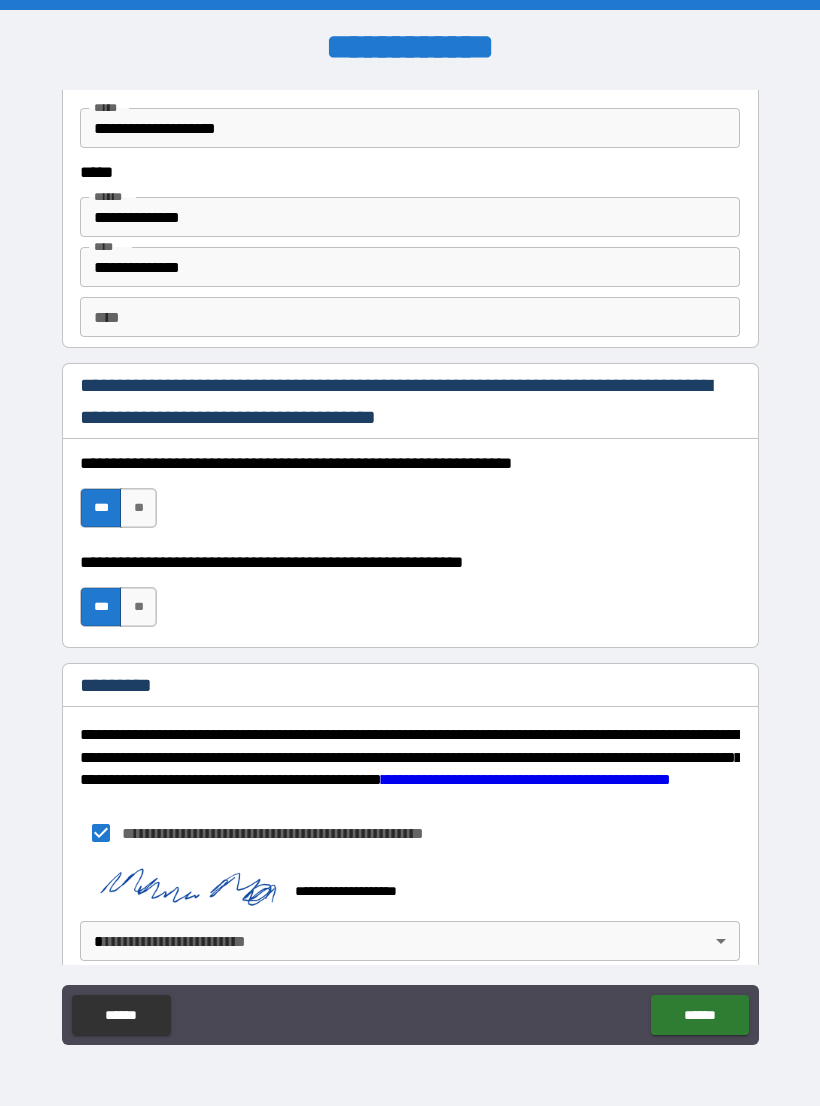 click on "**********" at bounding box center [410, 568] 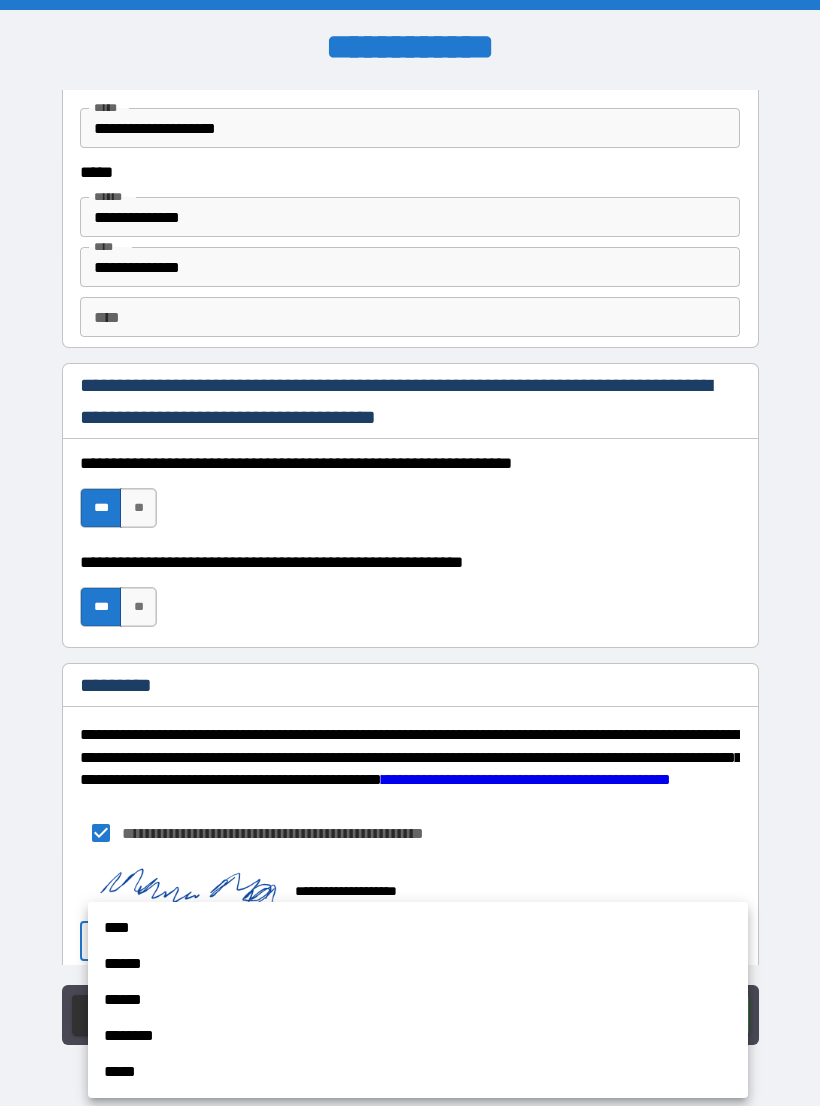 click on "****" at bounding box center (418, 928) 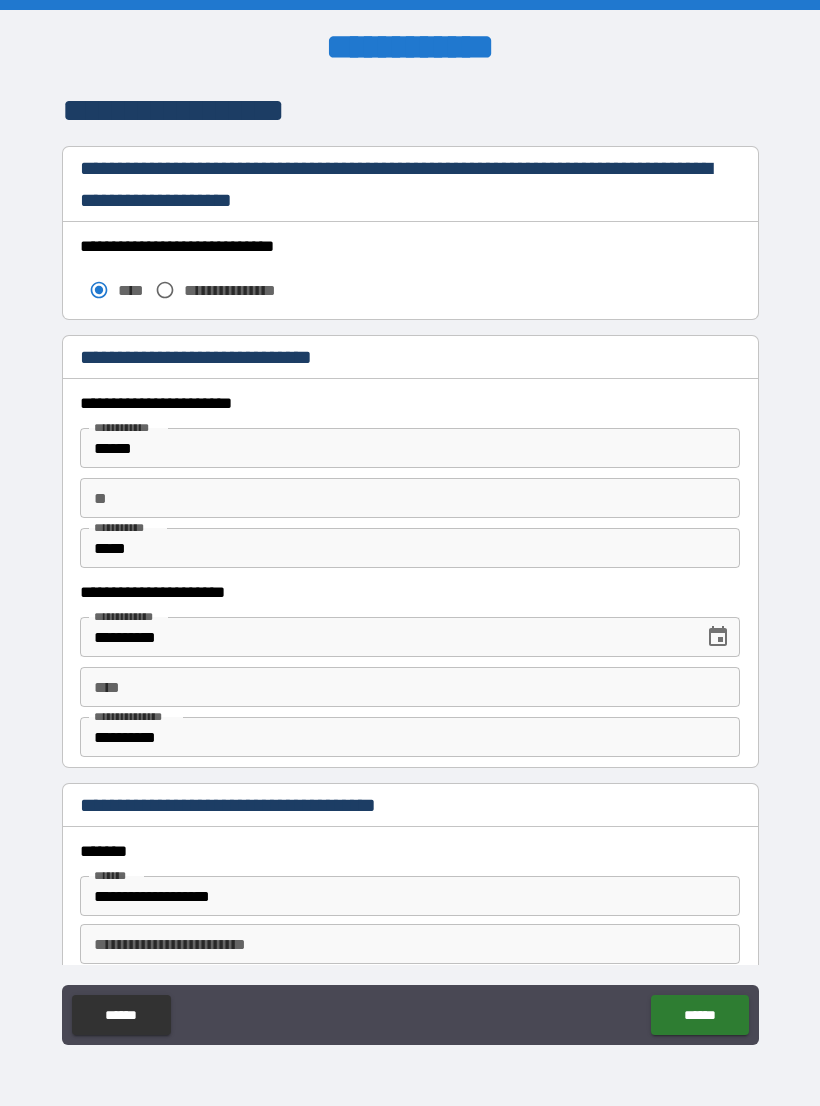 scroll, scrollTop: 1672, scrollLeft: 0, axis: vertical 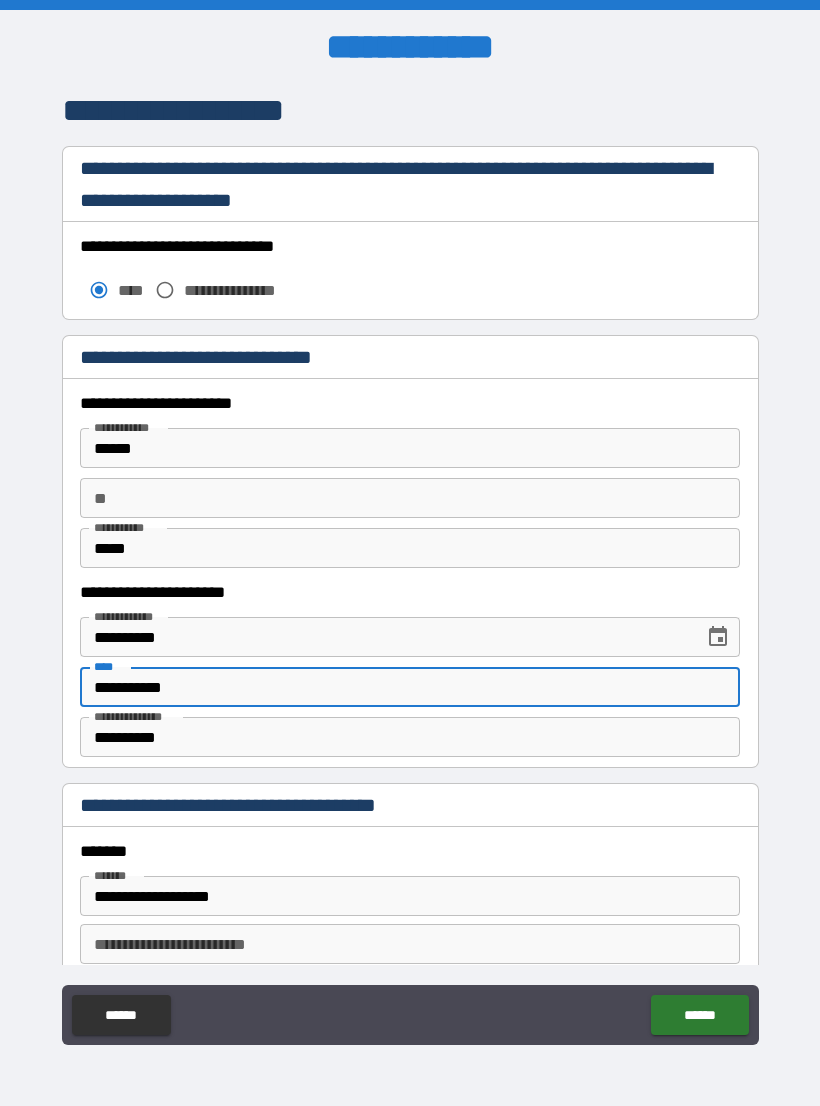 type on "**********" 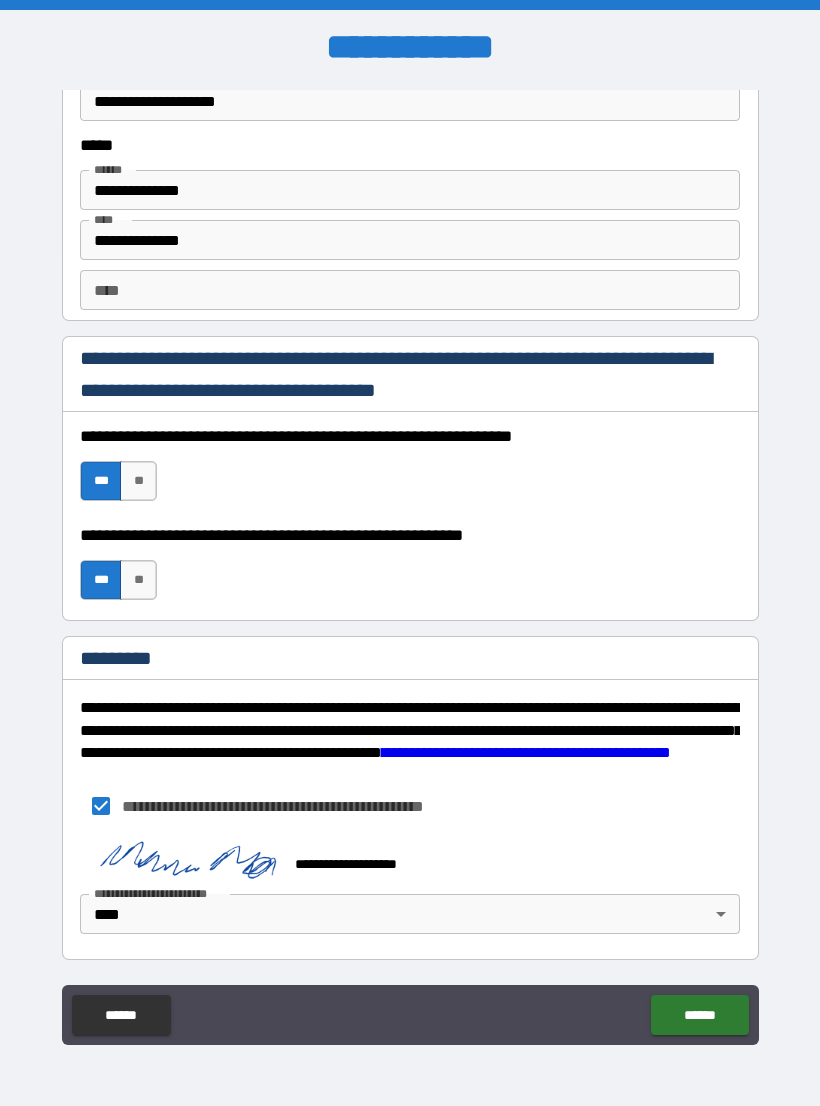 scroll, scrollTop: 2748, scrollLeft: 0, axis: vertical 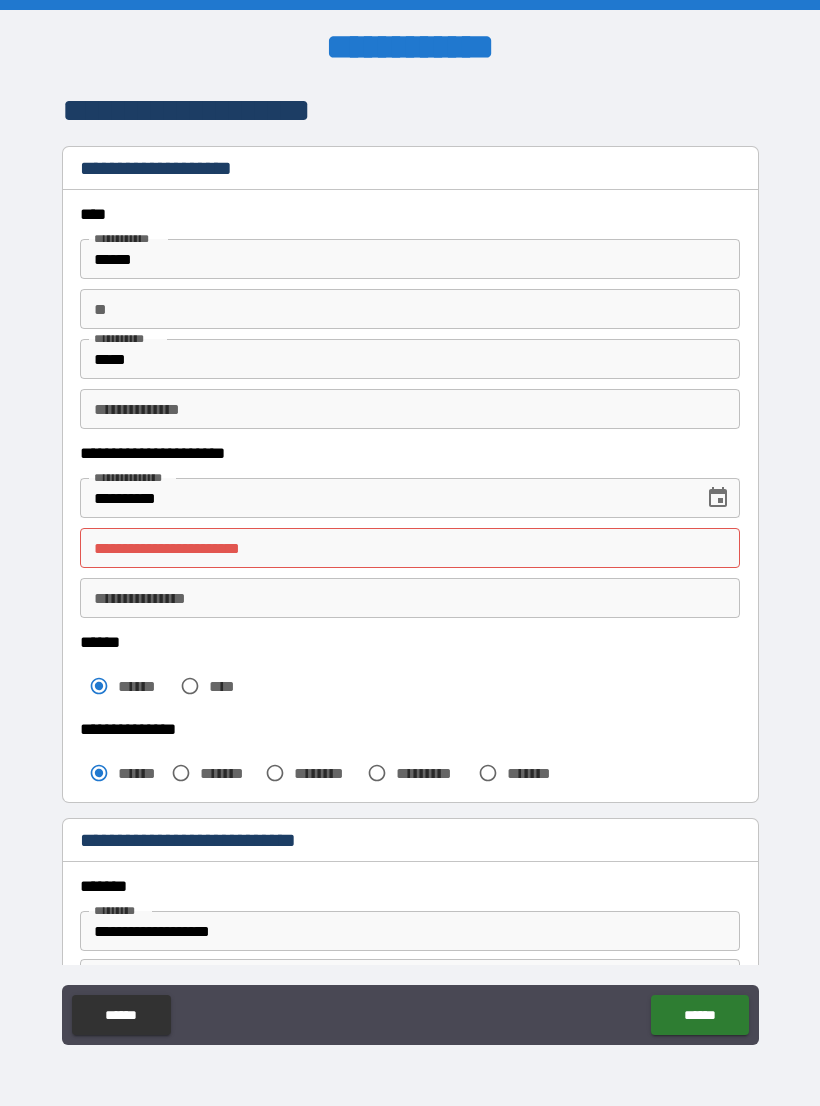 click on "**********" at bounding box center (410, 548) 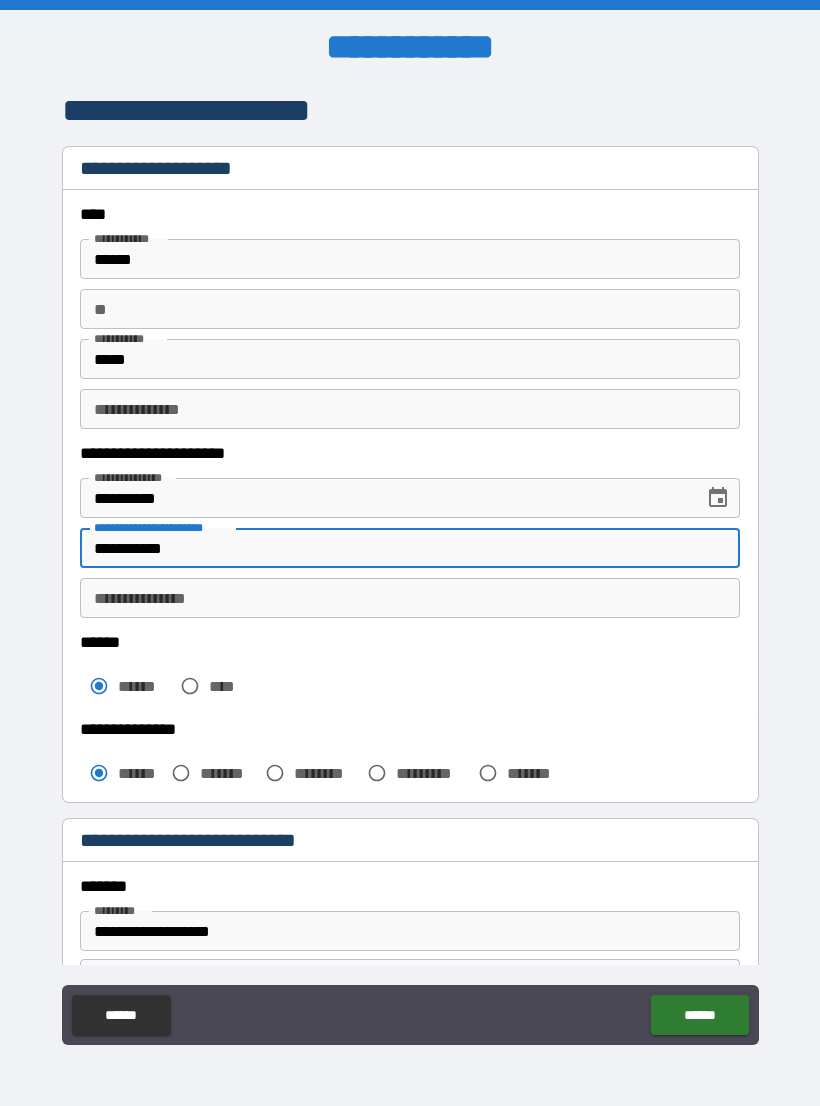 type on "**********" 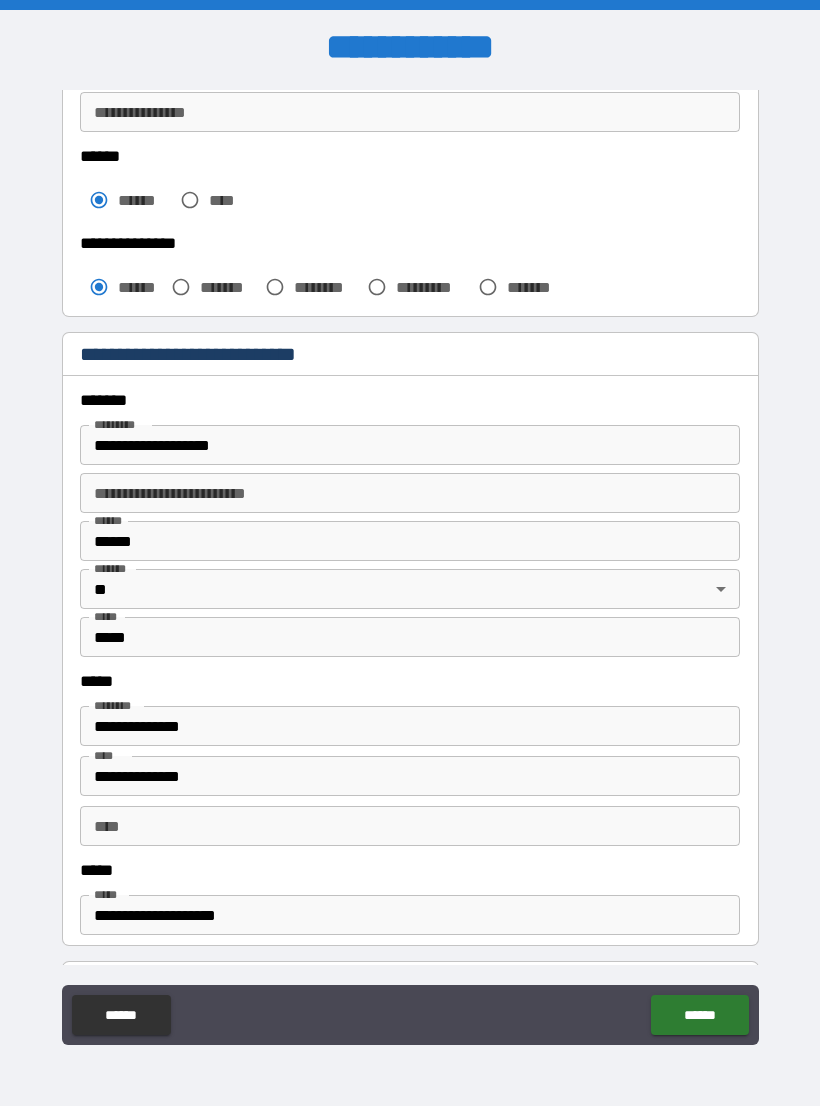 scroll, scrollTop: 502, scrollLeft: 0, axis: vertical 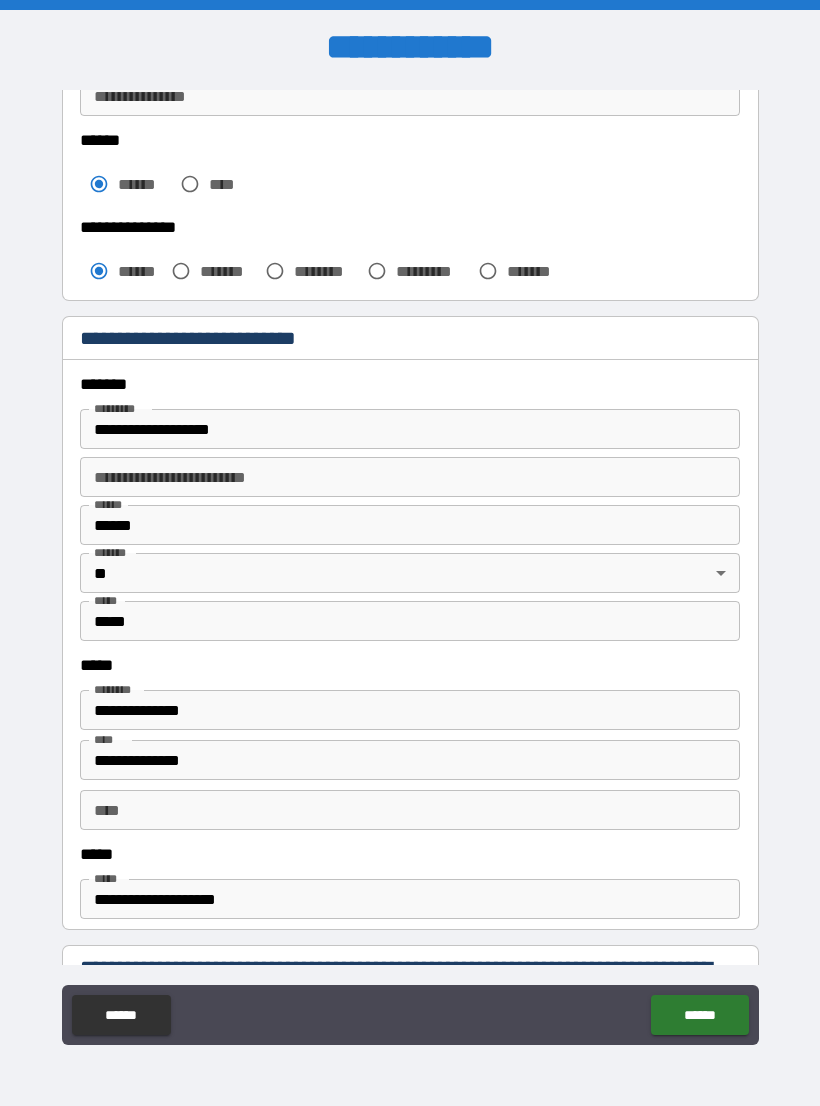 click on "******" at bounding box center (699, 1015) 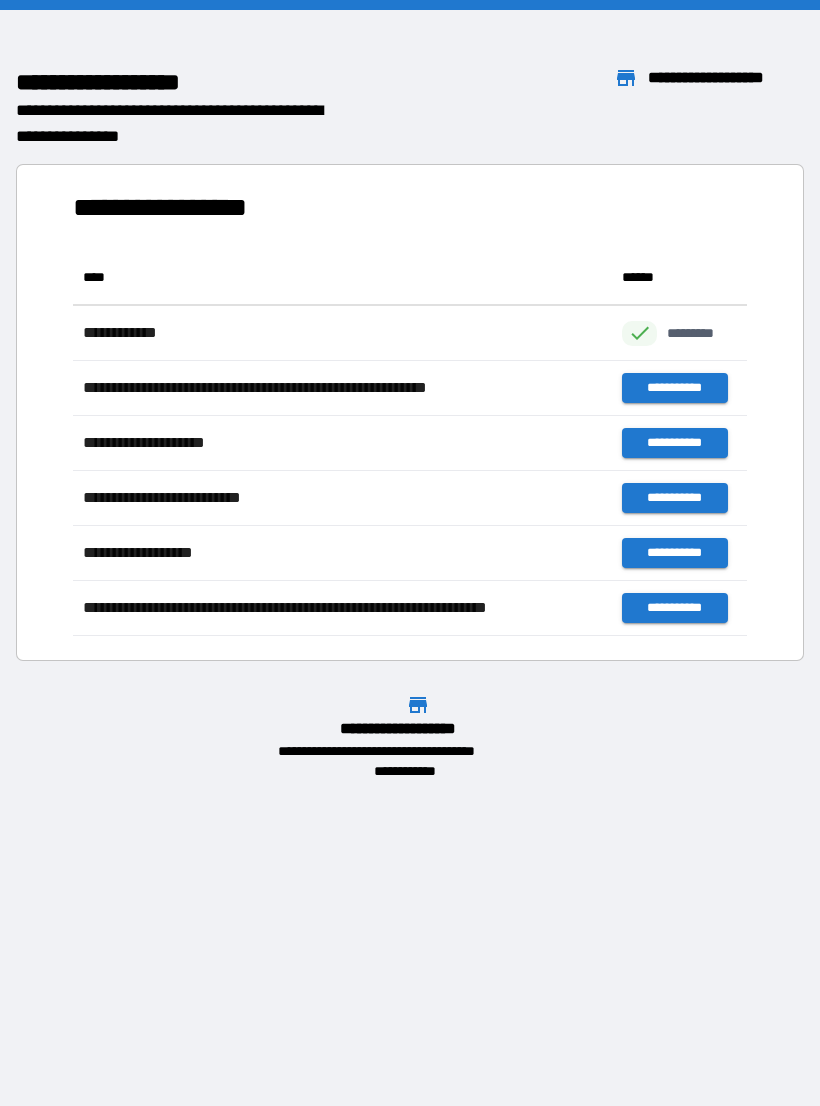 scroll, scrollTop: 1, scrollLeft: 1, axis: both 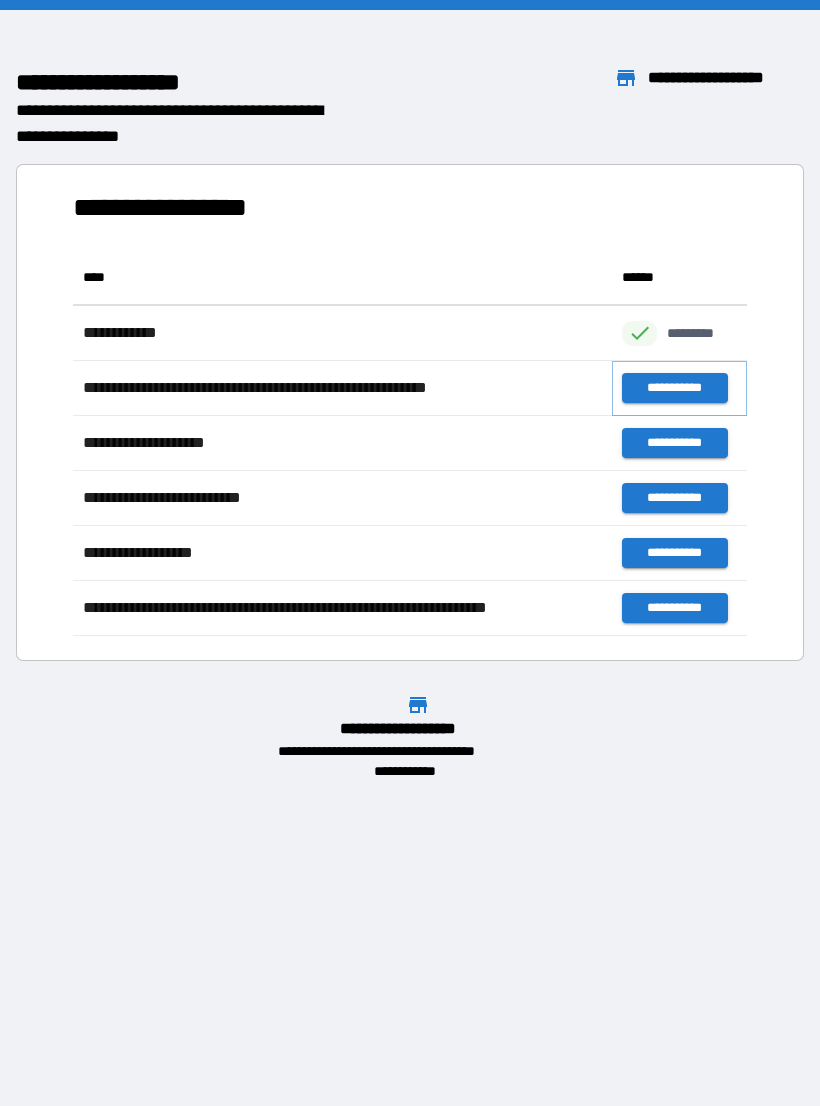 click on "**********" at bounding box center [674, 388] 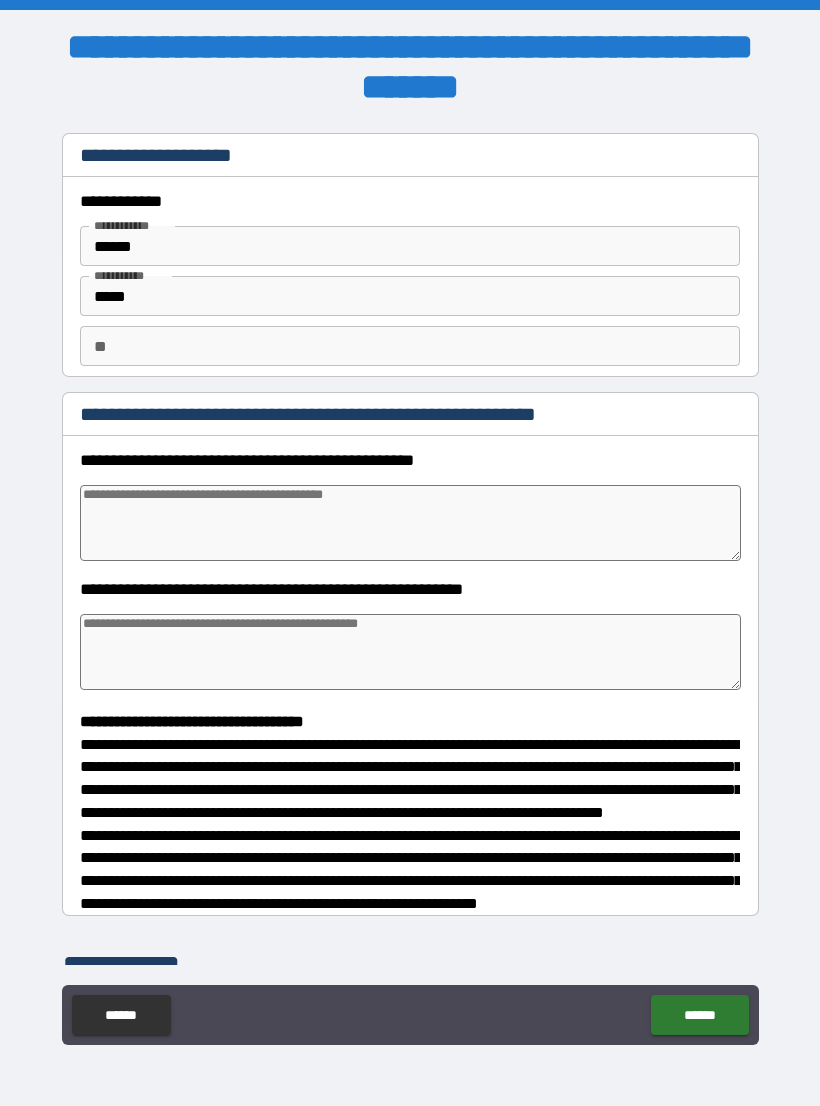type on "*" 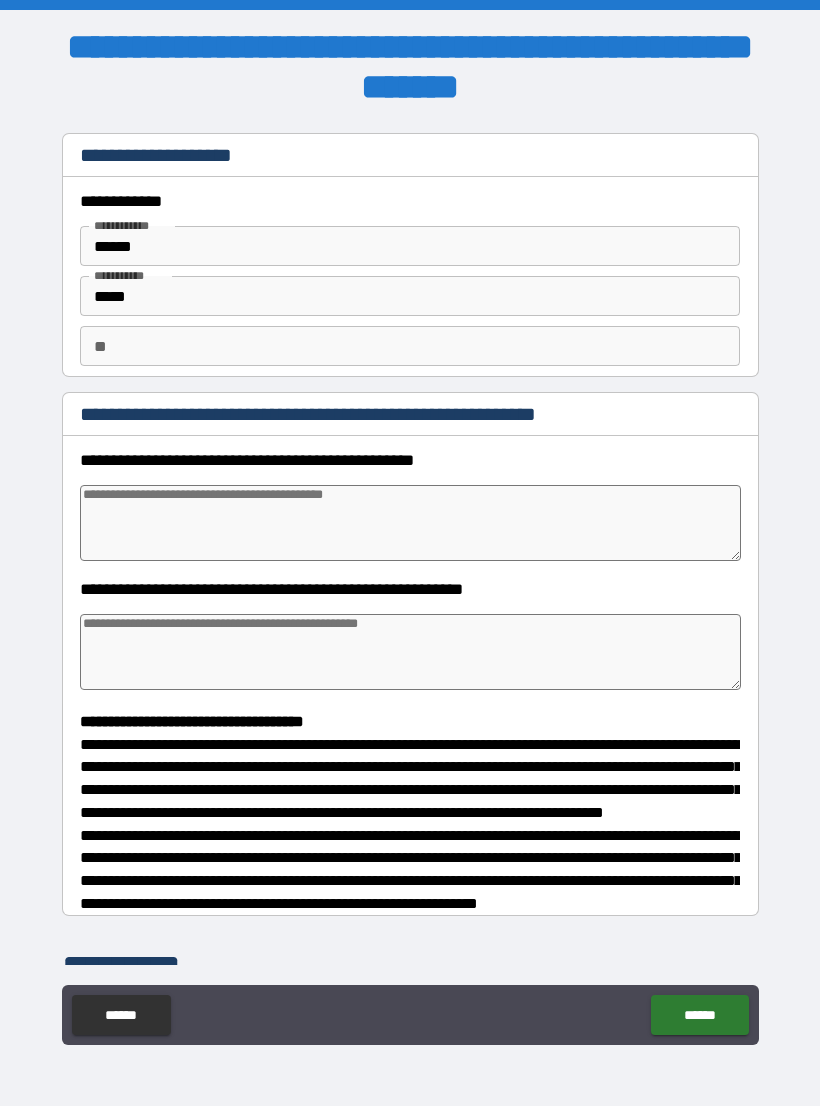 type on "*" 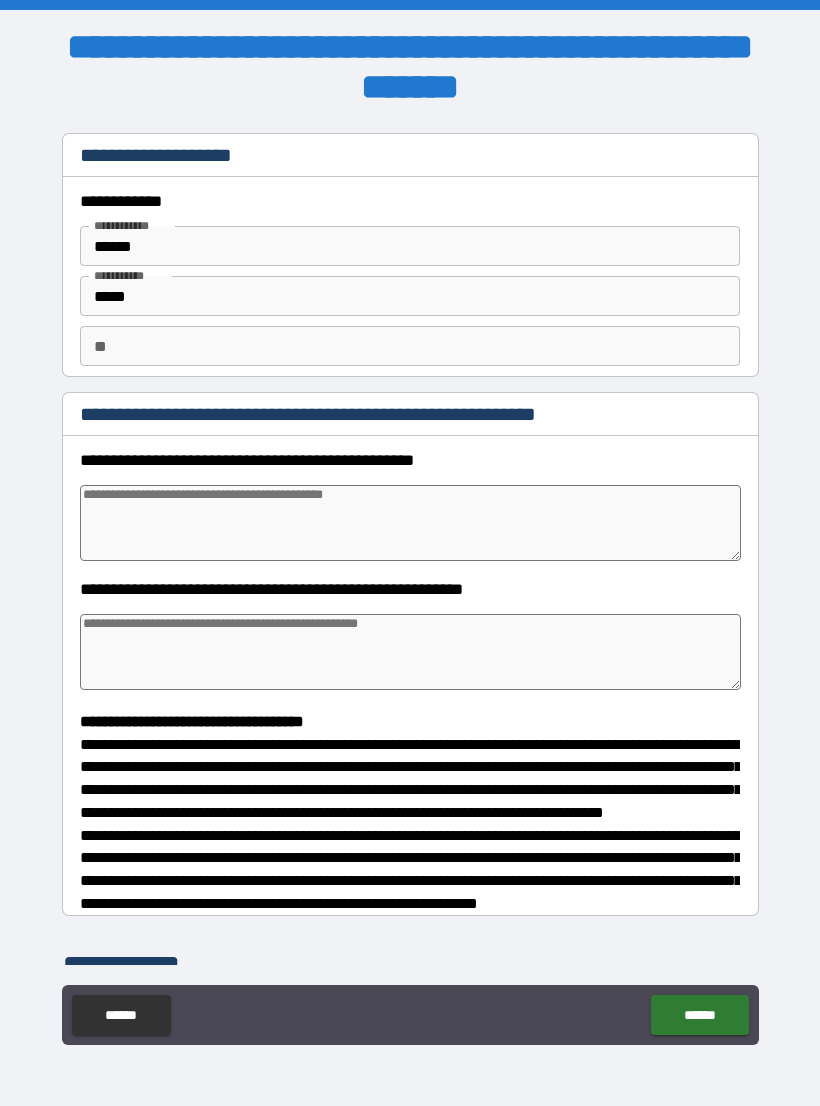 type on "*" 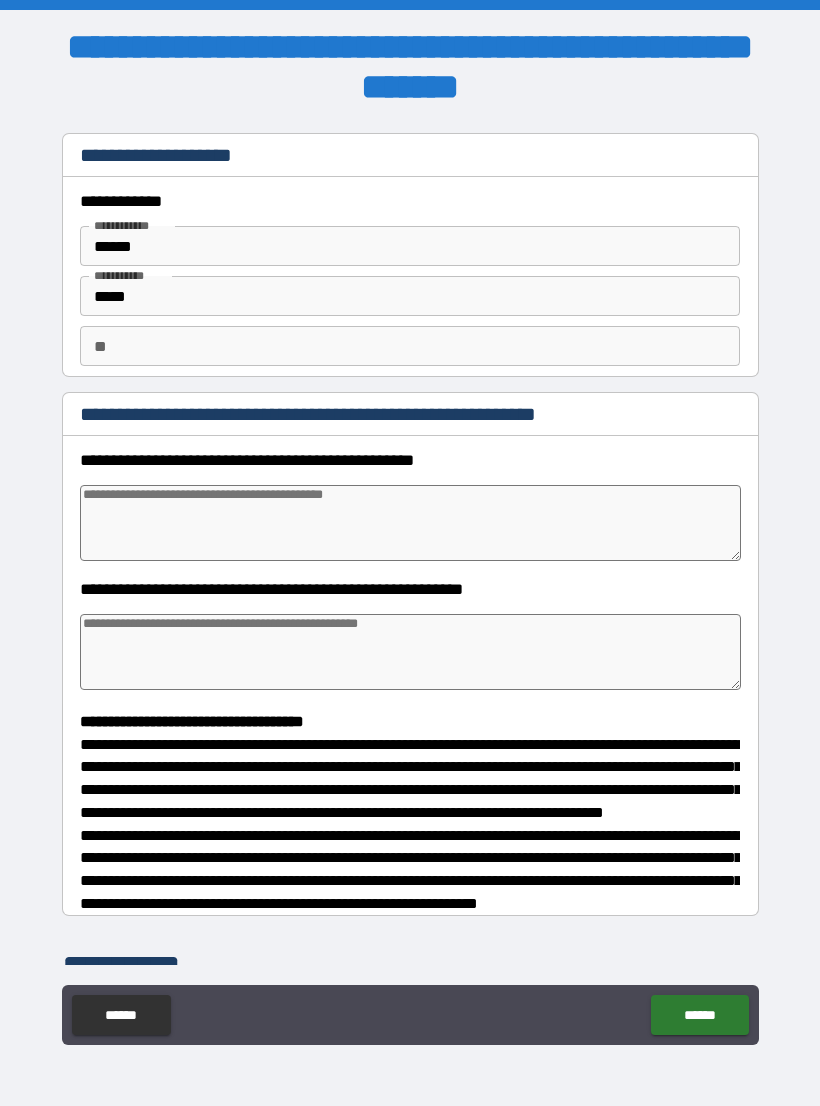 type on "*" 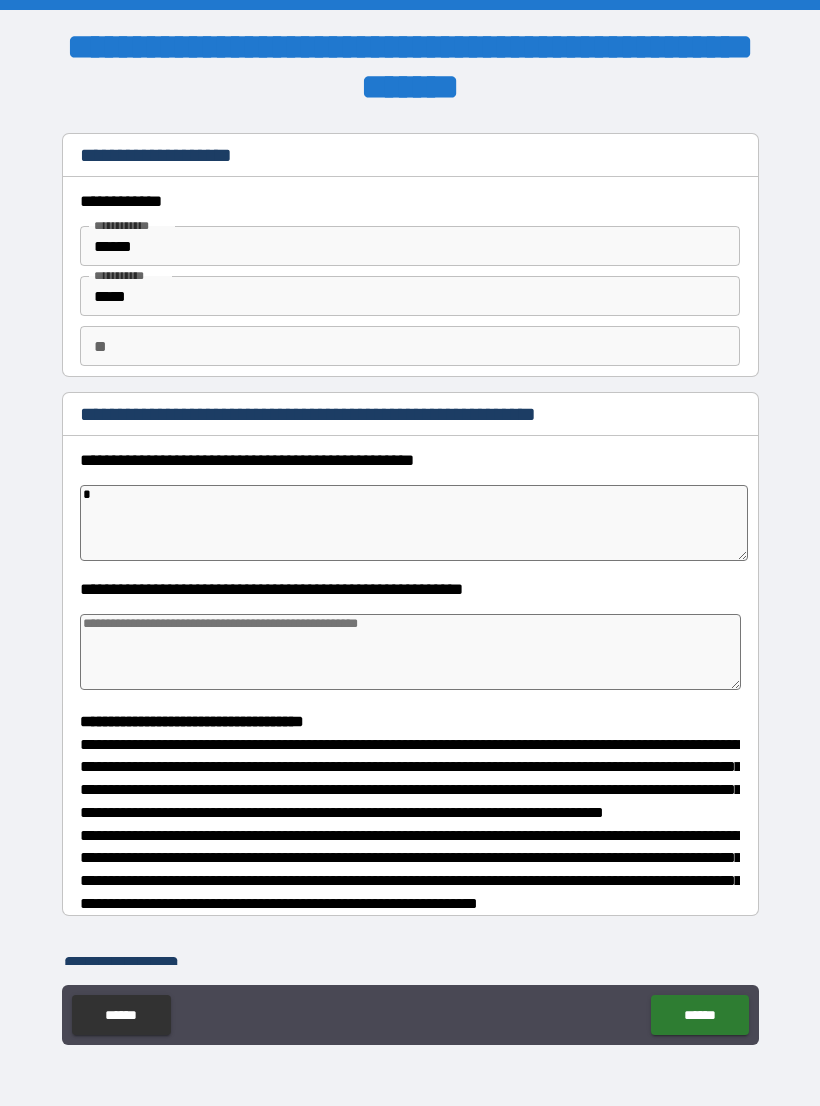 type on "*" 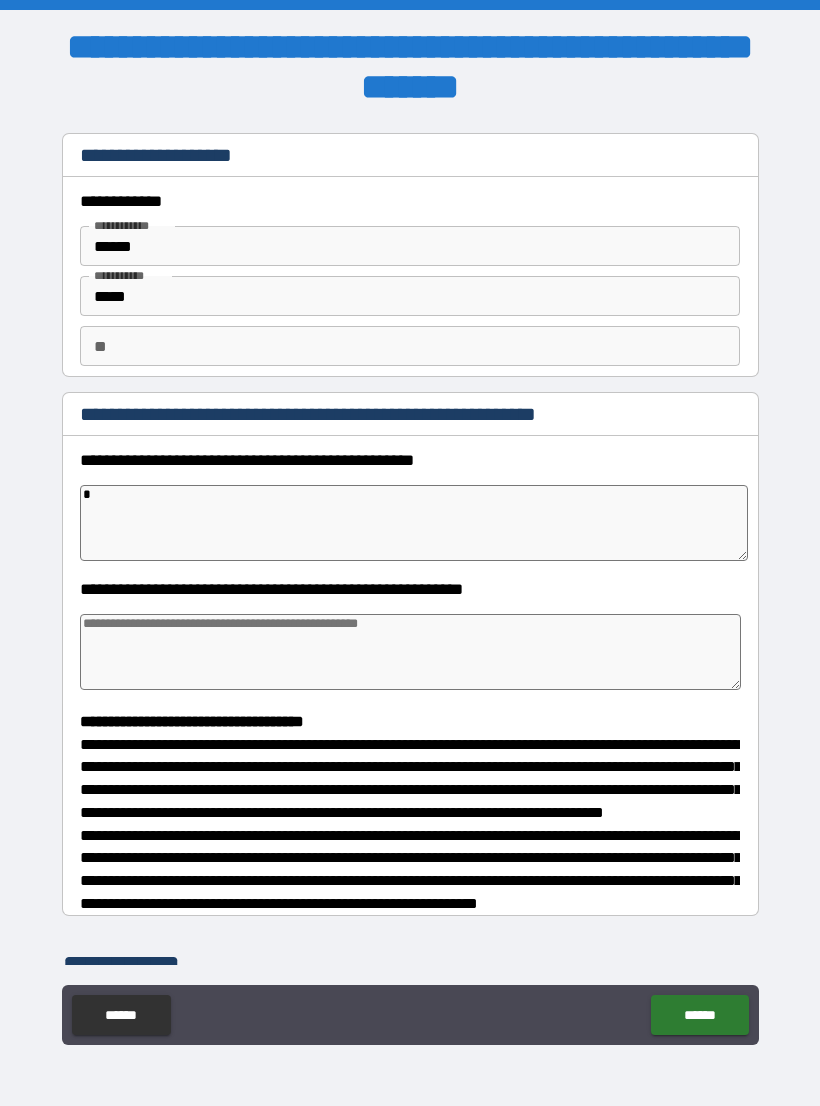 type on "*" 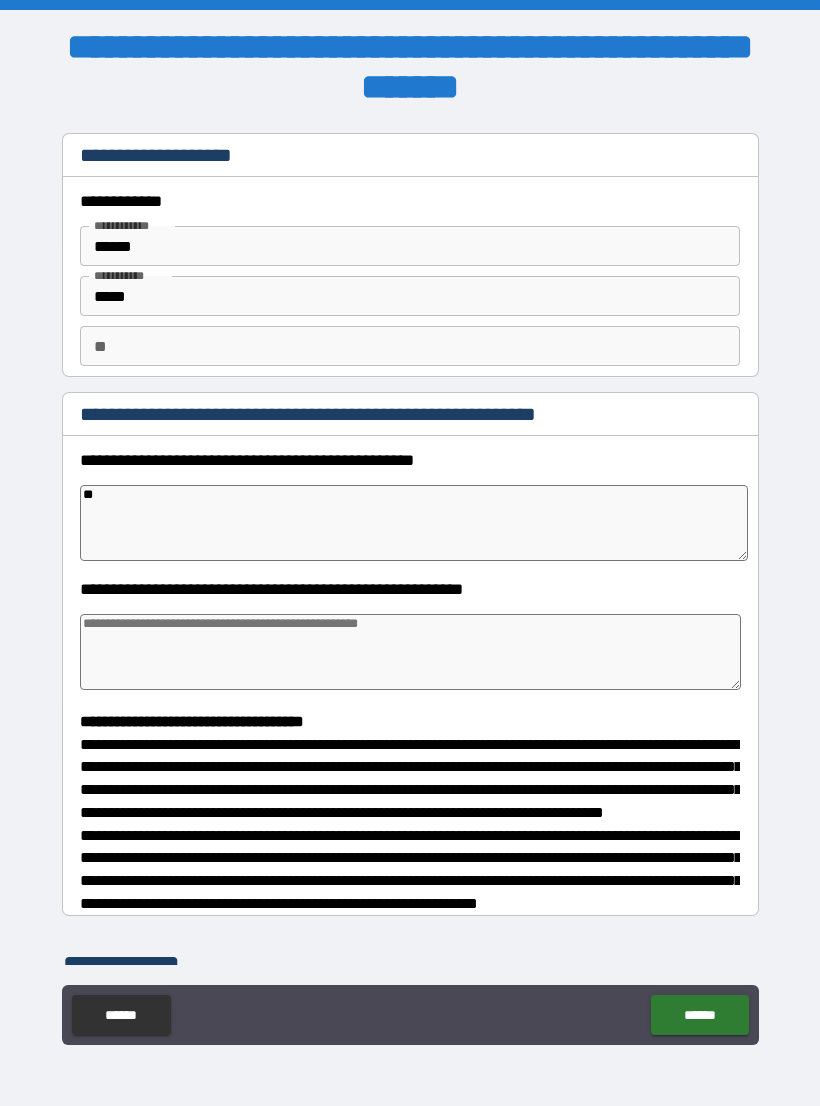 type on "*" 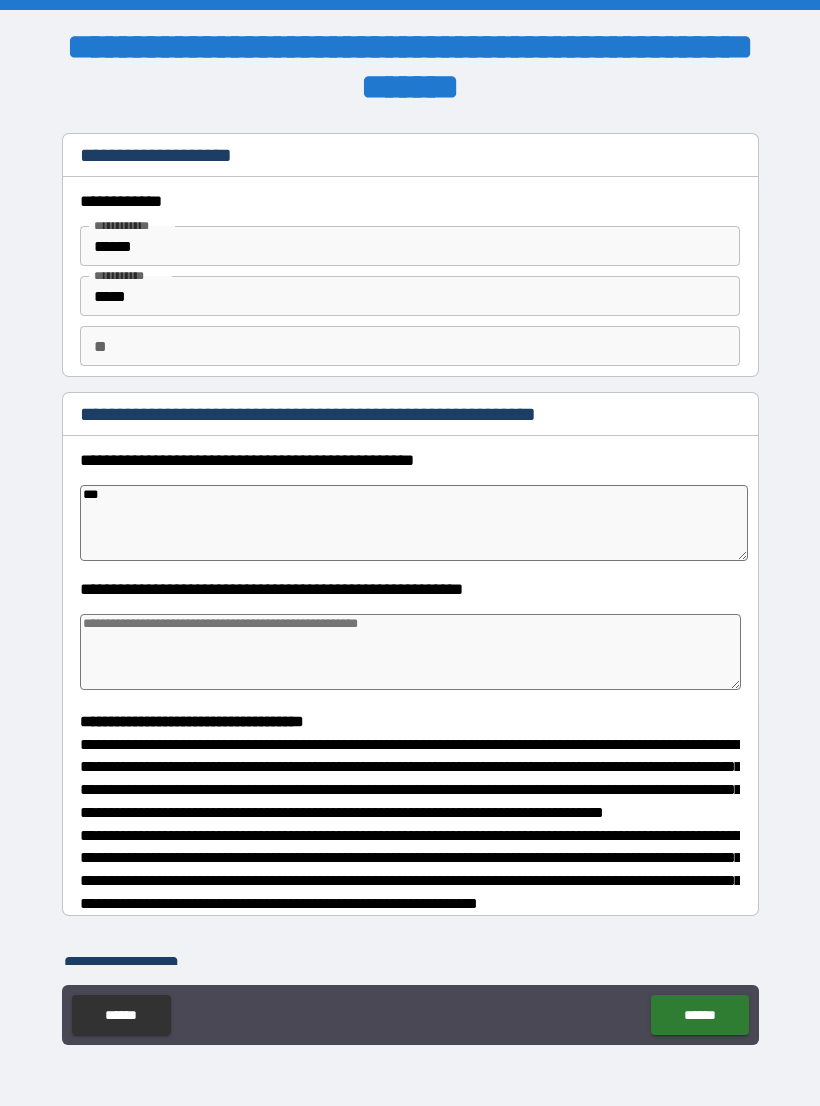 type on "*" 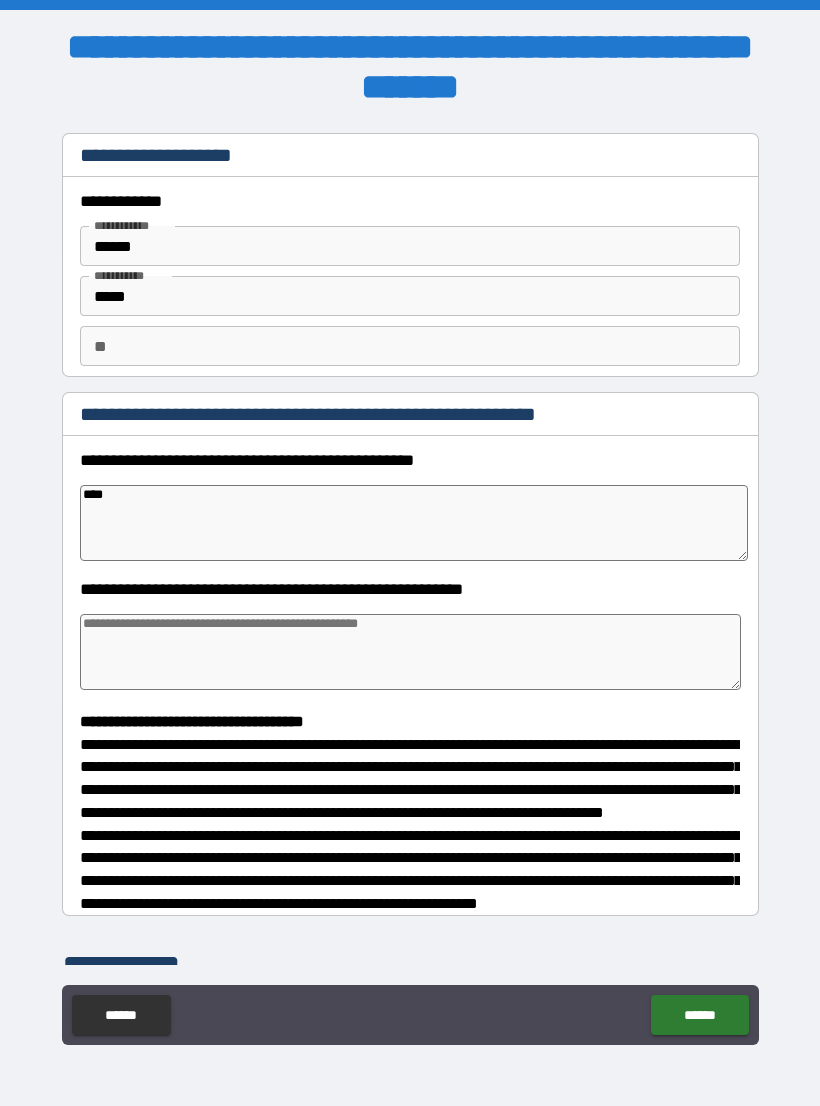 type on "*" 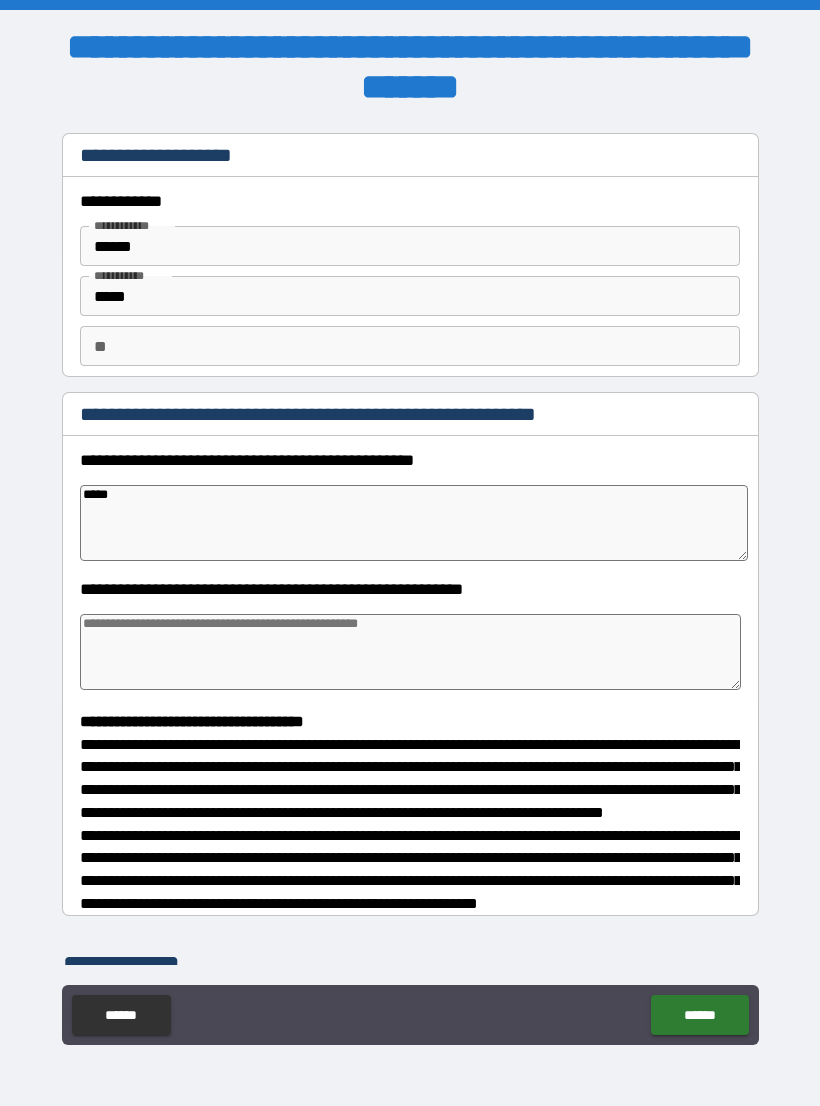 type on "*" 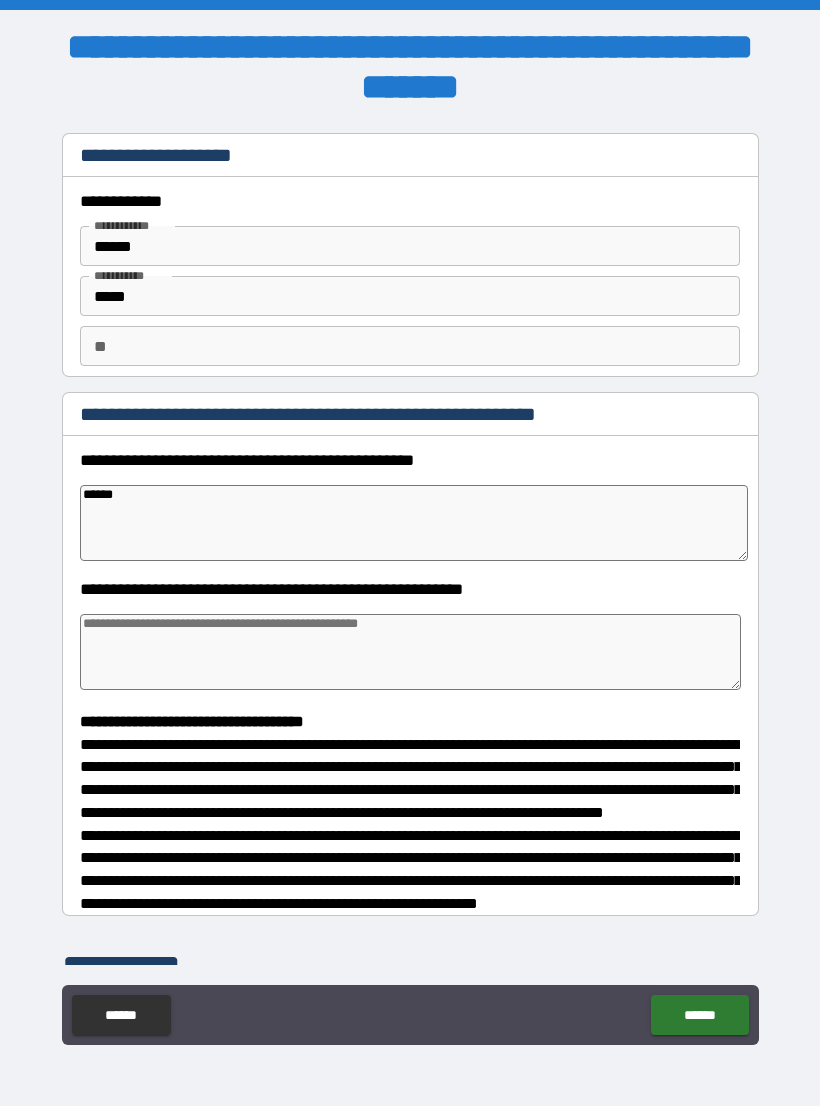 type on "*" 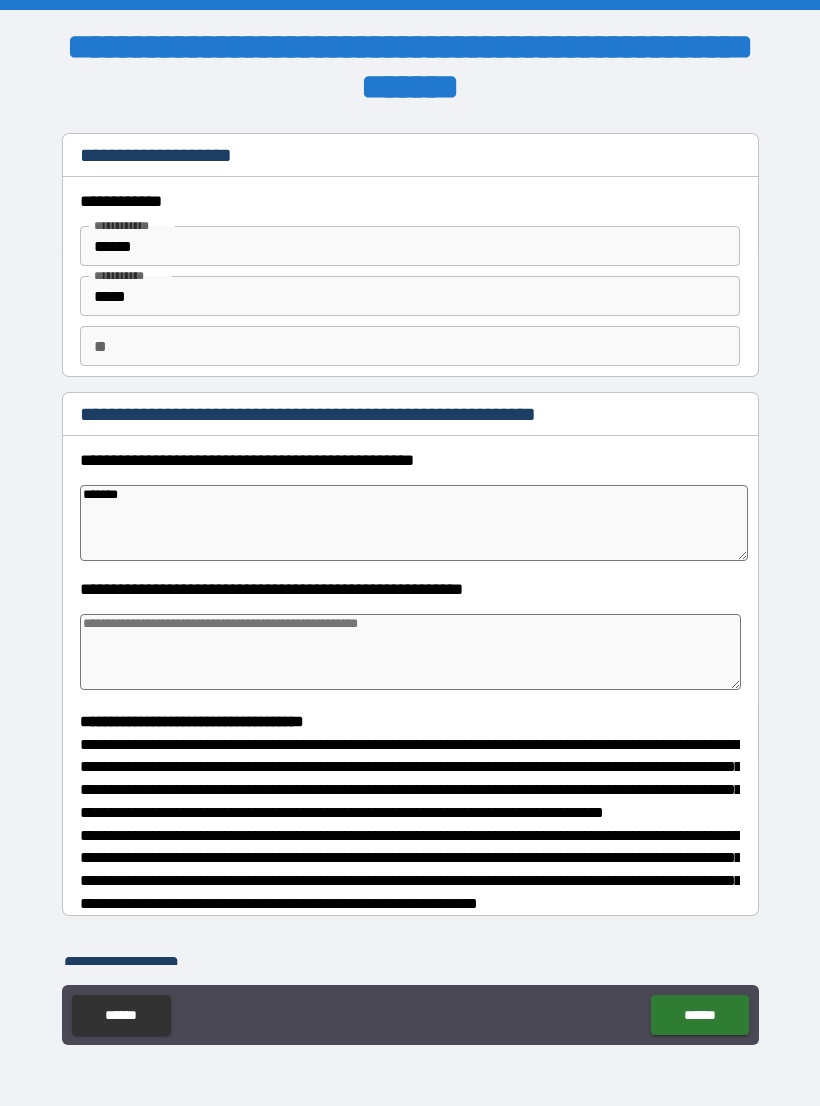 type on "*" 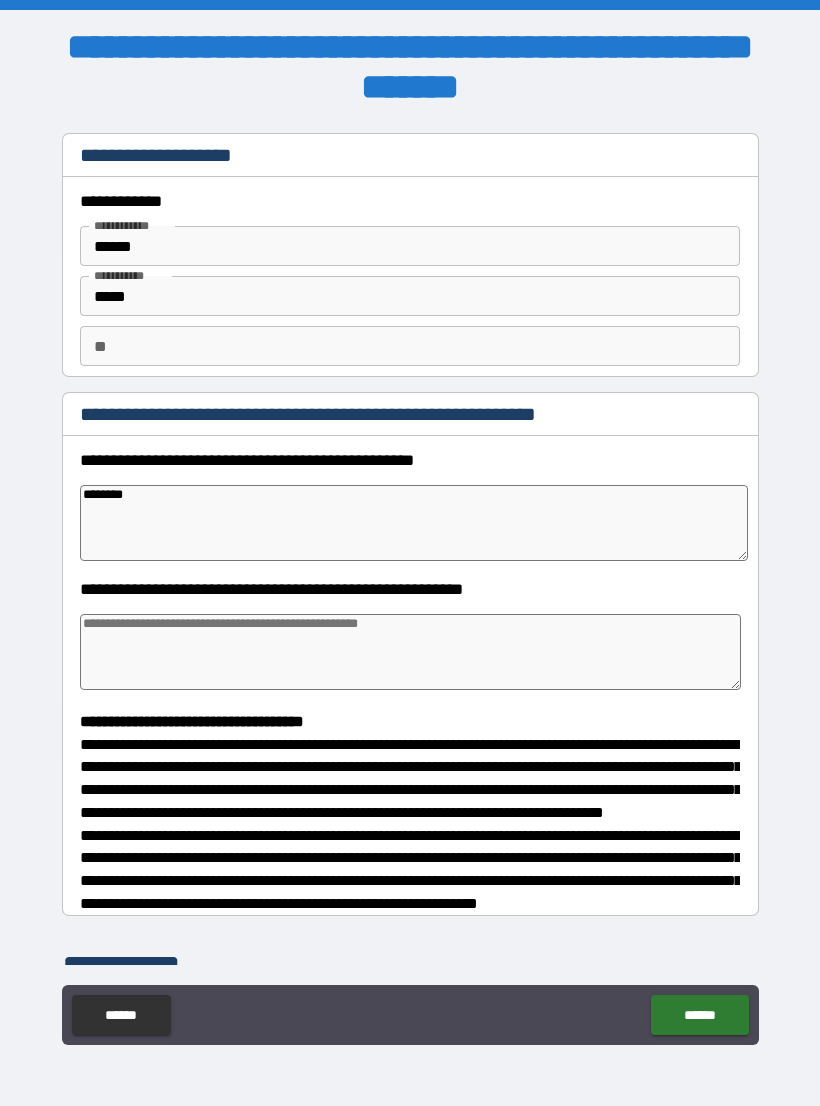 type on "*" 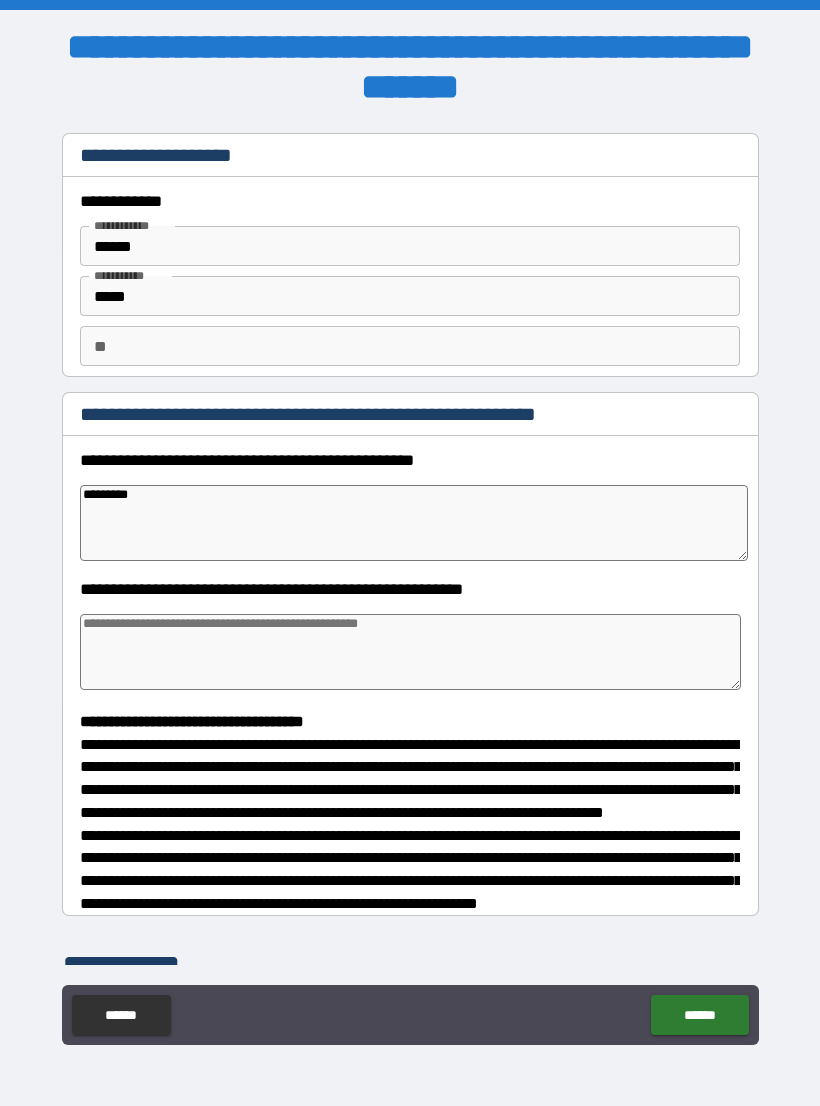 type on "*" 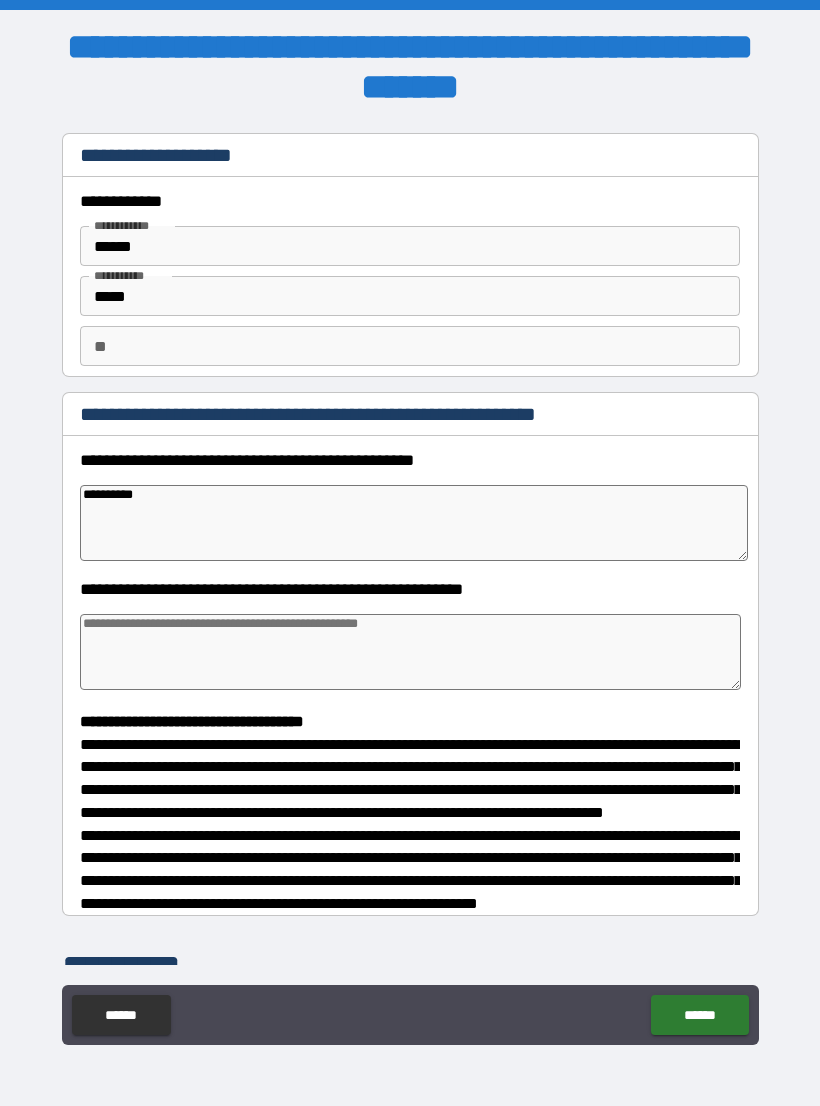 type on "*" 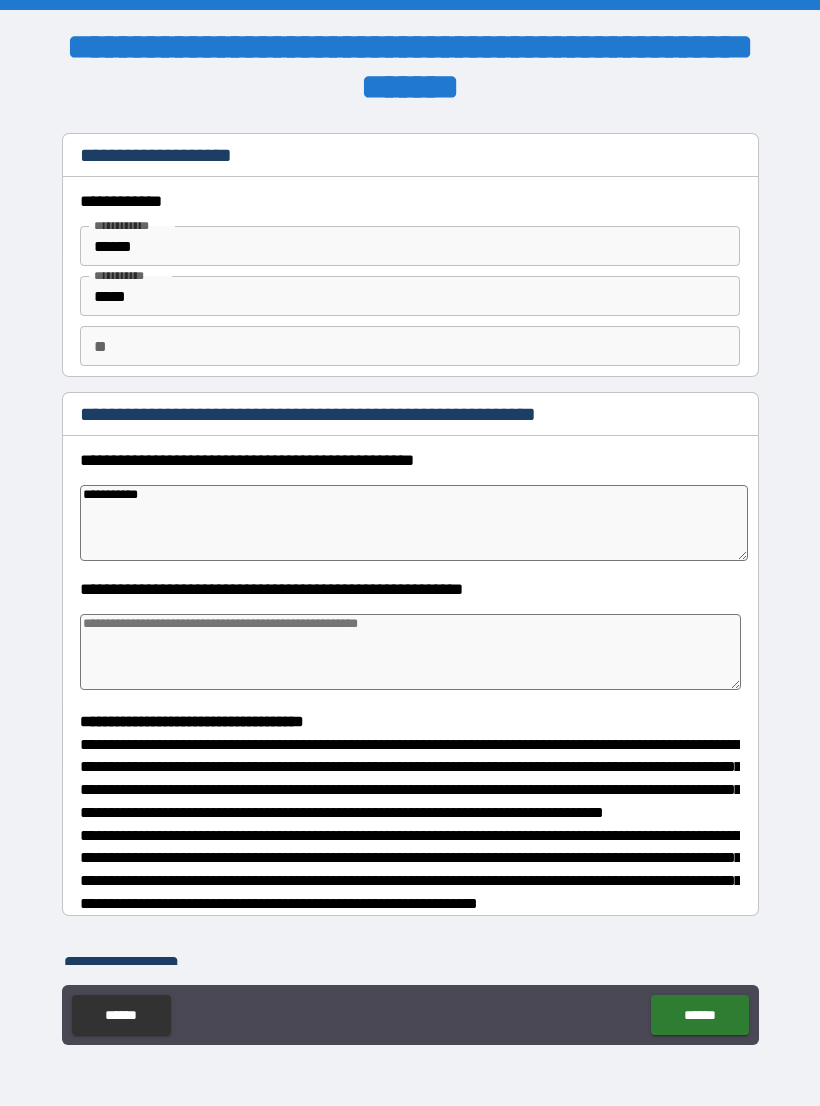 type on "*" 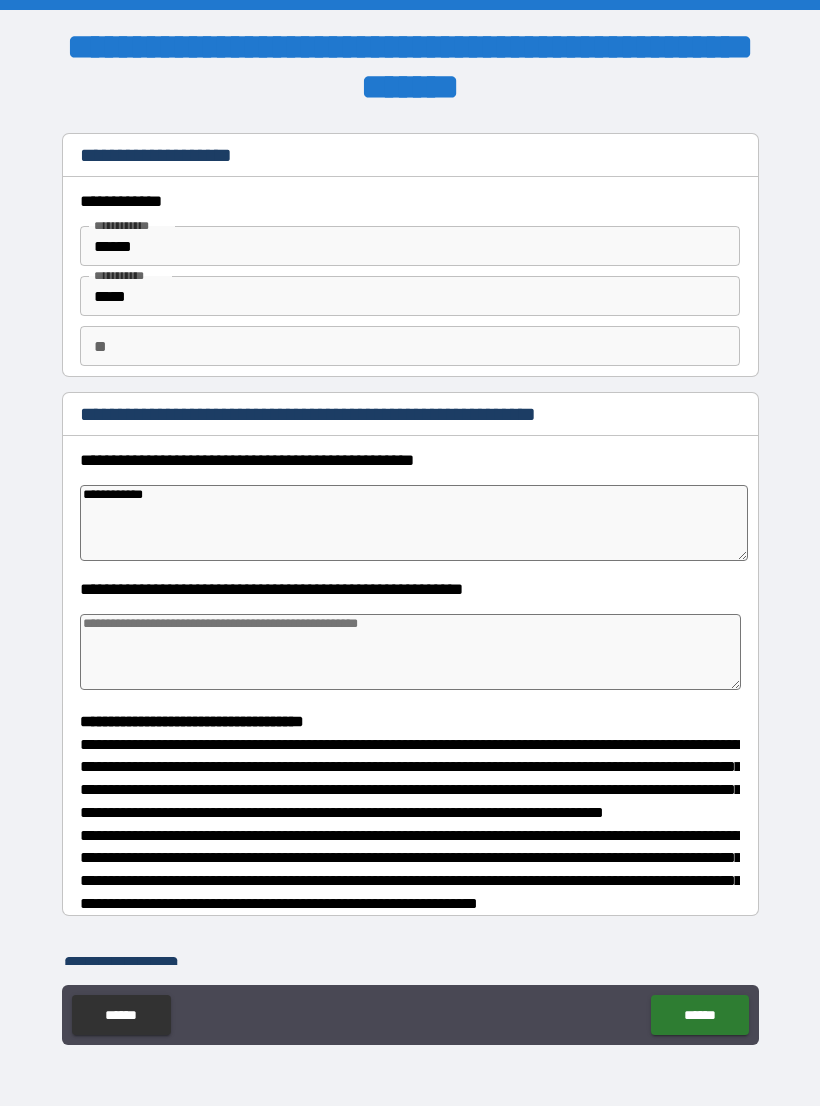 type on "*" 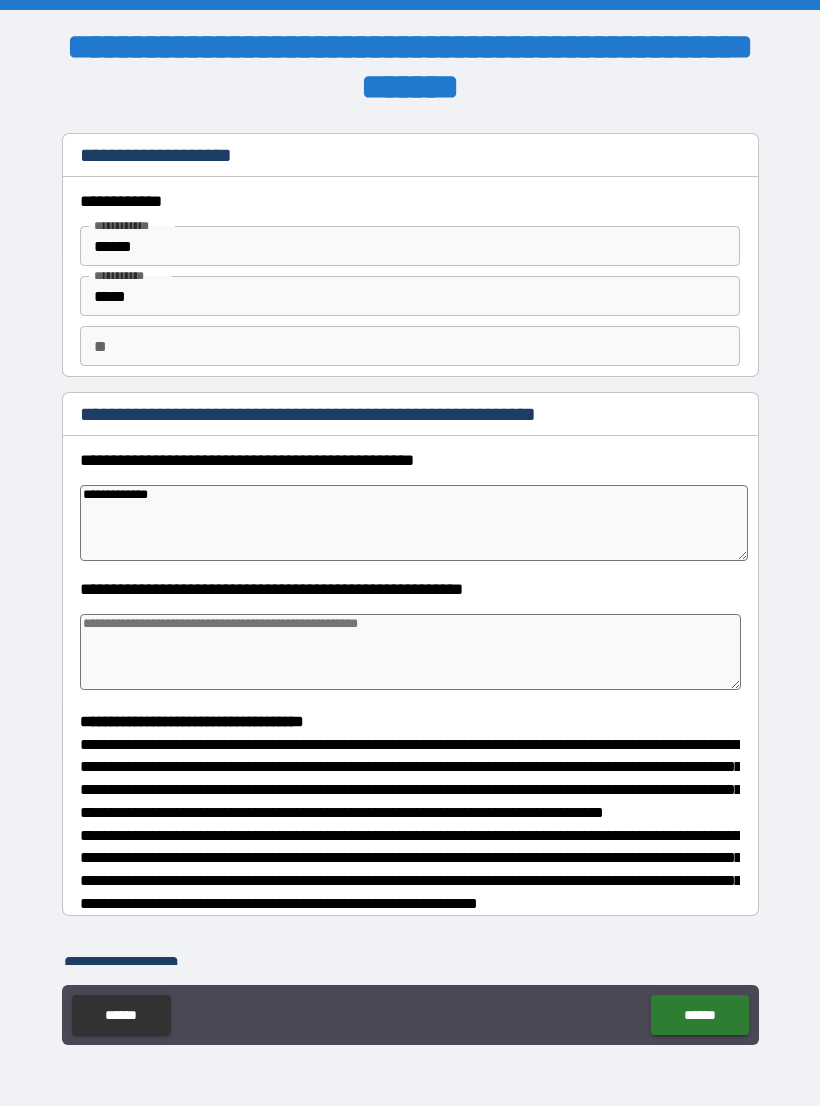 type on "*" 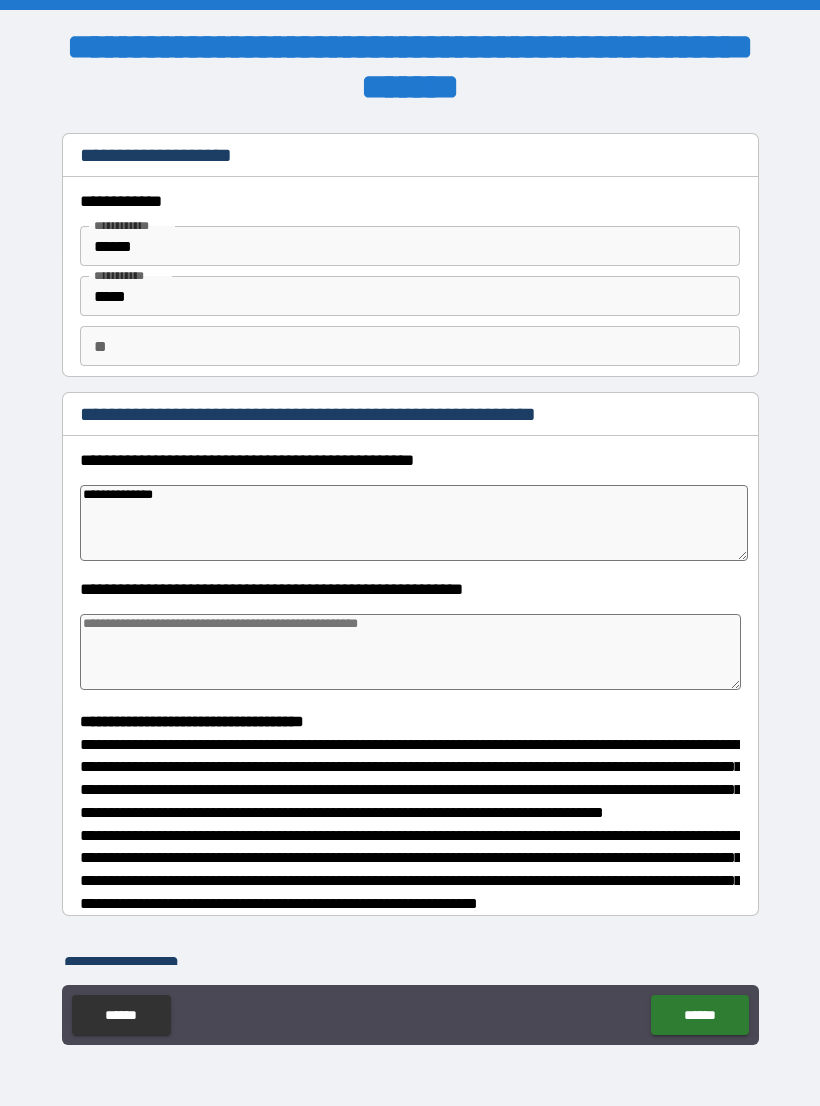 type on "*" 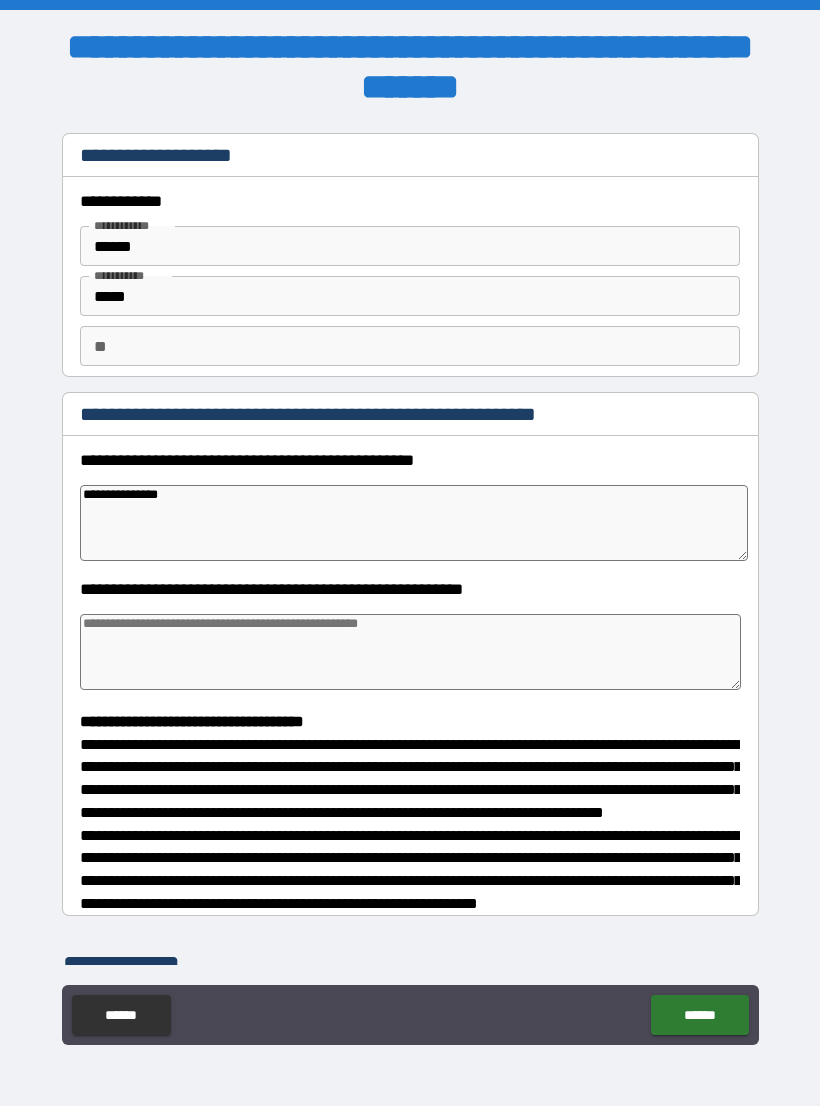 type on "*" 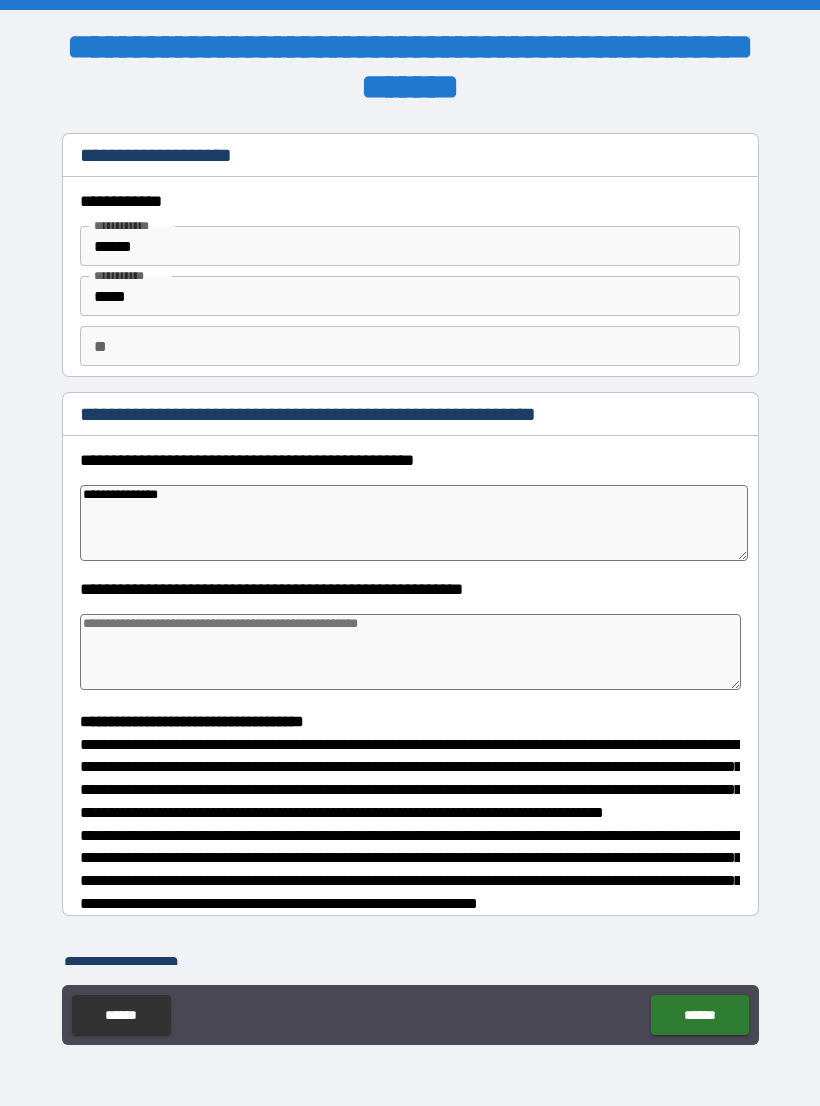 type on "**********" 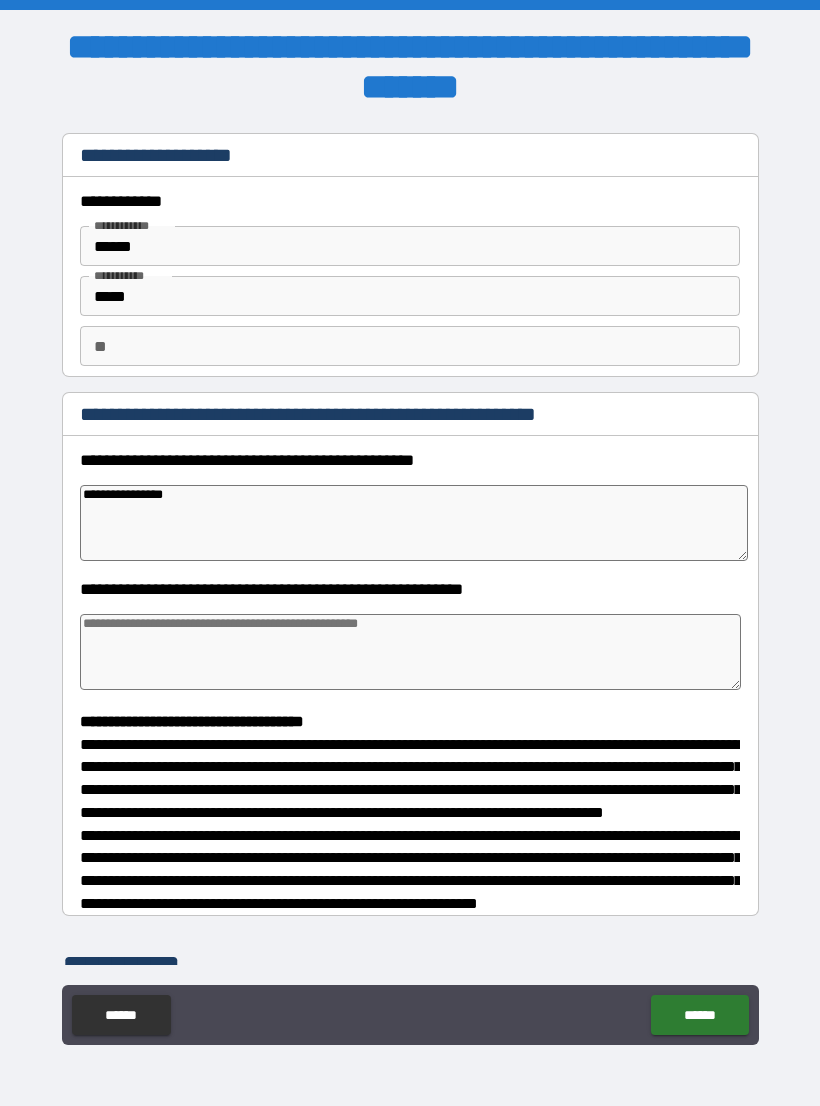type on "*" 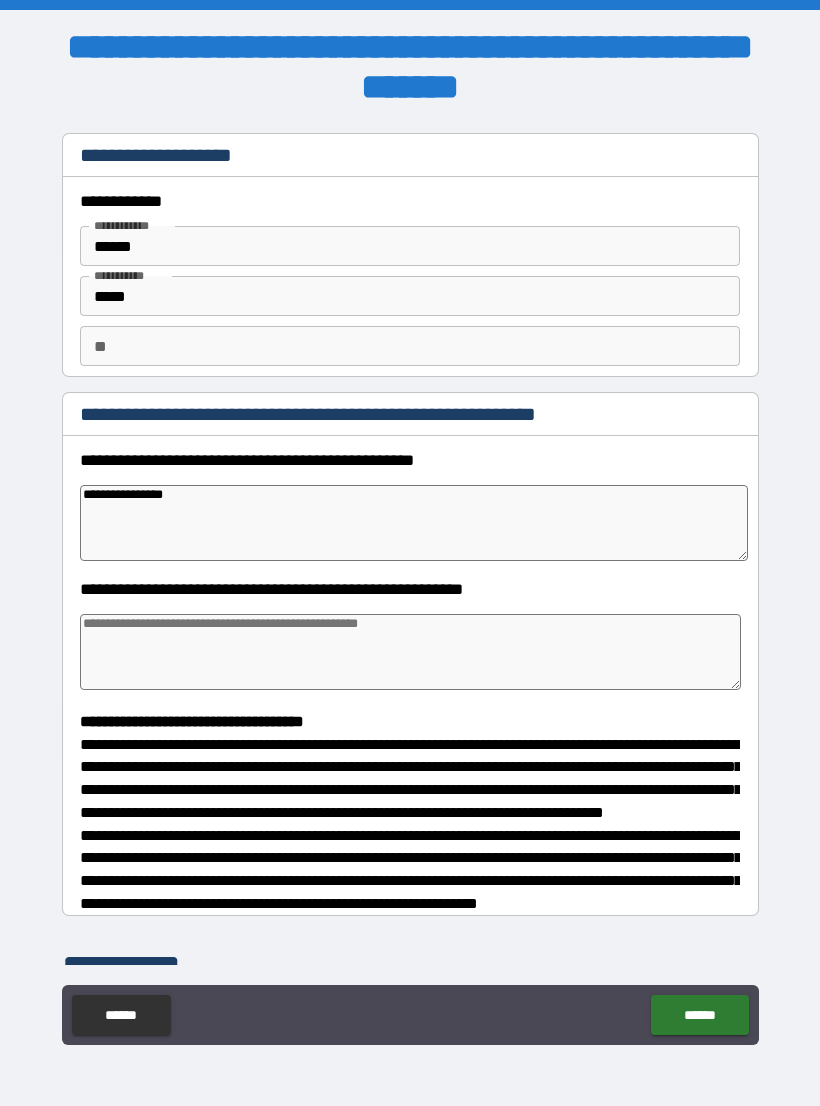 type on "*" 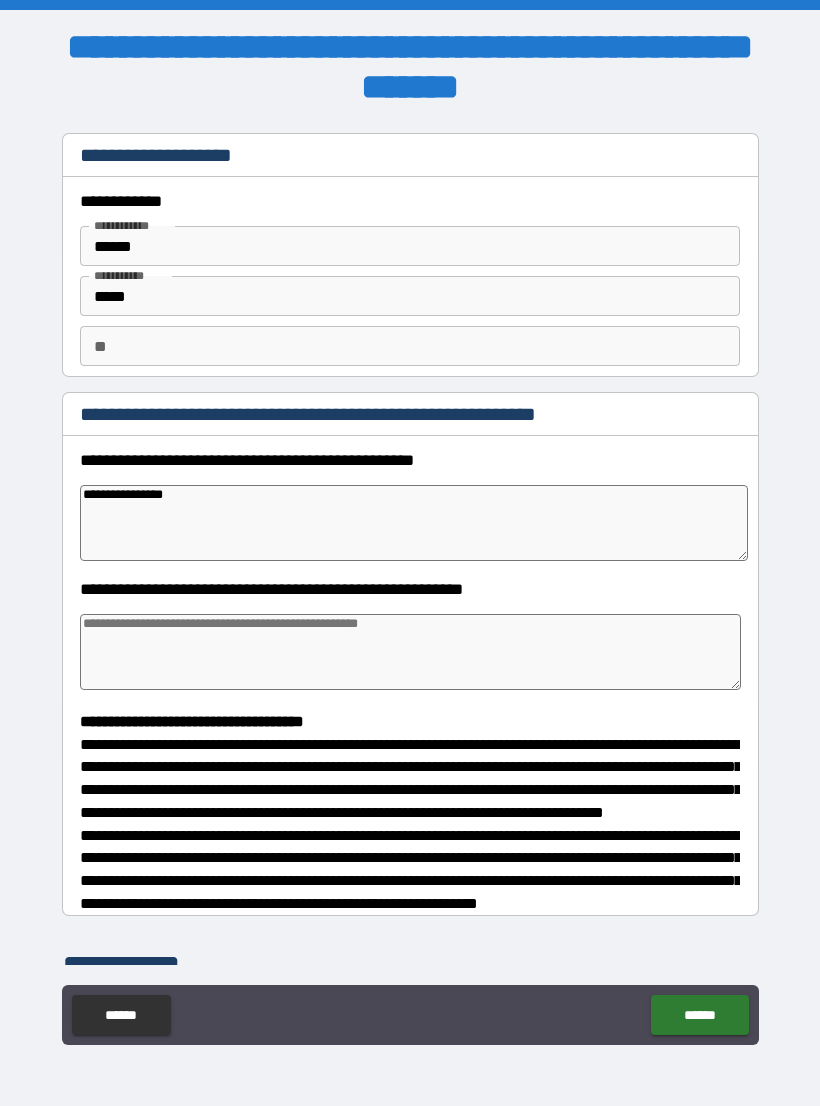 type on "*" 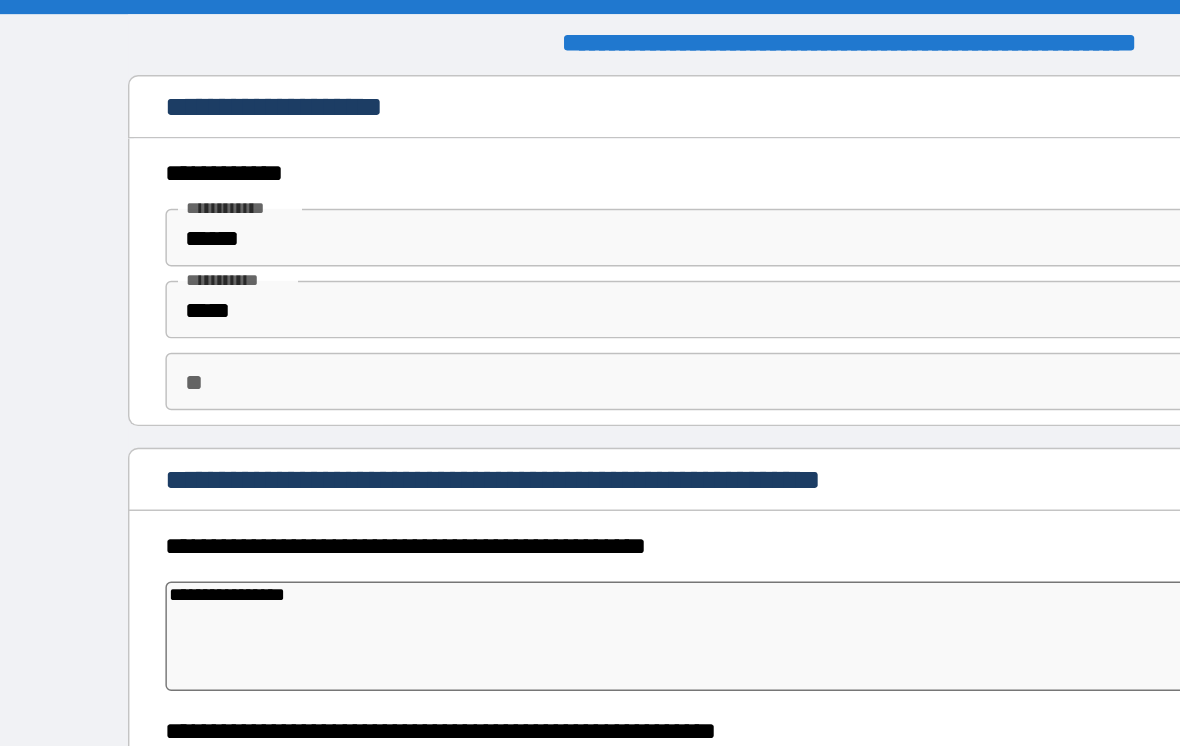type on "*" 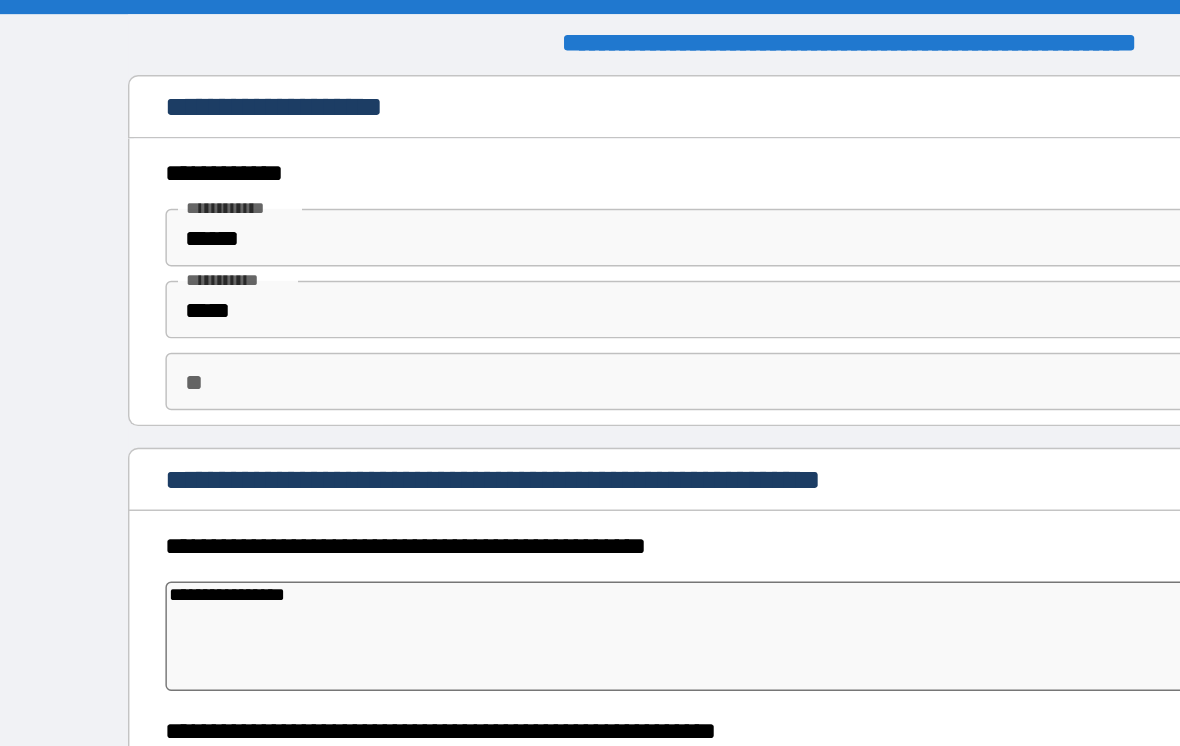 type on "*" 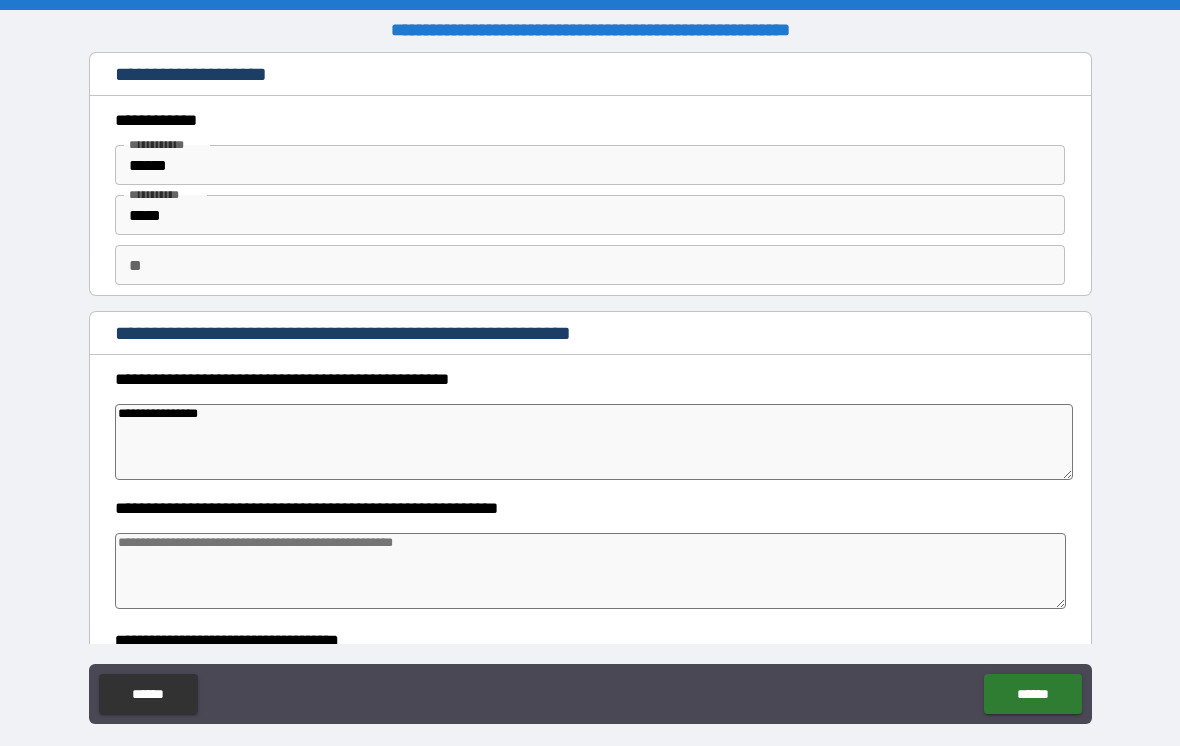 type on "*" 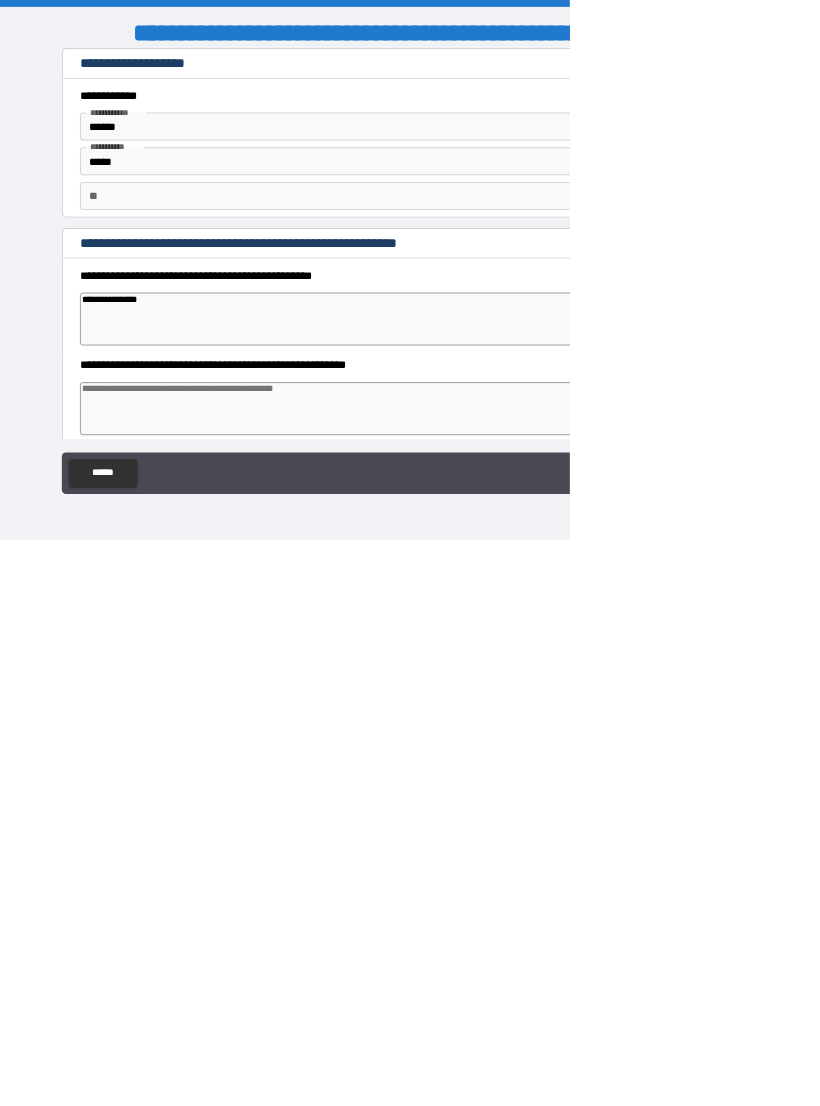 type on "*" 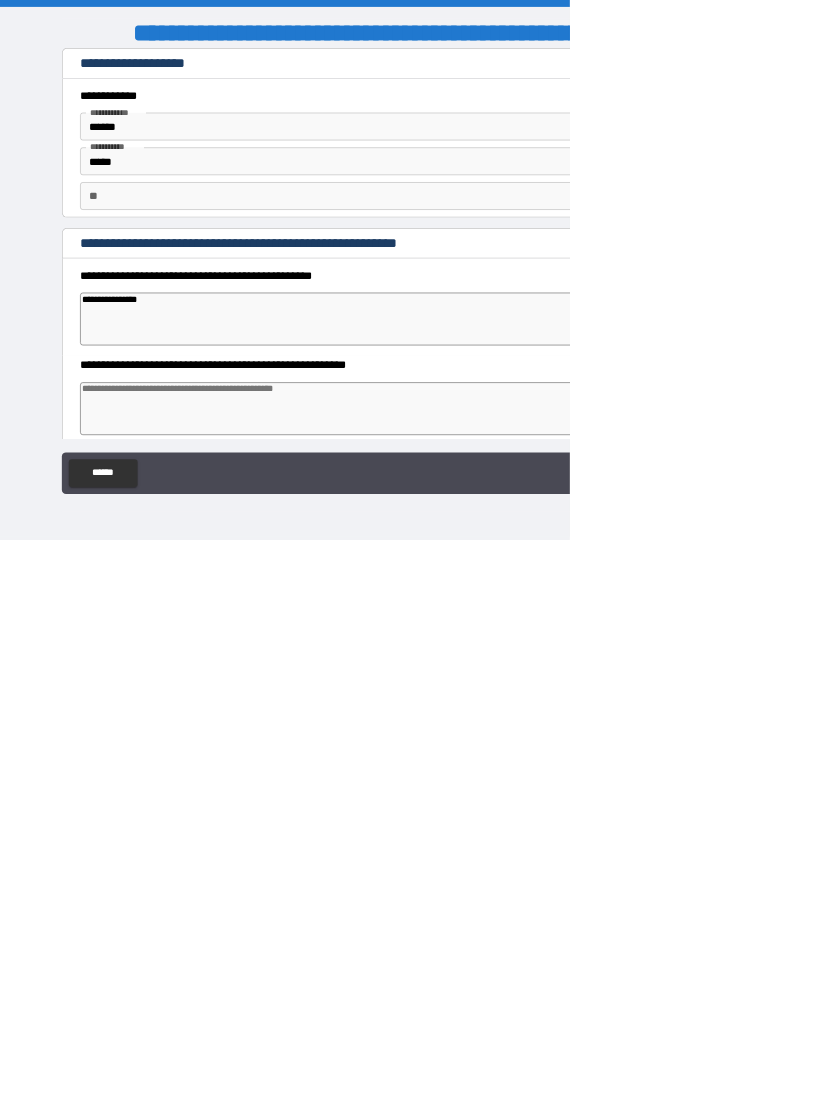 type on "*" 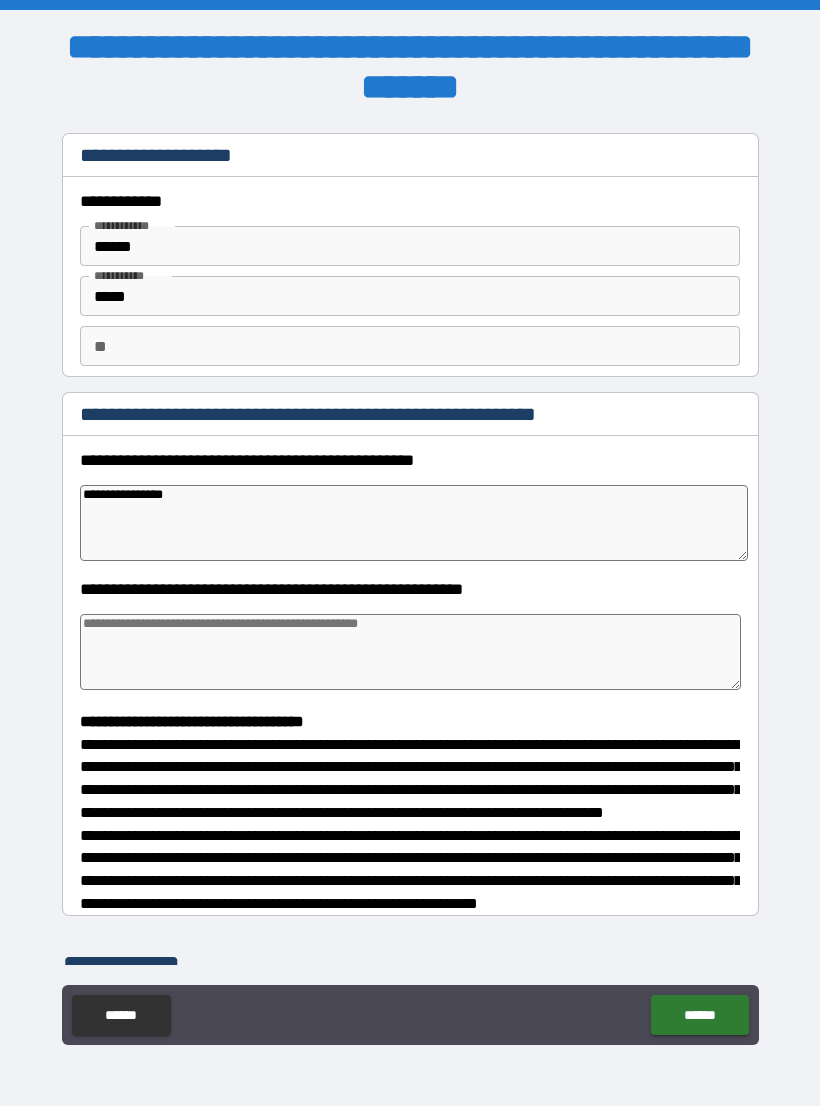type on "**********" 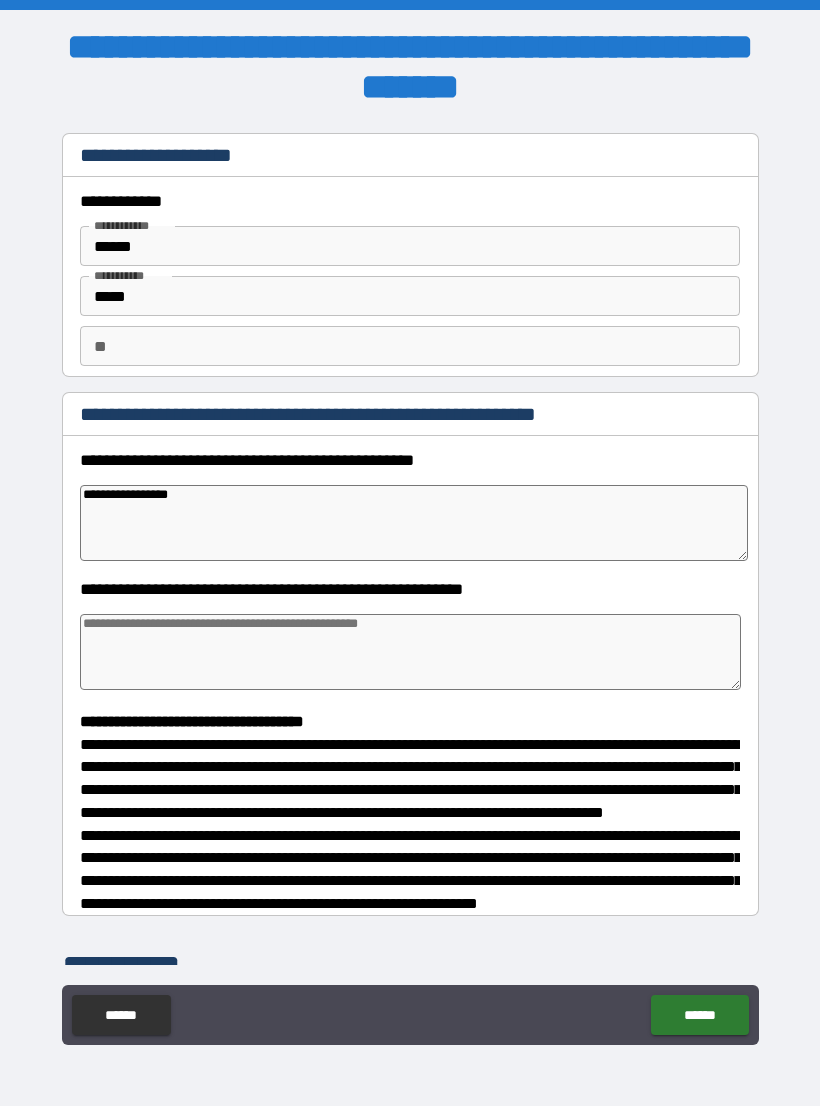 type on "*" 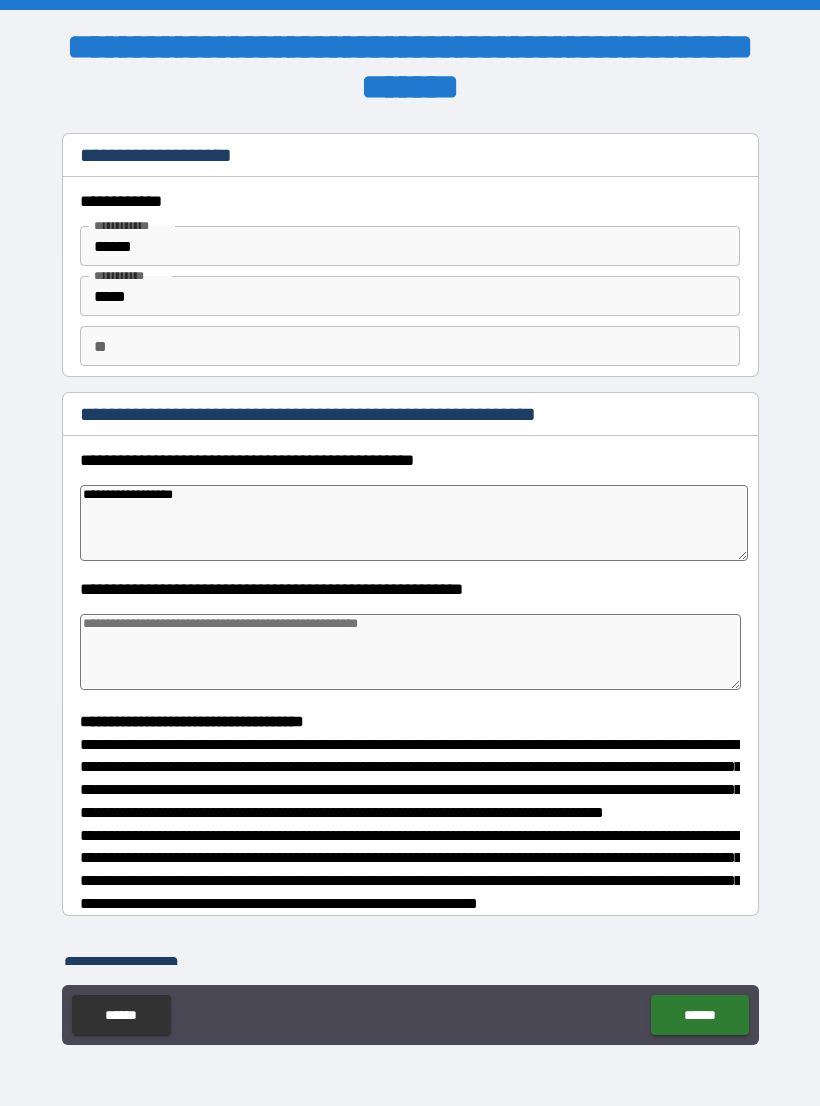 type on "*" 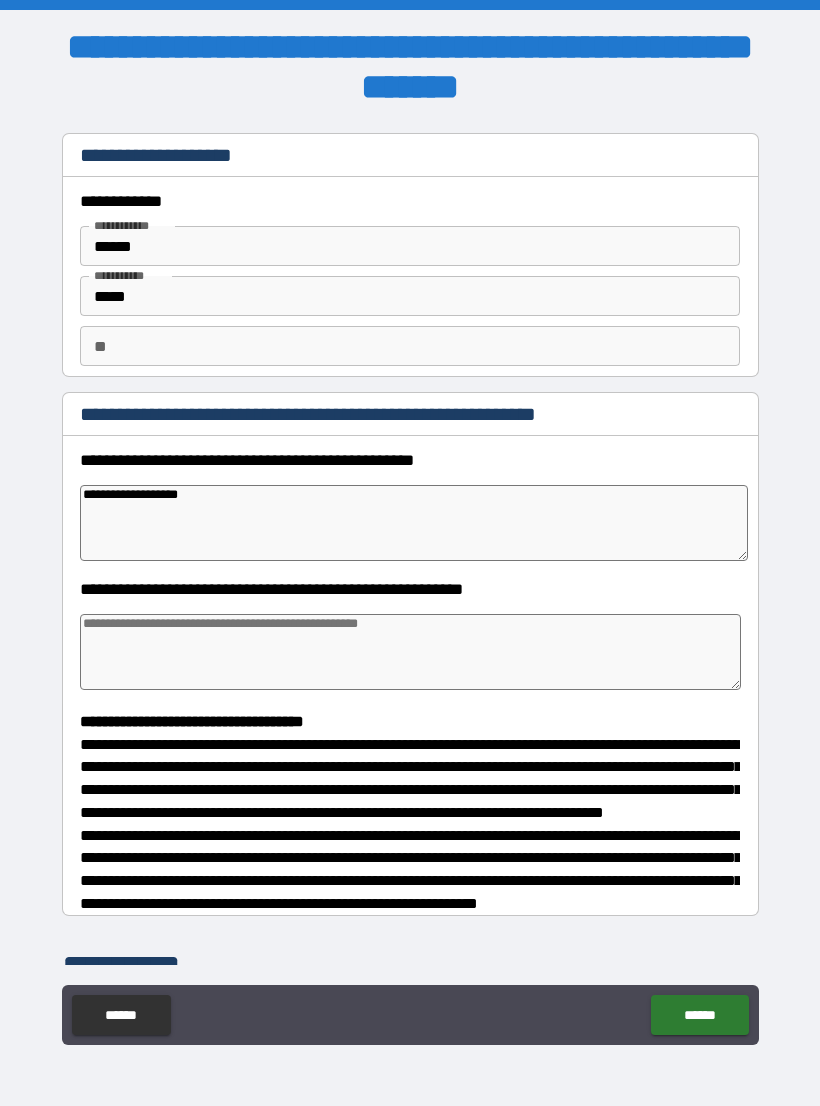 type on "**********" 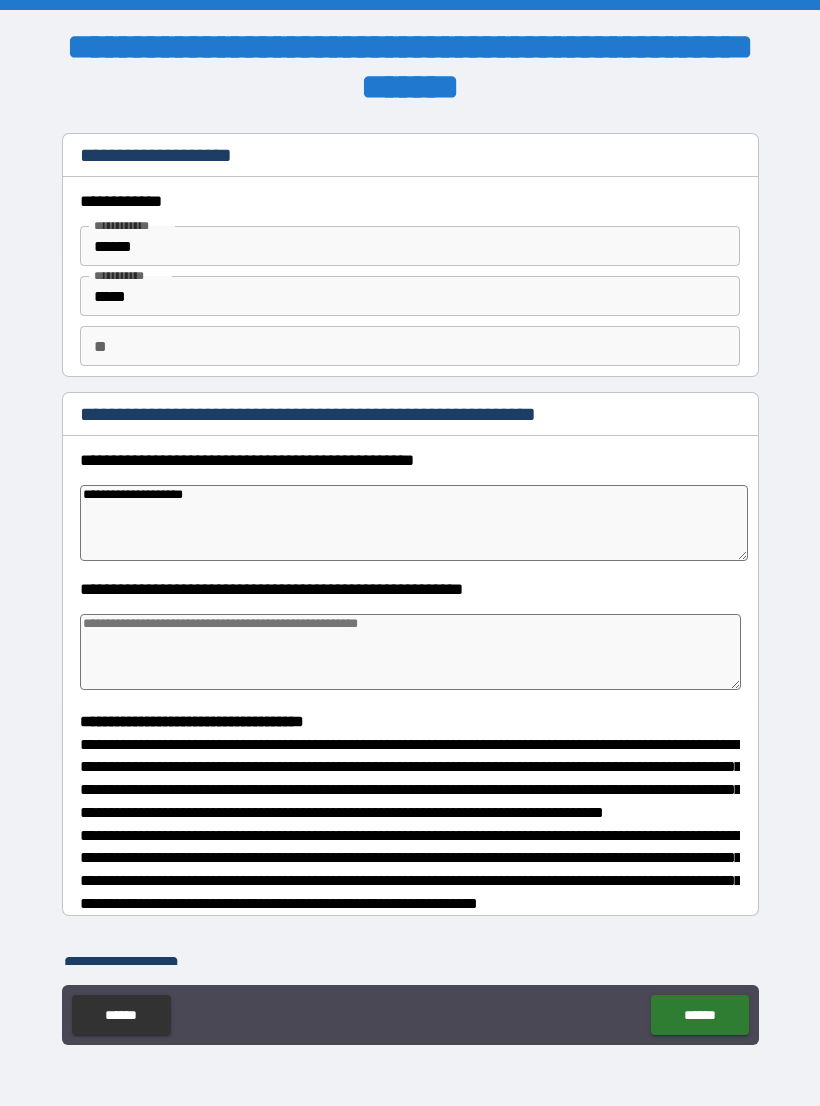 type on "*" 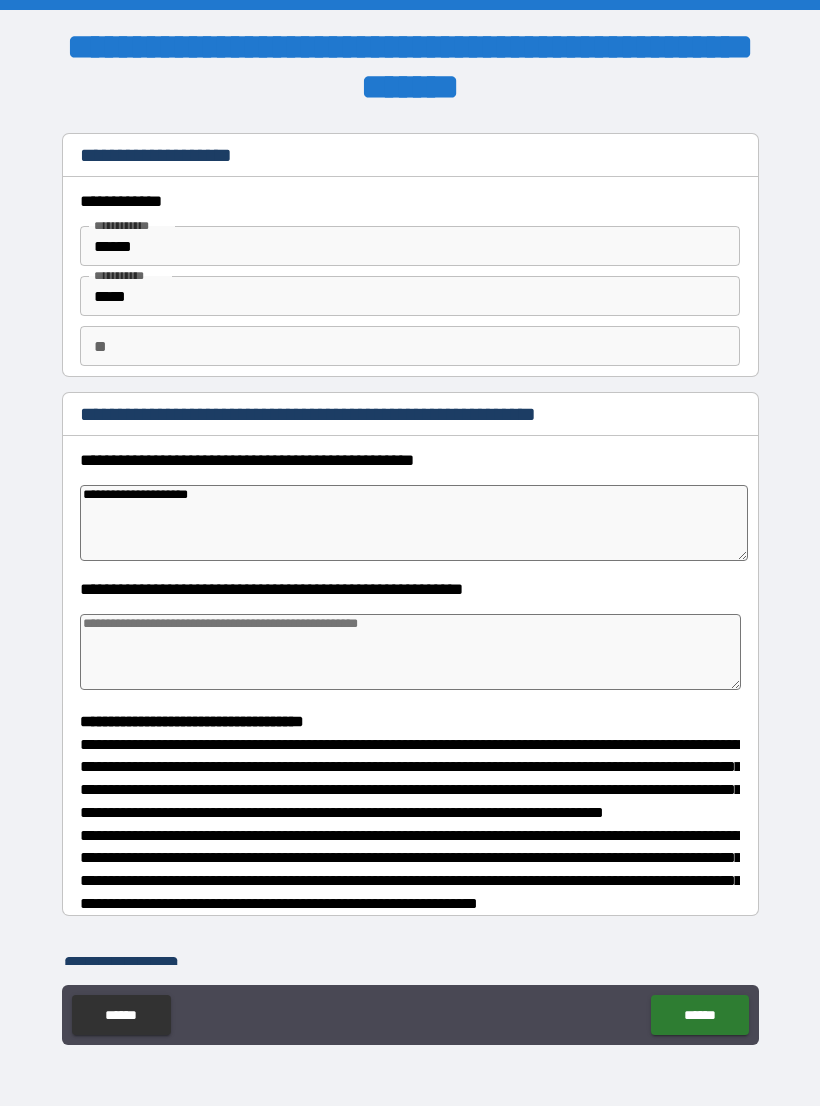 type on "*" 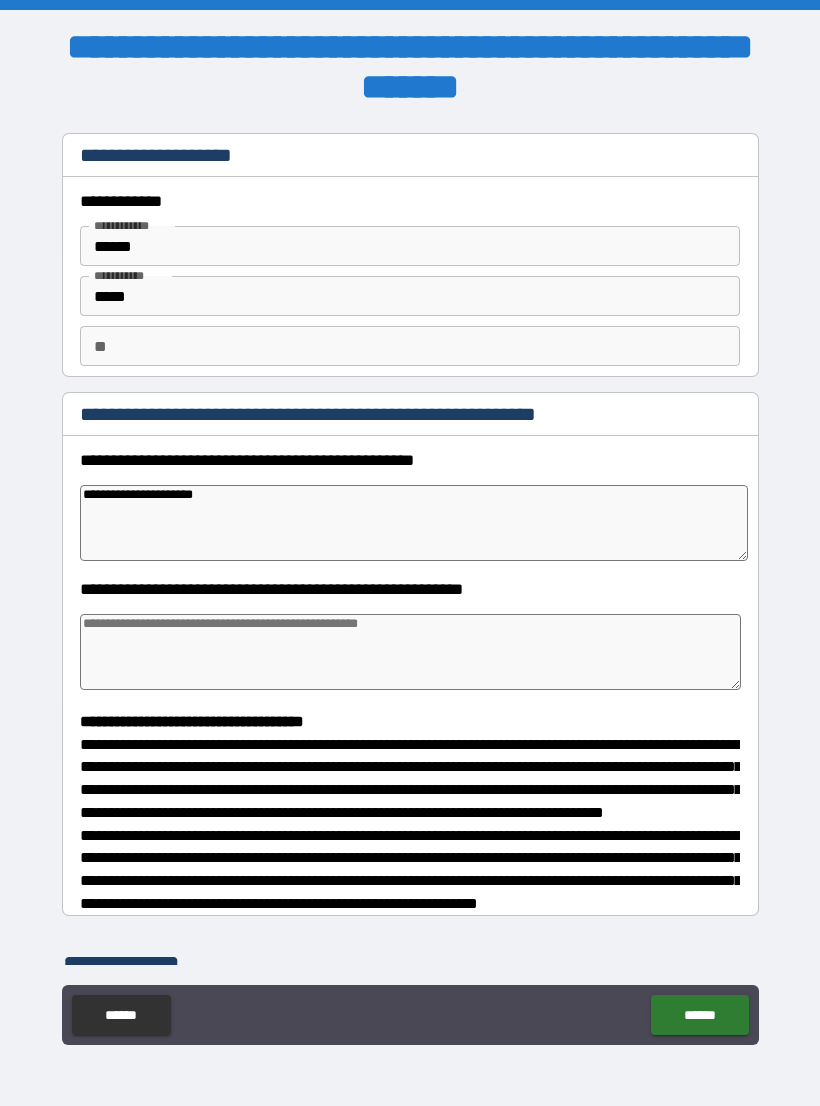 type on "*" 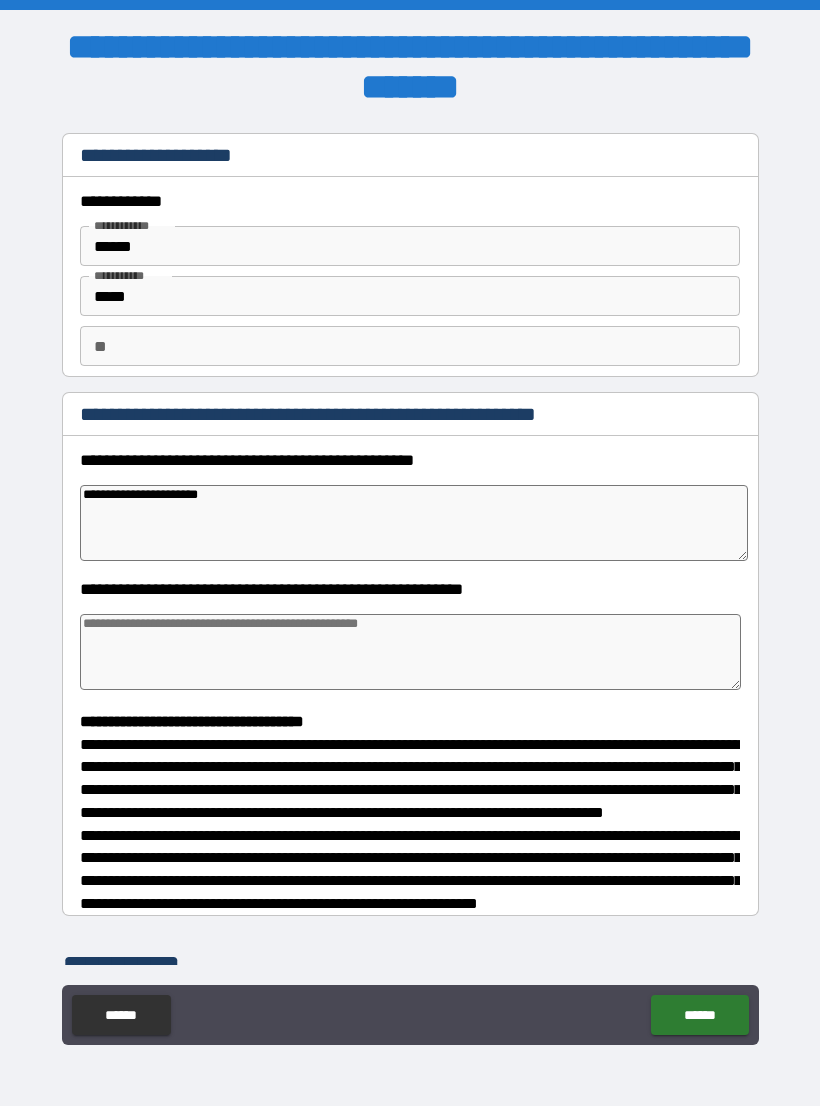type on "*" 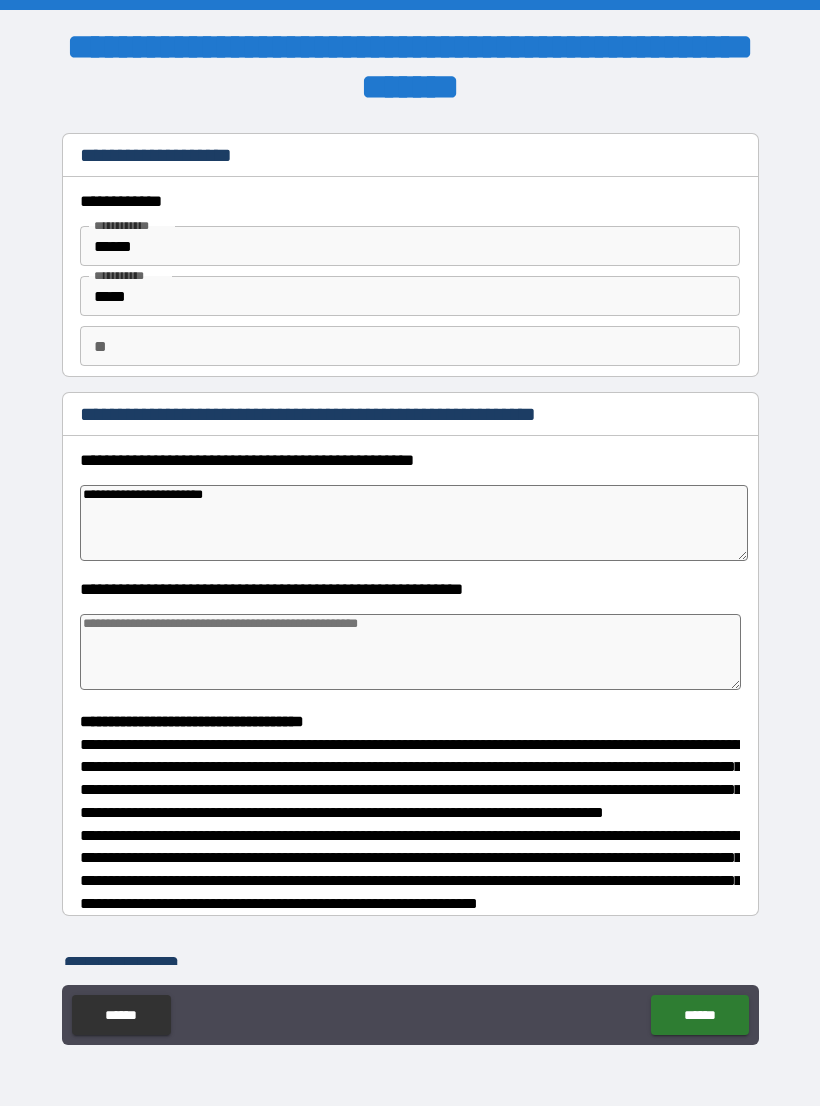 type on "*" 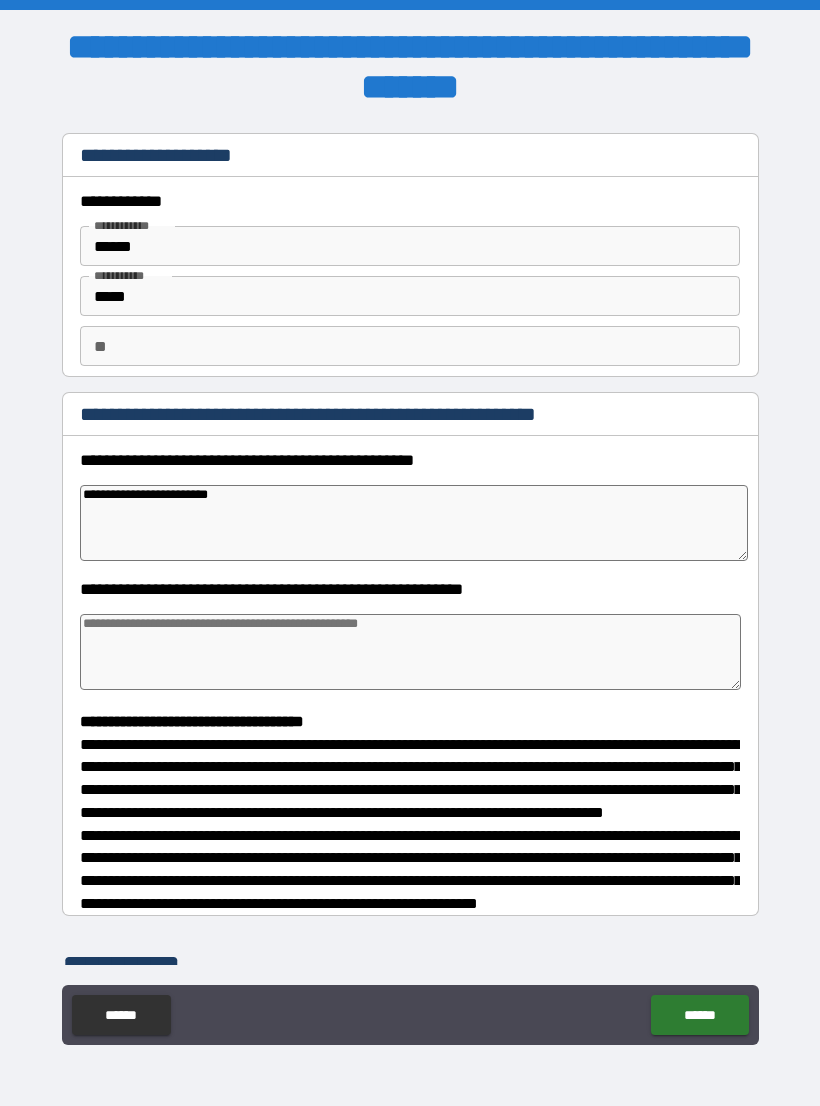 type on "*" 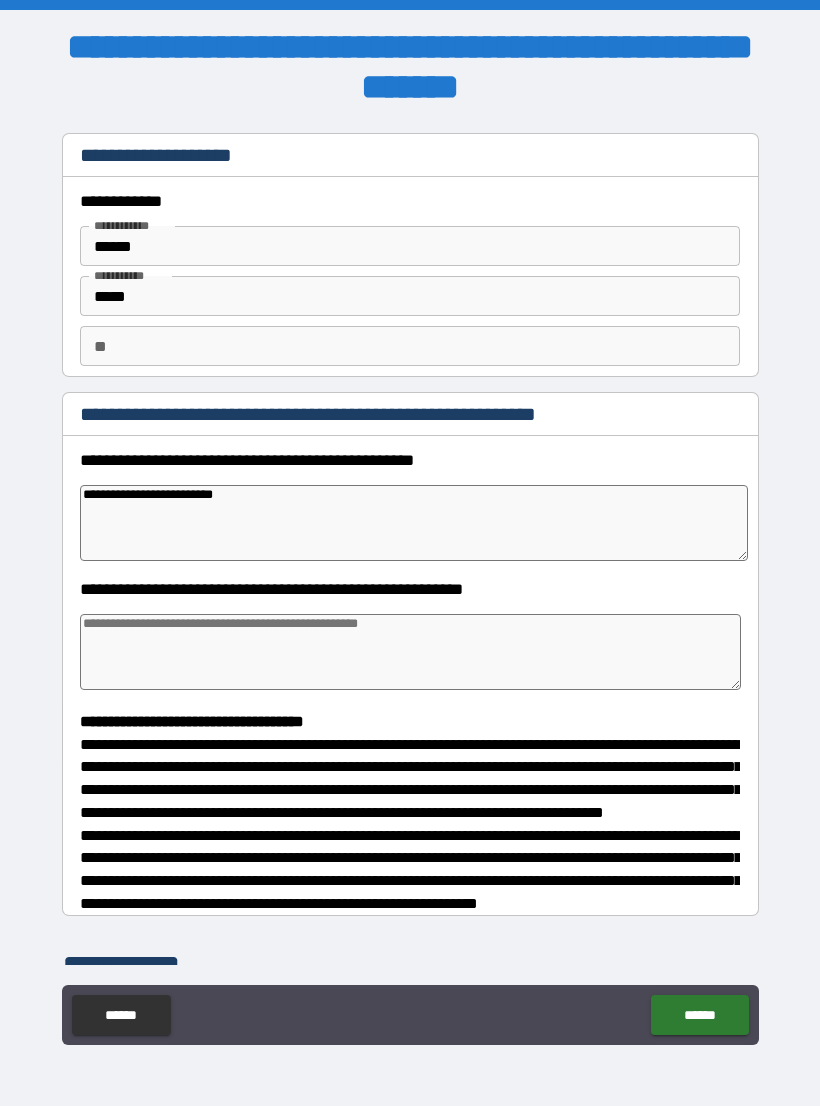 type on "*" 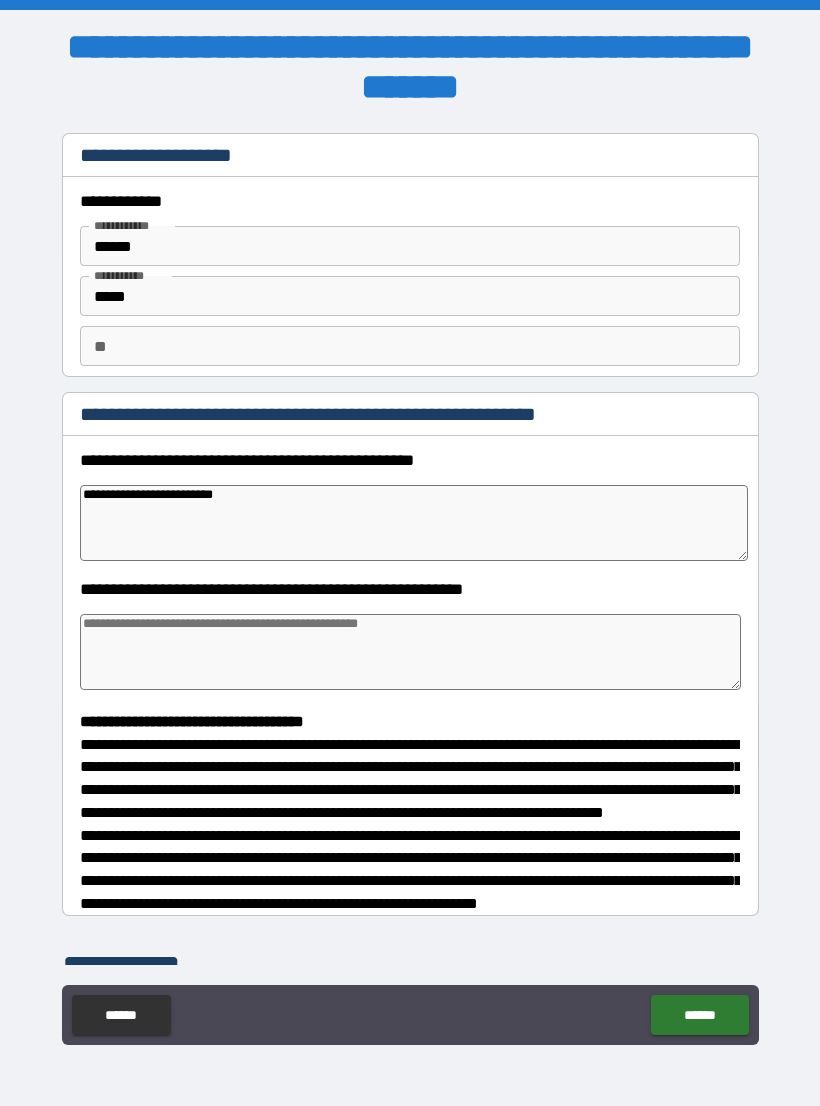 type on "**********" 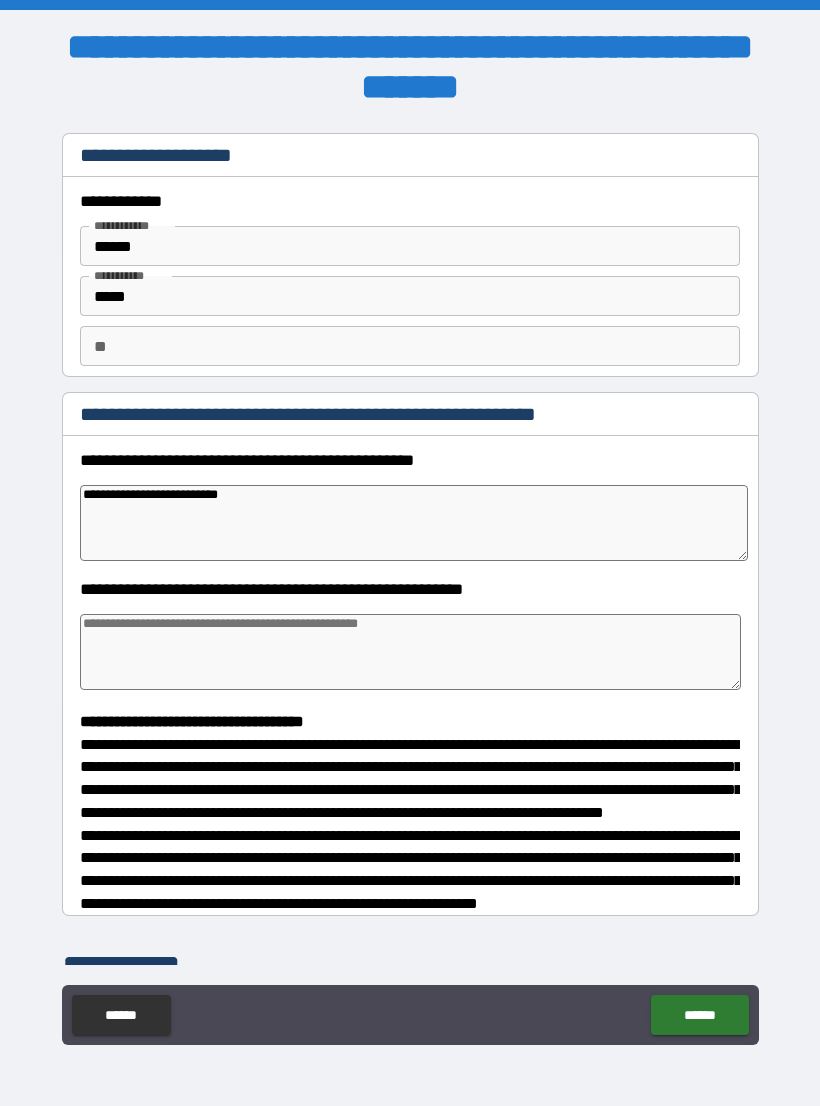 type on "*" 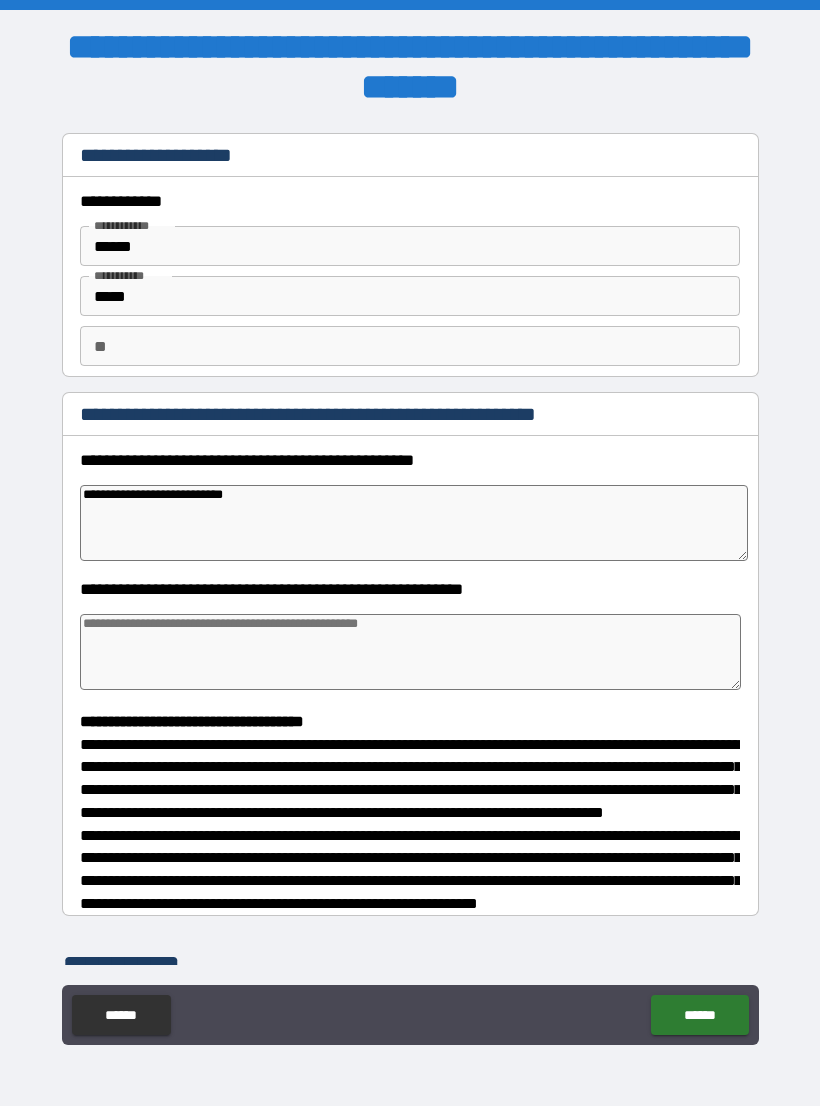 type on "*" 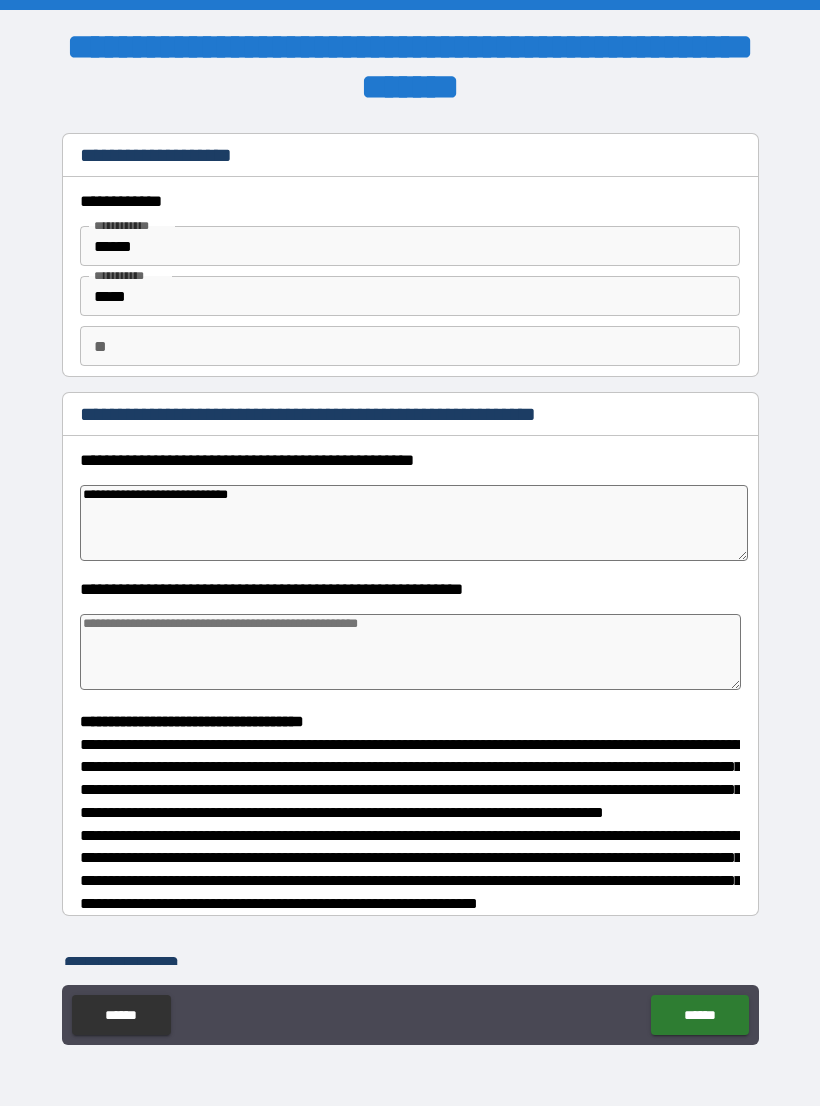type on "*" 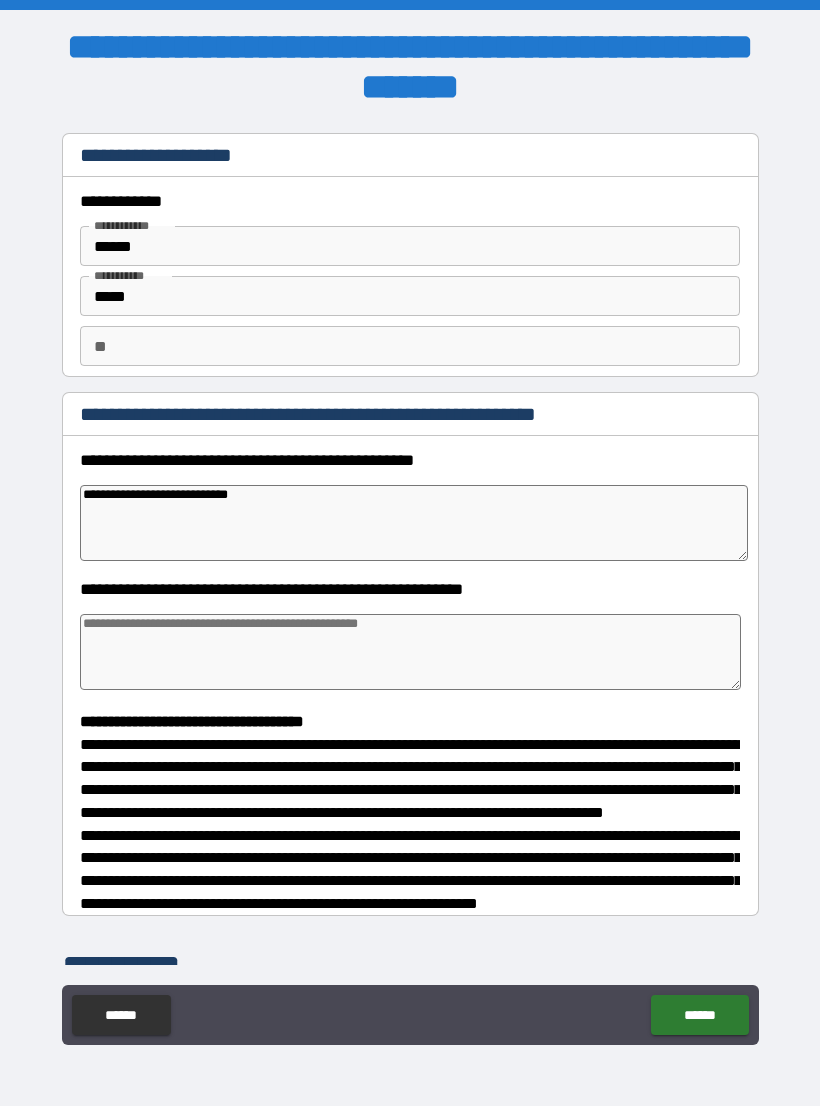type on "**********" 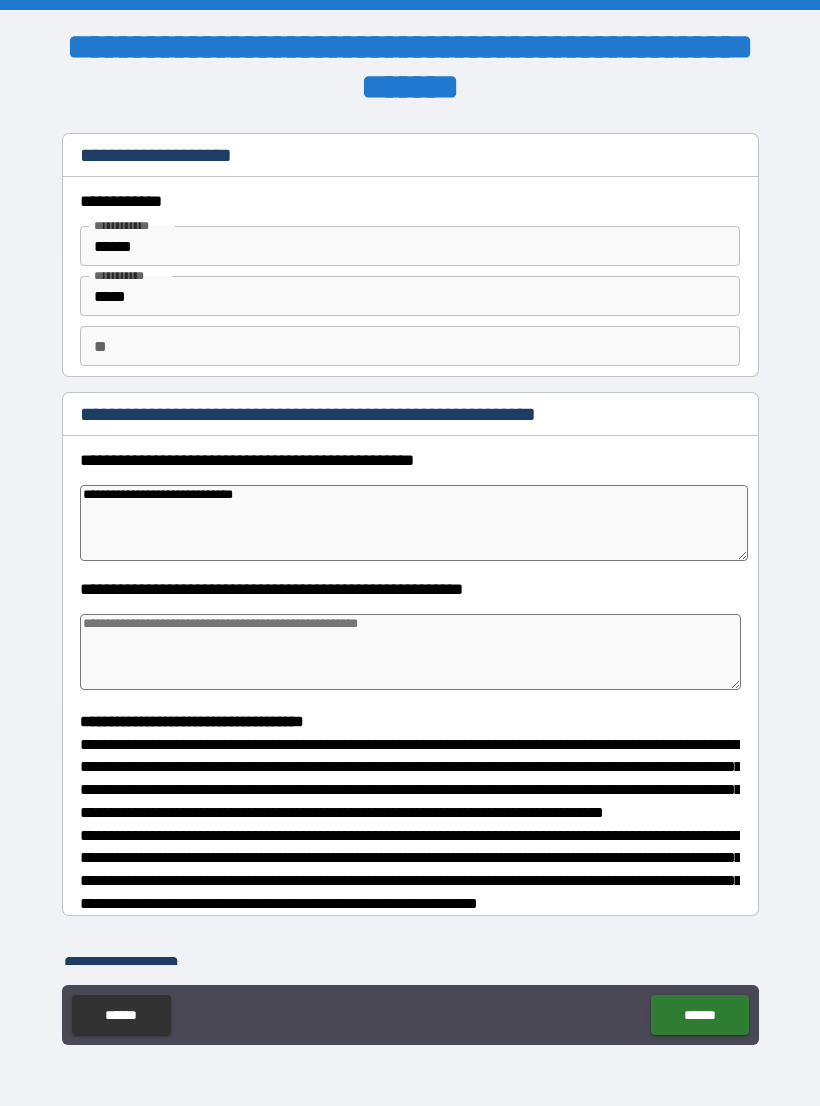 type on "*" 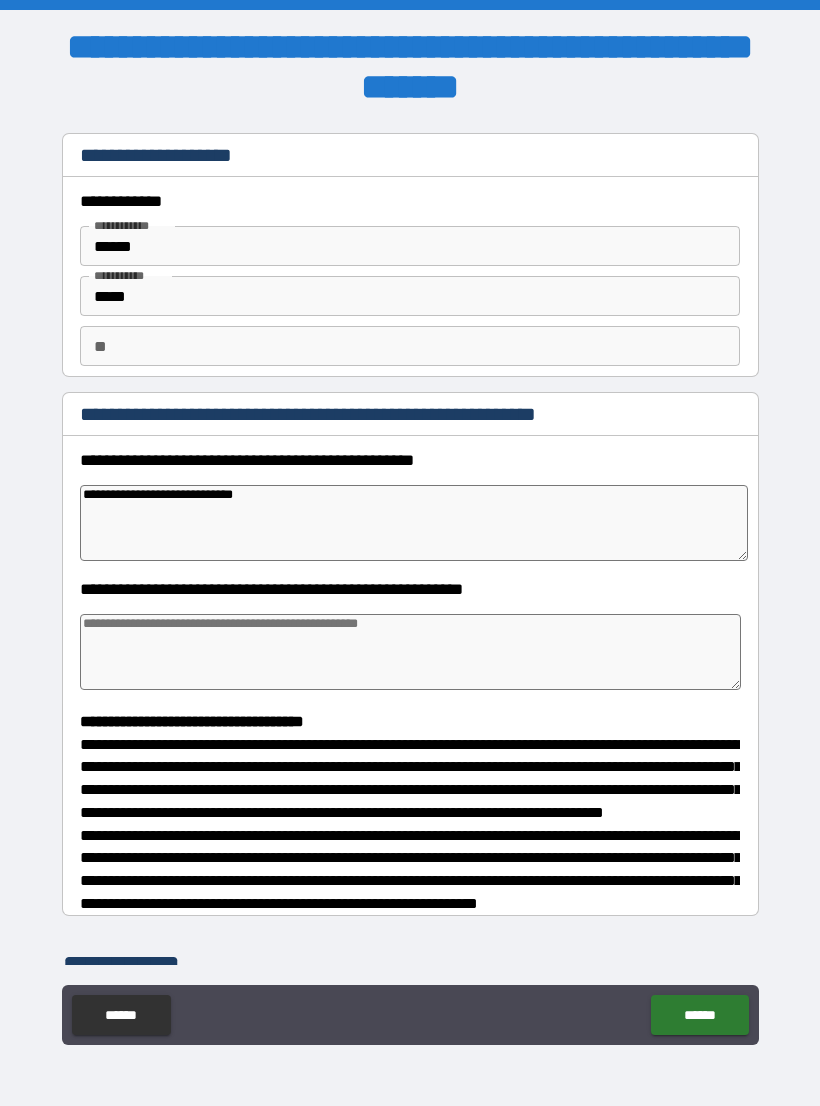 type on "**********" 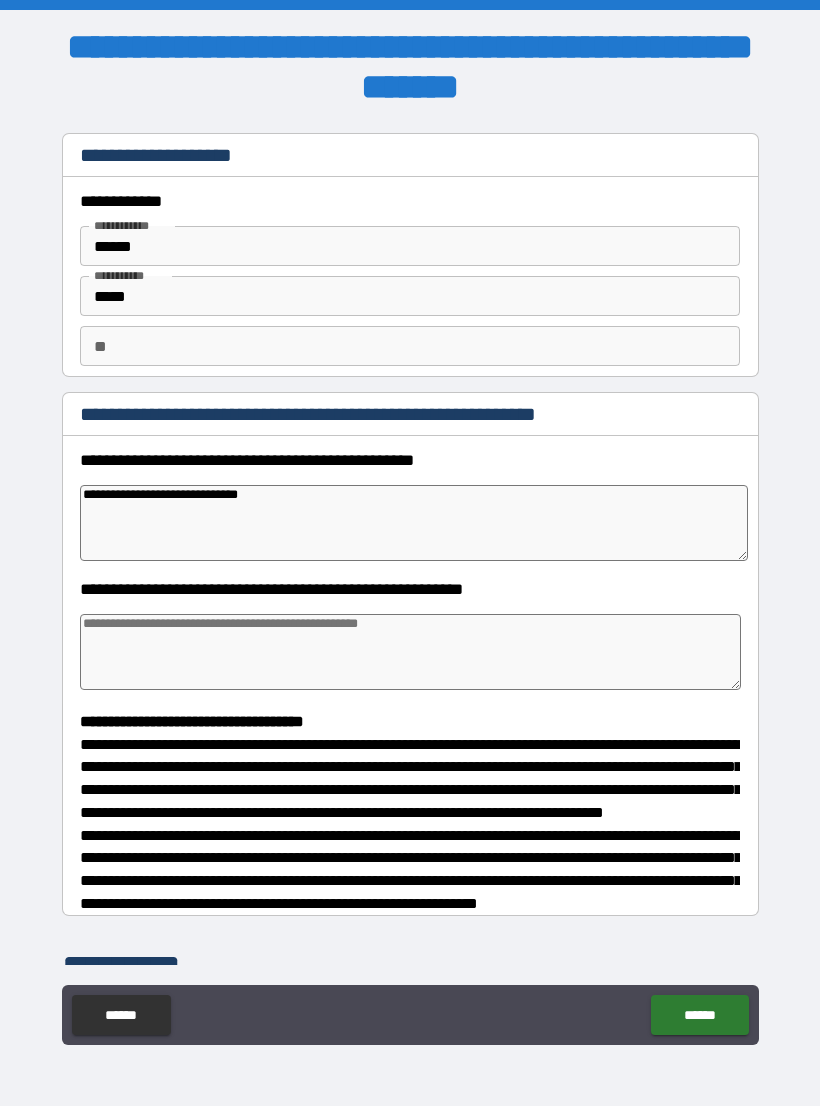 type on "*" 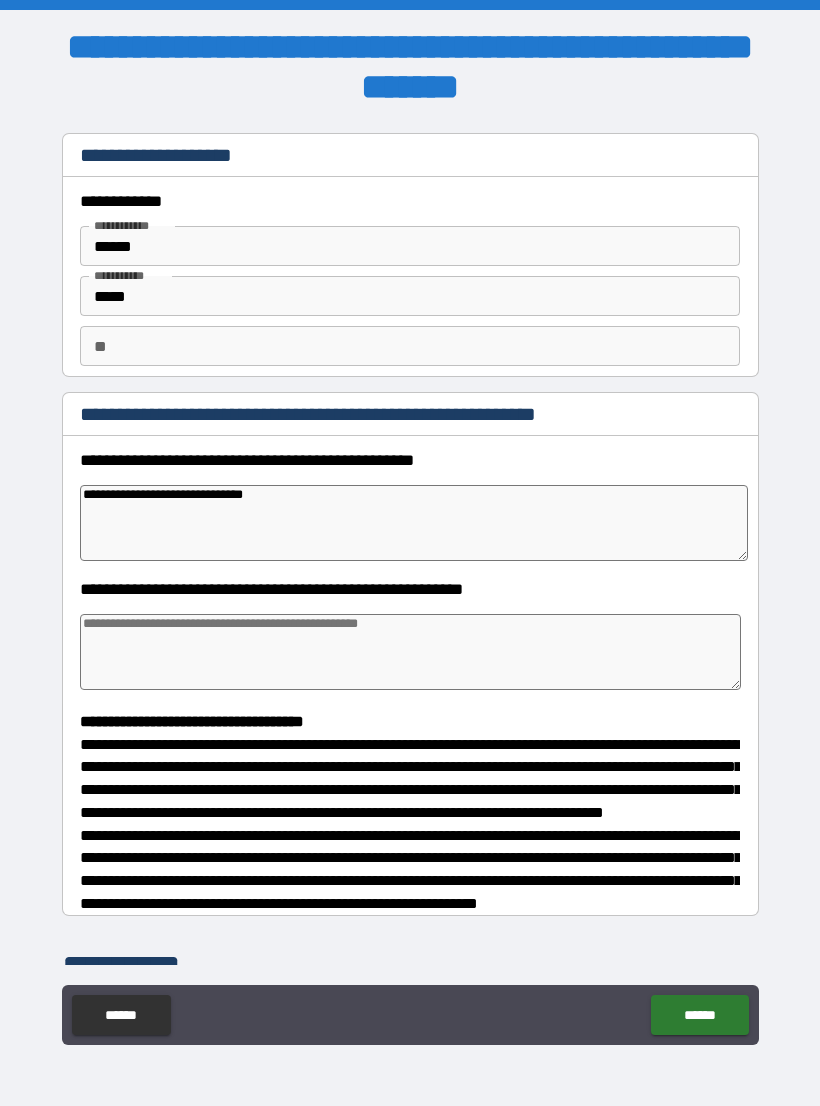 type on "*" 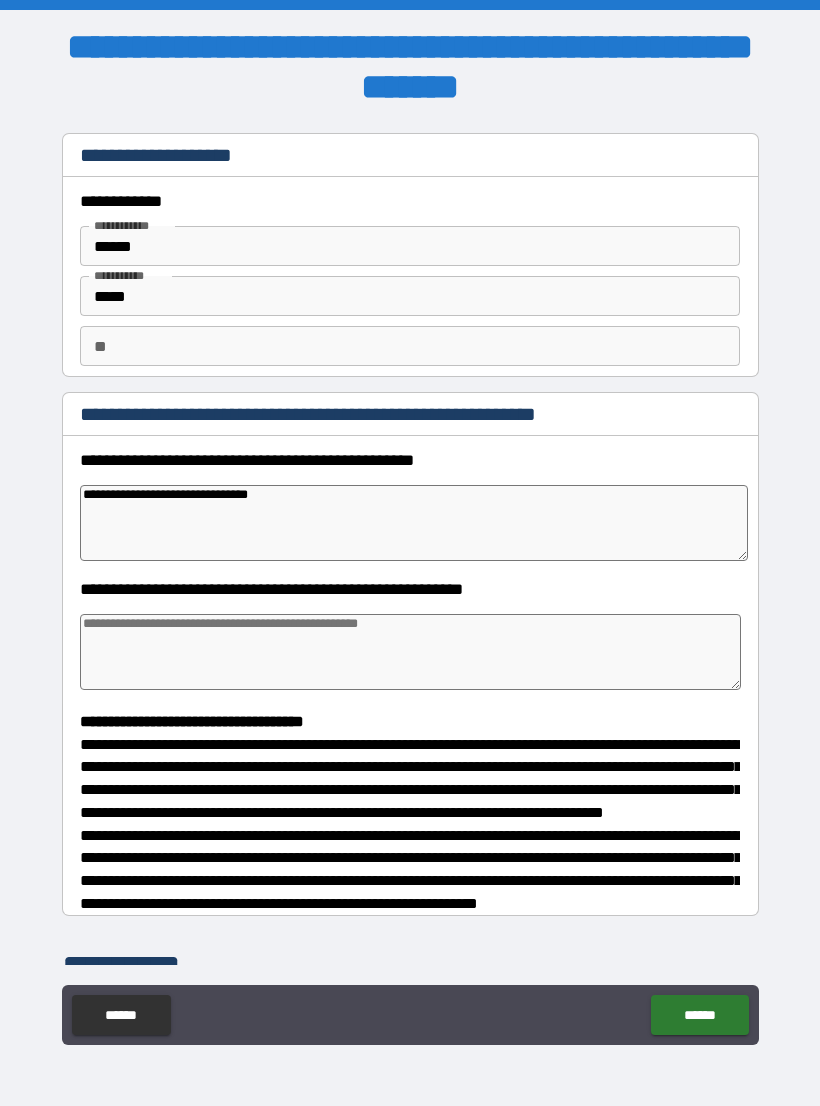 type on "*" 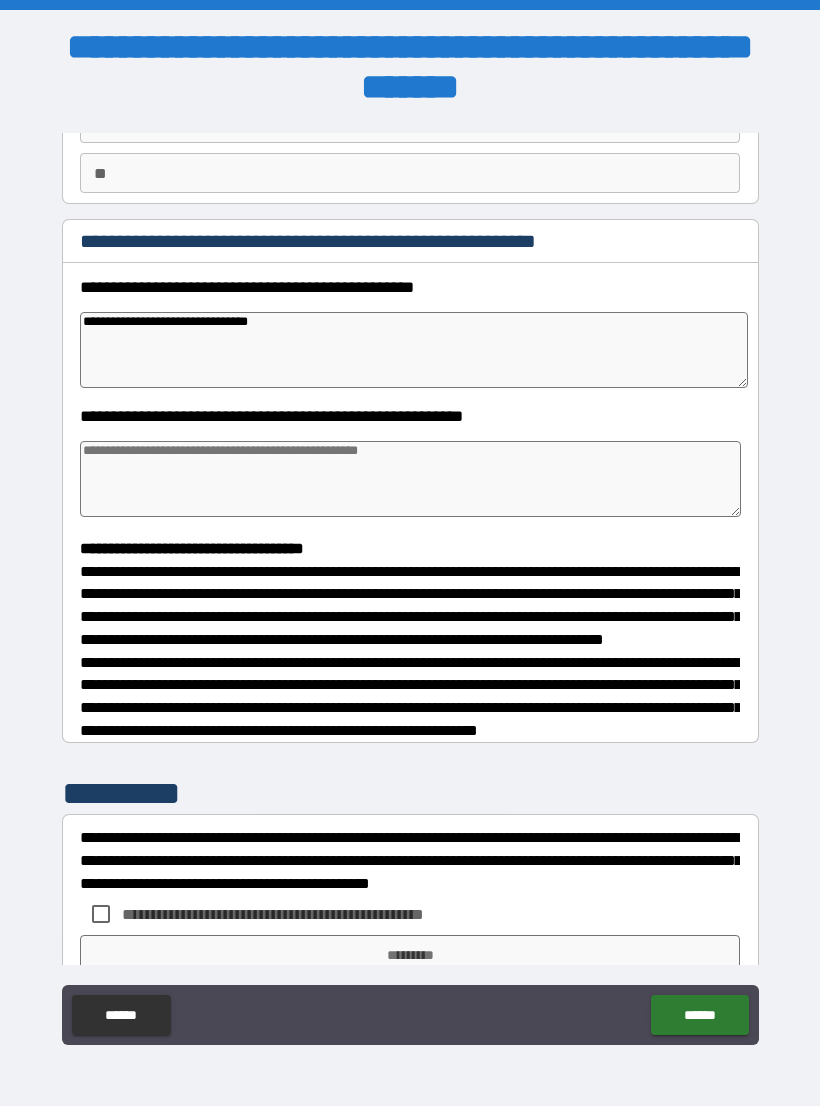 scroll, scrollTop: 244, scrollLeft: 0, axis: vertical 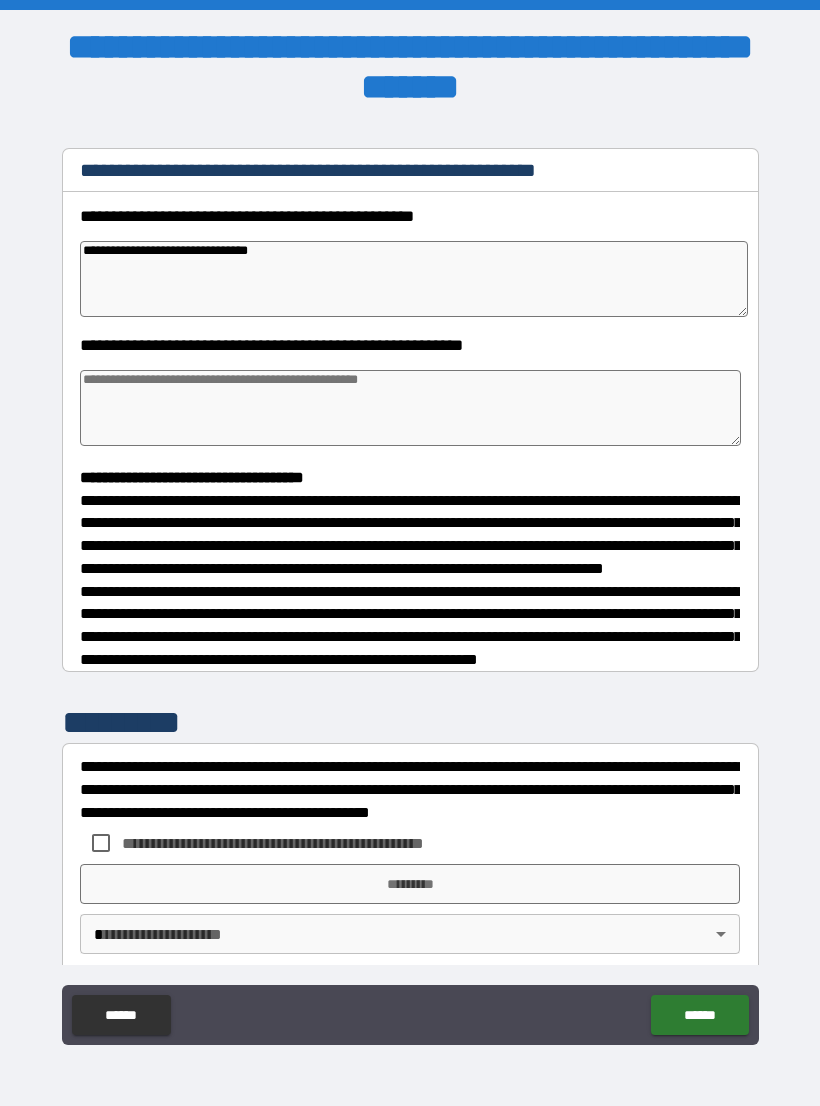 click at bounding box center (410, 408) 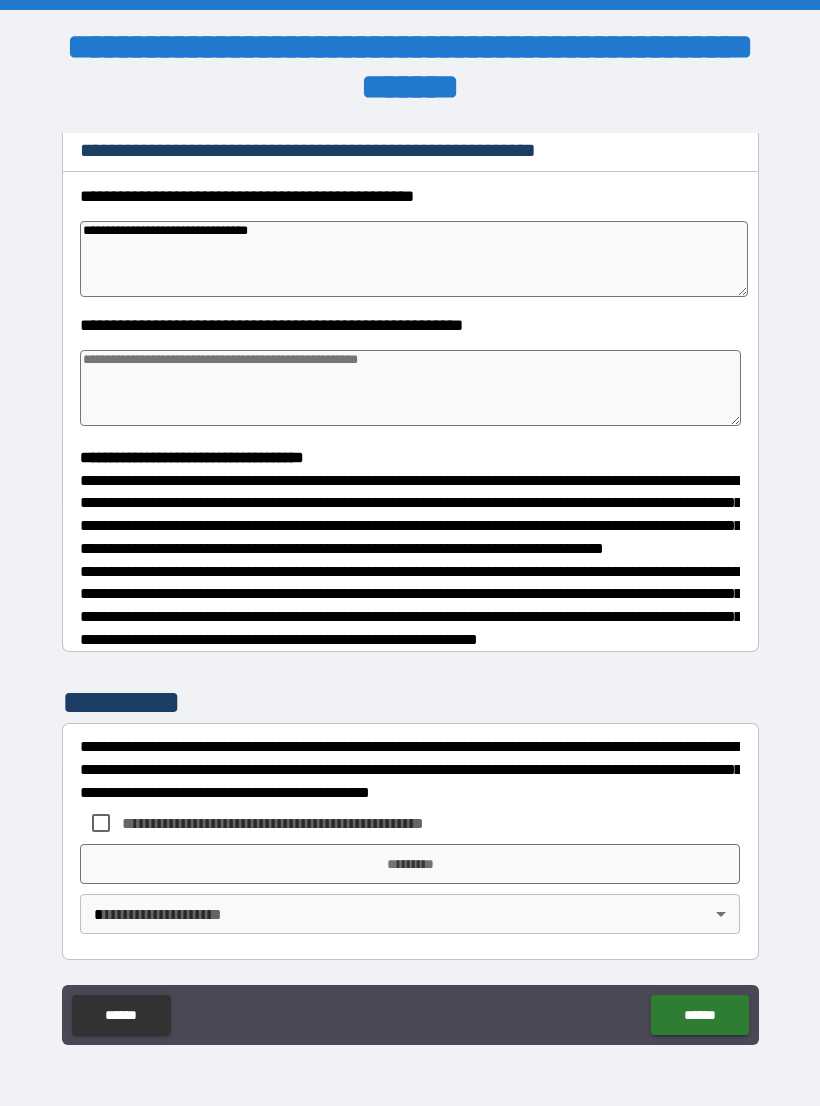 scroll, scrollTop: 293, scrollLeft: 0, axis: vertical 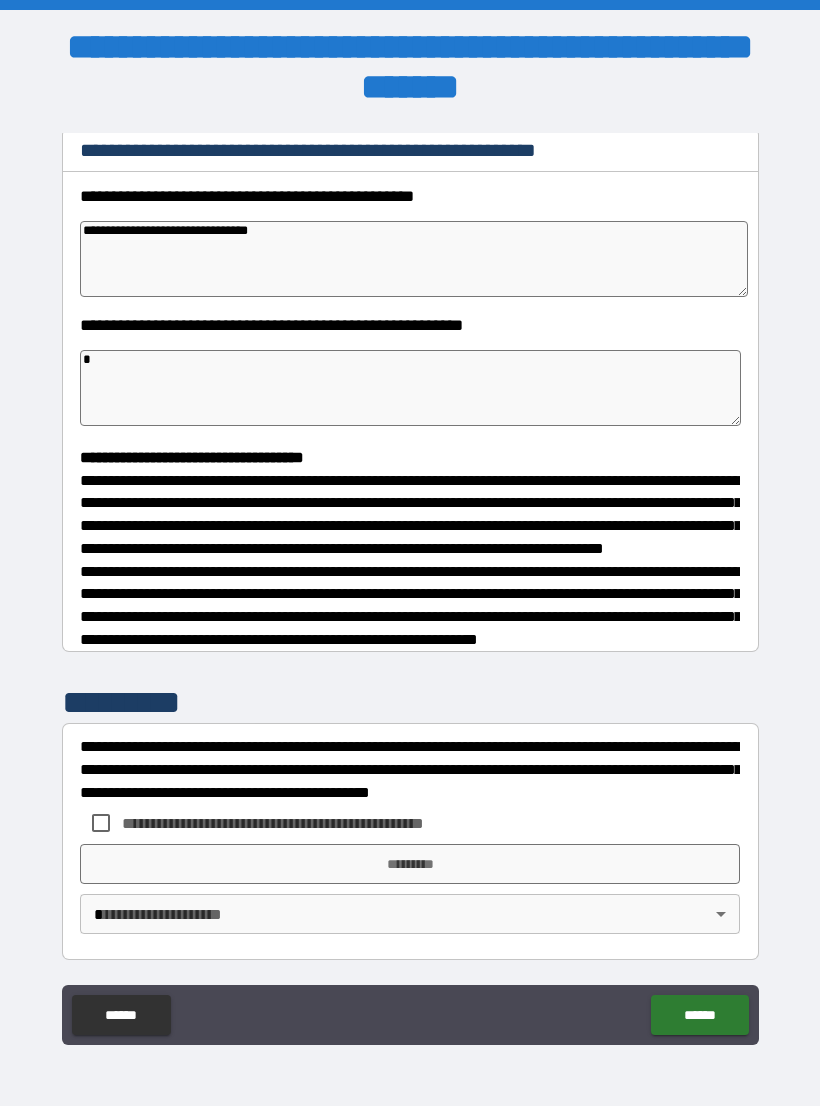 type on "*" 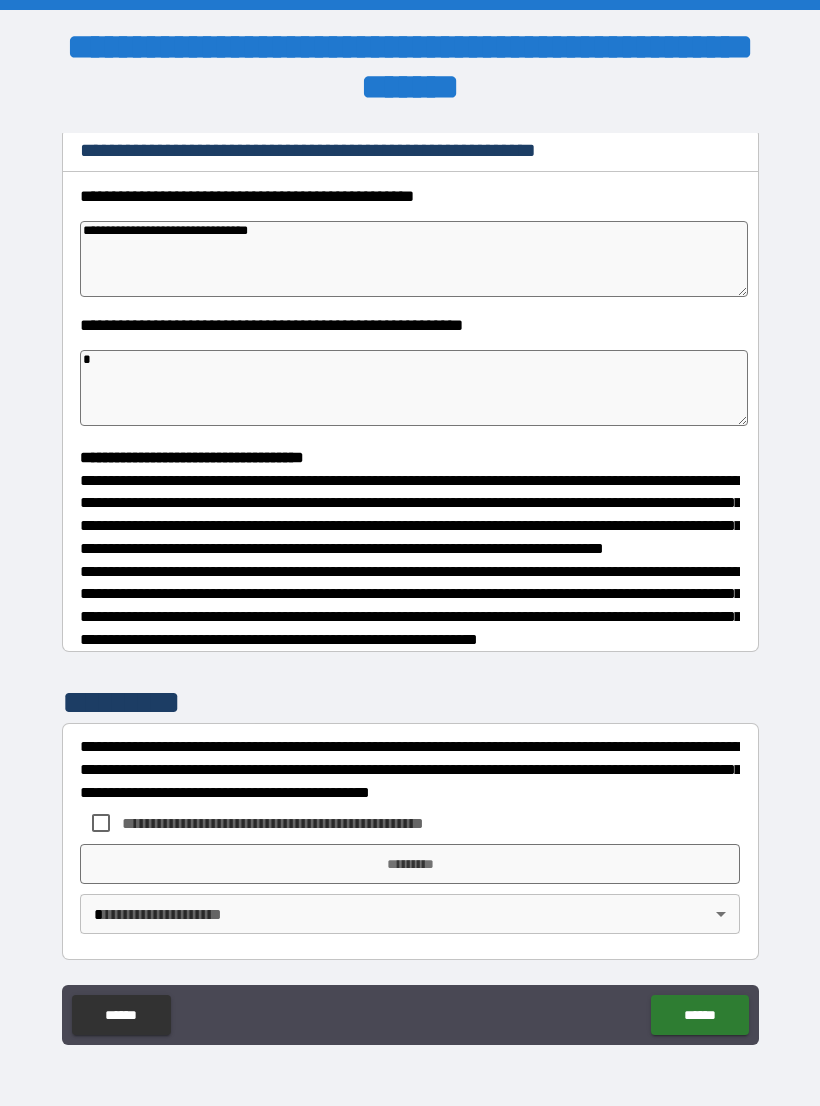 type on "*" 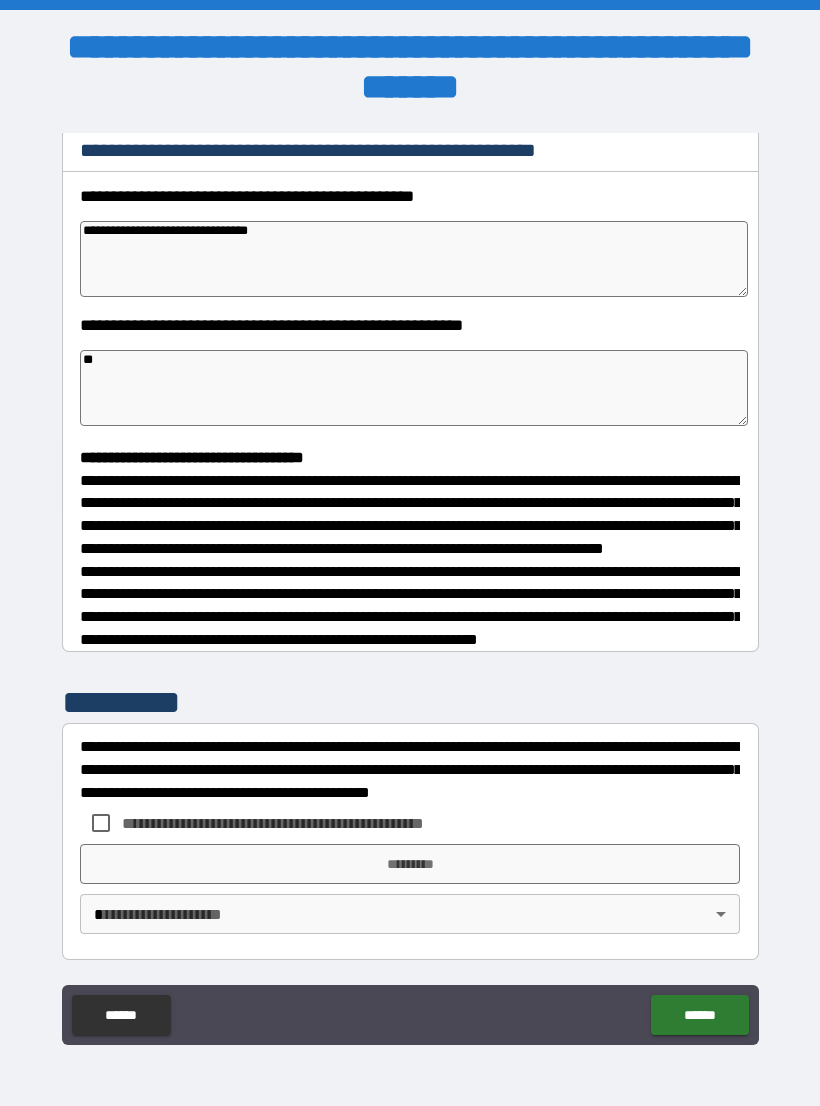 type on "*" 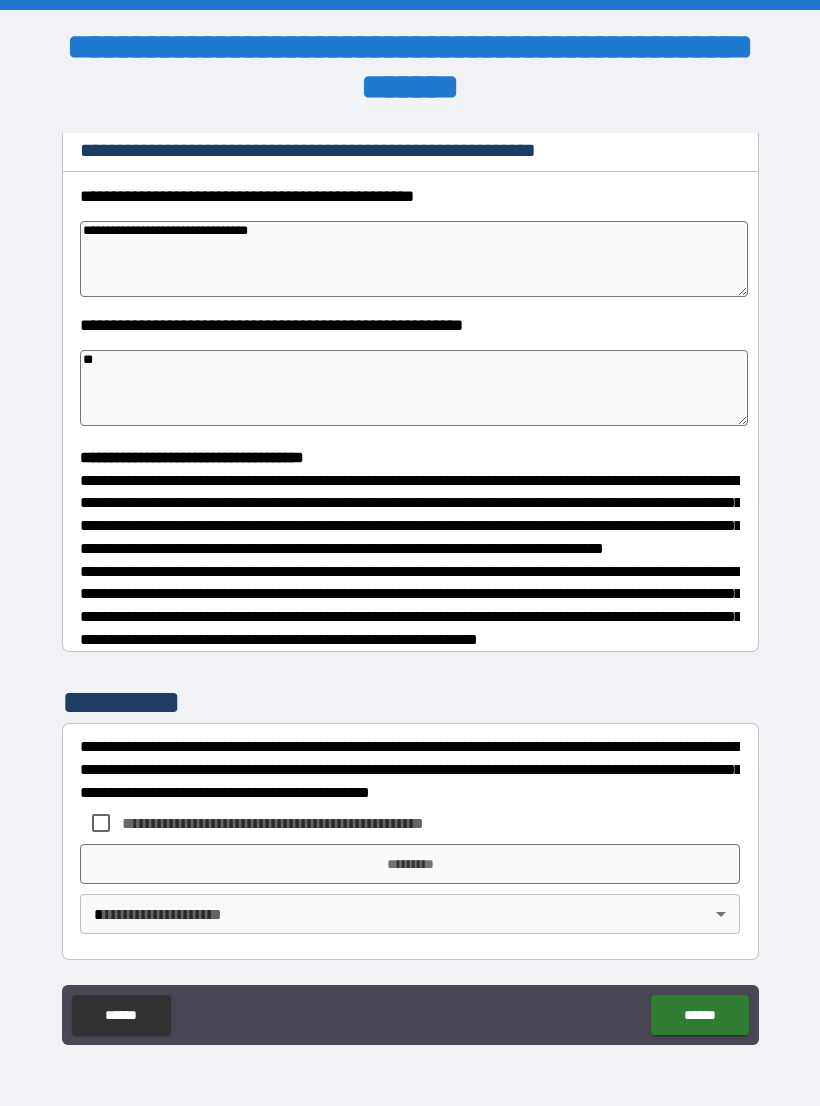 type on "*" 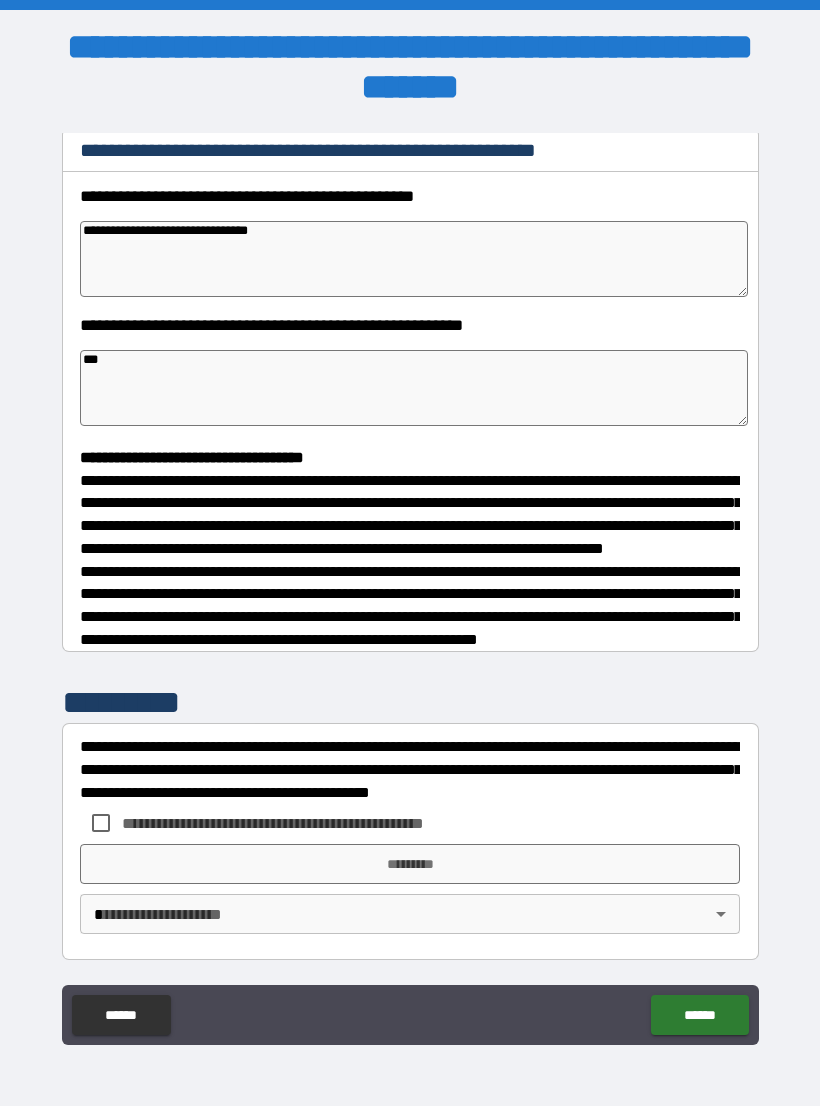 type on "*" 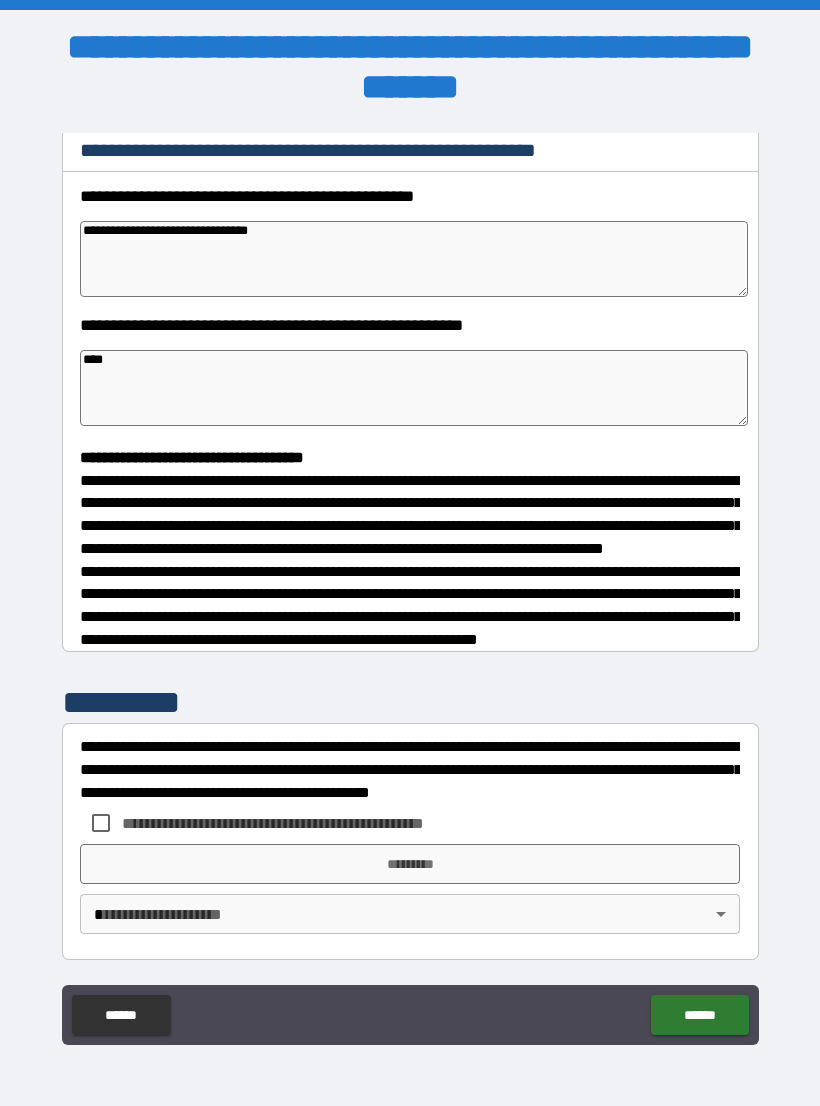 type on "*" 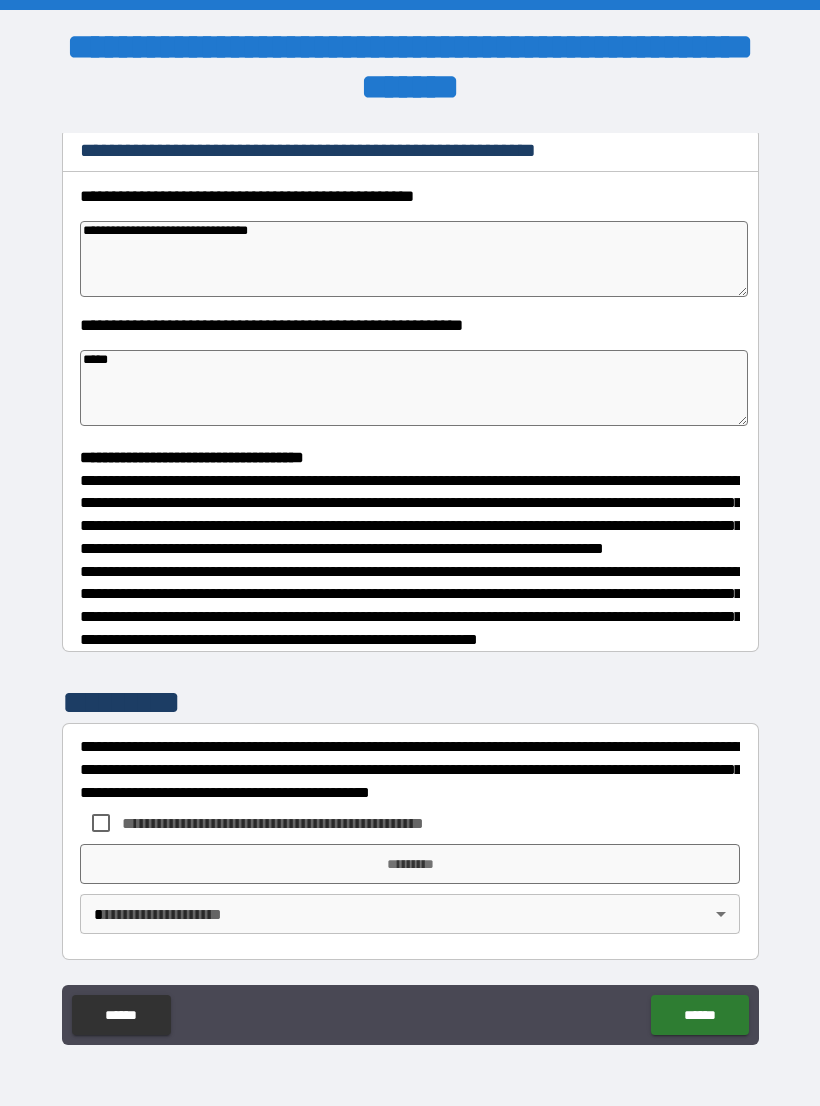 type on "*" 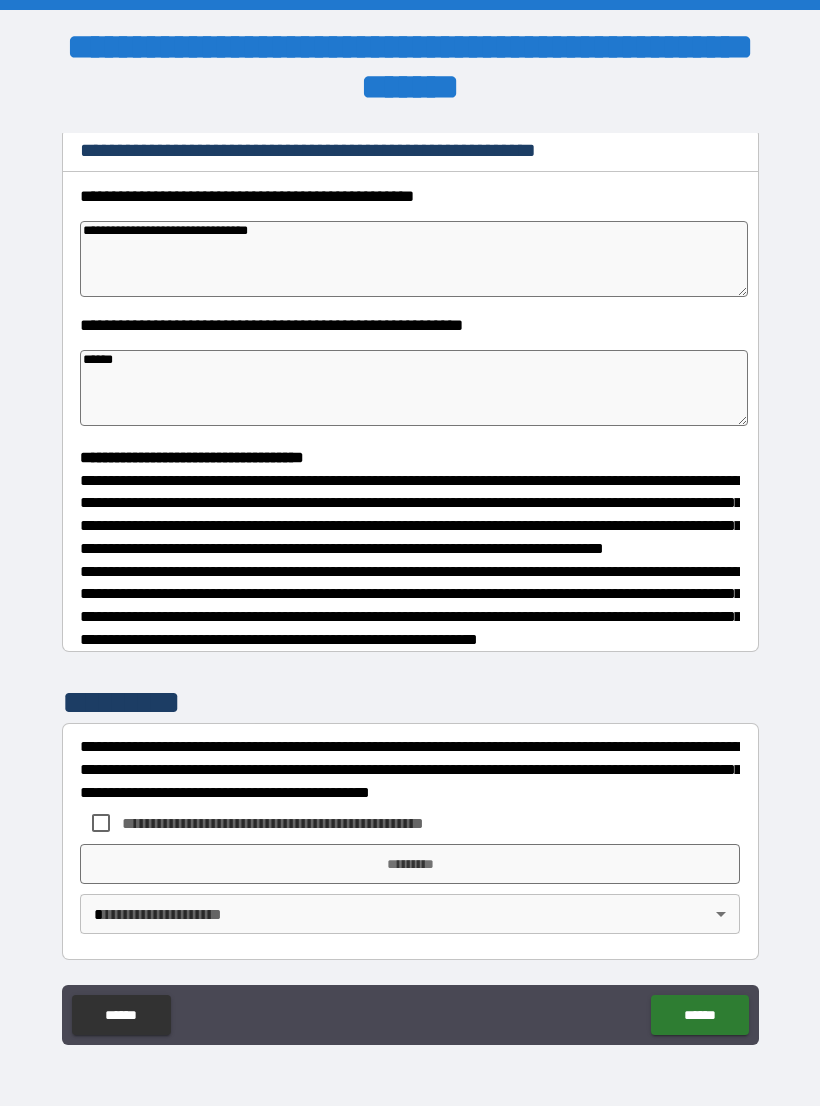 type on "*" 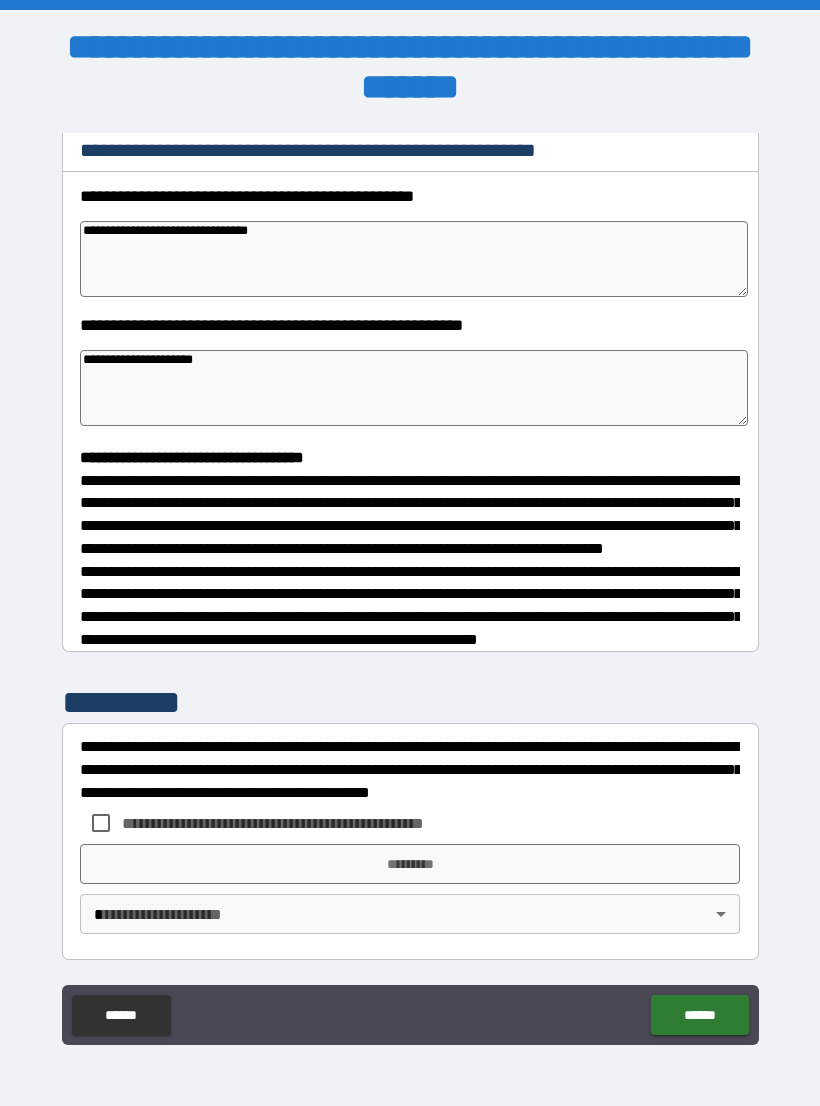 scroll, scrollTop: 302, scrollLeft: 0, axis: vertical 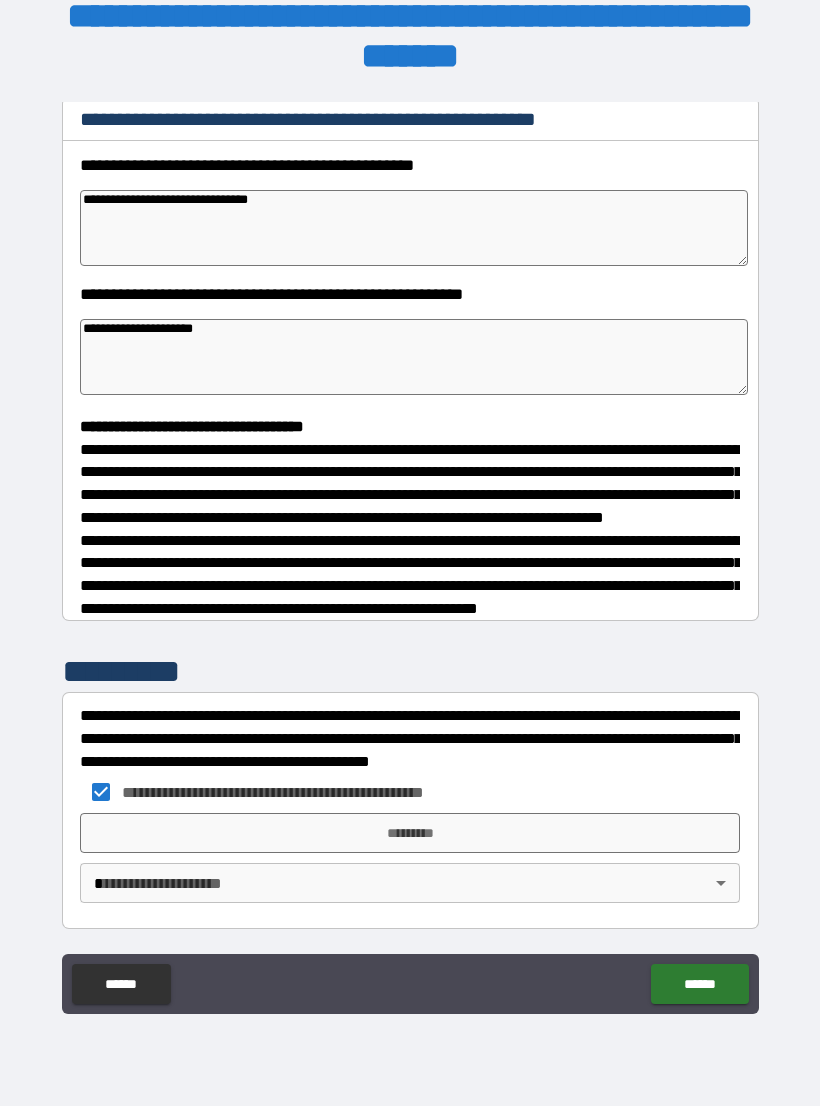 click on "******" at bounding box center [699, 984] 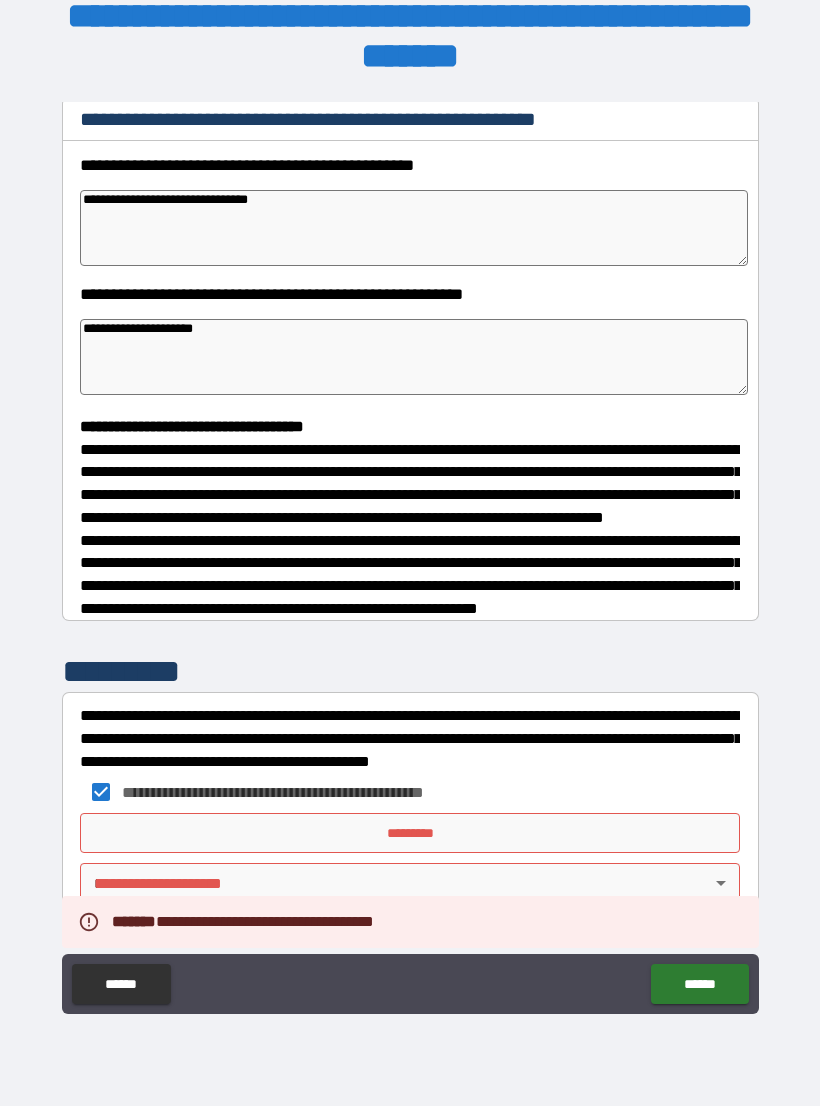 scroll, scrollTop: 302, scrollLeft: 0, axis: vertical 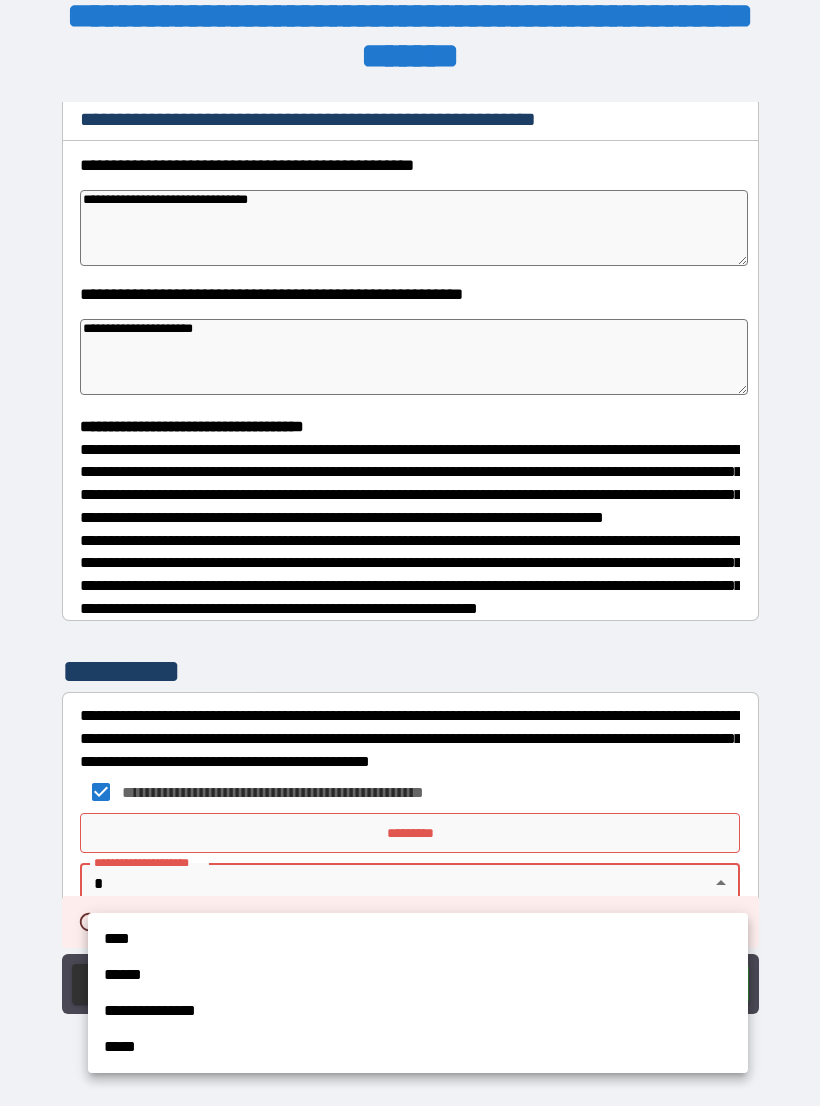 click on "****" at bounding box center [418, 939] 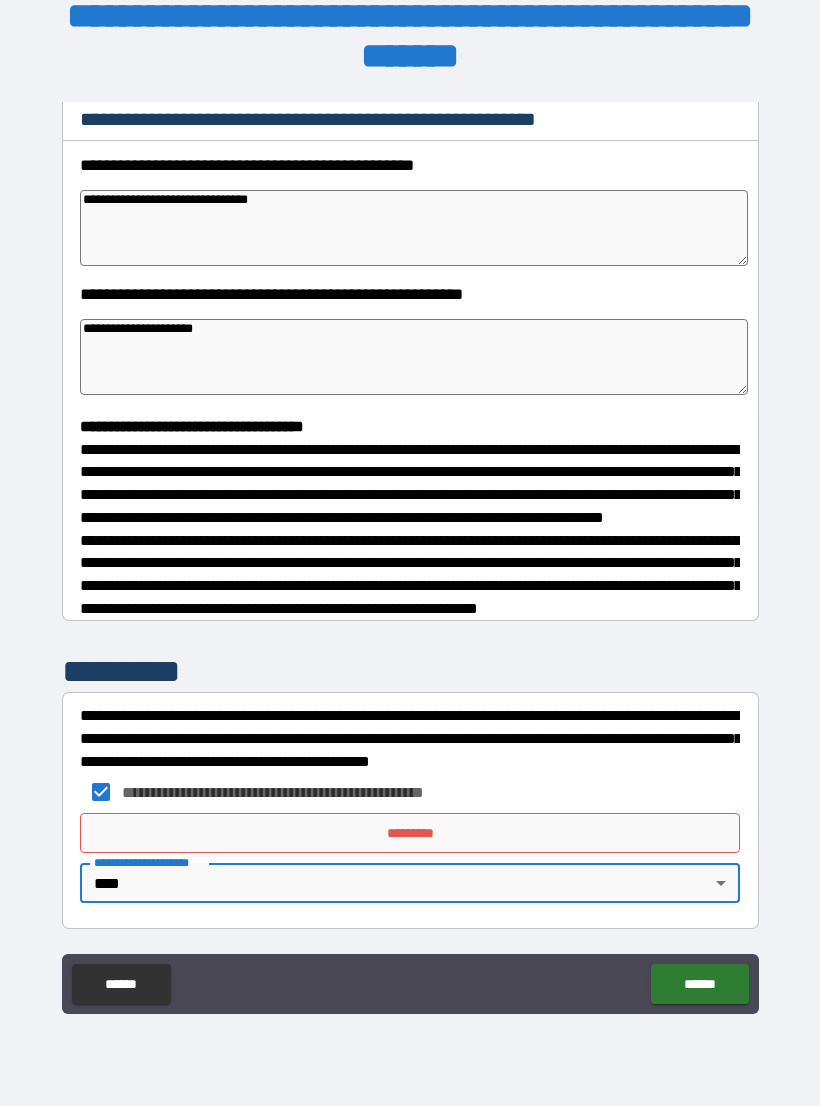 click on "*********" at bounding box center [410, 833] 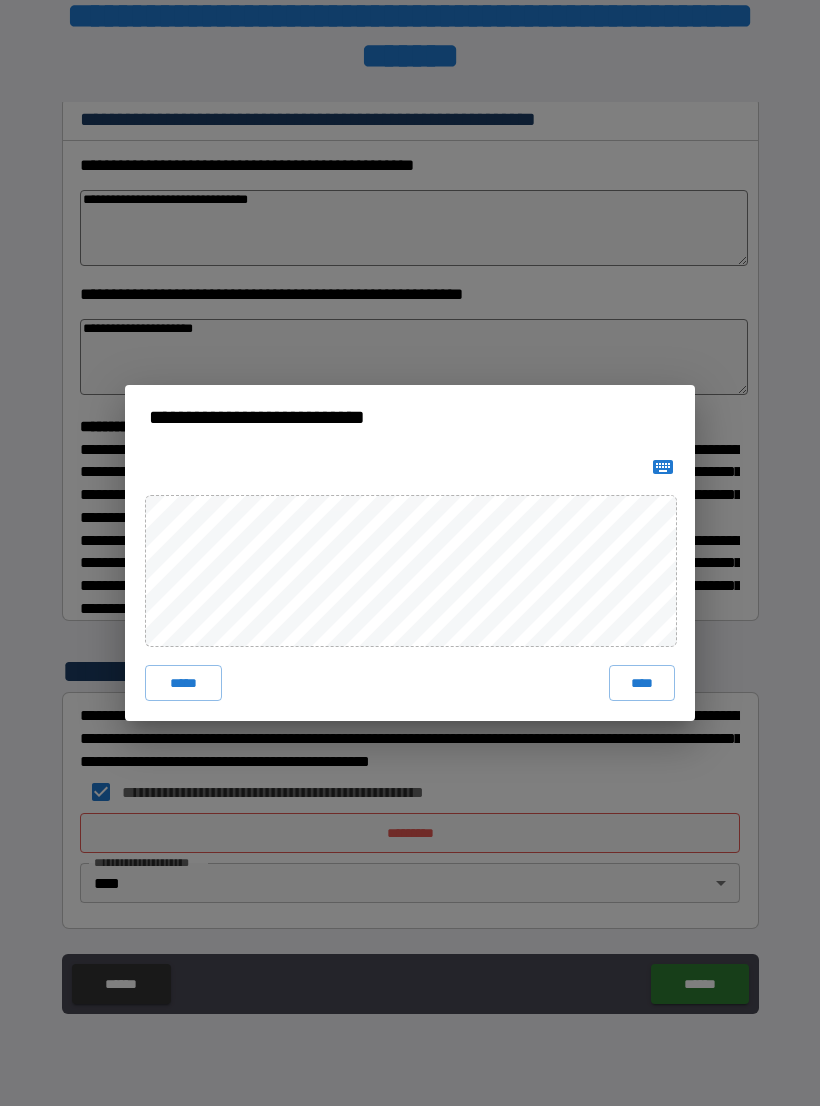 click on "****" at bounding box center (642, 683) 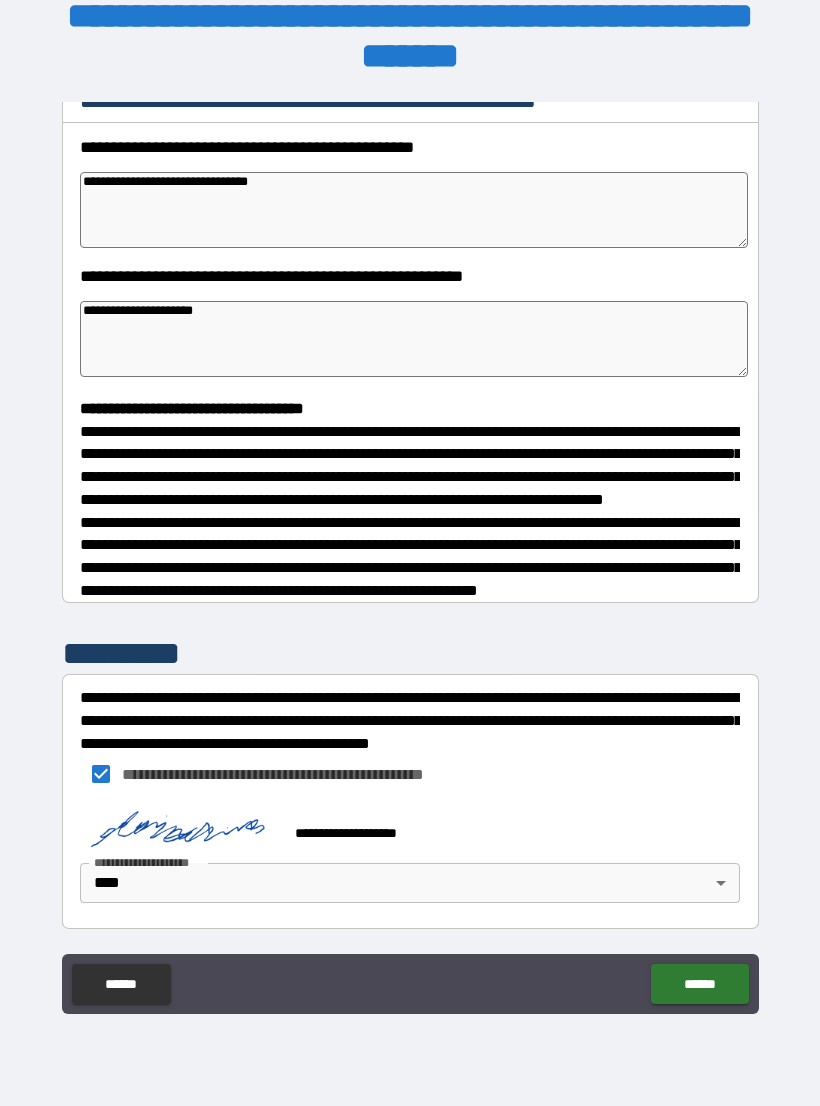 click on "******" at bounding box center (699, 984) 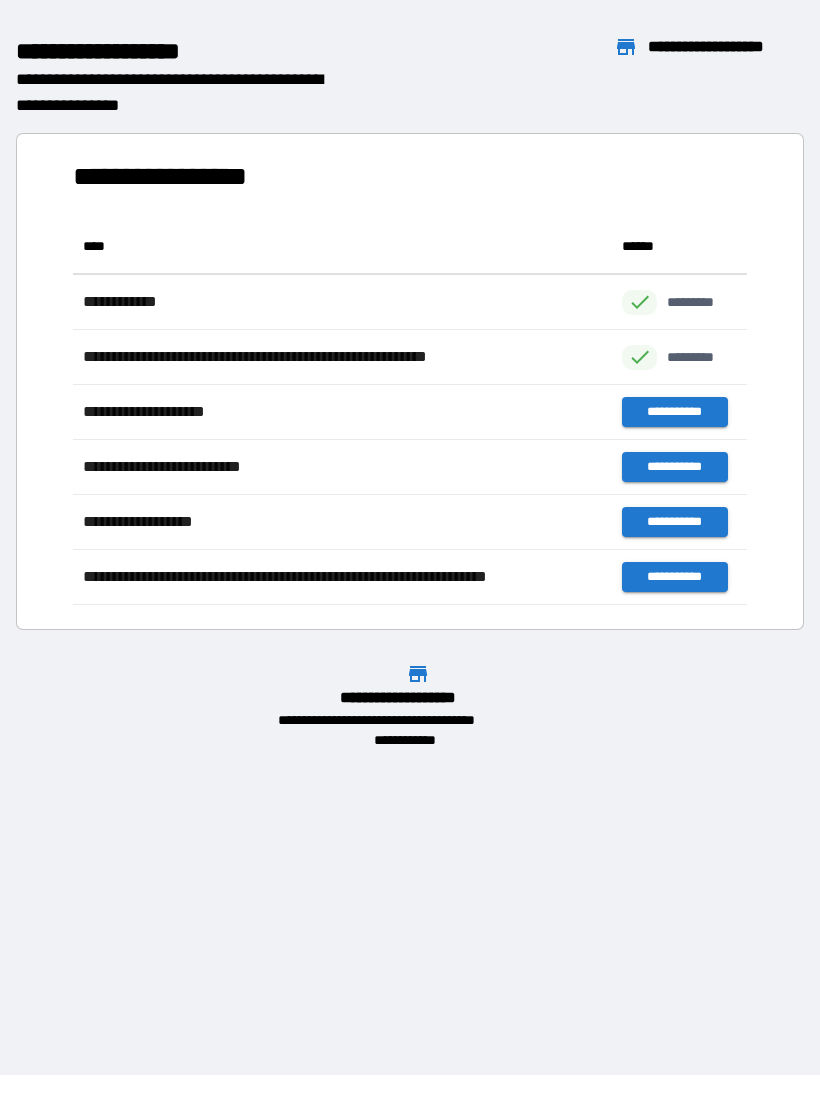 scroll, scrollTop: 1, scrollLeft: 1, axis: both 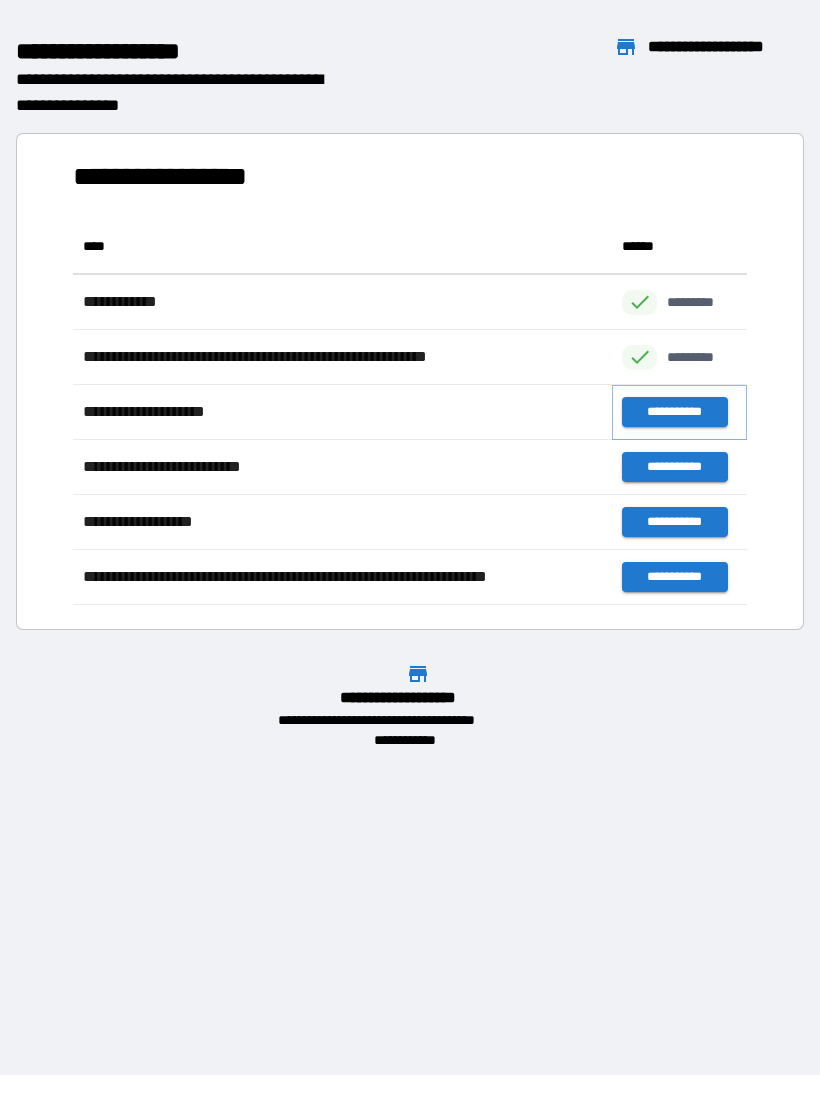 click on "**********" at bounding box center [674, 412] 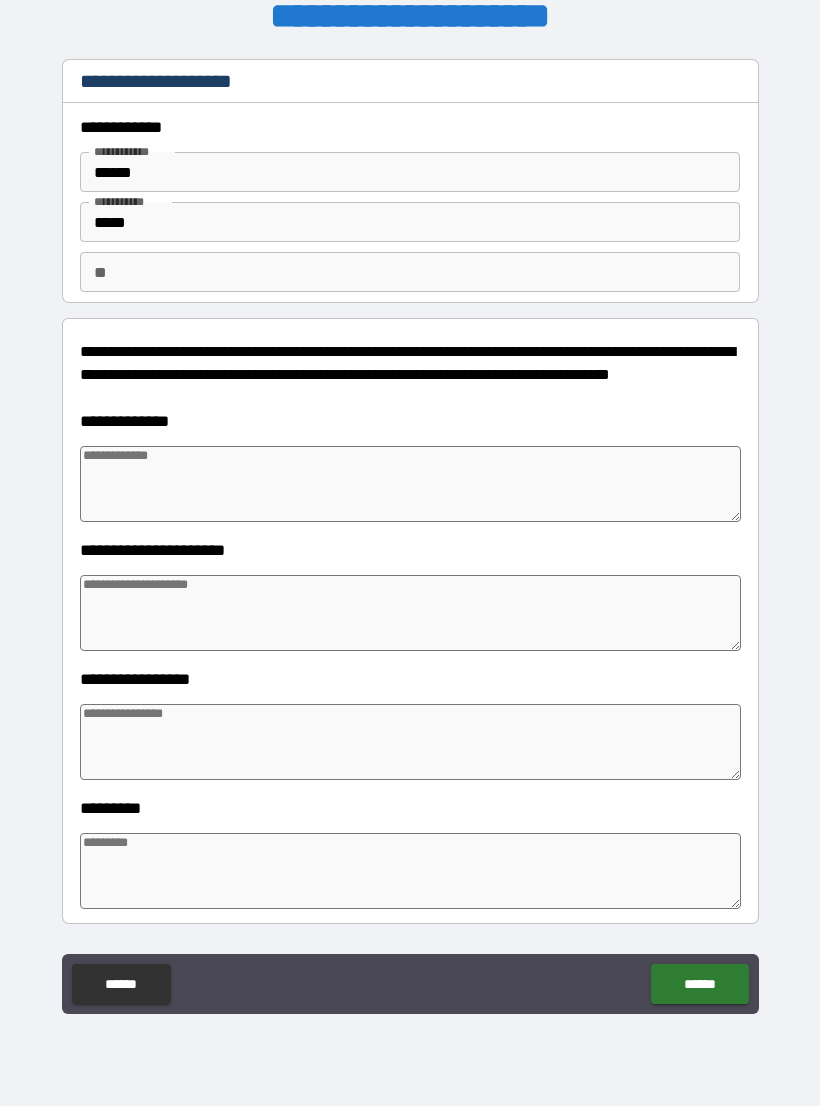 scroll, scrollTop: -1, scrollLeft: 0, axis: vertical 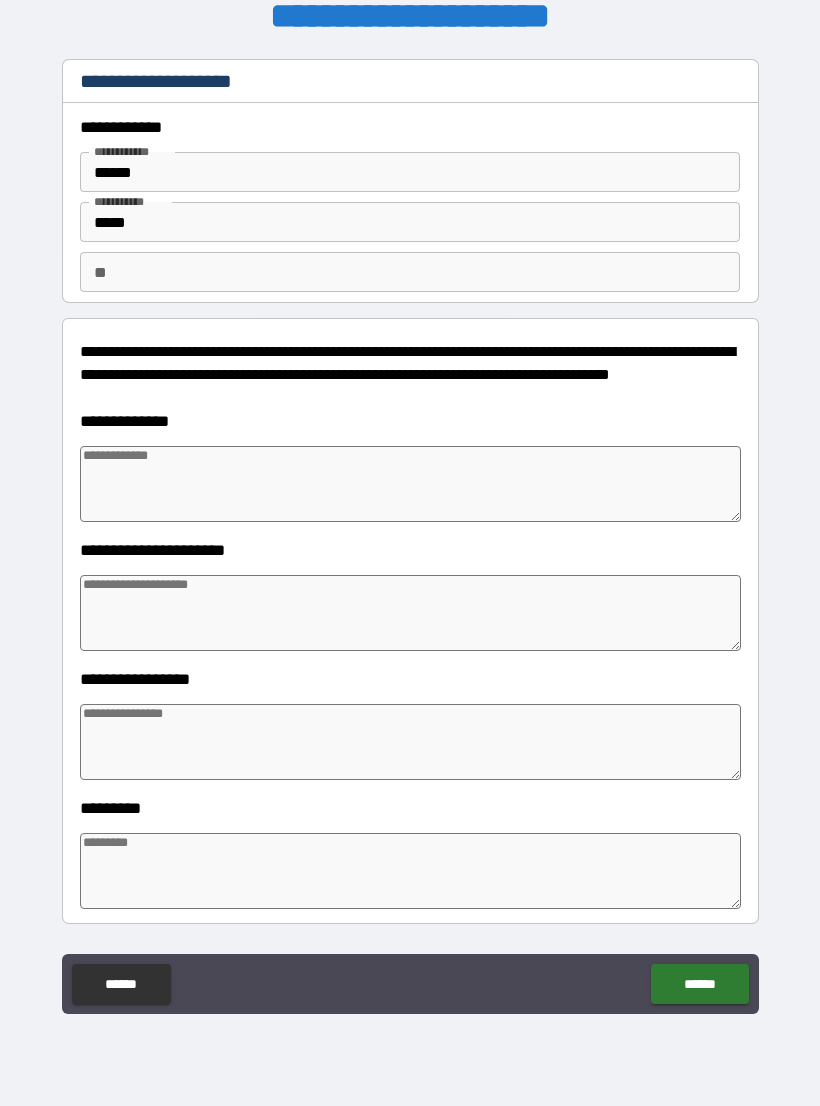 click at bounding box center [410, 484] 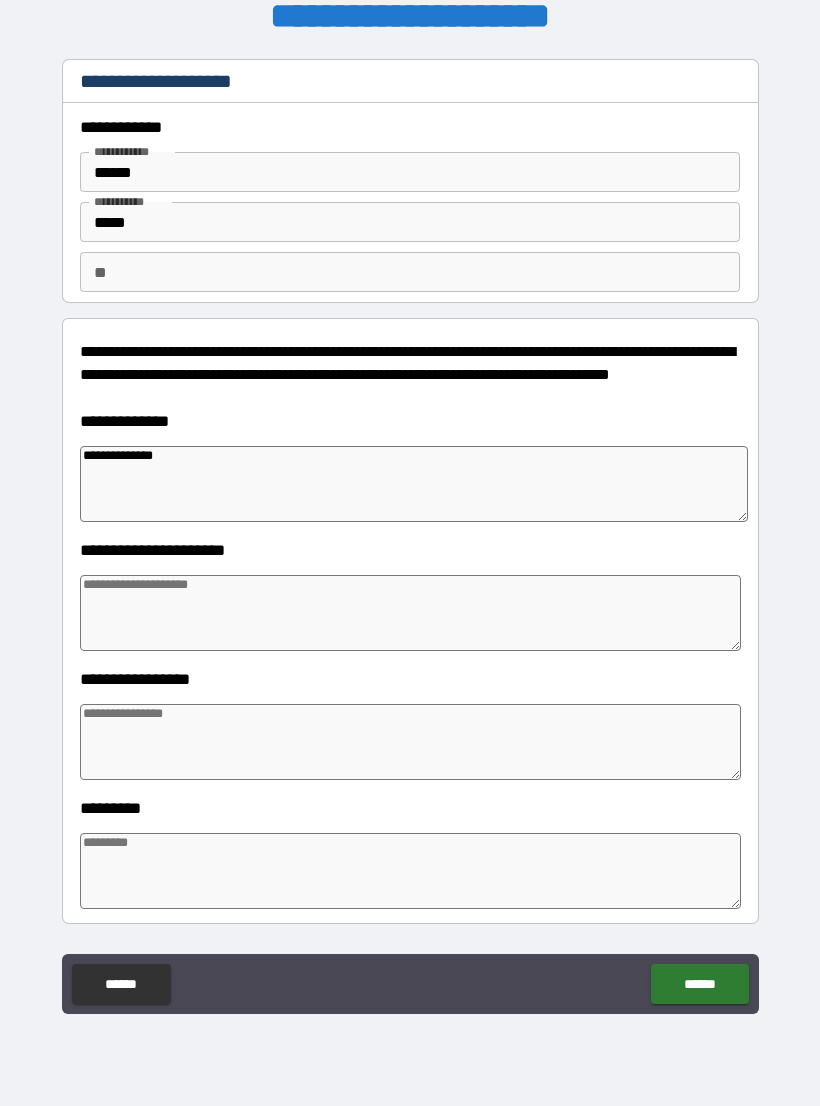 click on "**********" at bounding box center (410, 540) 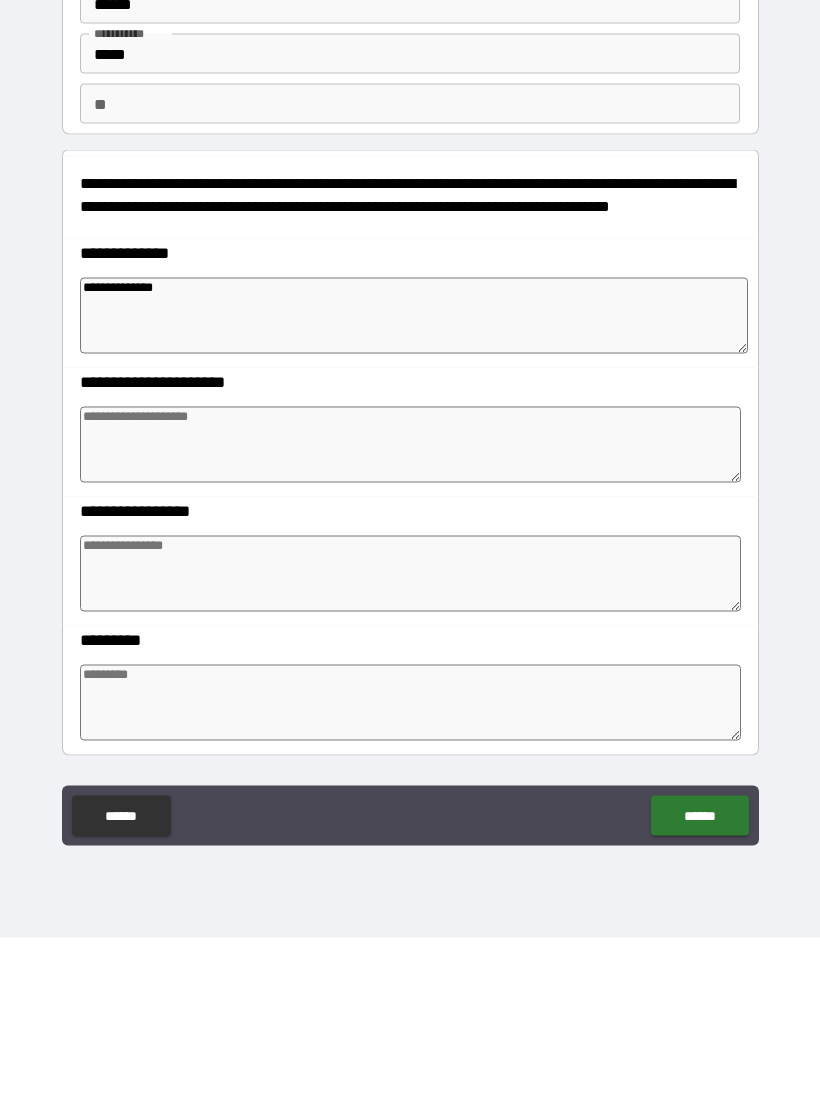 click at bounding box center (410, 613) 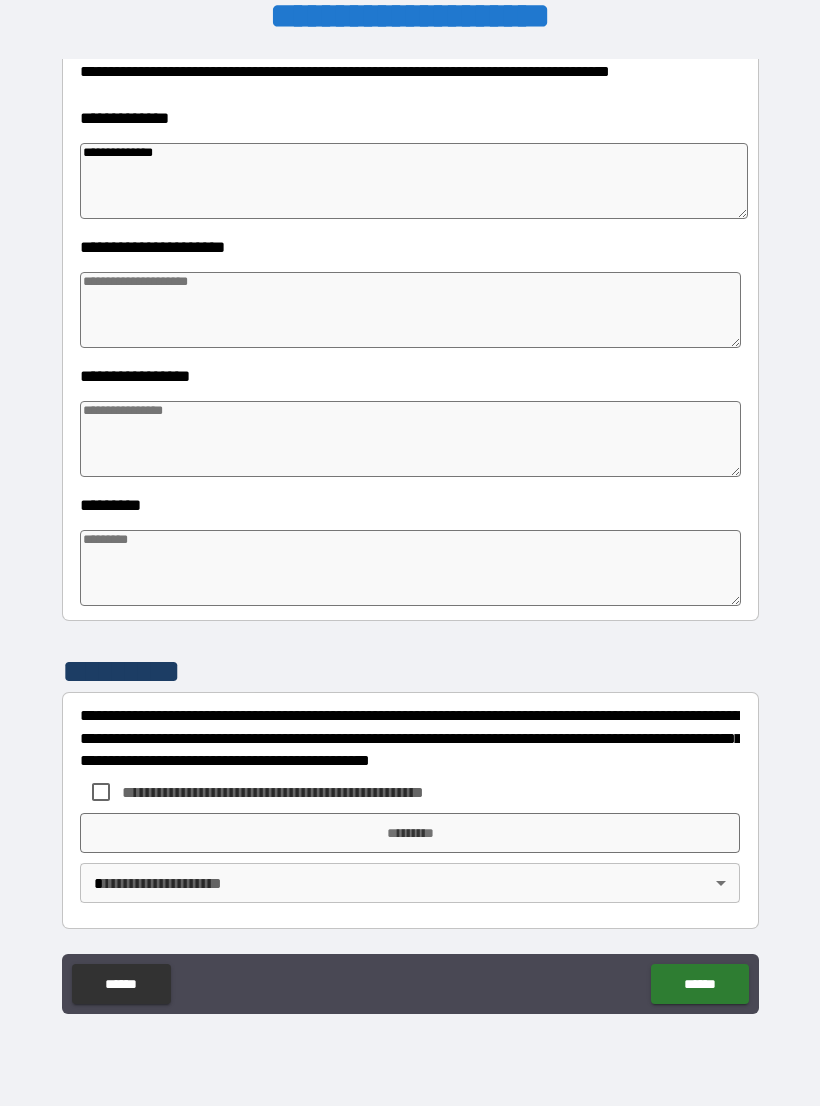 scroll, scrollTop: 303, scrollLeft: 0, axis: vertical 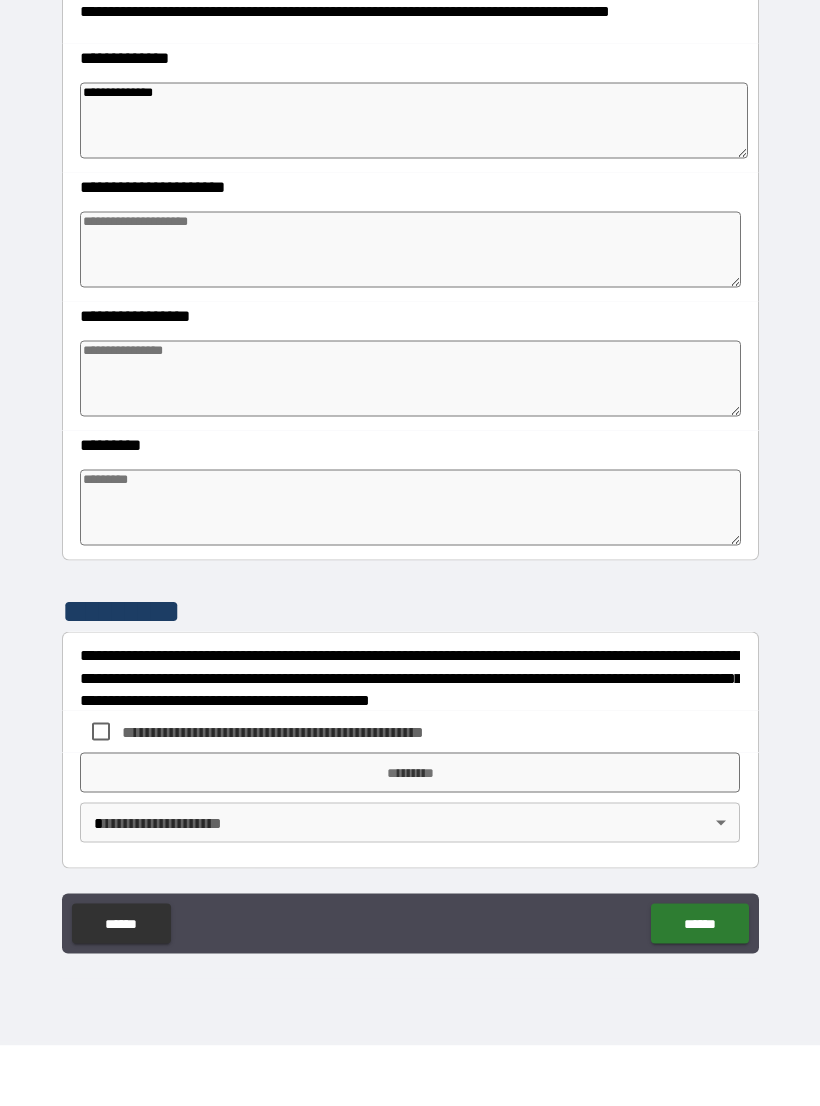 click at bounding box center (410, 568) 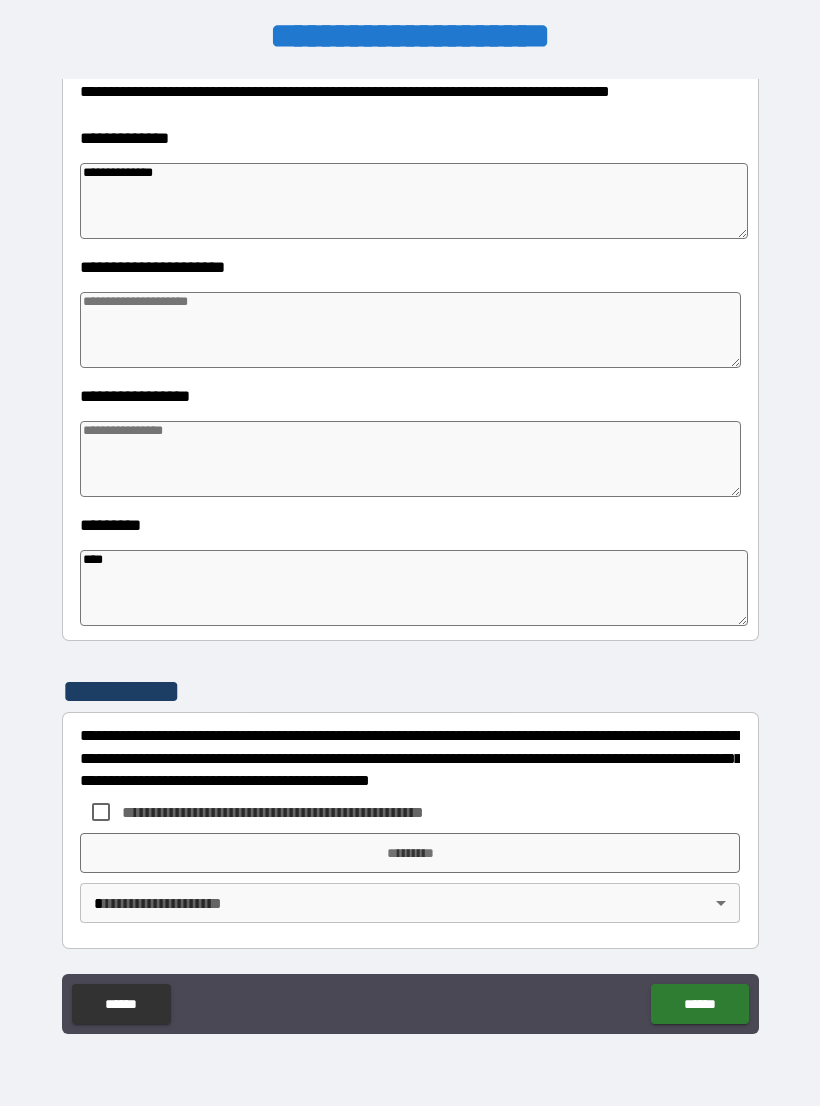 scroll, scrollTop: 0, scrollLeft: 0, axis: both 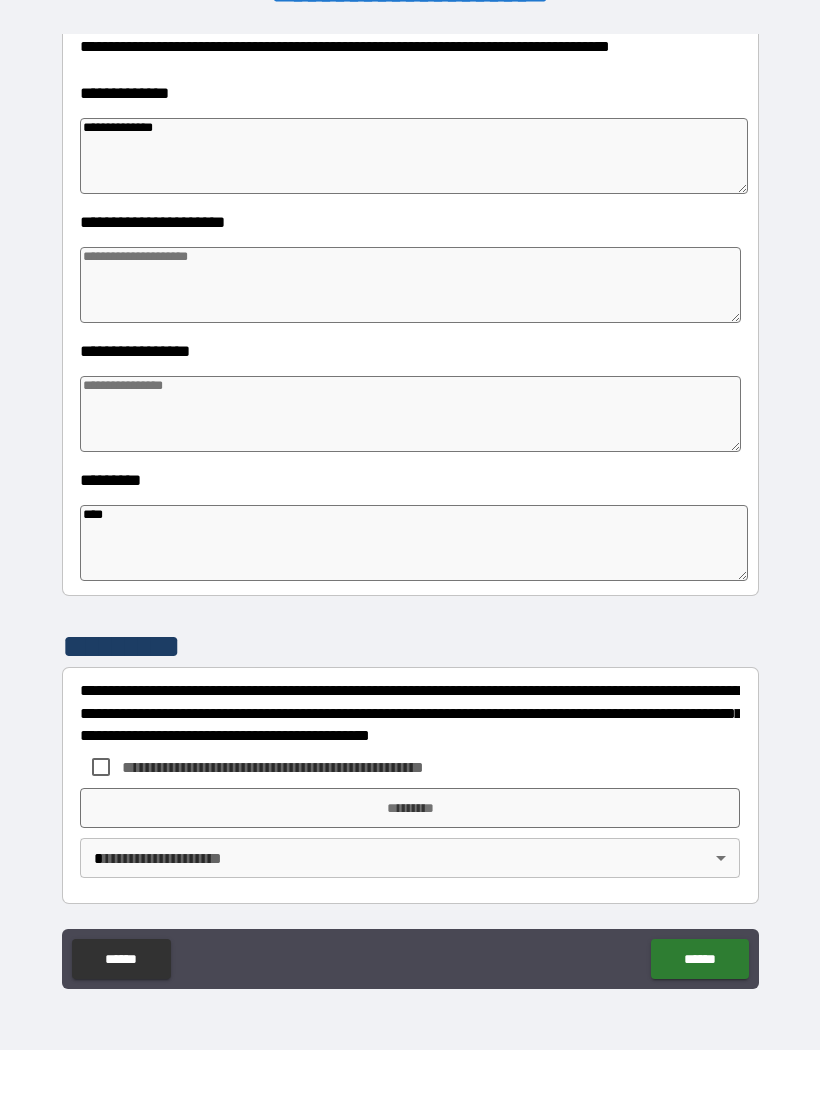 click at bounding box center (410, 341) 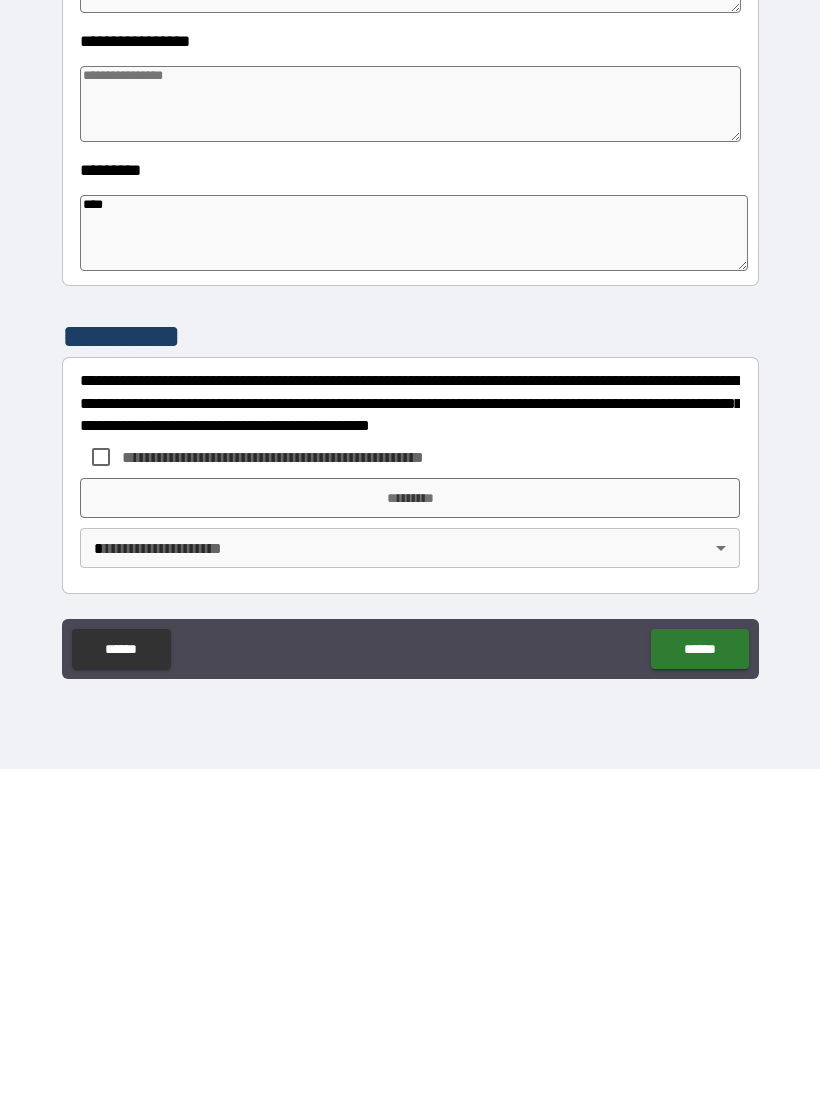 scroll, scrollTop: 31, scrollLeft: 0, axis: vertical 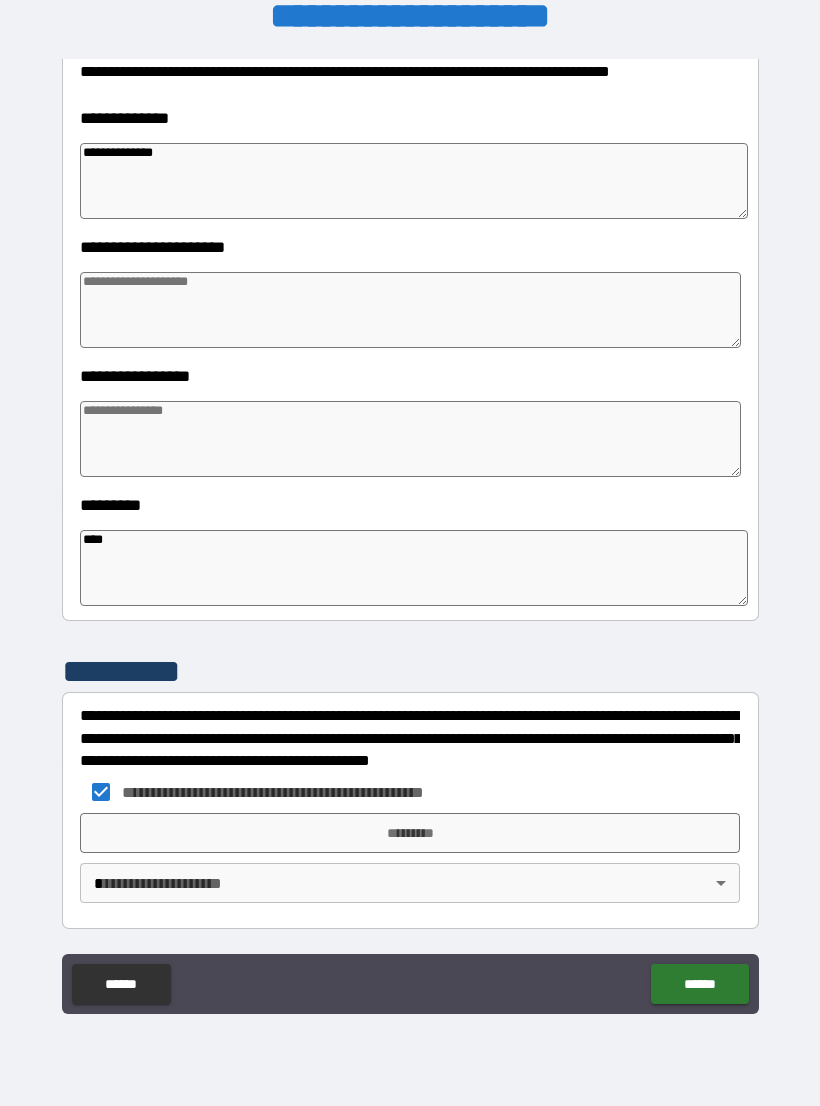 click on "*********" at bounding box center [410, 833] 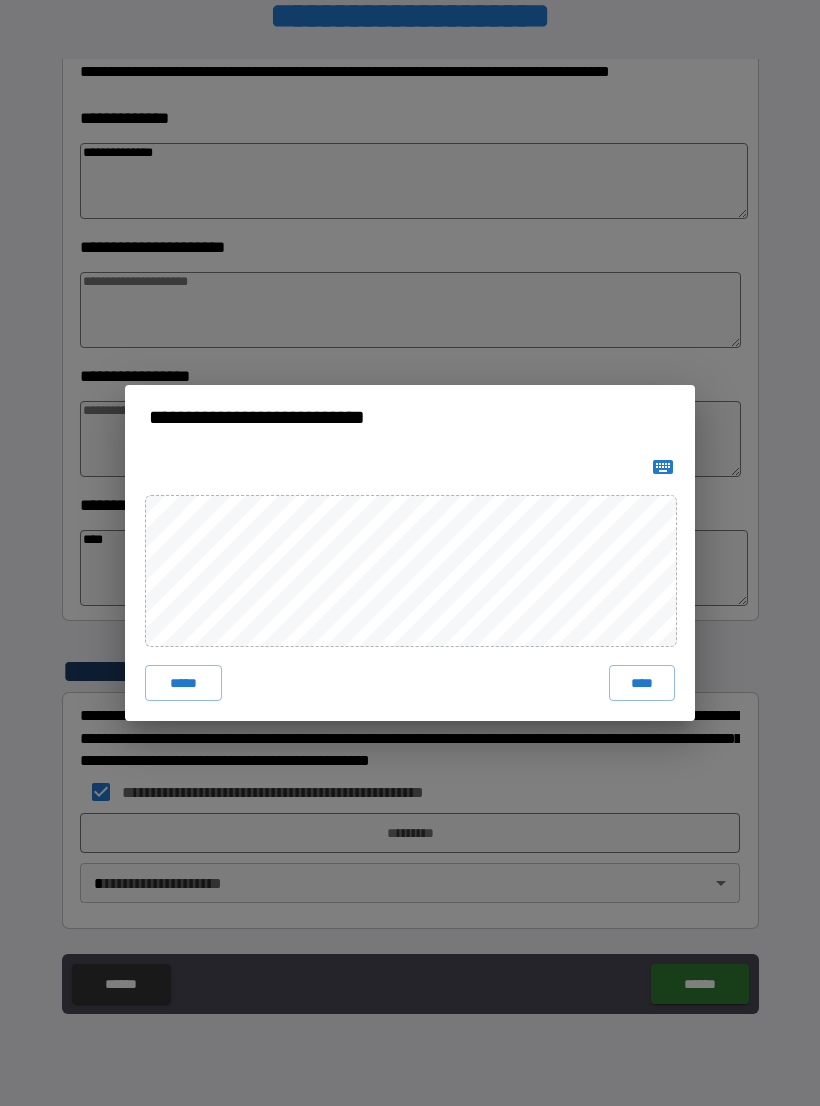 click on "****" at bounding box center (642, 683) 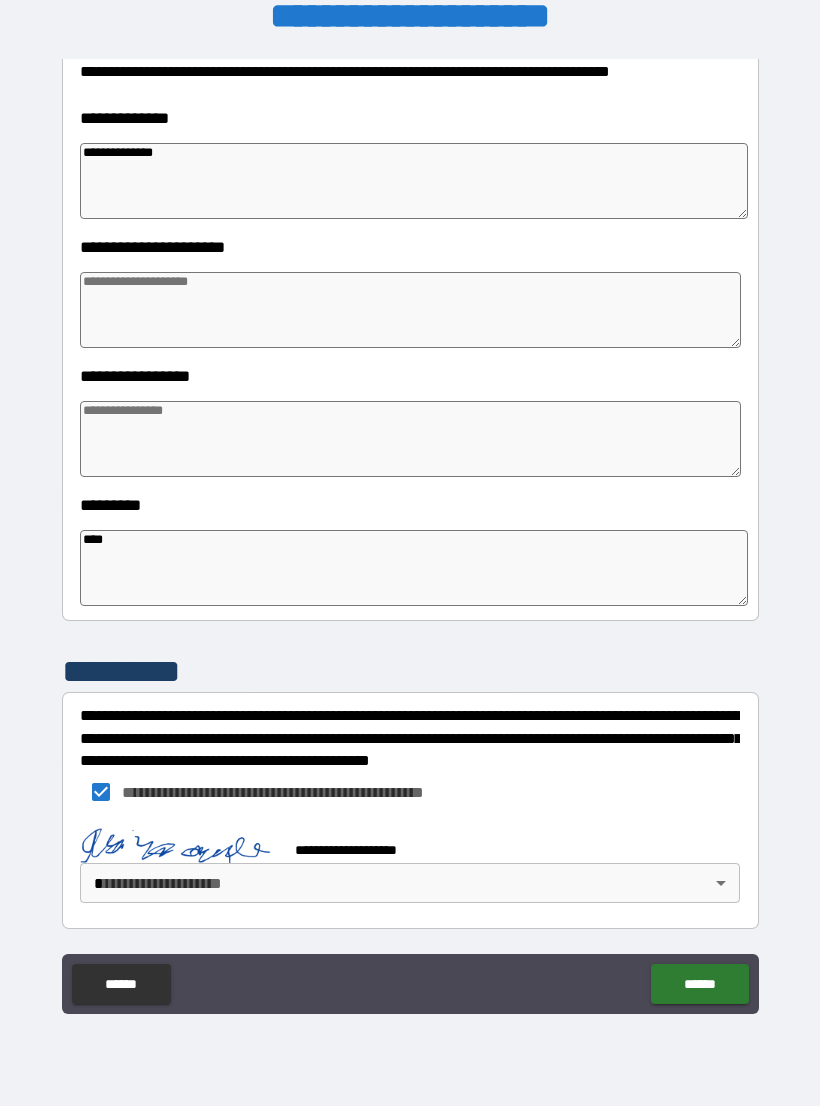scroll, scrollTop: 293, scrollLeft: 0, axis: vertical 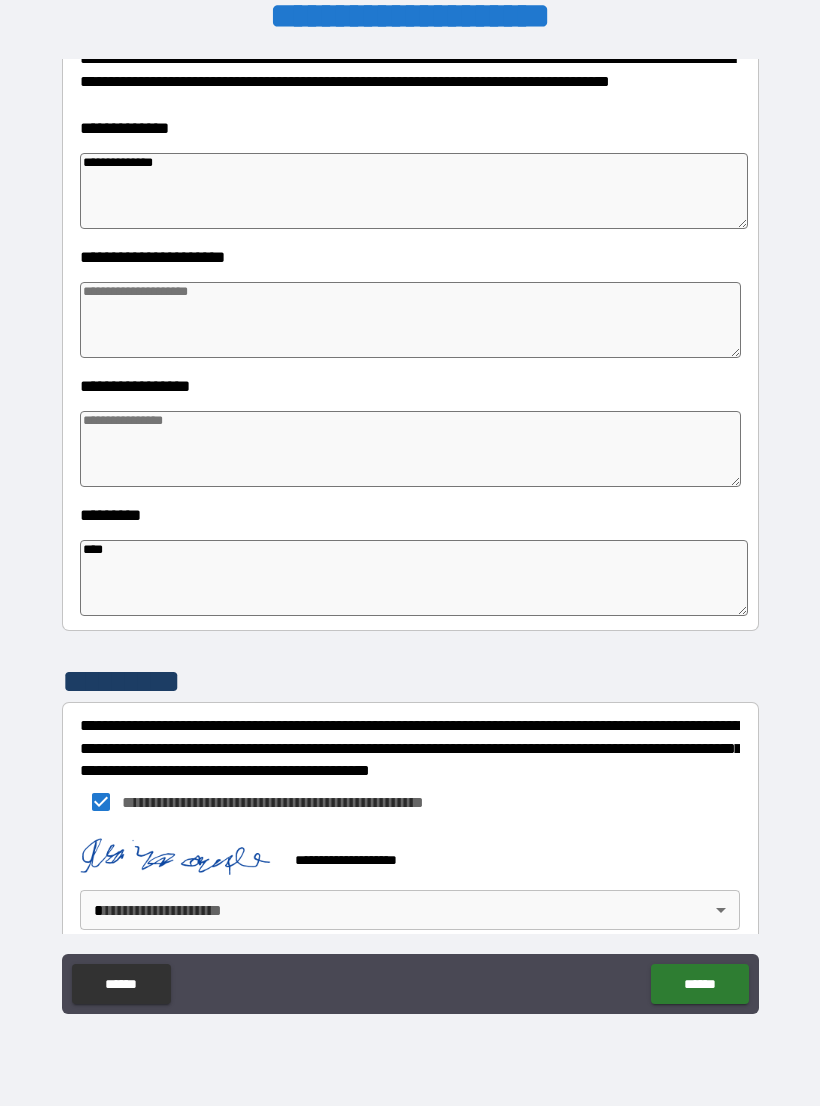 click on "******" at bounding box center [699, 984] 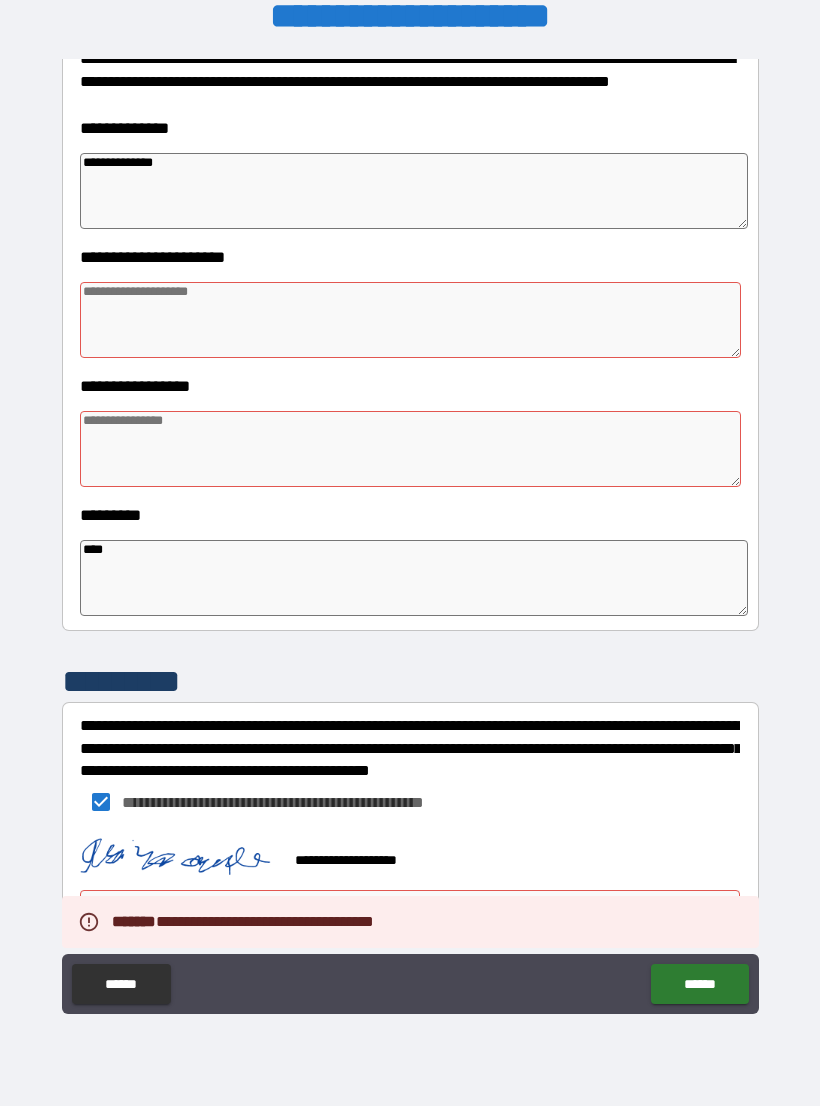 click at bounding box center [410, 320] 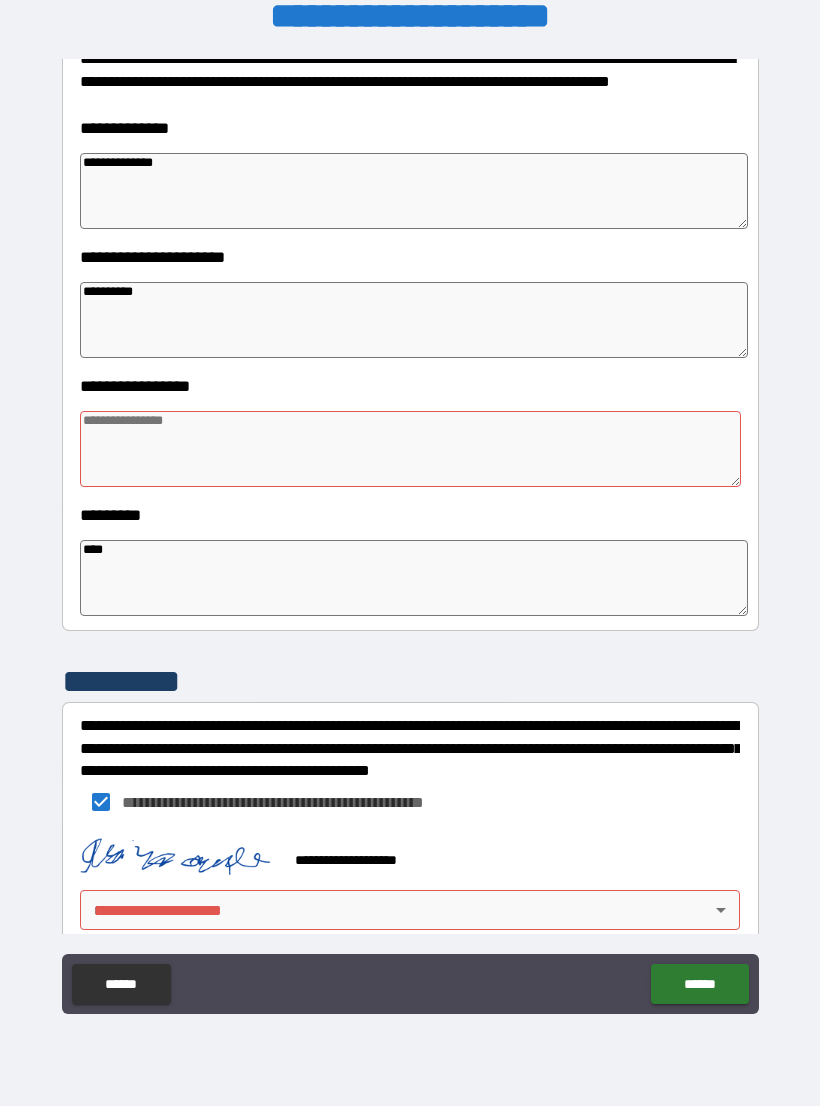 click on "*********" at bounding box center [410, 515] 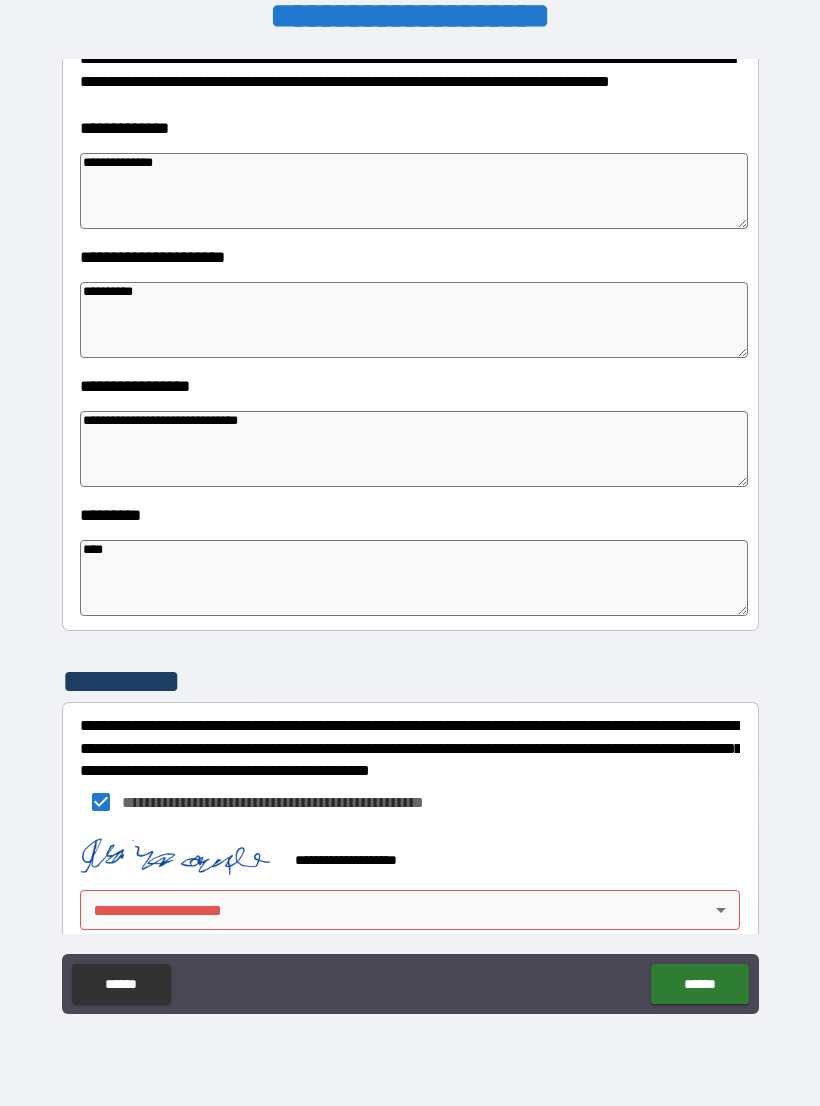 click on "**********" at bounding box center [410, 540] 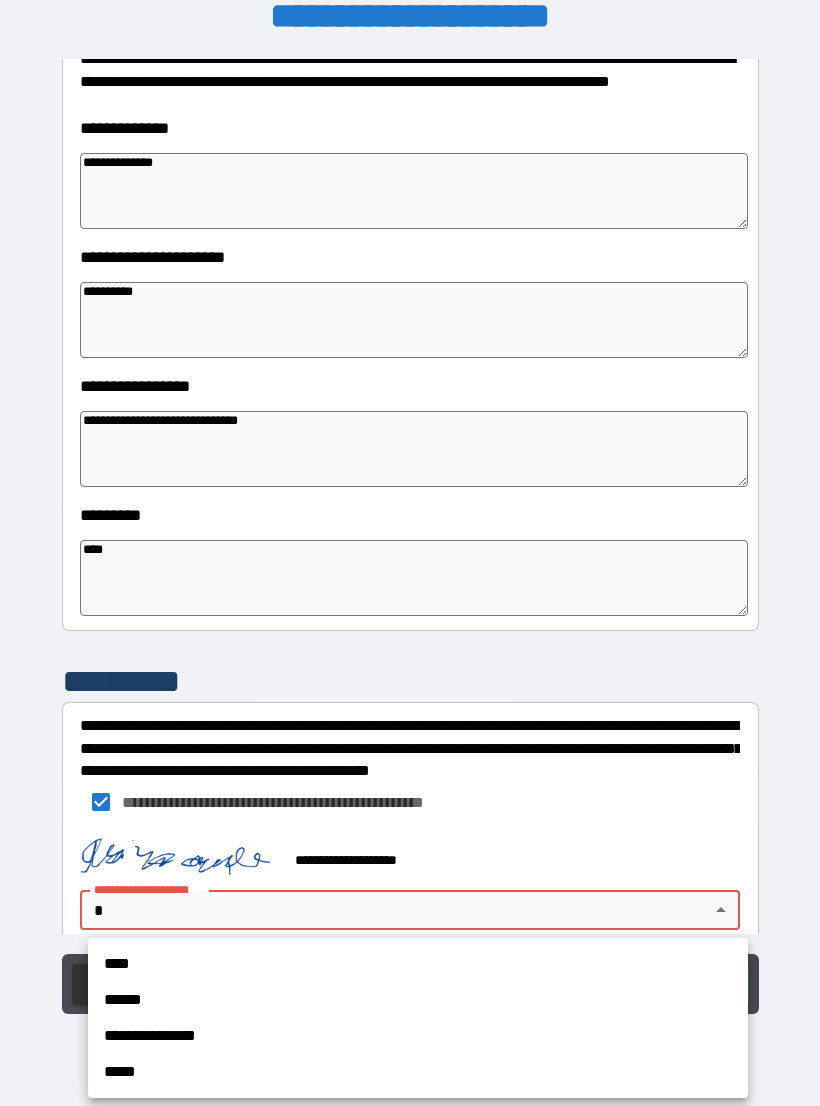 click on "******" at bounding box center [418, 1000] 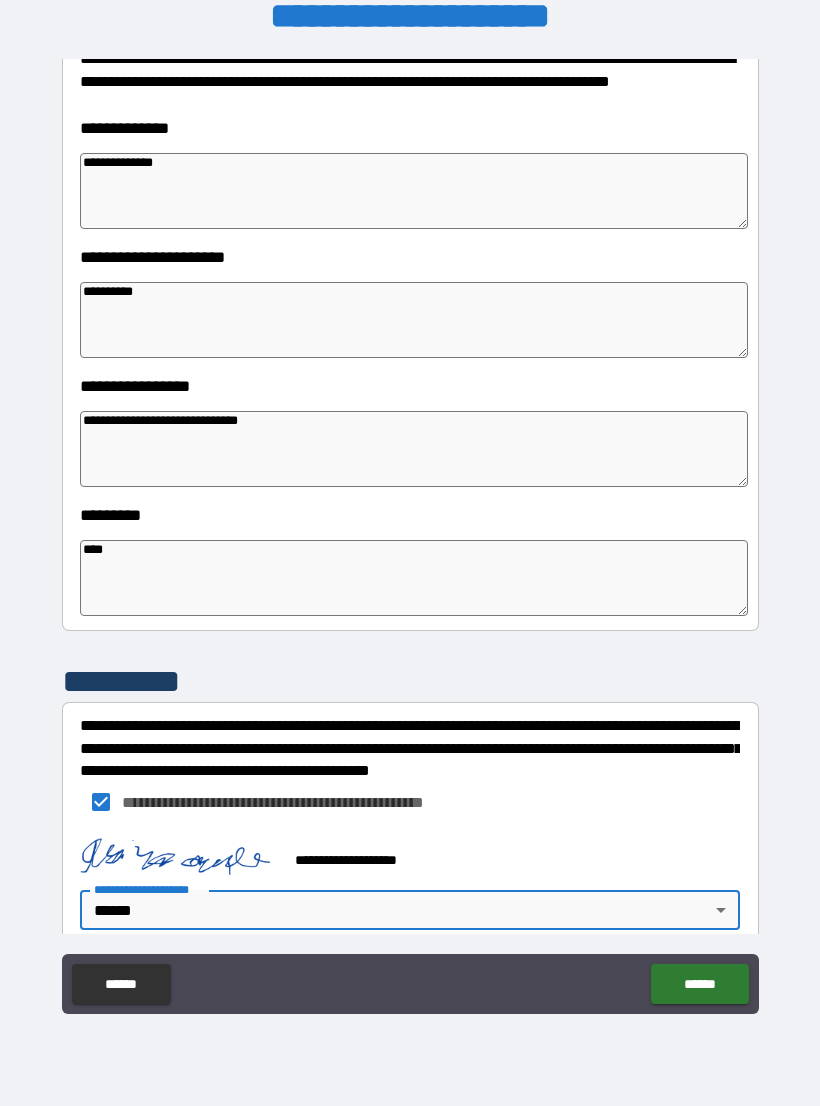 click on "**********" at bounding box center (410, 537) 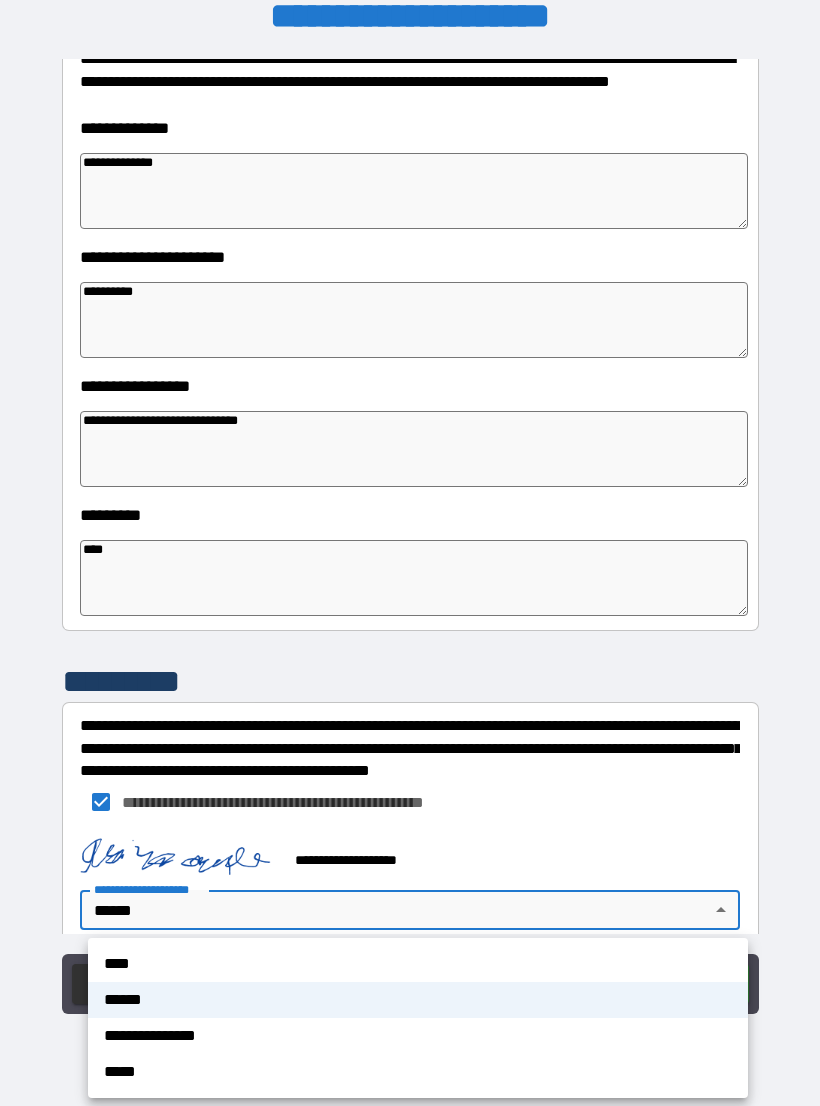 click on "****" at bounding box center (418, 964) 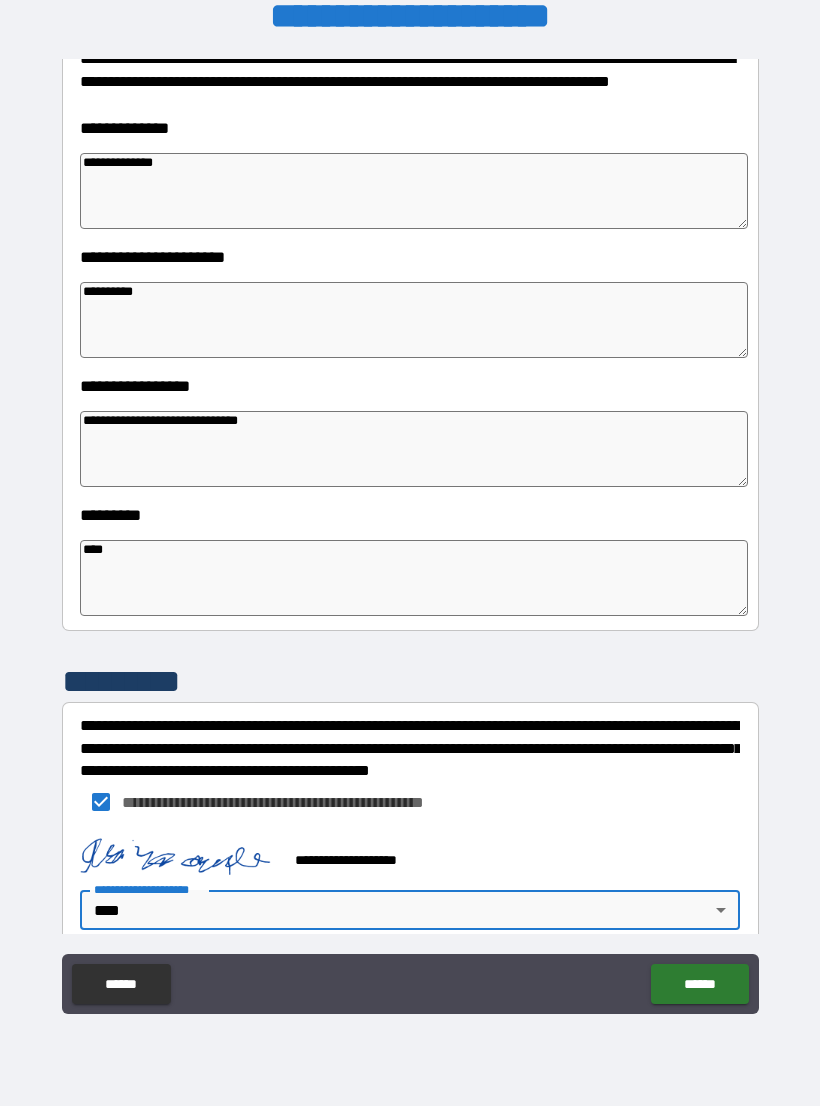click on "******" at bounding box center (699, 984) 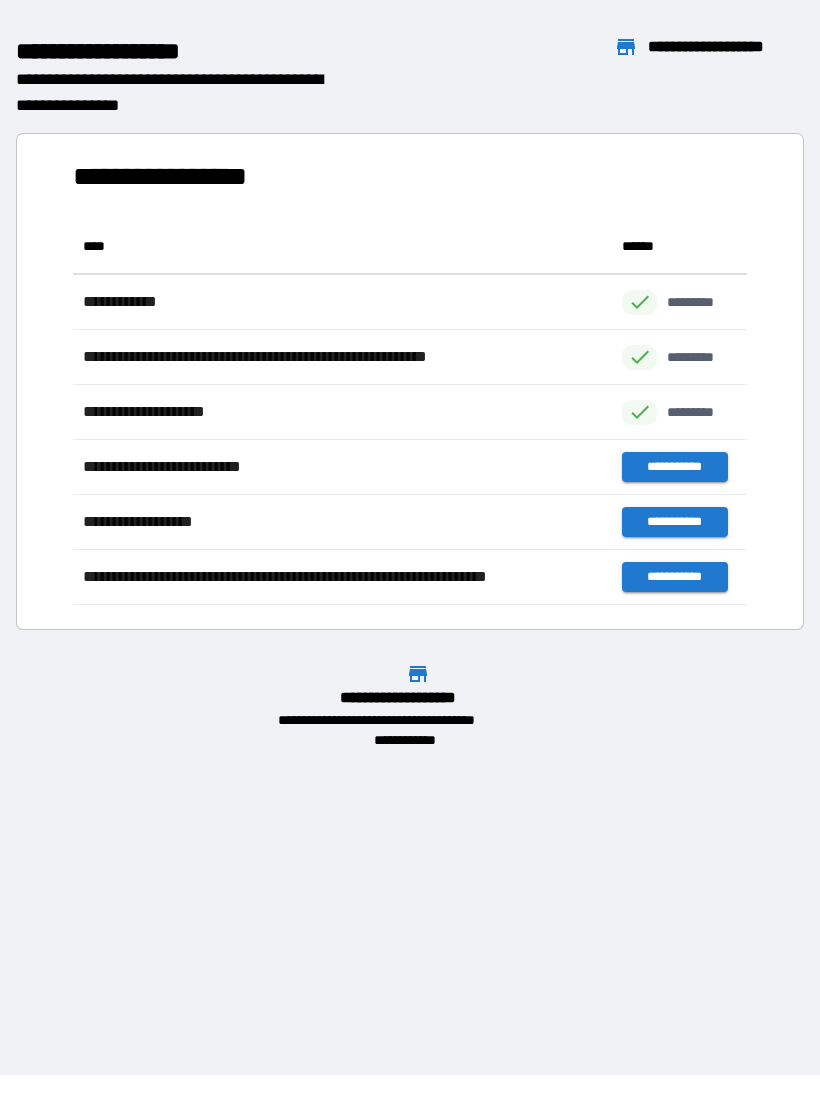 scroll, scrollTop: 1, scrollLeft: 1, axis: both 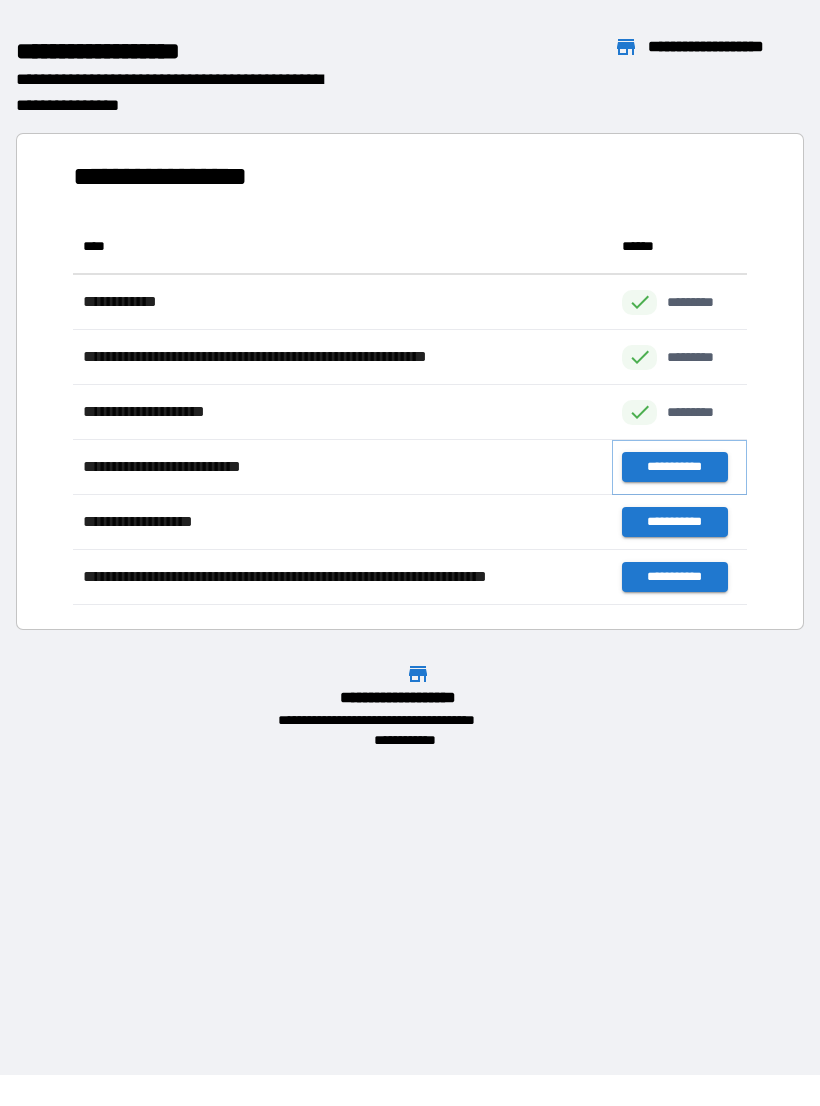 click on "**********" at bounding box center (674, 467) 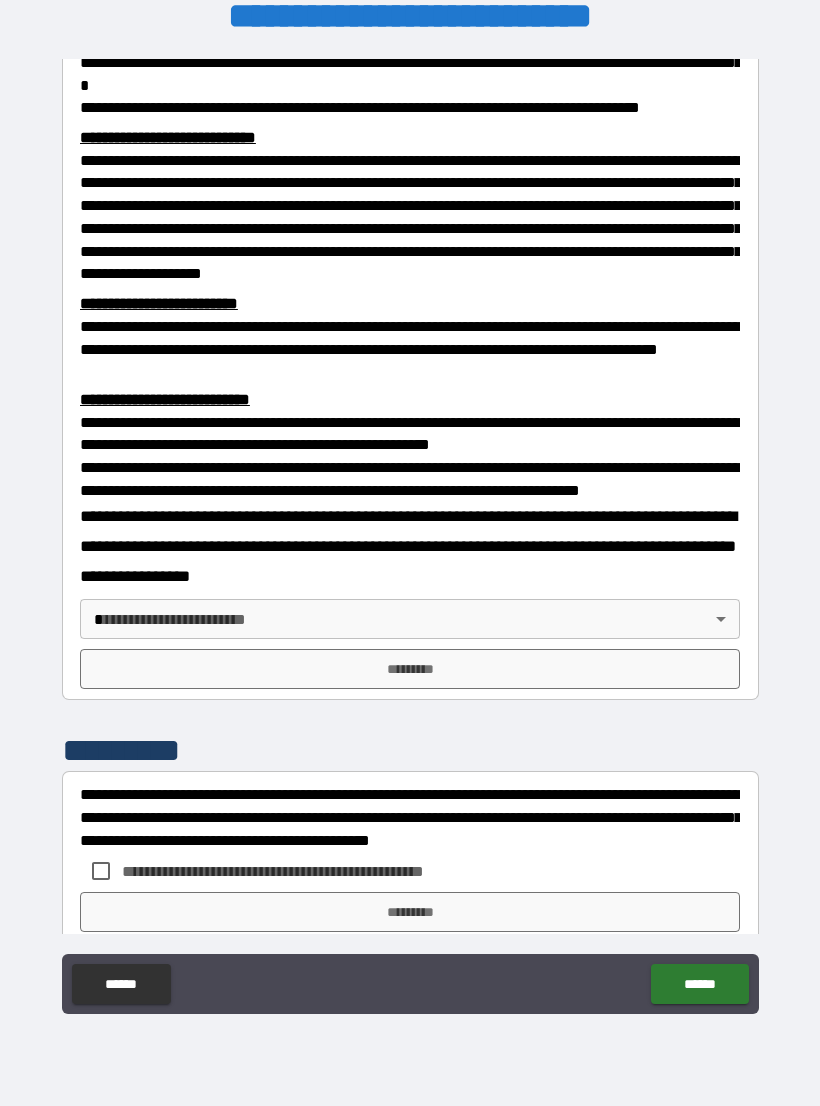 scroll, scrollTop: 420, scrollLeft: 0, axis: vertical 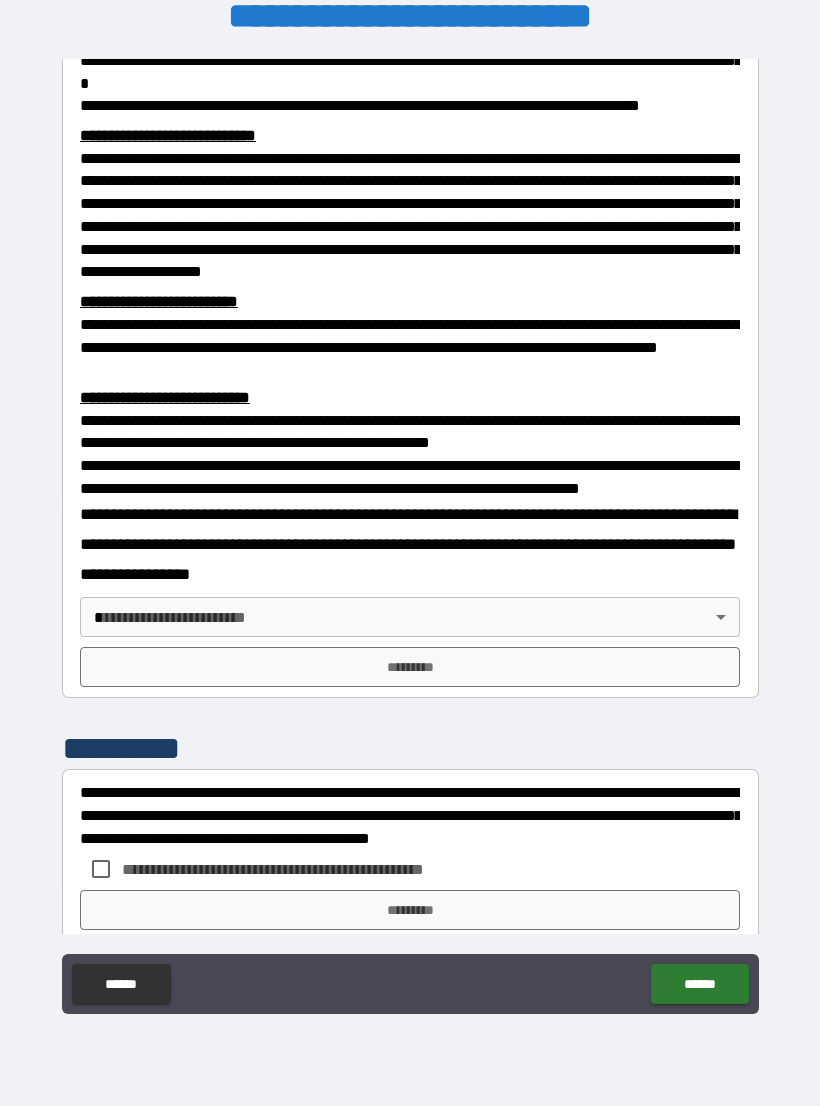 click on "**********" at bounding box center (410, 537) 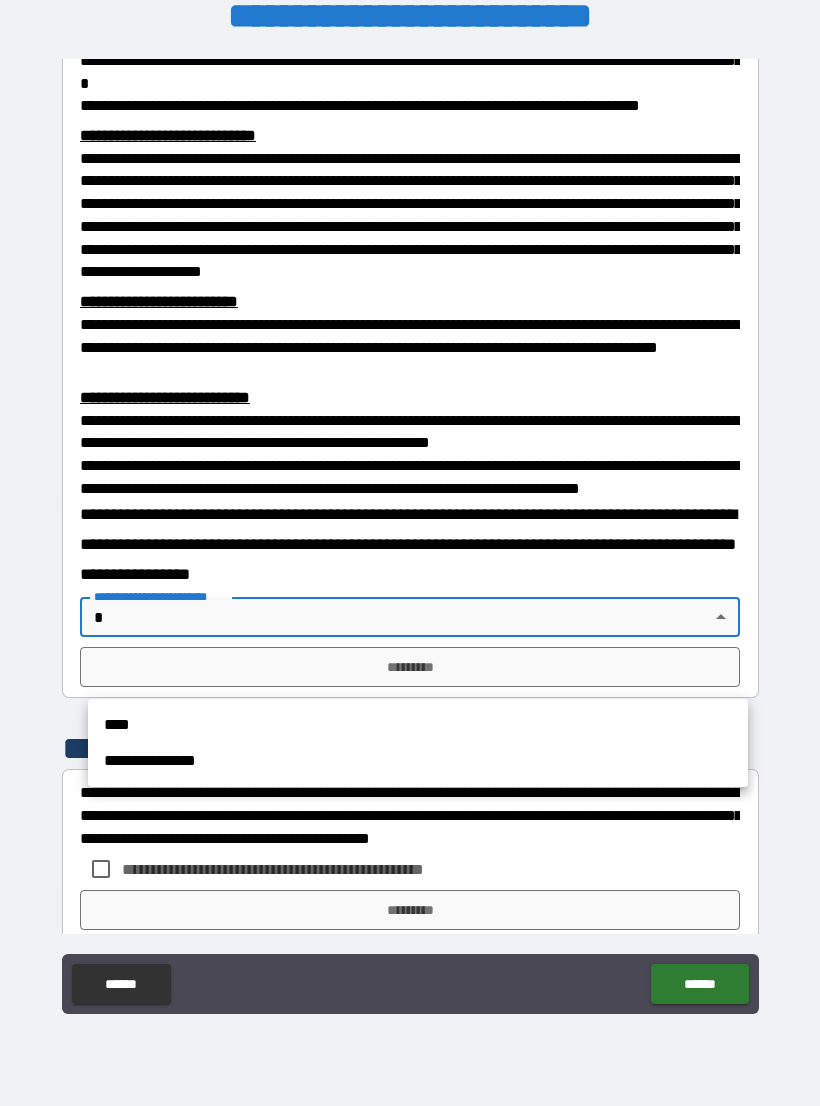 click at bounding box center [410, 553] 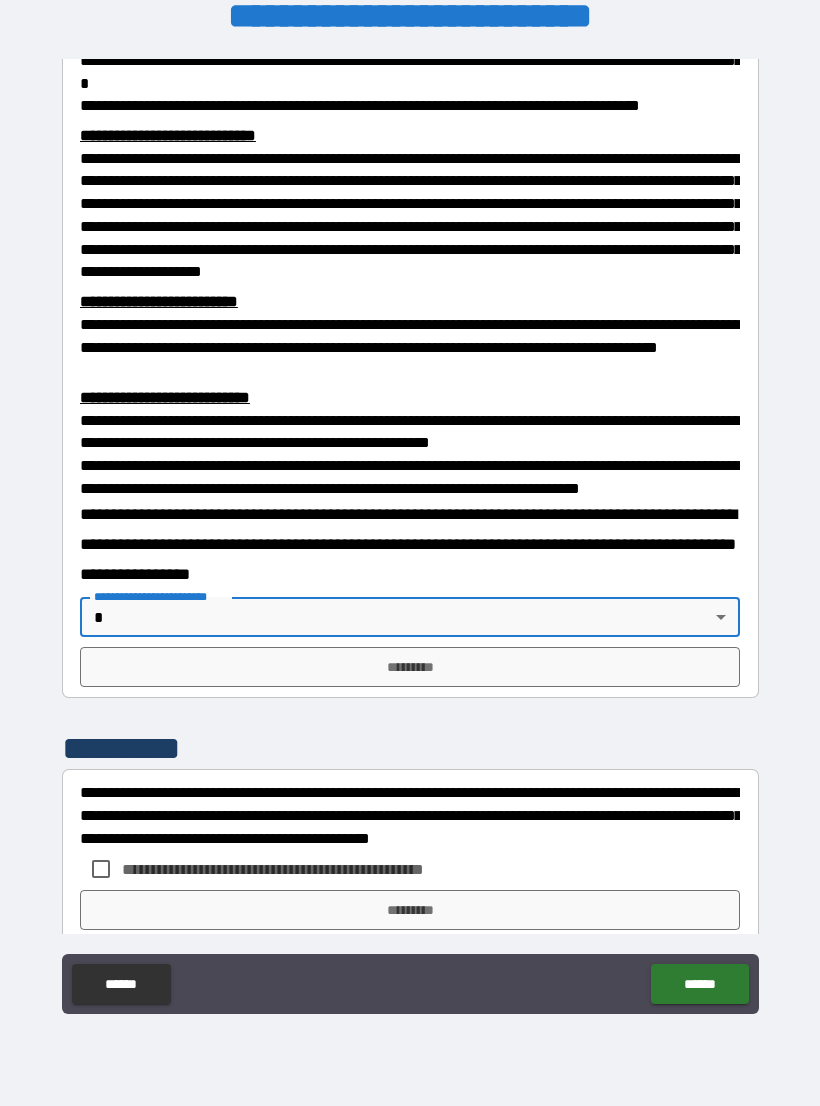 click on "**********" at bounding box center (410, 537) 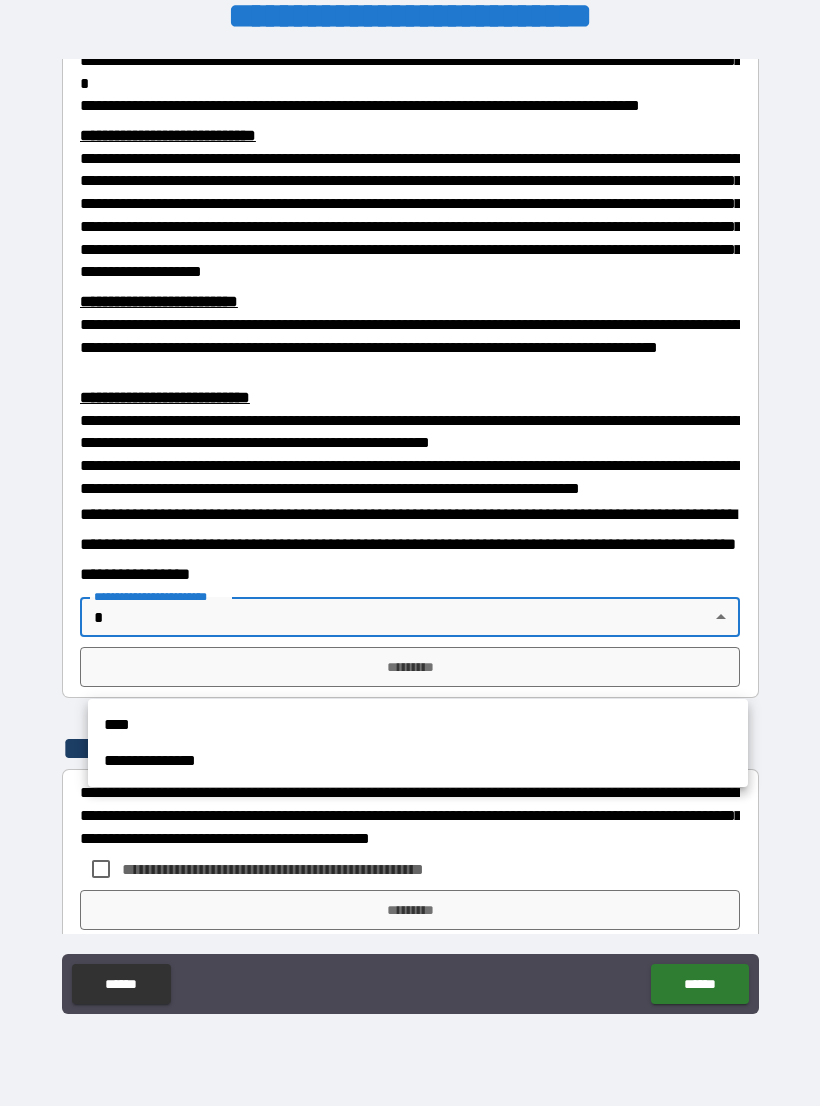 click on "****" at bounding box center [418, 725] 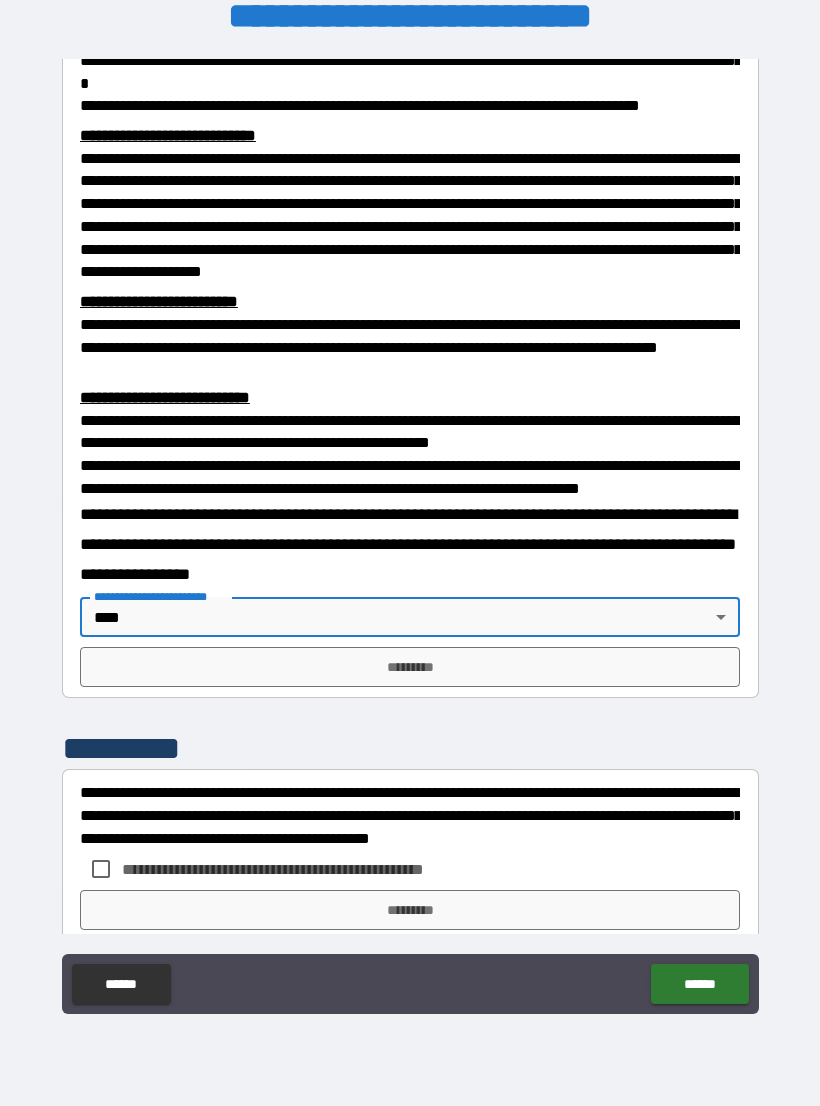 click on "*********" at bounding box center [410, 667] 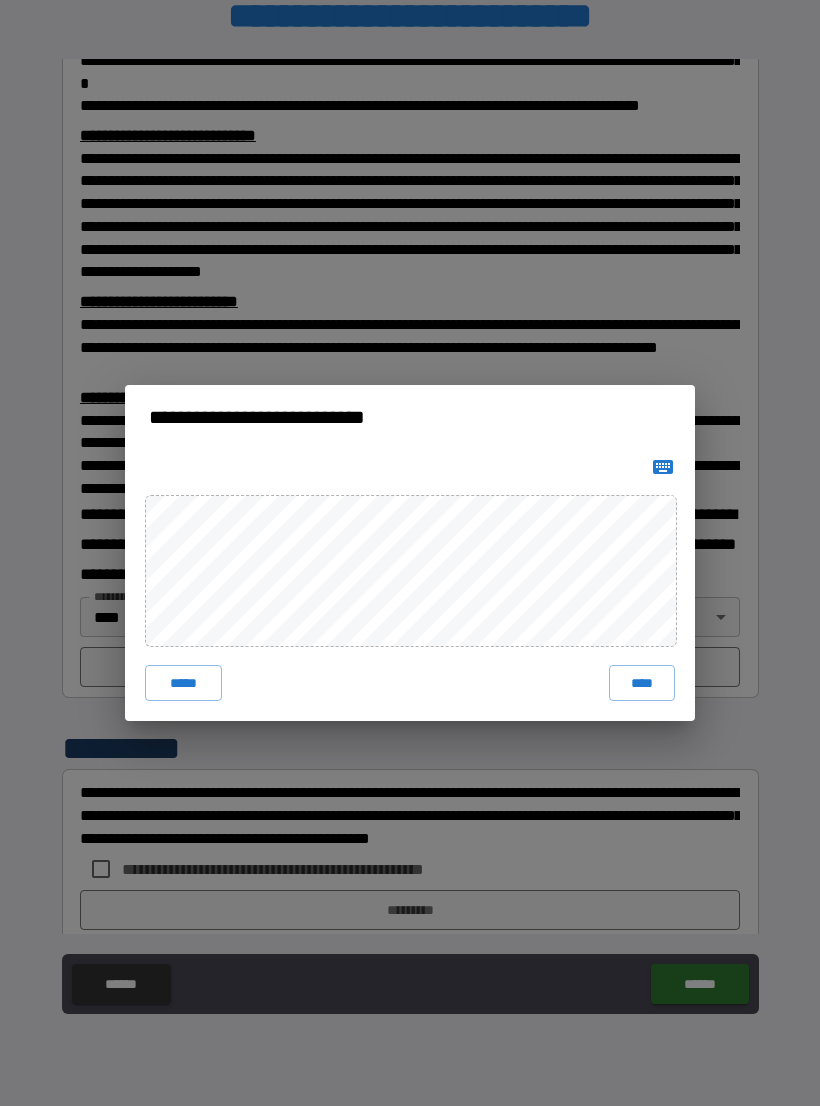 click on "****" at bounding box center [642, 683] 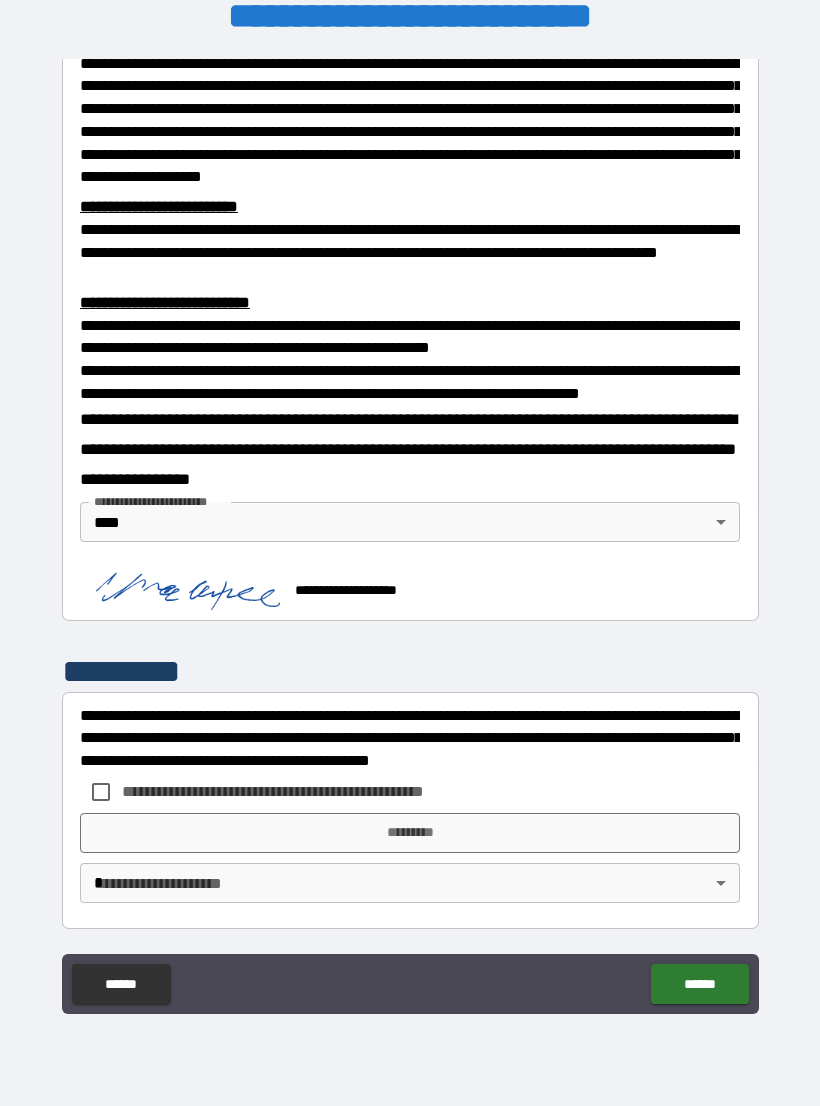 scroll, scrollTop: 566, scrollLeft: 0, axis: vertical 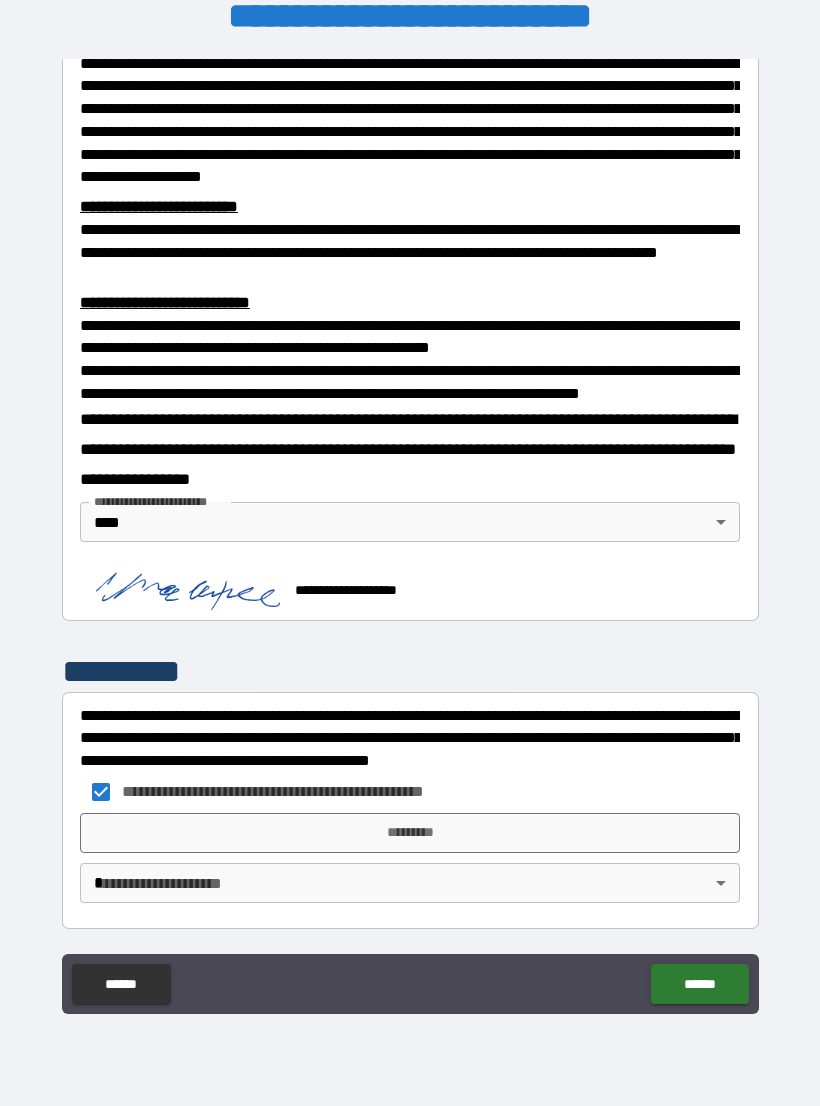 click on "*********" at bounding box center [410, 833] 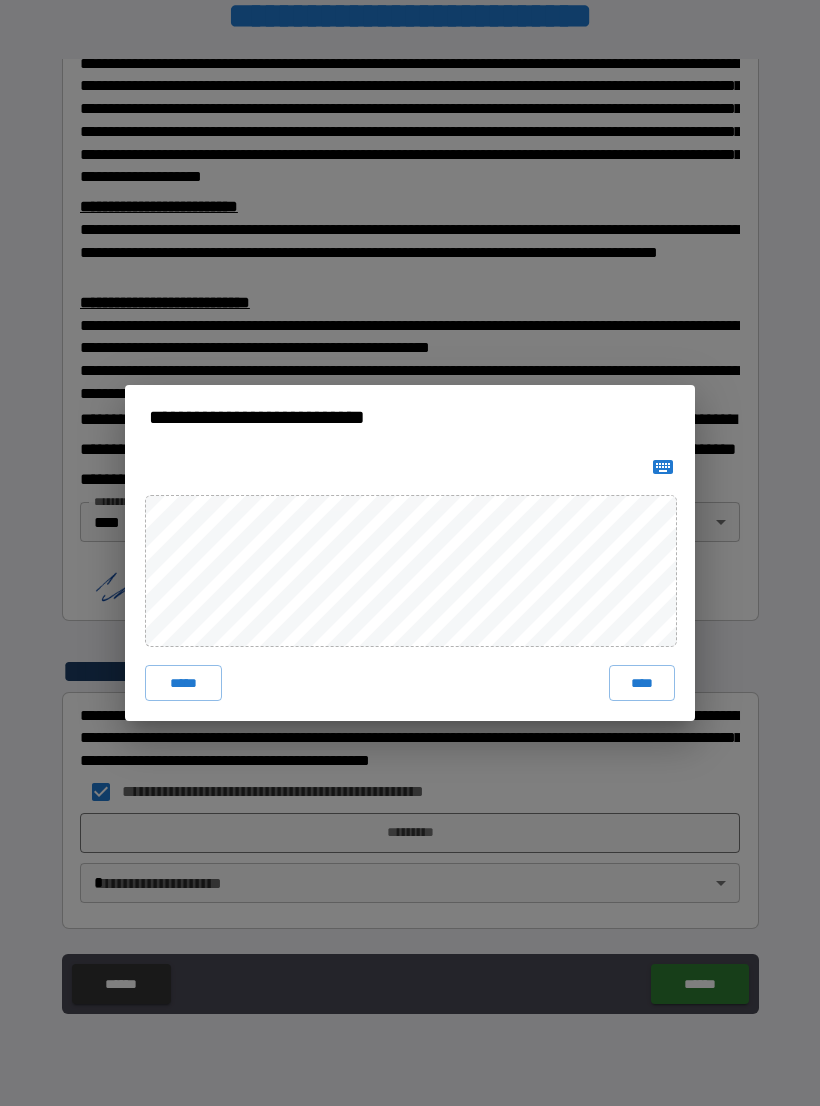 click on "****" at bounding box center (642, 683) 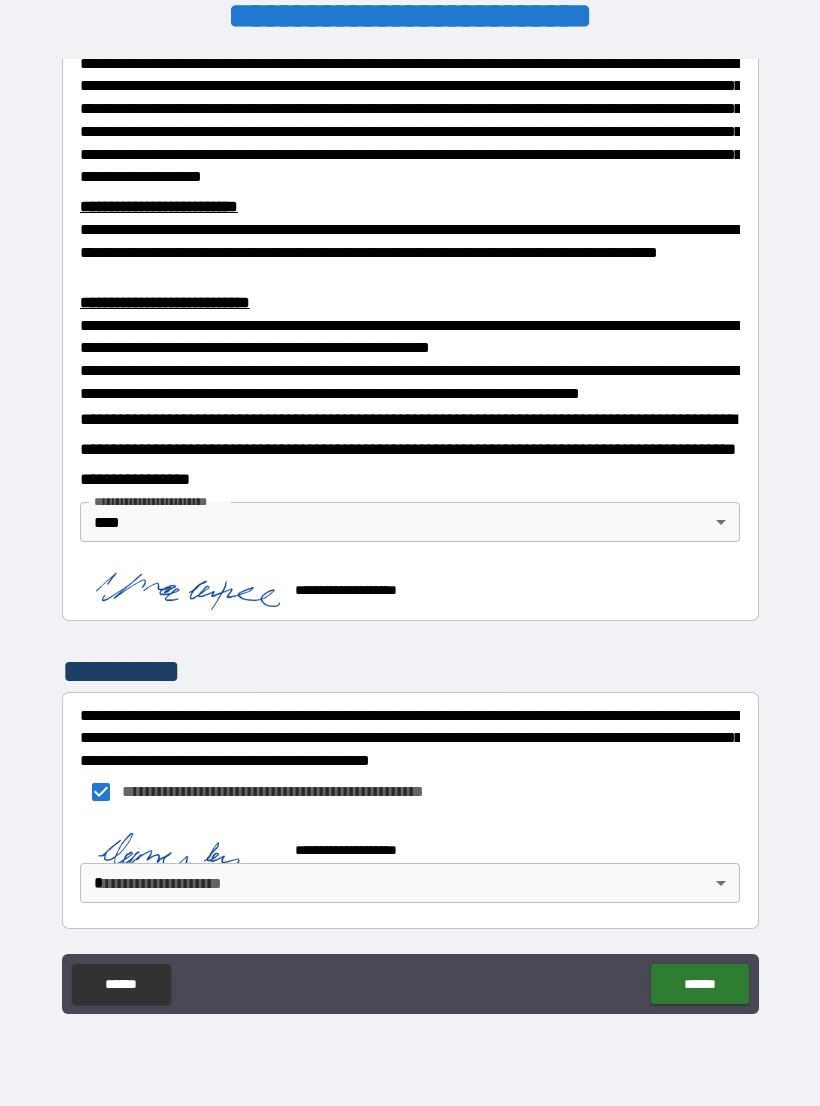 scroll, scrollTop: 556, scrollLeft: 0, axis: vertical 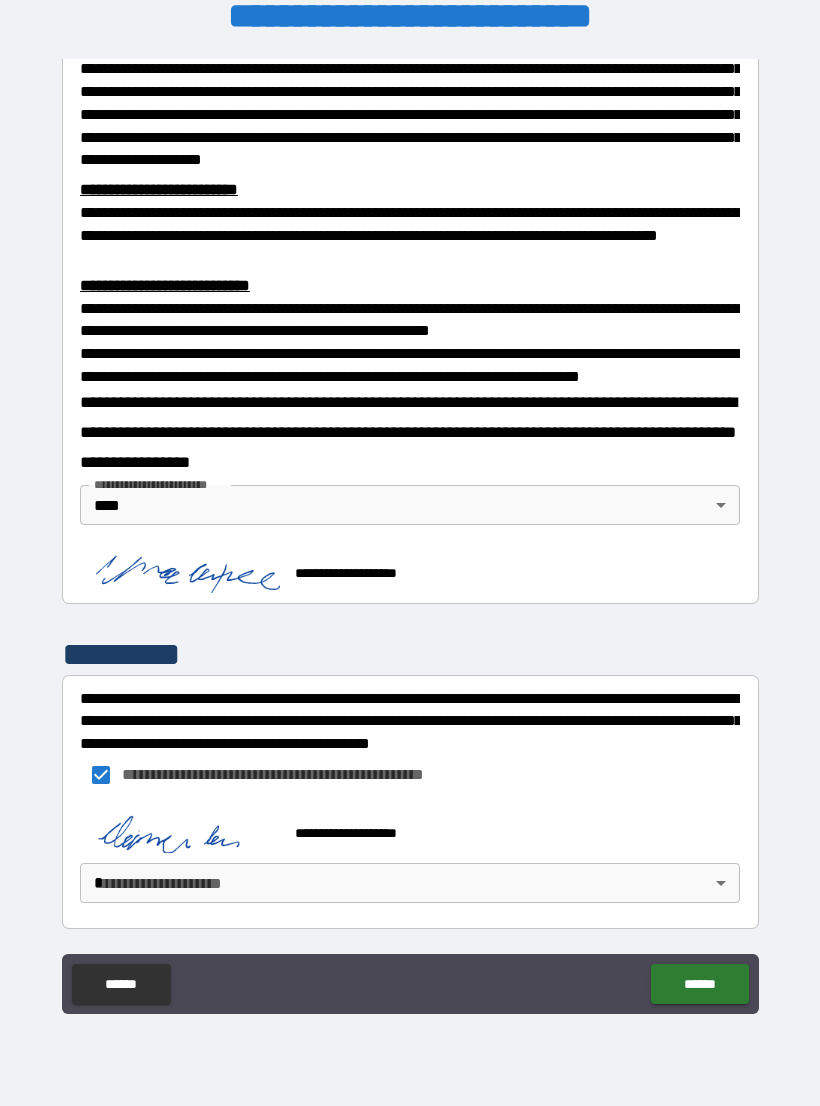 click on "**********" at bounding box center [410, 537] 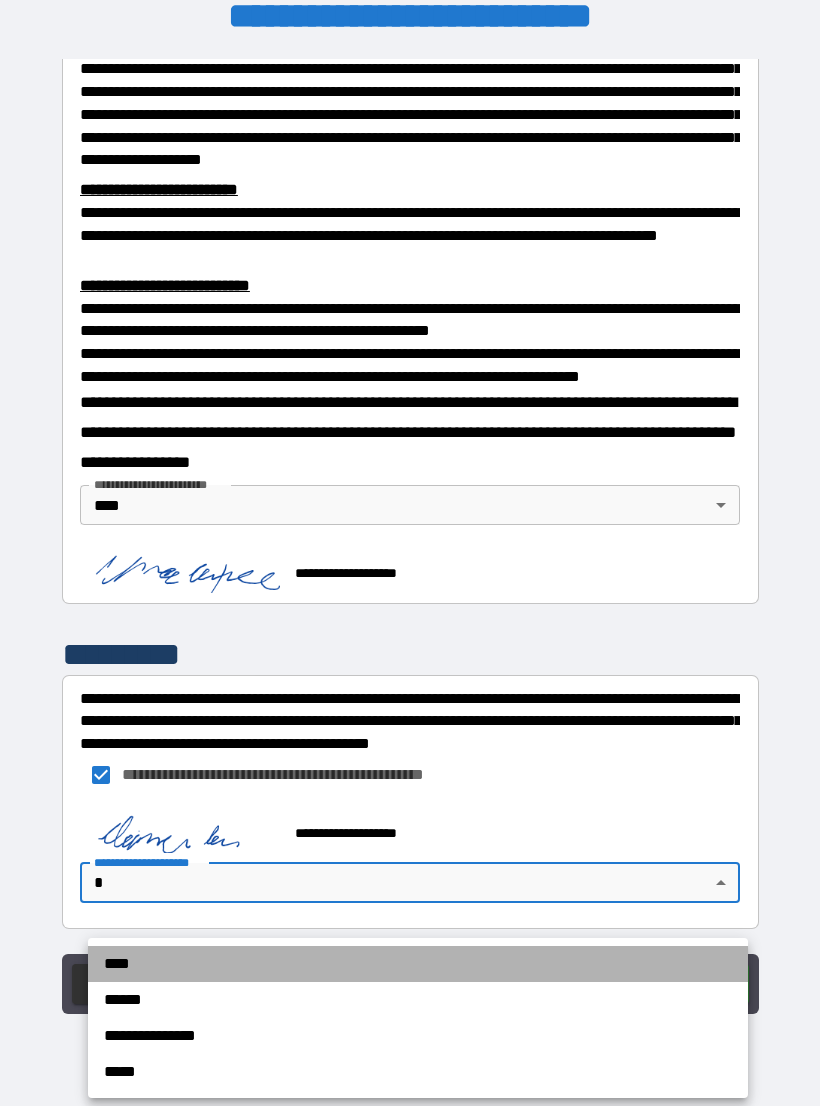 click on "****" at bounding box center (418, 964) 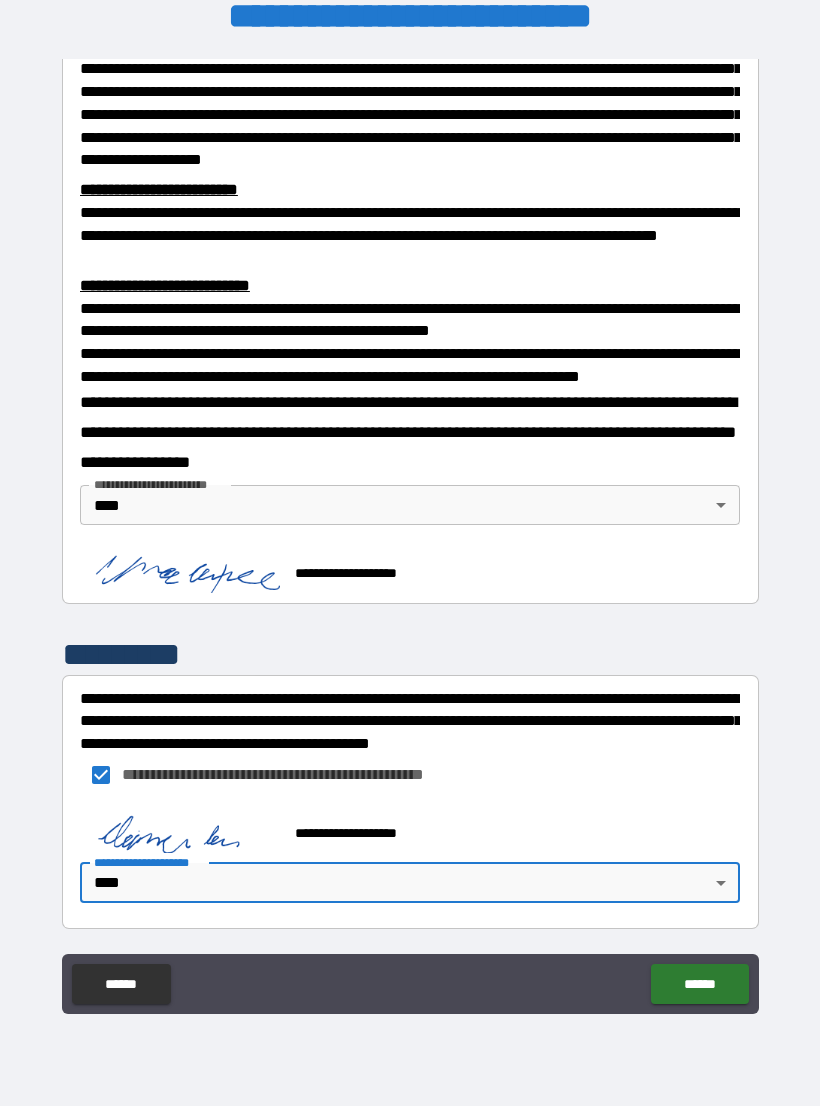 scroll, scrollTop: 584, scrollLeft: 0, axis: vertical 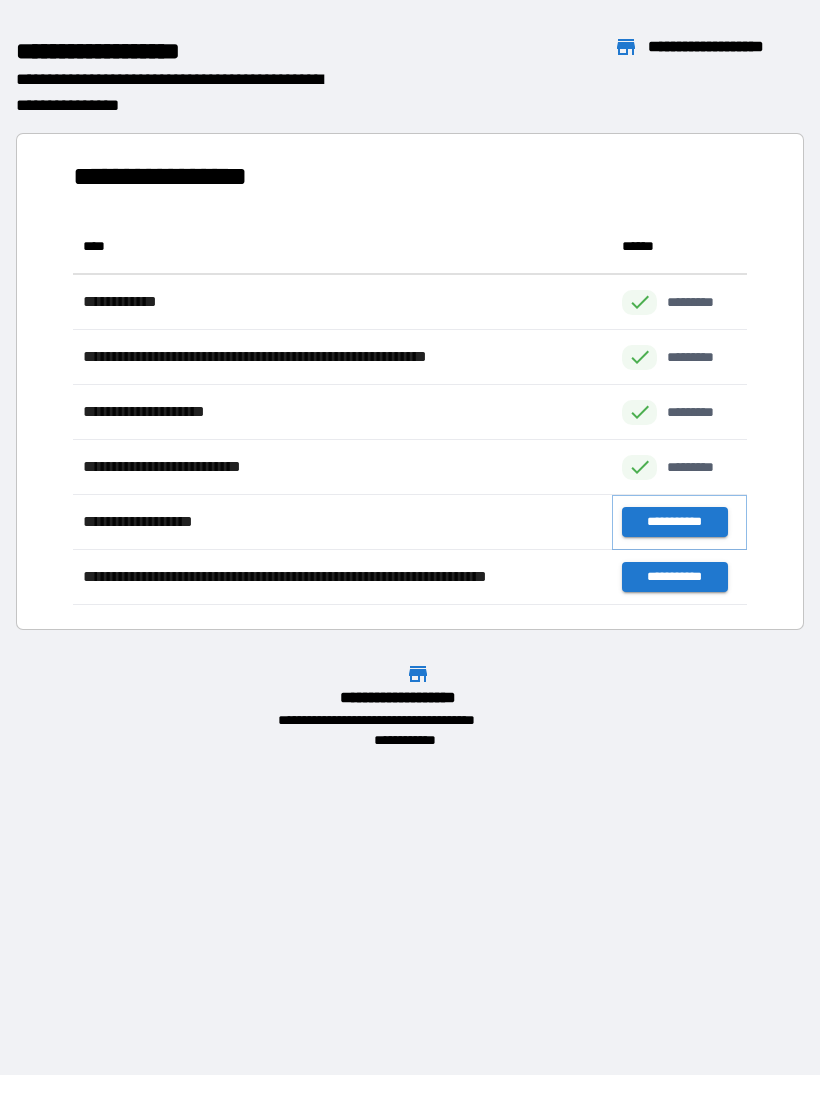 click on "**********" at bounding box center (674, 522) 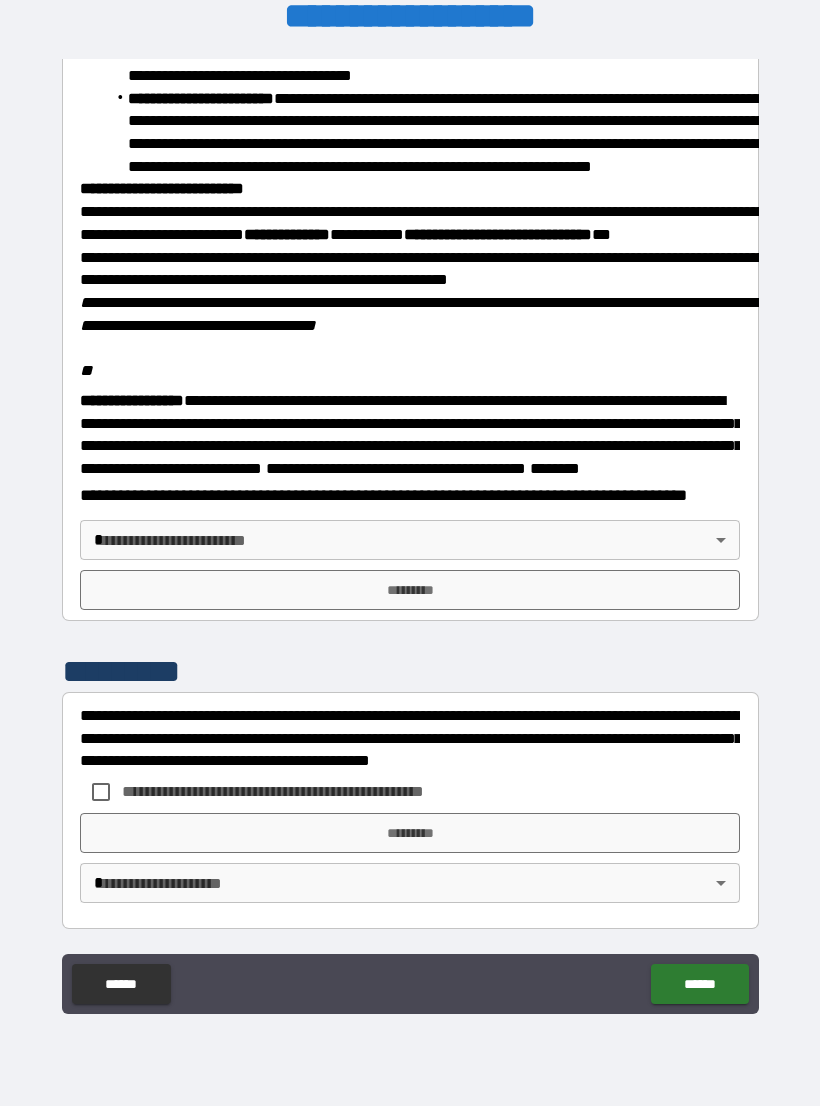 scroll, scrollTop: 2234, scrollLeft: 0, axis: vertical 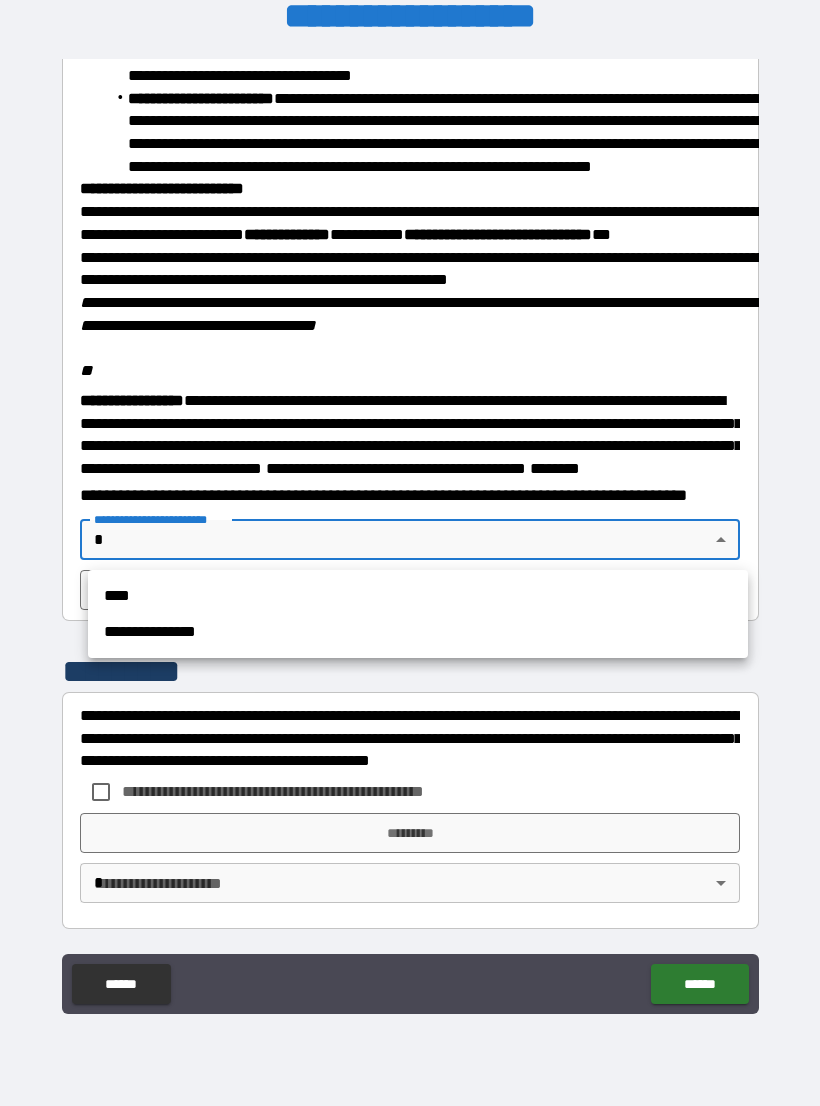 click on "****" at bounding box center (418, 596) 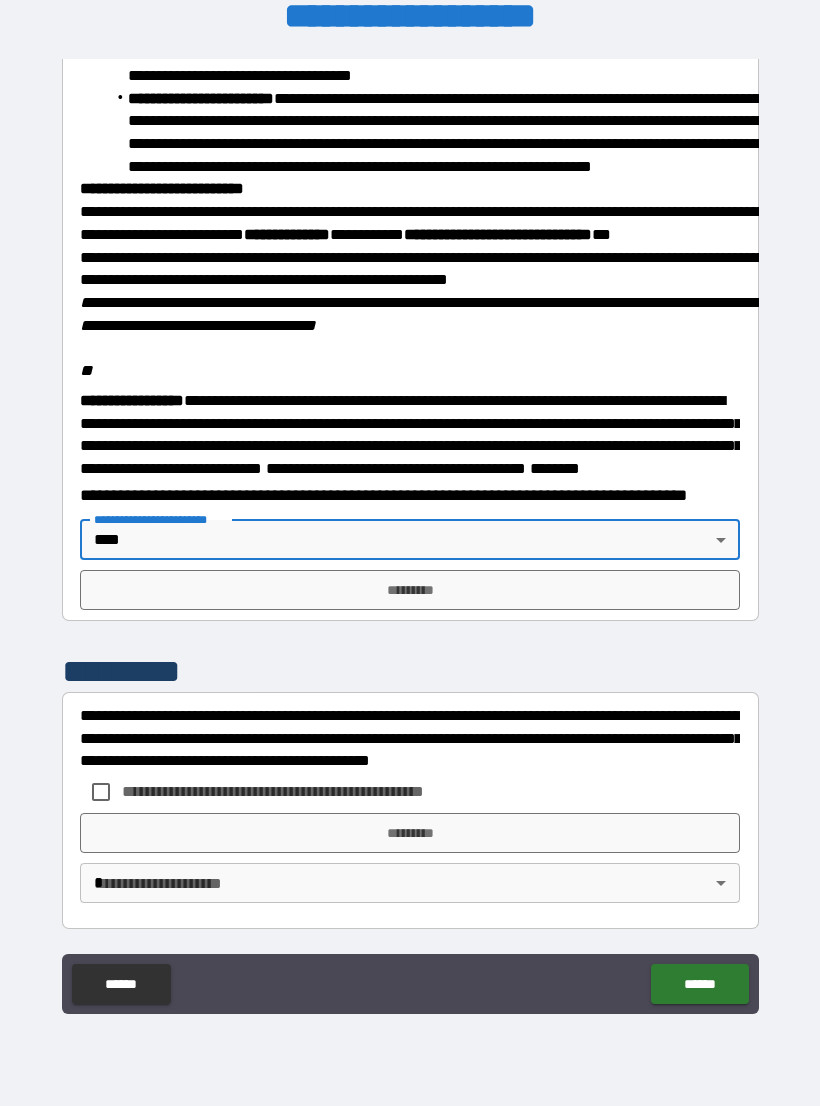 click on "**********" at bounding box center [306, 791] 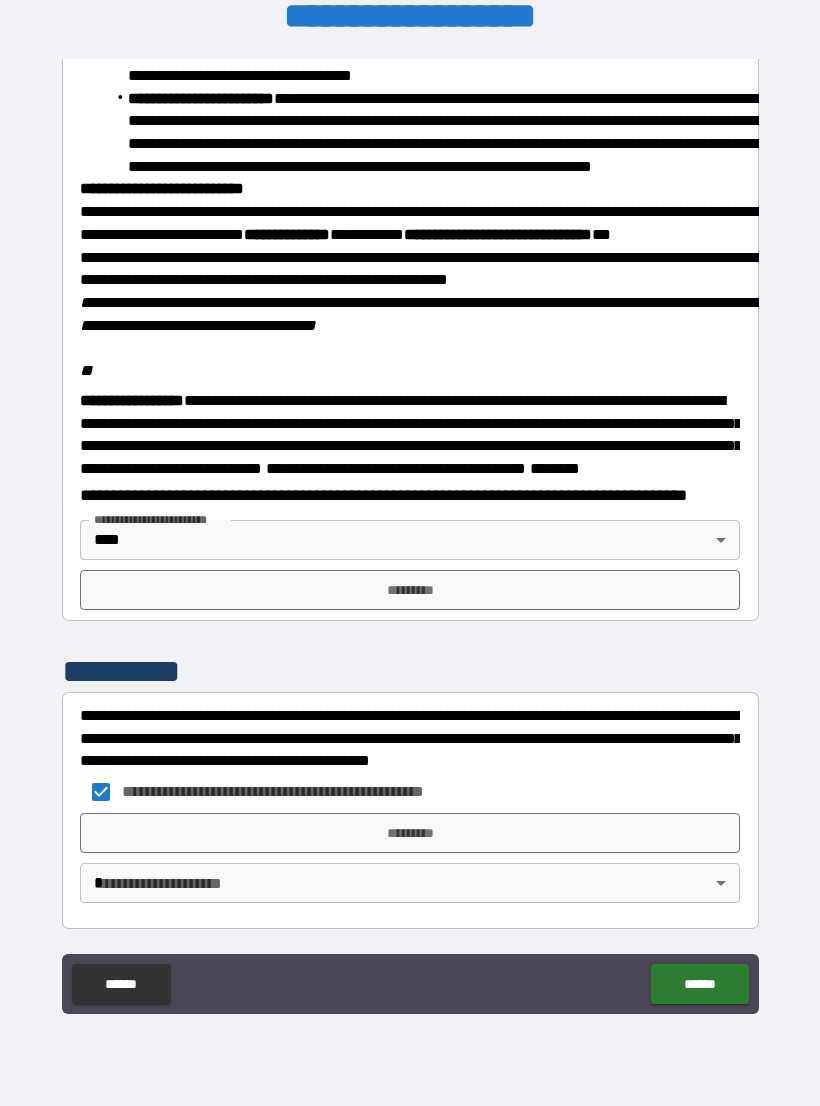 click on "*********" at bounding box center [410, 833] 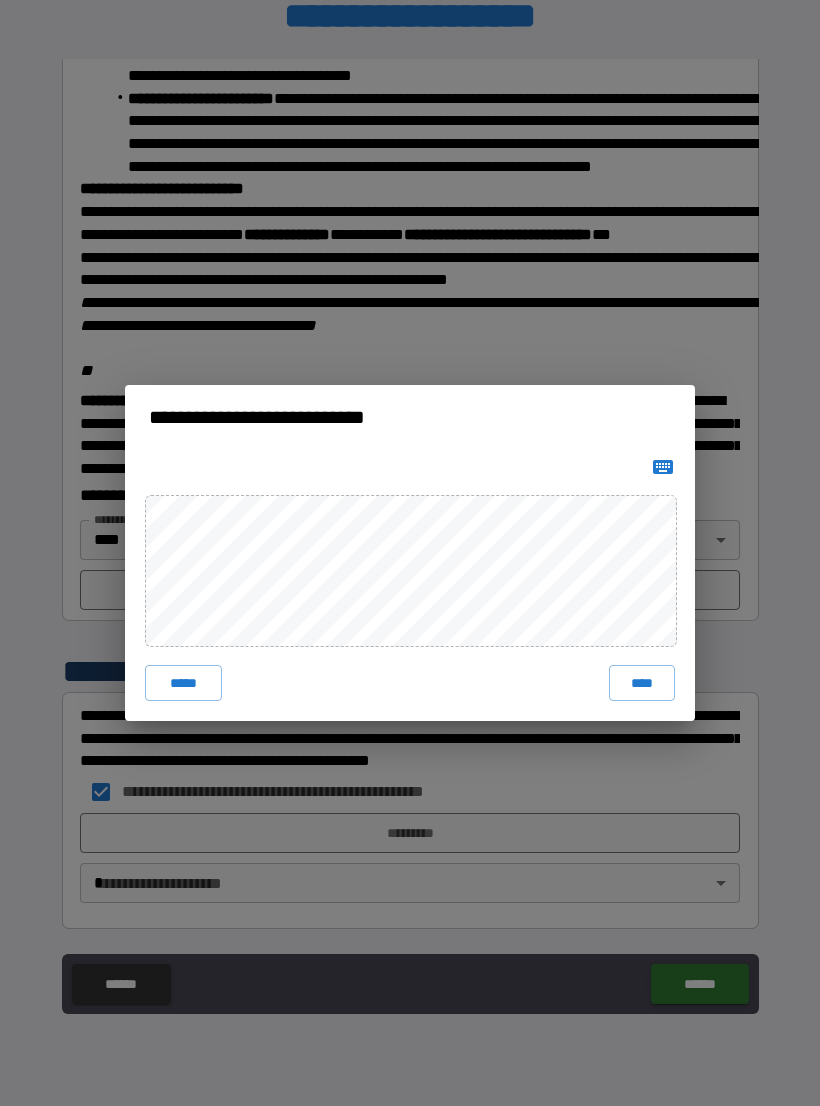 click on "****" at bounding box center (642, 683) 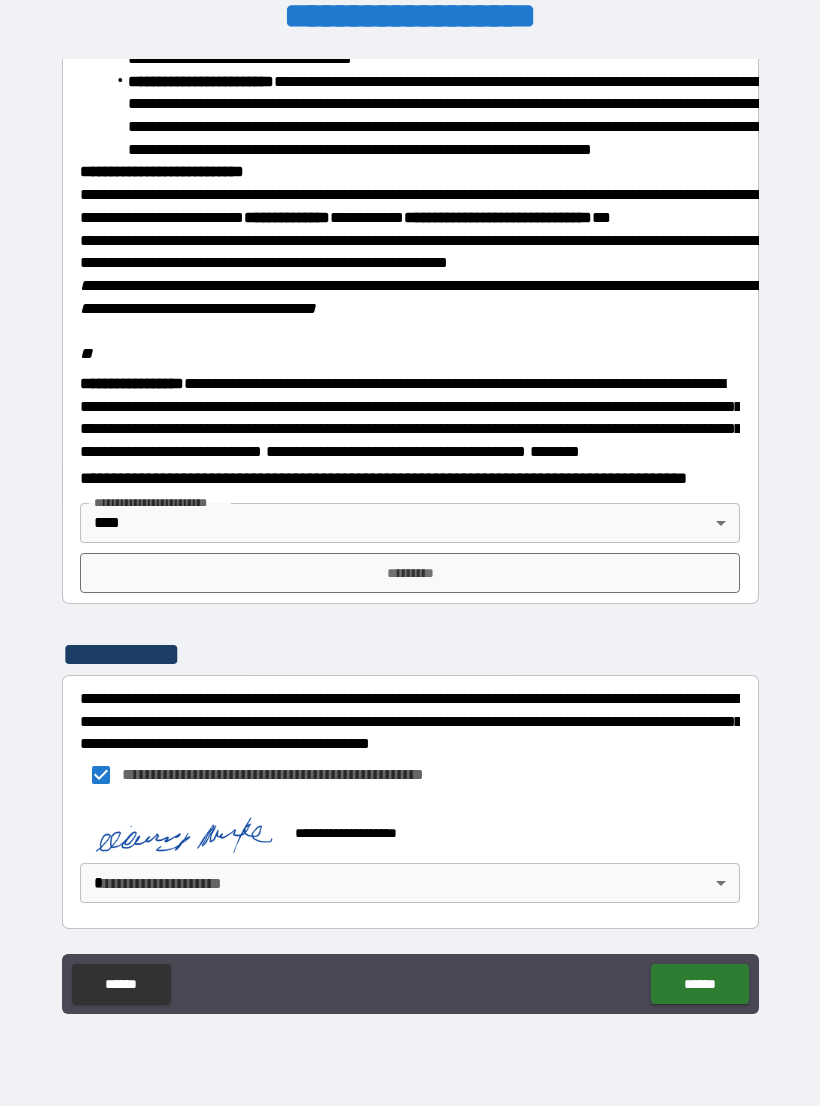 click on "*********" at bounding box center (410, 573) 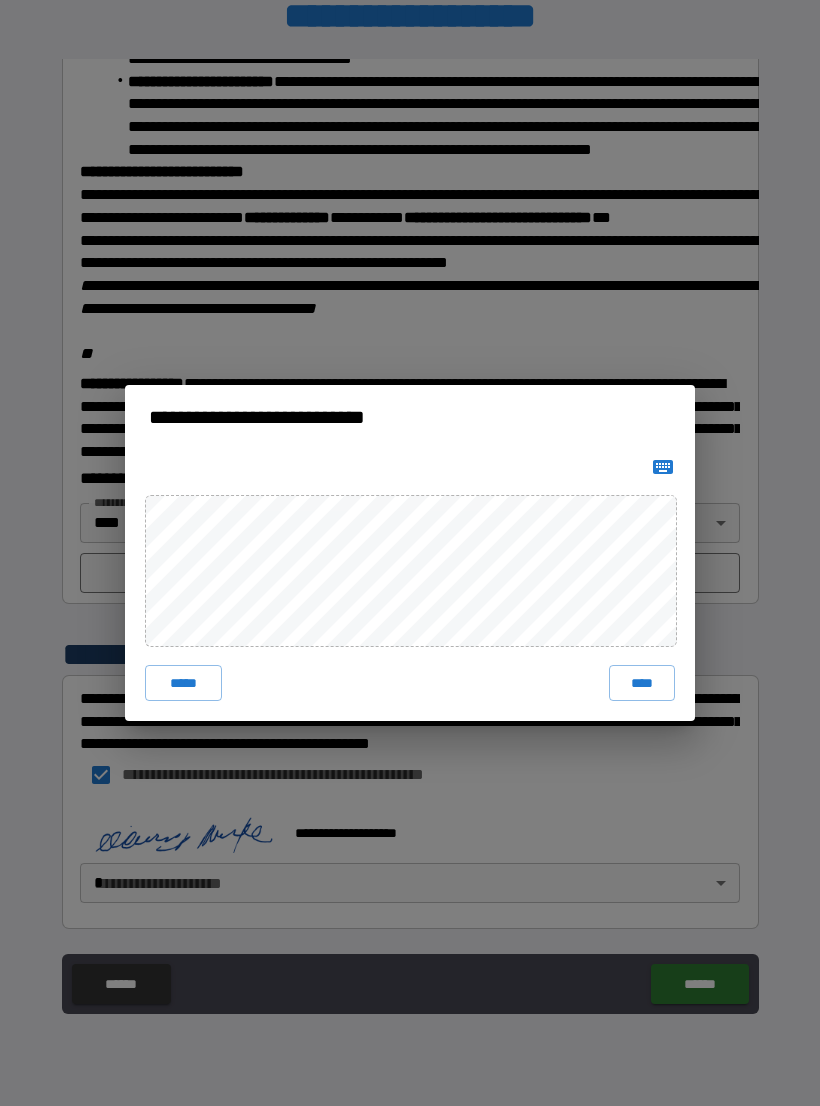 click on "****" at bounding box center (642, 683) 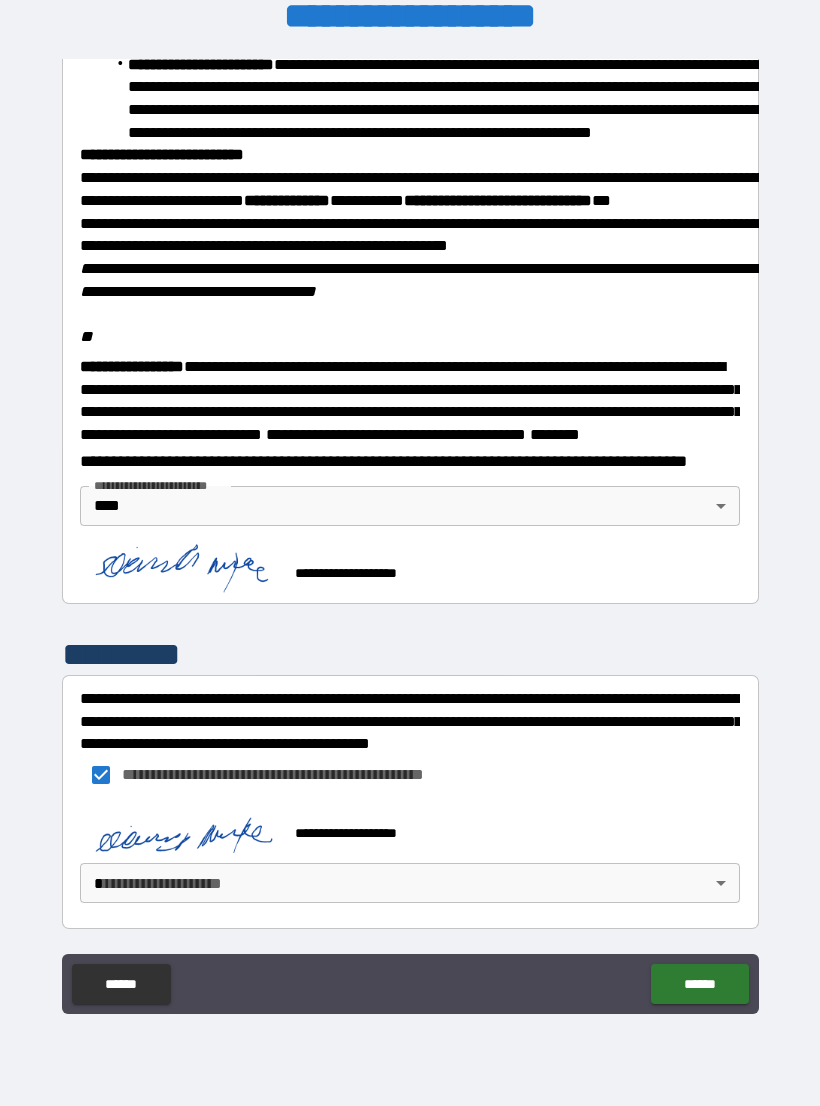 scroll, scrollTop: 2268, scrollLeft: 0, axis: vertical 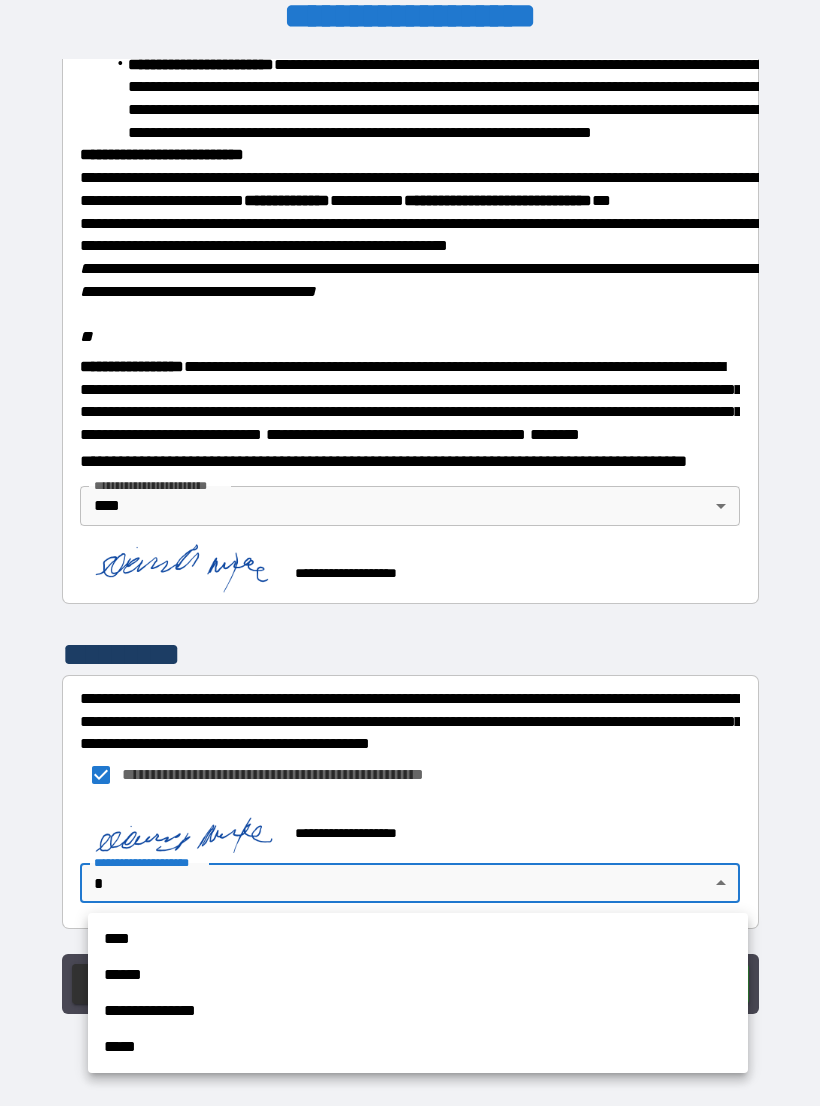 click on "****" at bounding box center [418, 939] 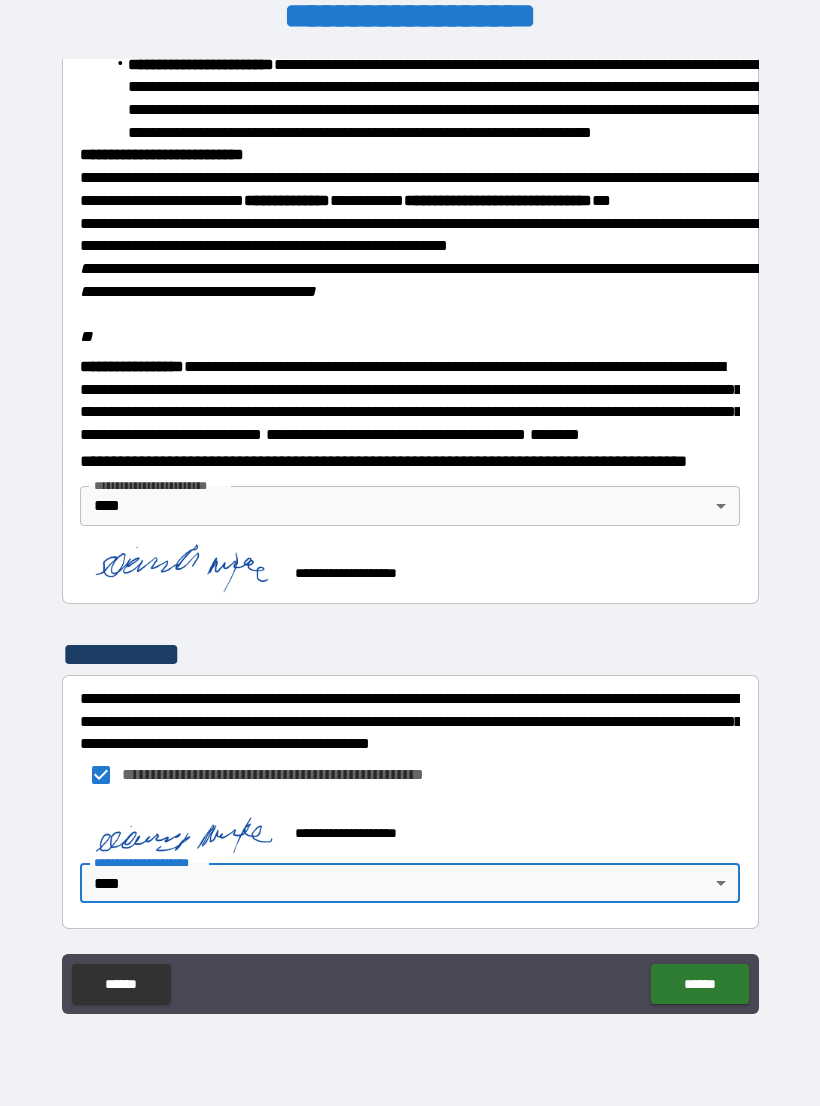 click on "******" at bounding box center (699, 984) 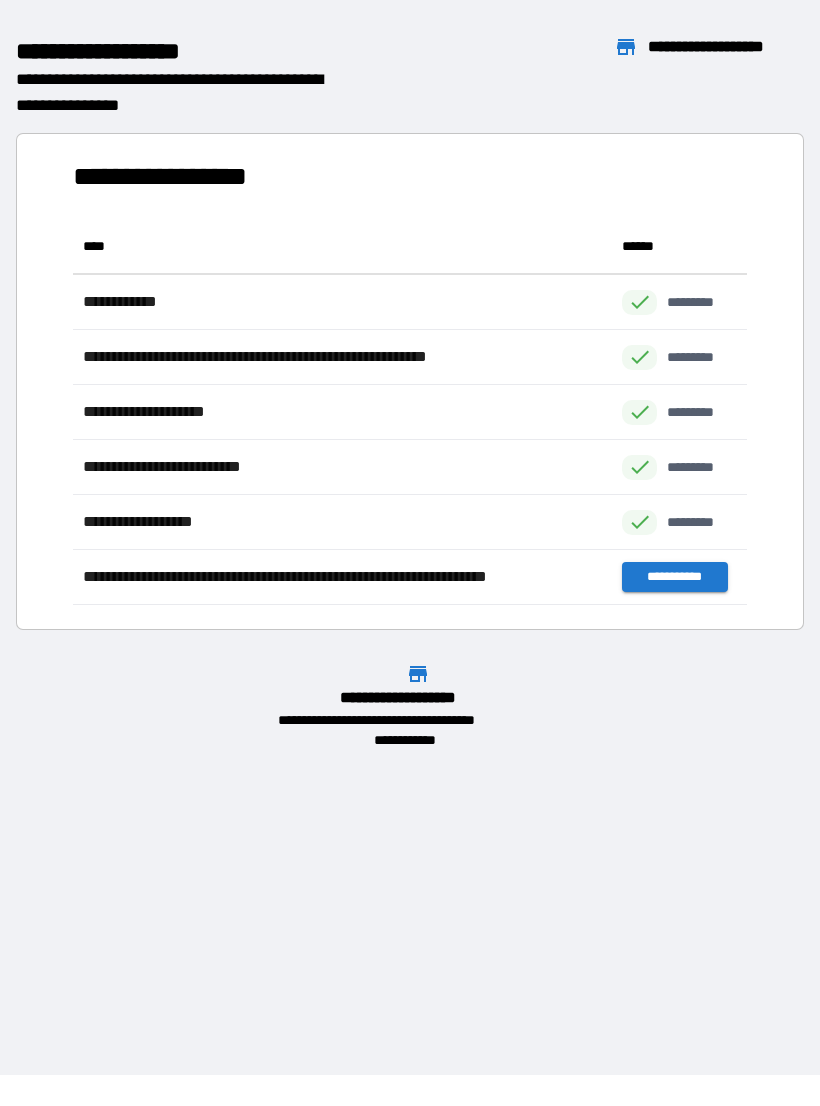 scroll, scrollTop: 1, scrollLeft: 1, axis: both 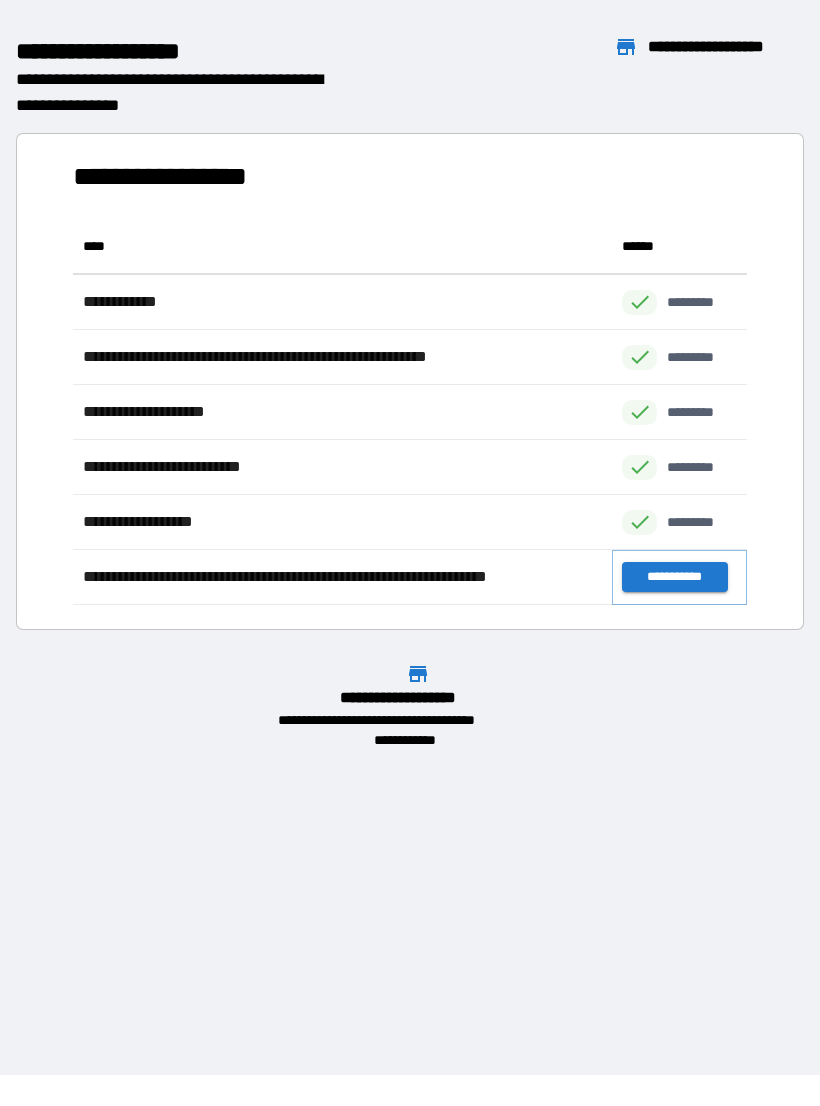 click on "**********" at bounding box center (674, 577) 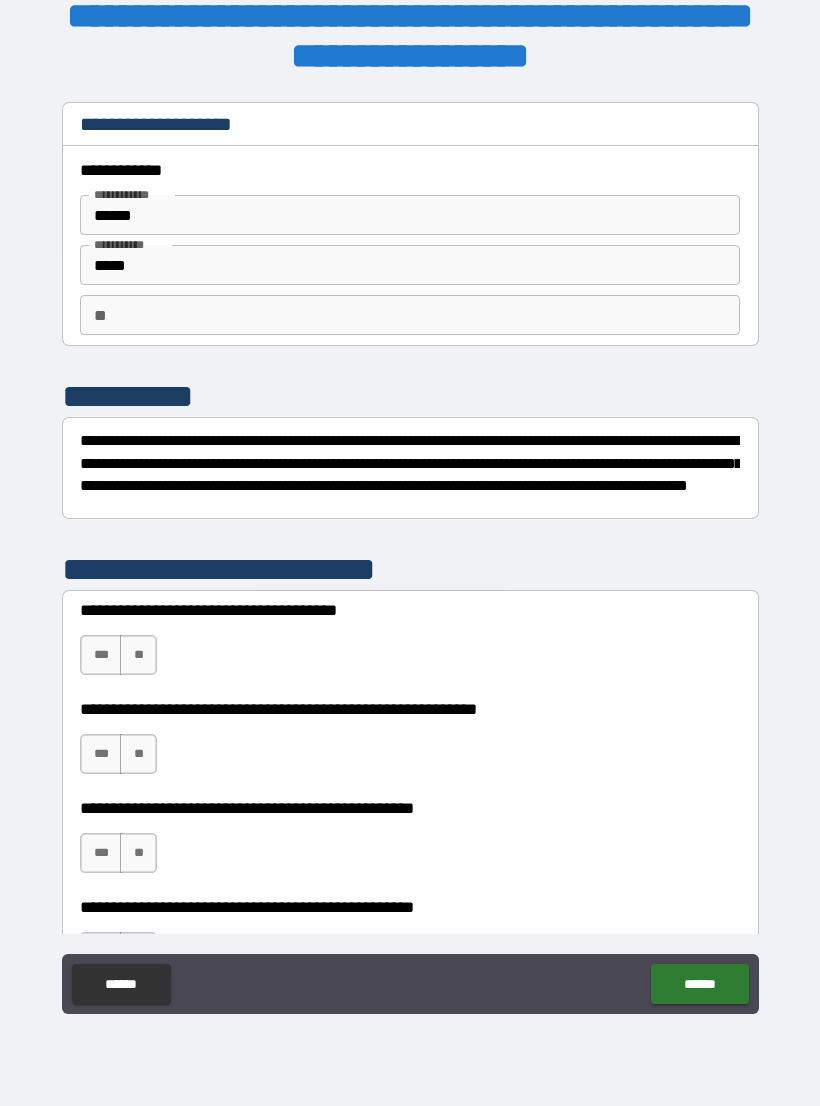 click on "***" at bounding box center [101, 655] 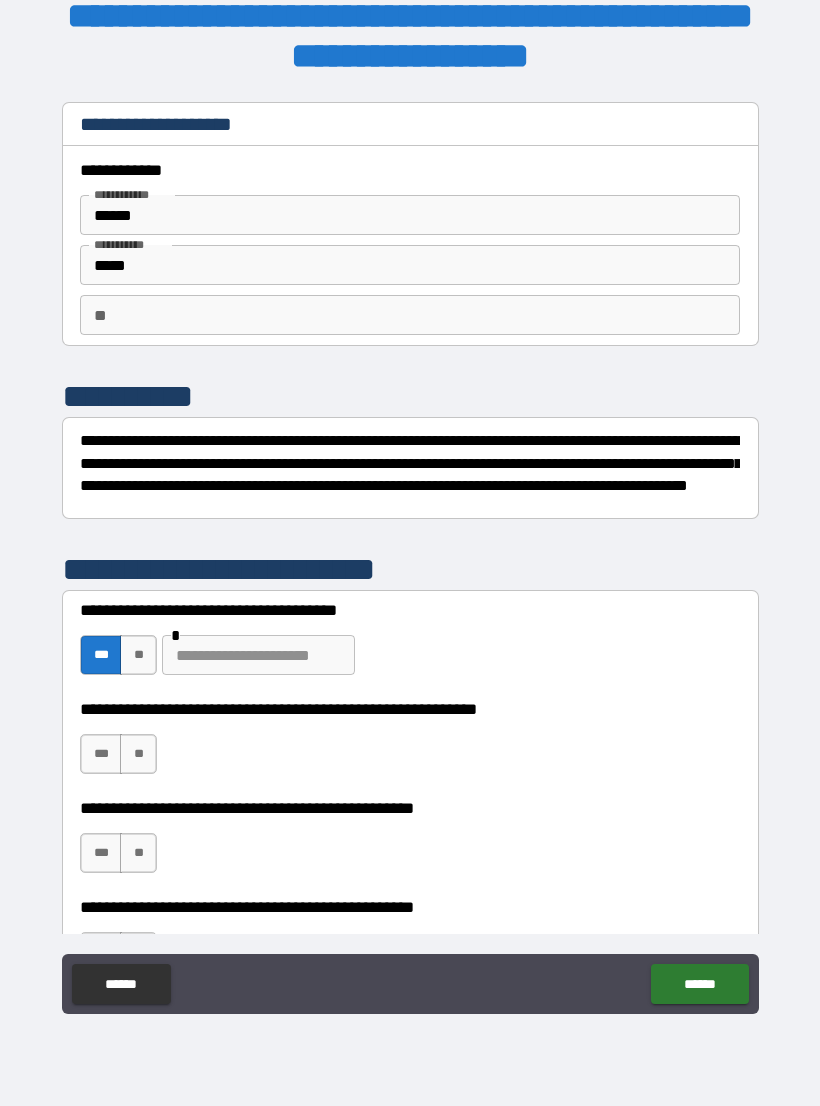 click on "***" at bounding box center [101, 655] 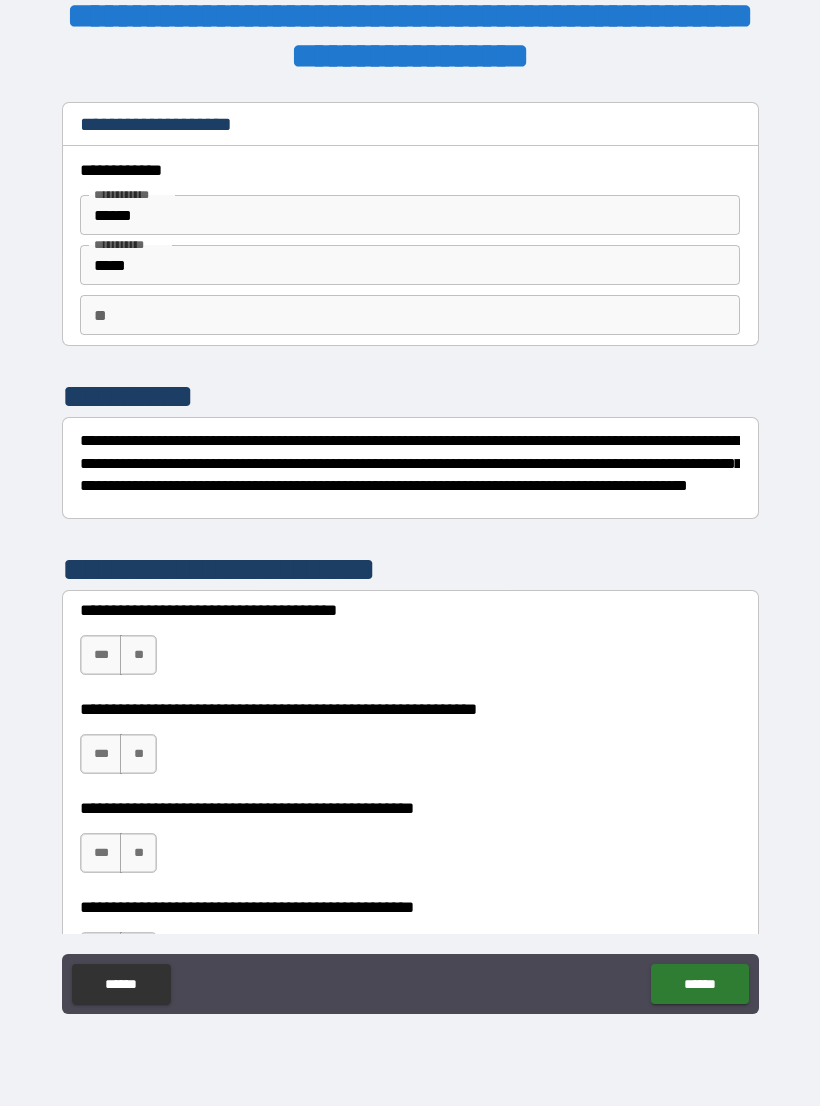click on "**" at bounding box center [138, 655] 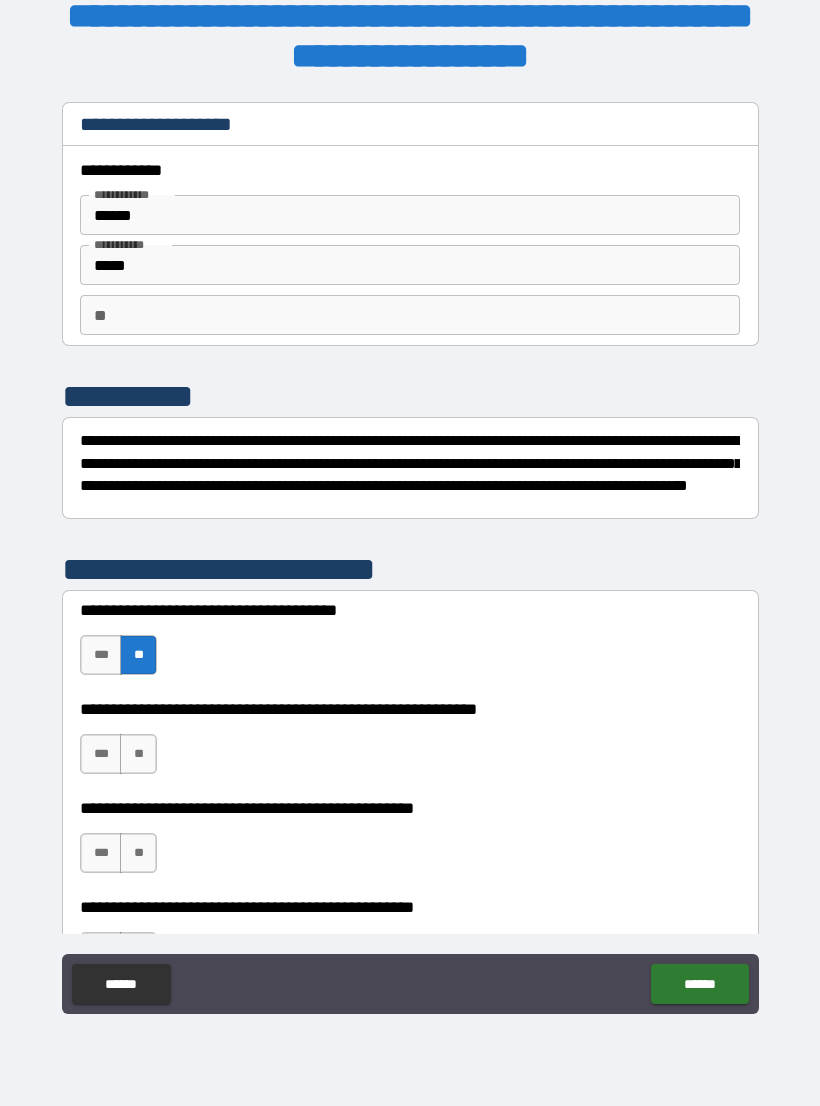 click on "**" at bounding box center [138, 754] 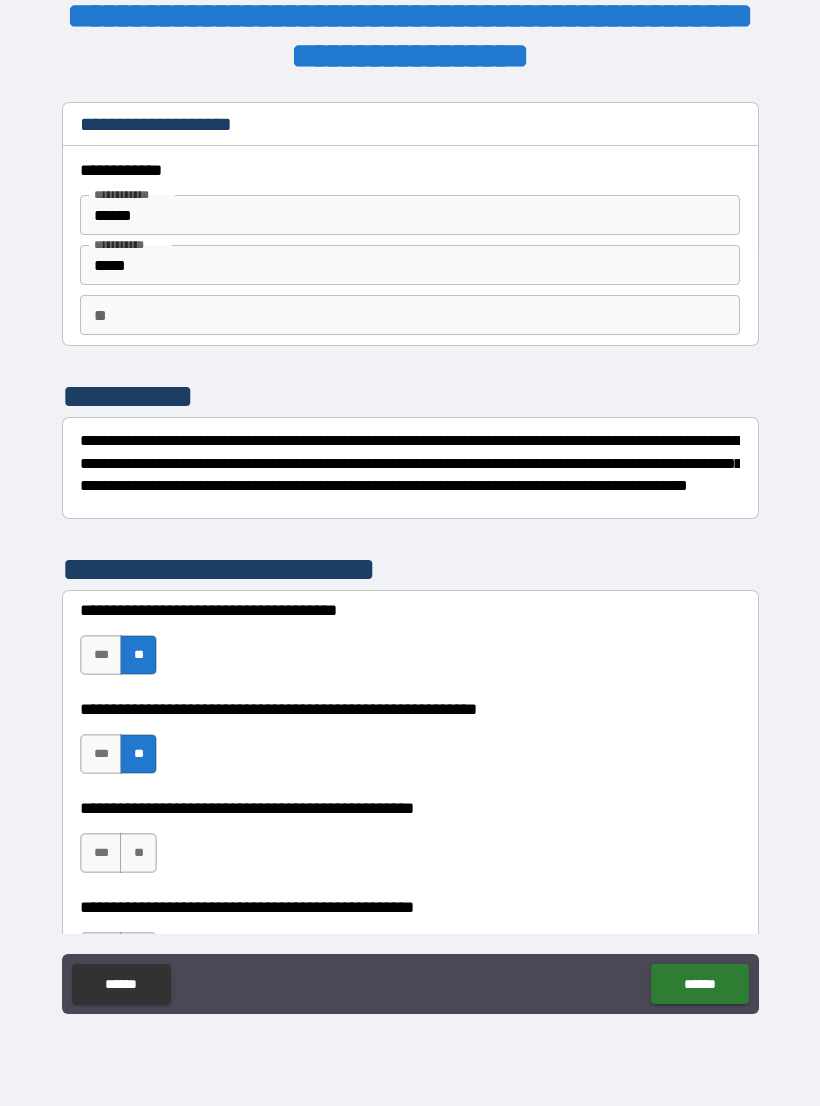 click on "**" at bounding box center (138, 853) 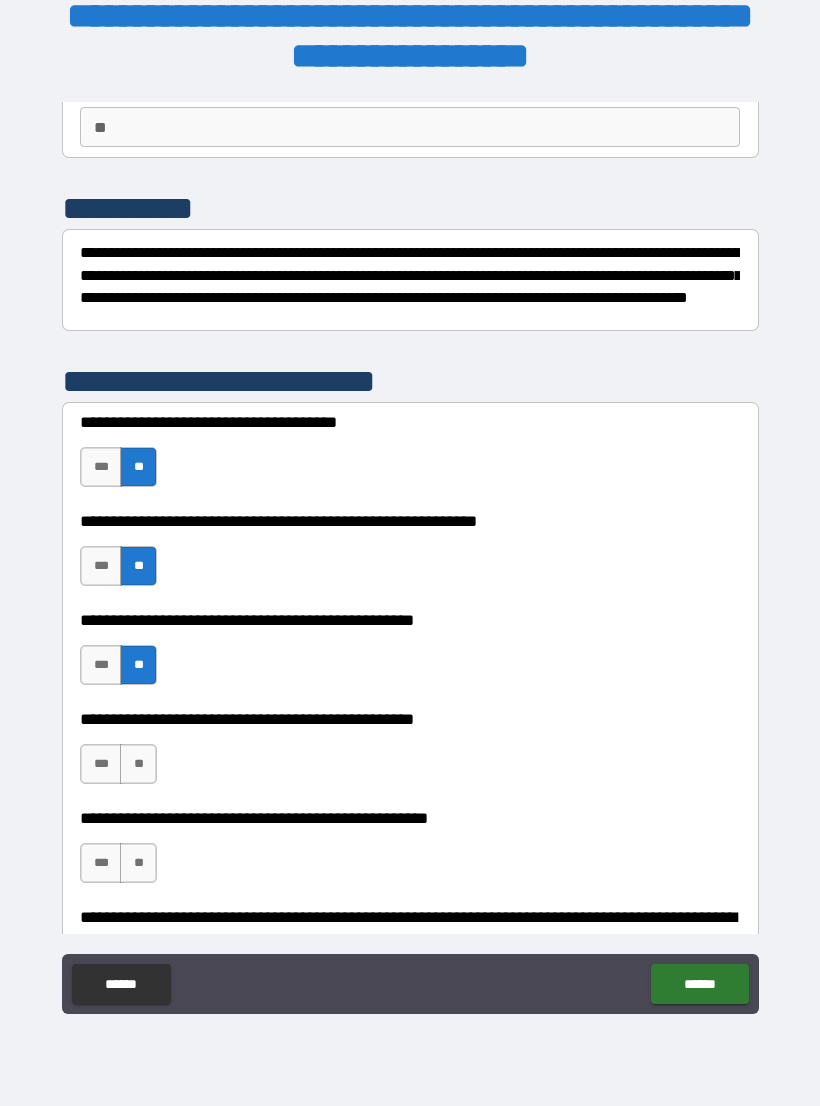 scroll, scrollTop: 268, scrollLeft: 0, axis: vertical 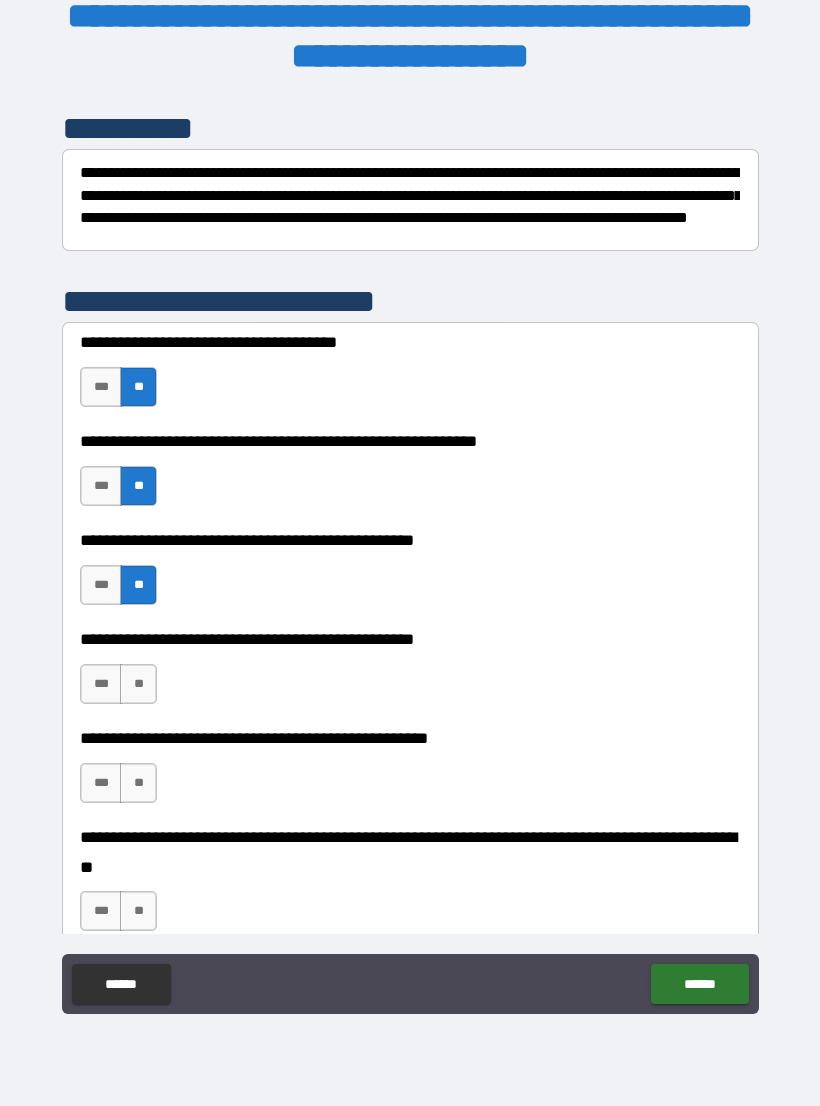 click on "**" at bounding box center [138, 684] 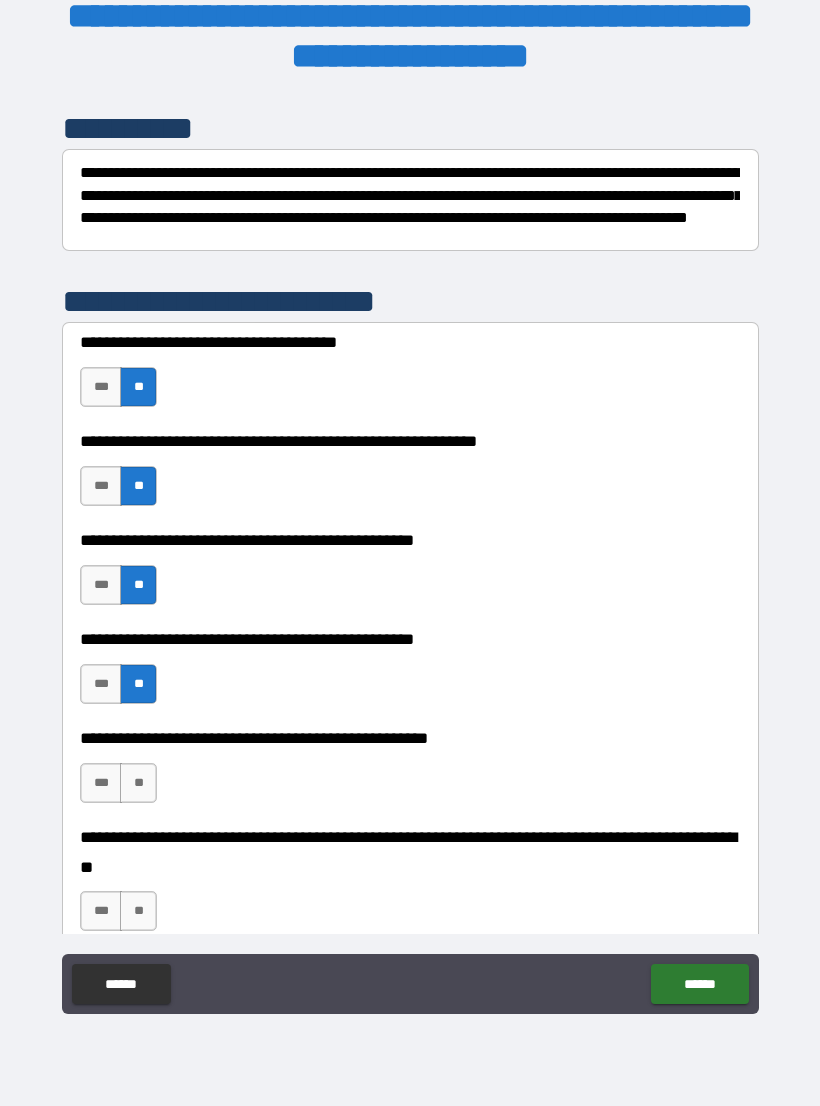 click on "**" at bounding box center (138, 783) 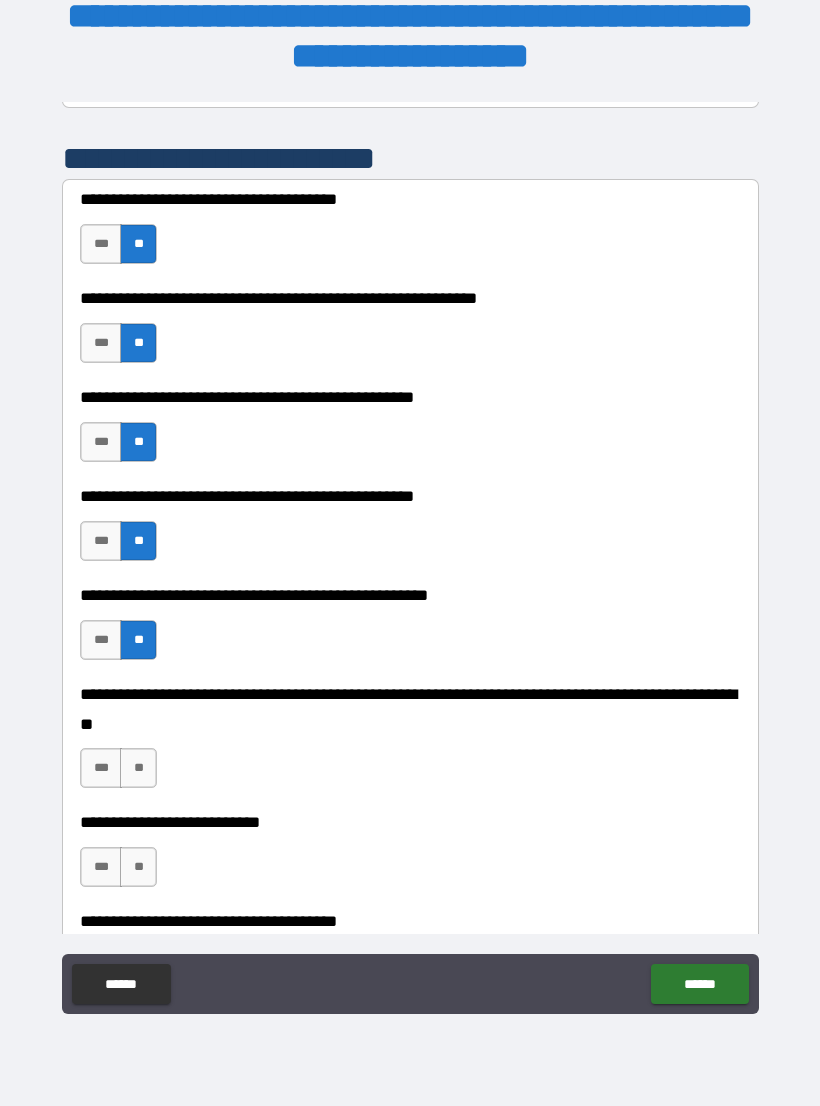 scroll, scrollTop: 432, scrollLeft: 0, axis: vertical 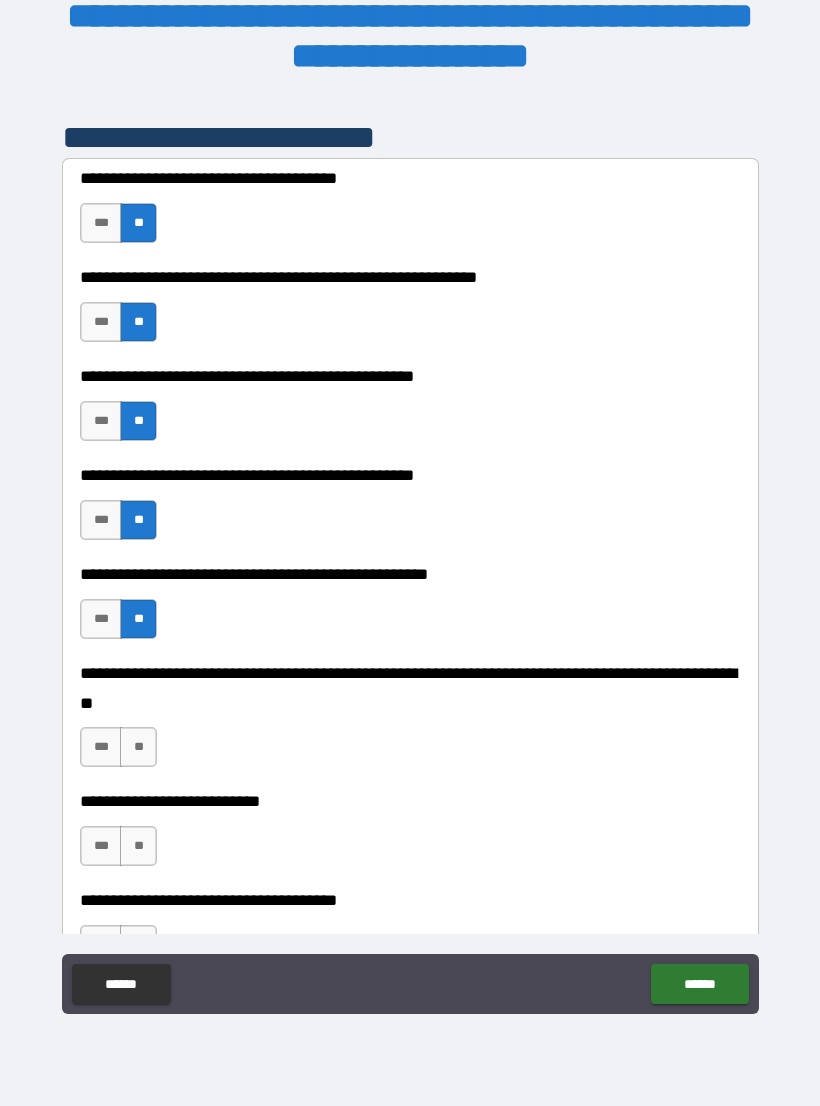 click on "**" at bounding box center (138, 747) 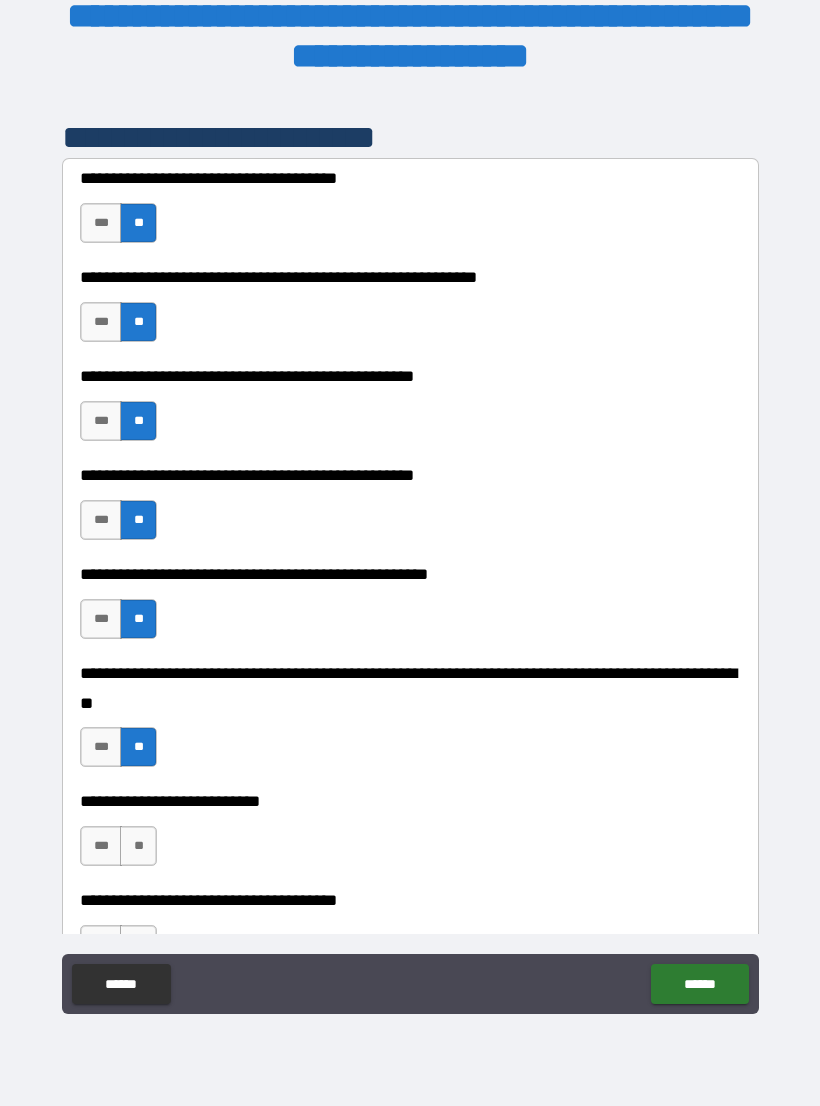 click on "**" at bounding box center [138, 846] 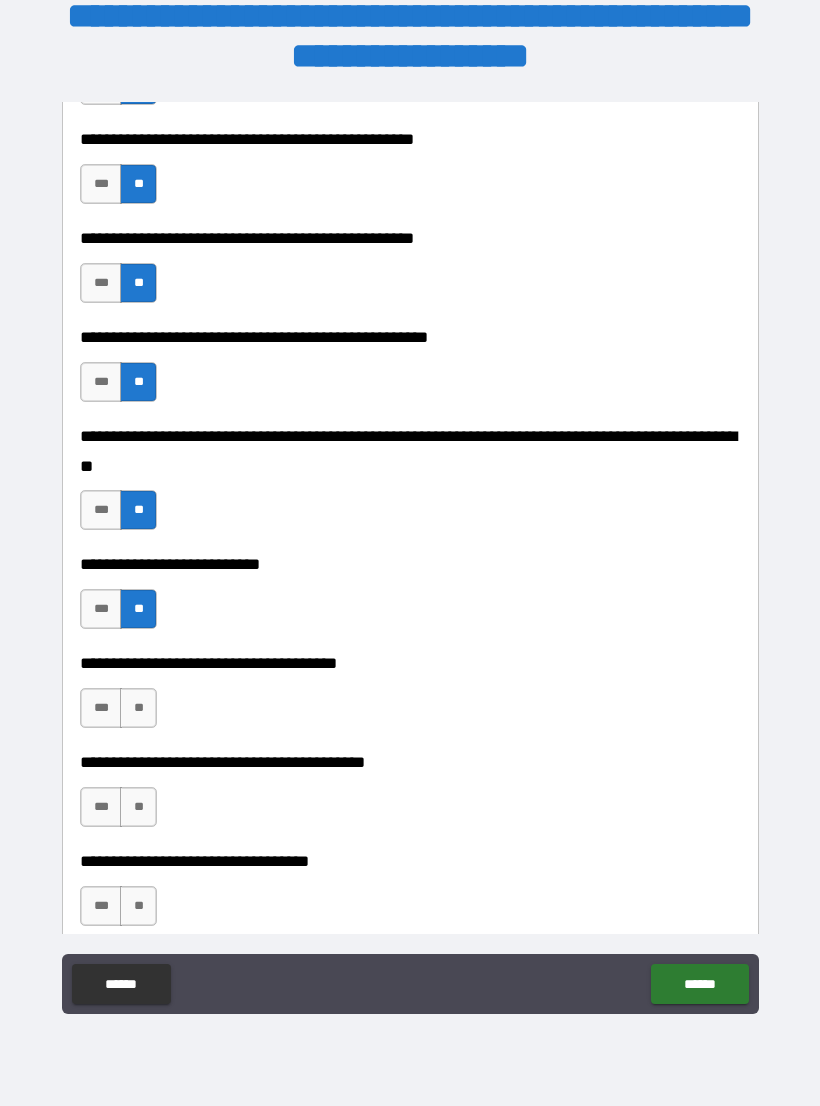 scroll, scrollTop: 672, scrollLeft: 0, axis: vertical 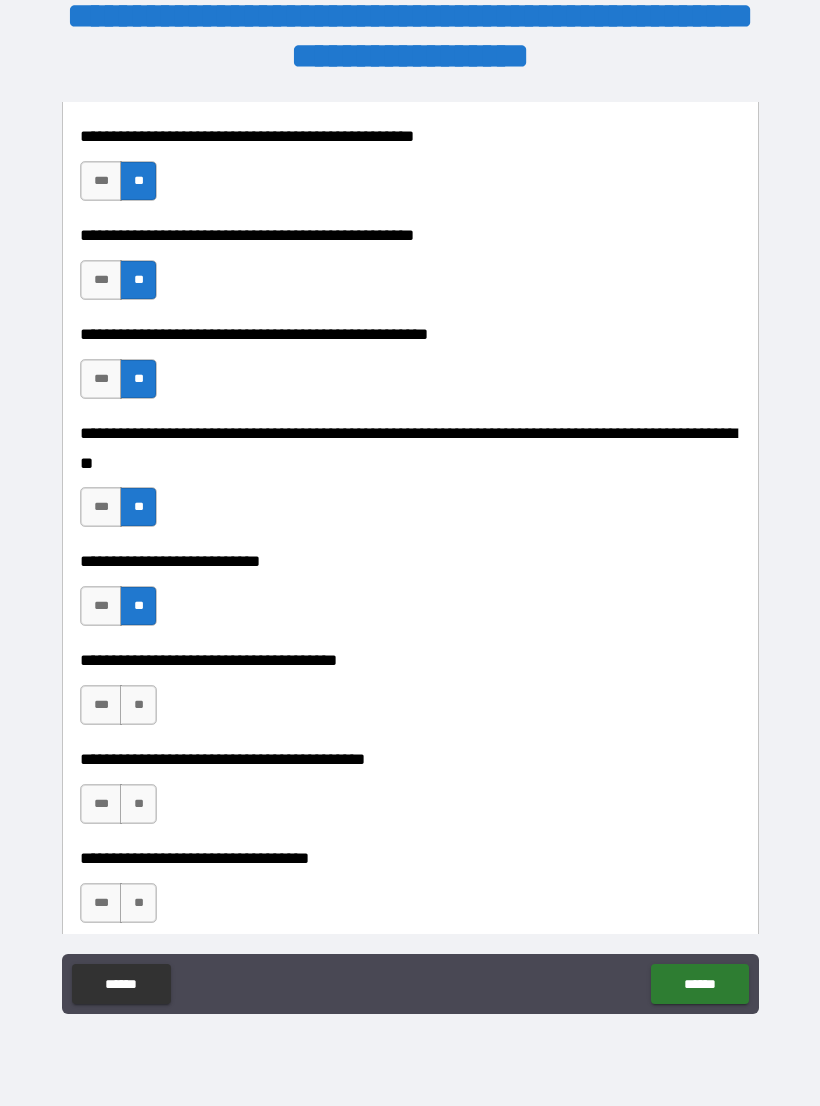 click on "**" at bounding box center [138, 705] 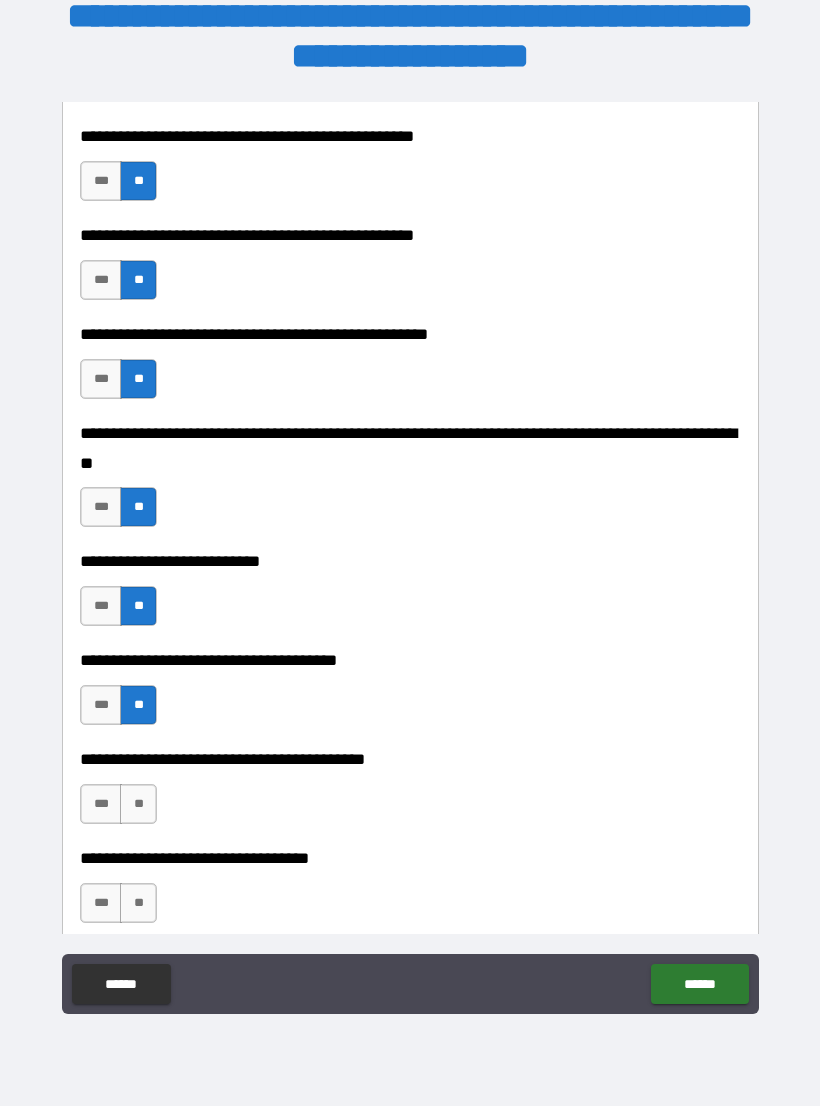 click on "**" at bounding box center (138, 804) 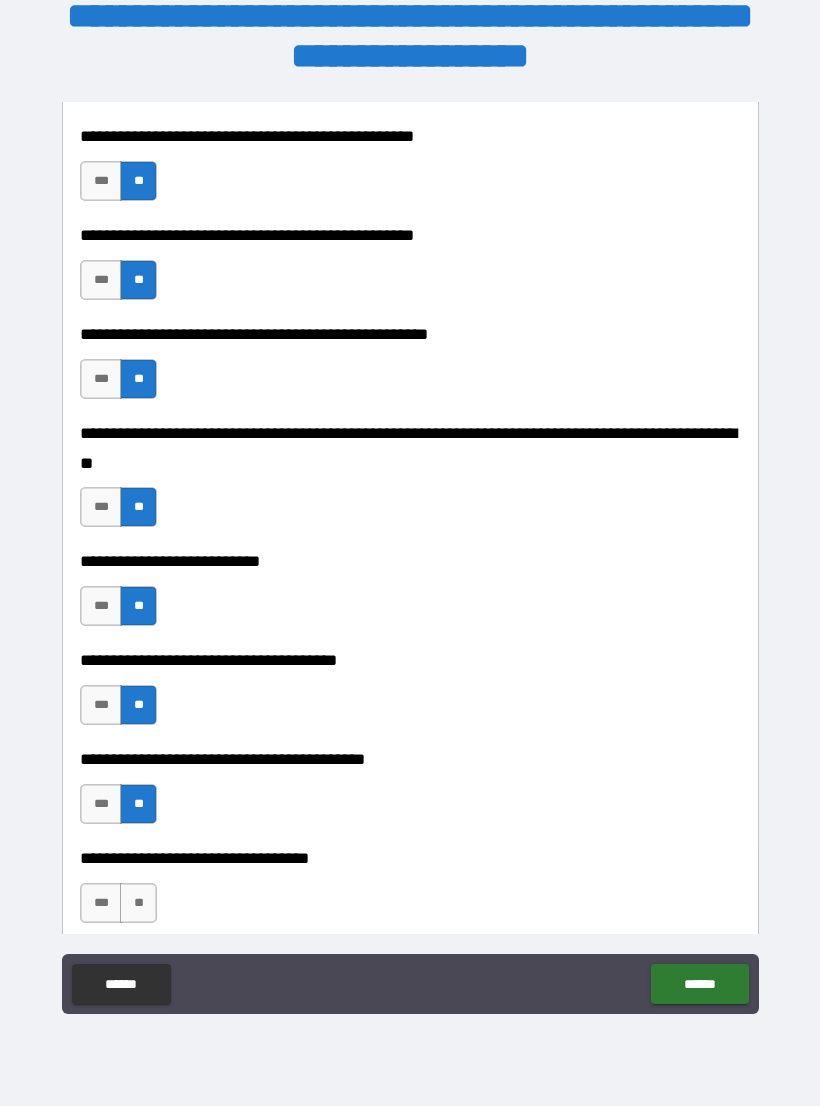 click on "**" at bounding box center [138, 903] 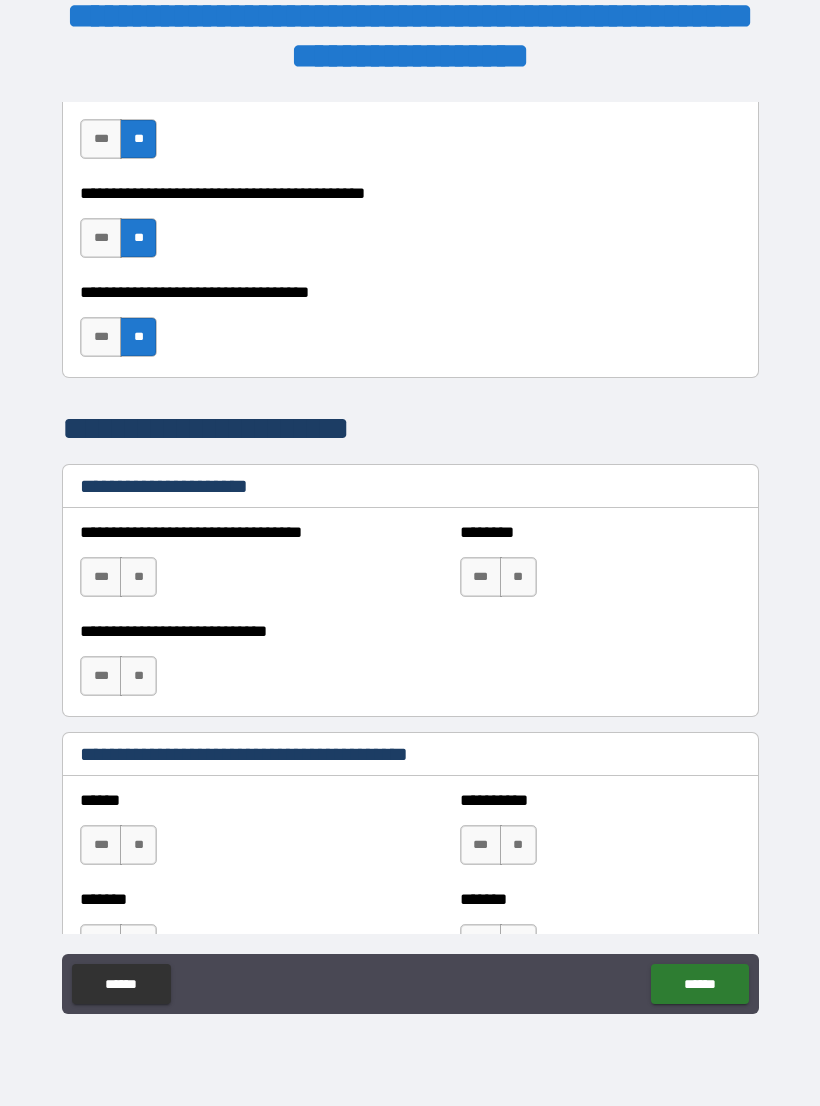 scroll, scrollTop: 1238, scrollLeft: 0, axis: vertical 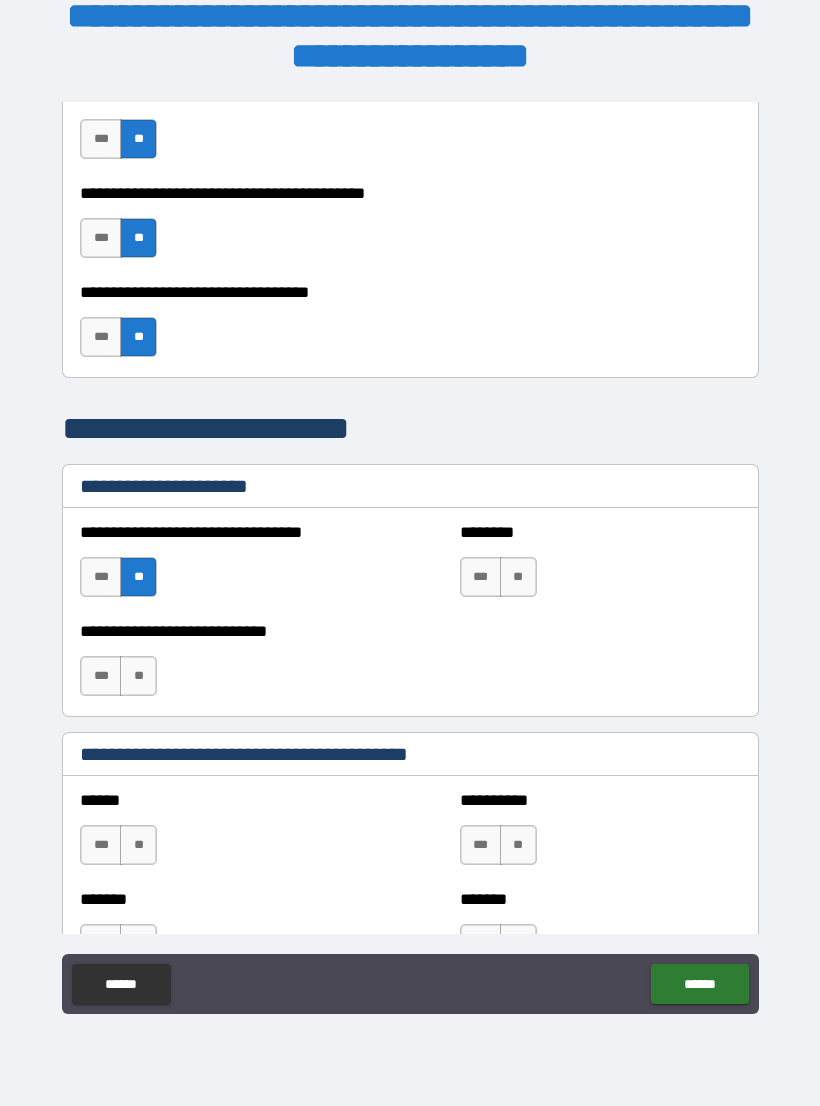 click on "**" at bounding box center (138, 676) 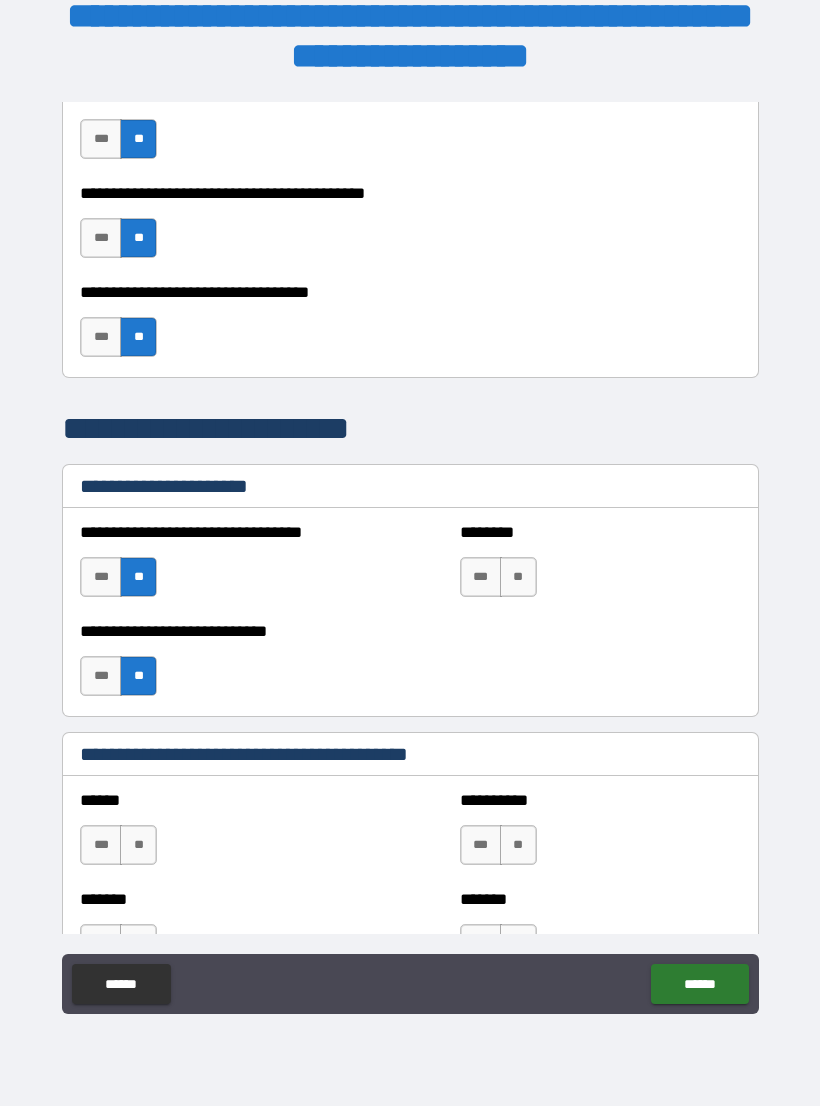 click on "**" at bounding box center [518, 577] 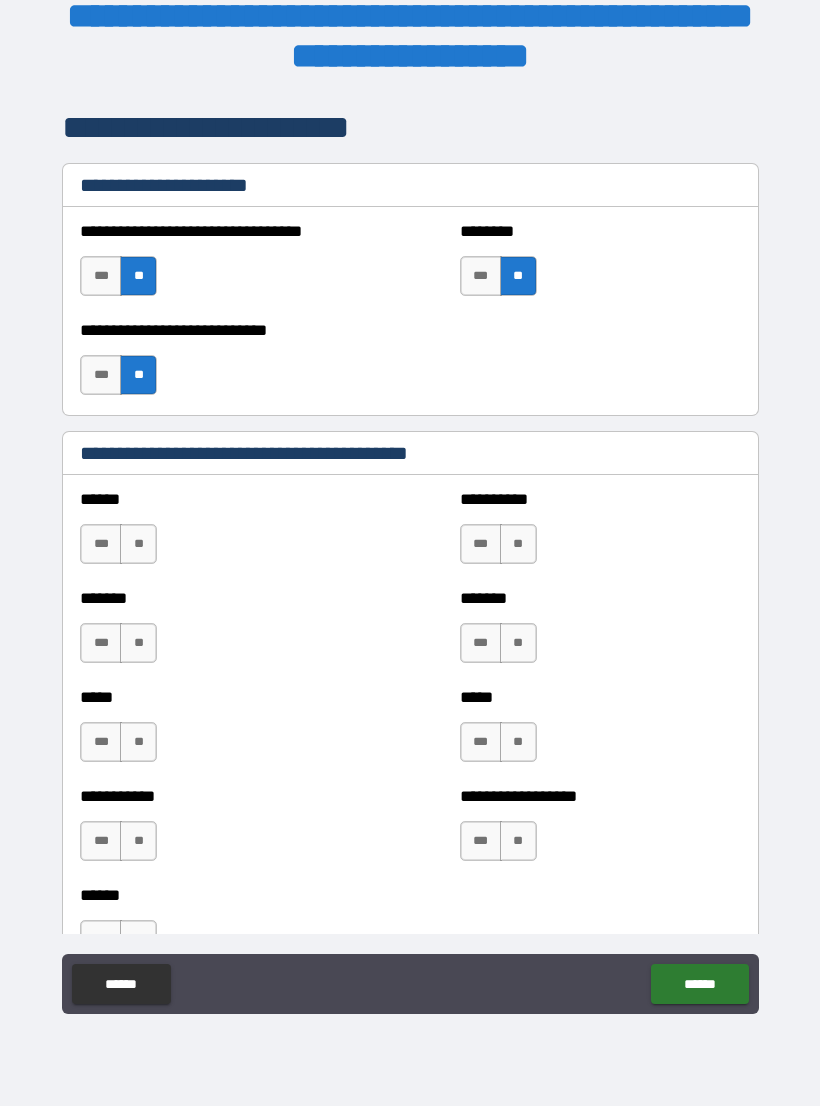 scroll, scrollTop: 1542, scrollLeft: 0, axis: vertical 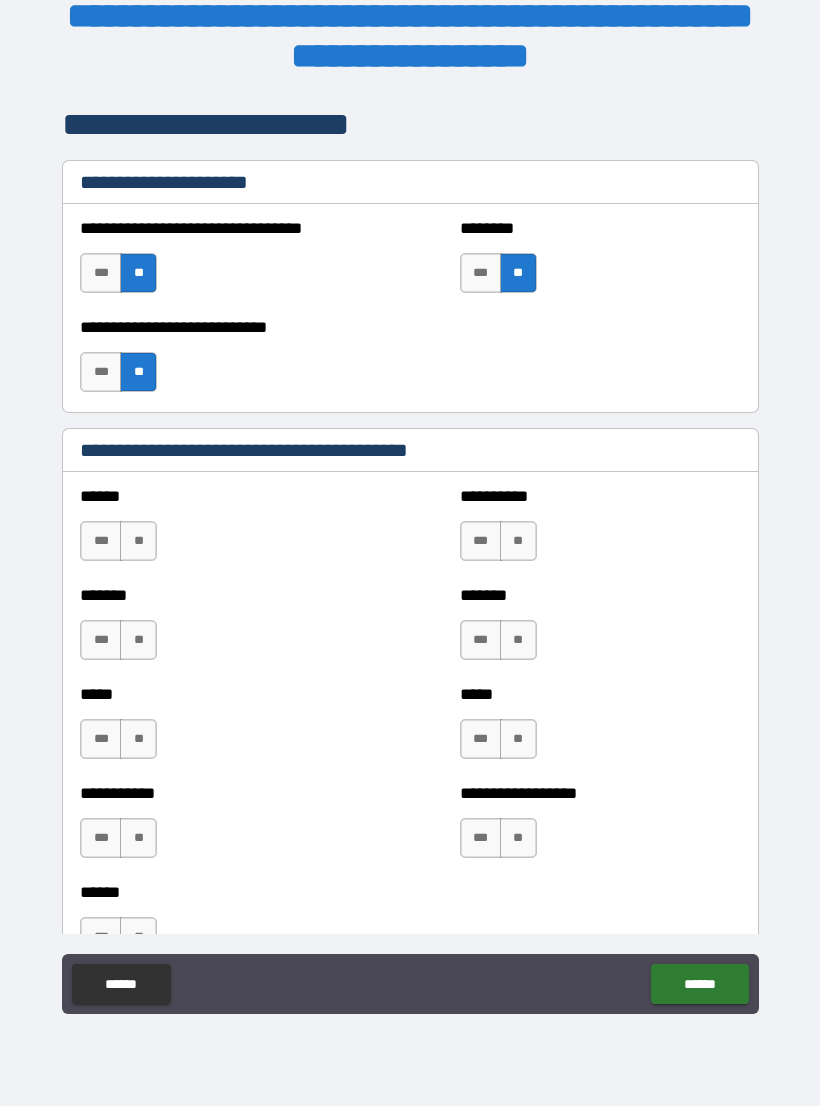 click on "**" at bounding box center (518, 541) 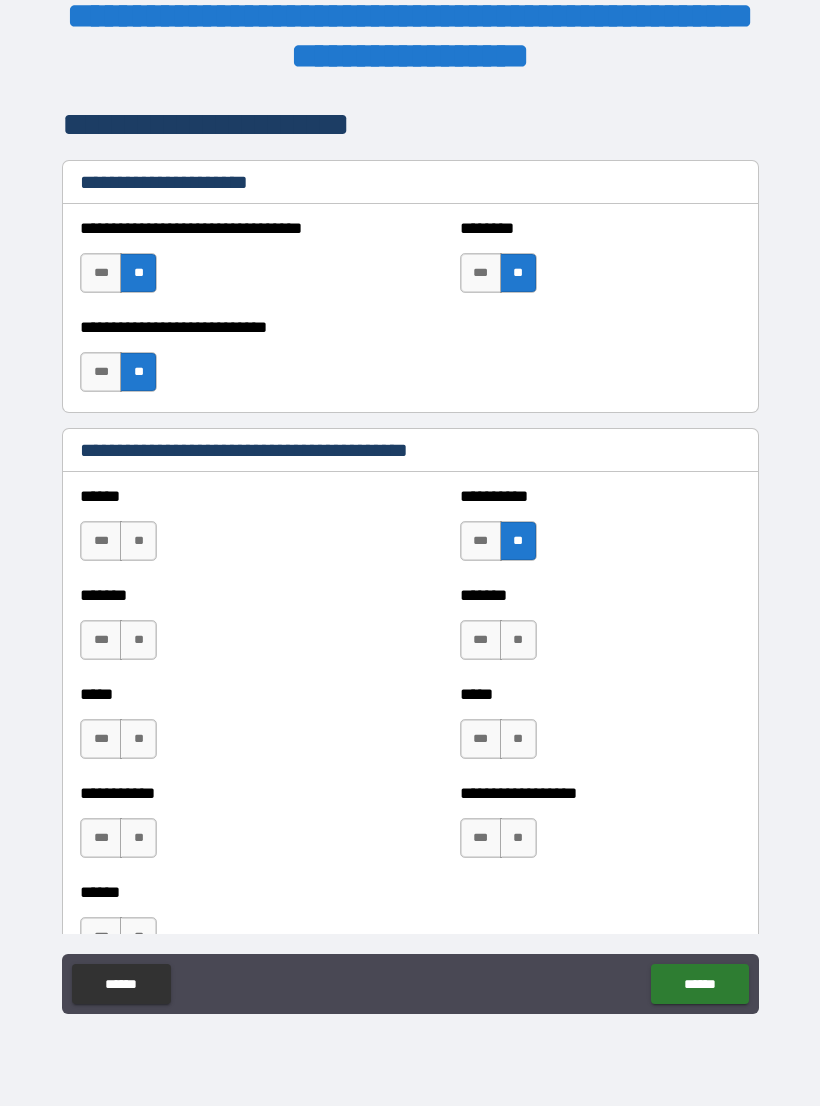click on "**" at bounding box center (518, 640) 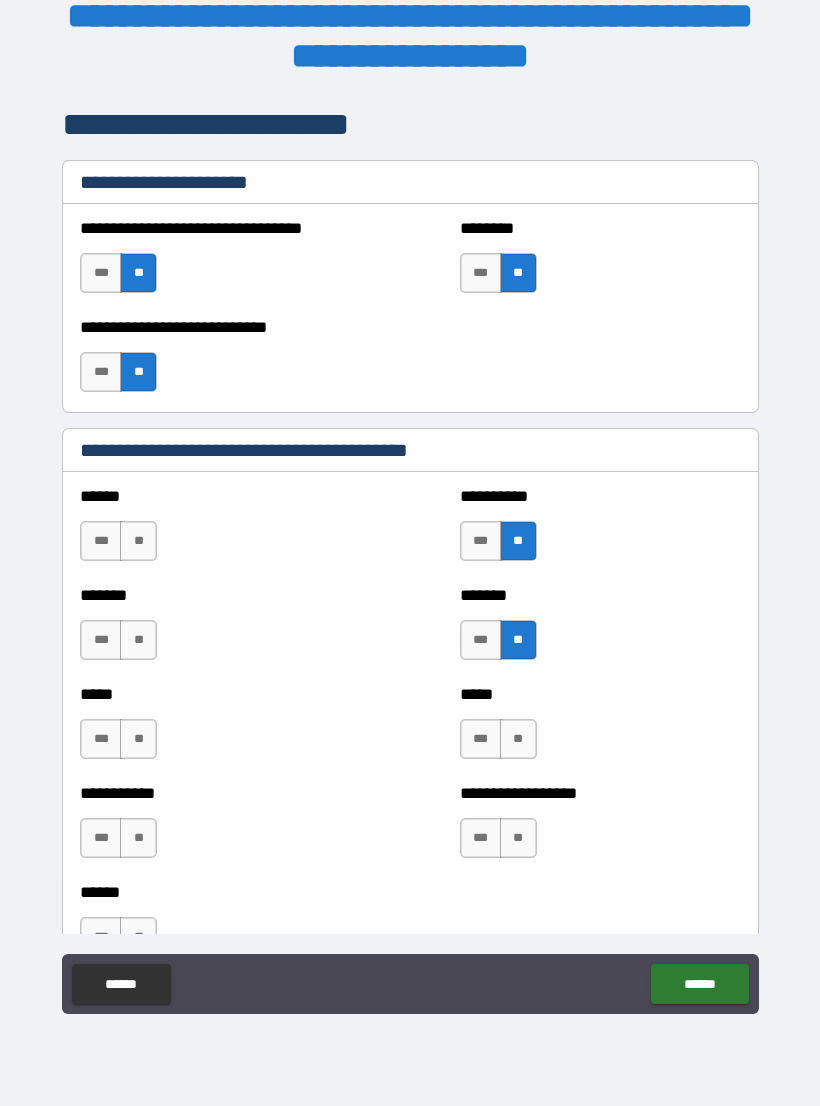 click on "**" at bounding box center [518, 739] 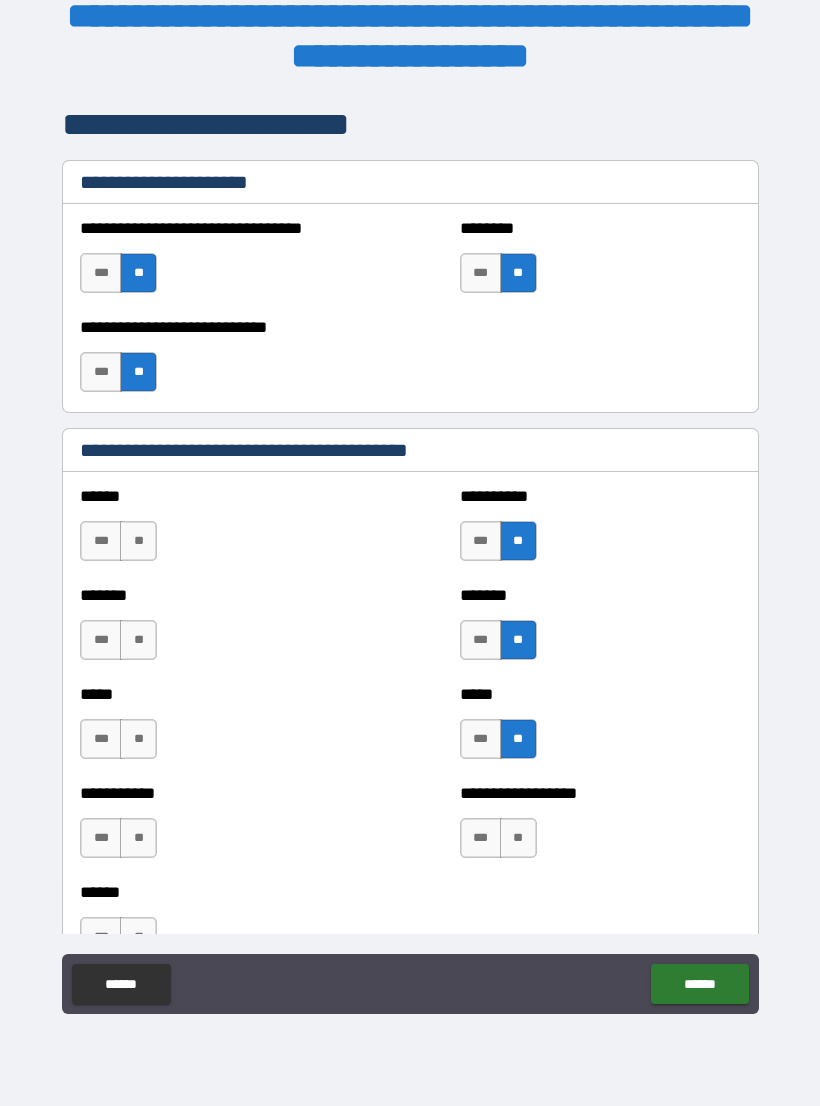 click on "**" at bounding box center (518, 838) 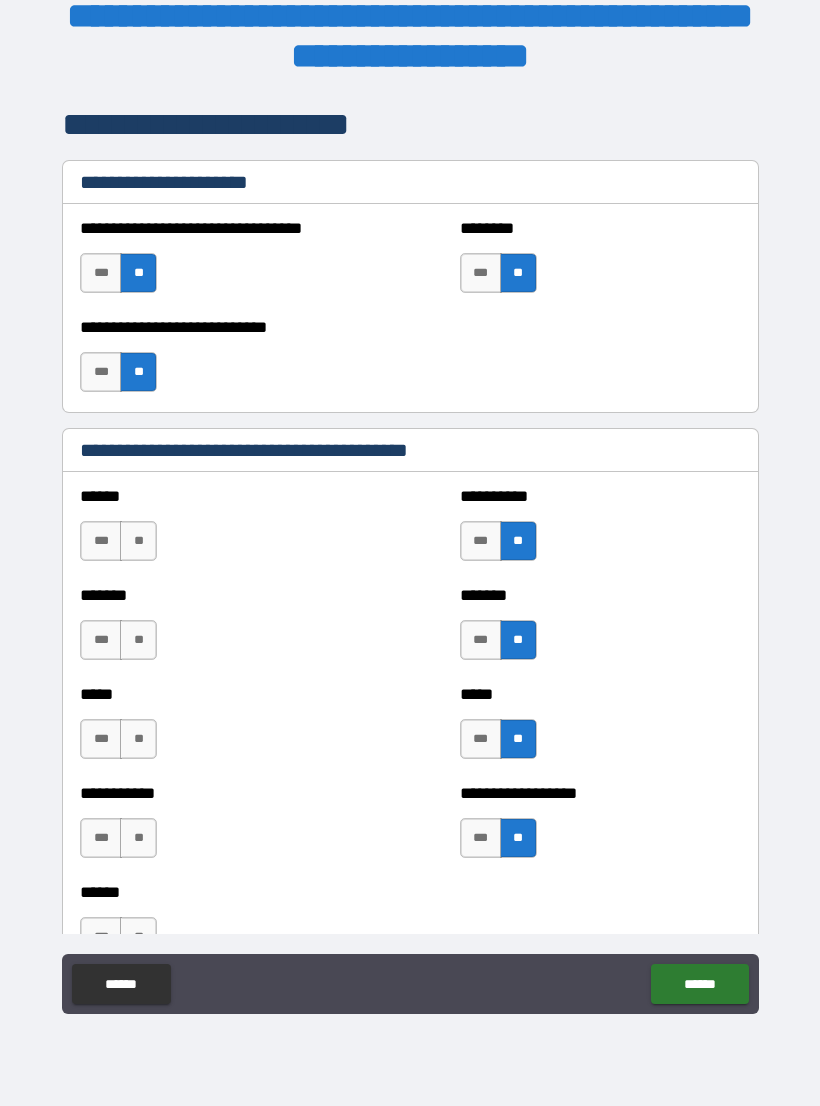 click on "**" at bounding box center [138, 838] 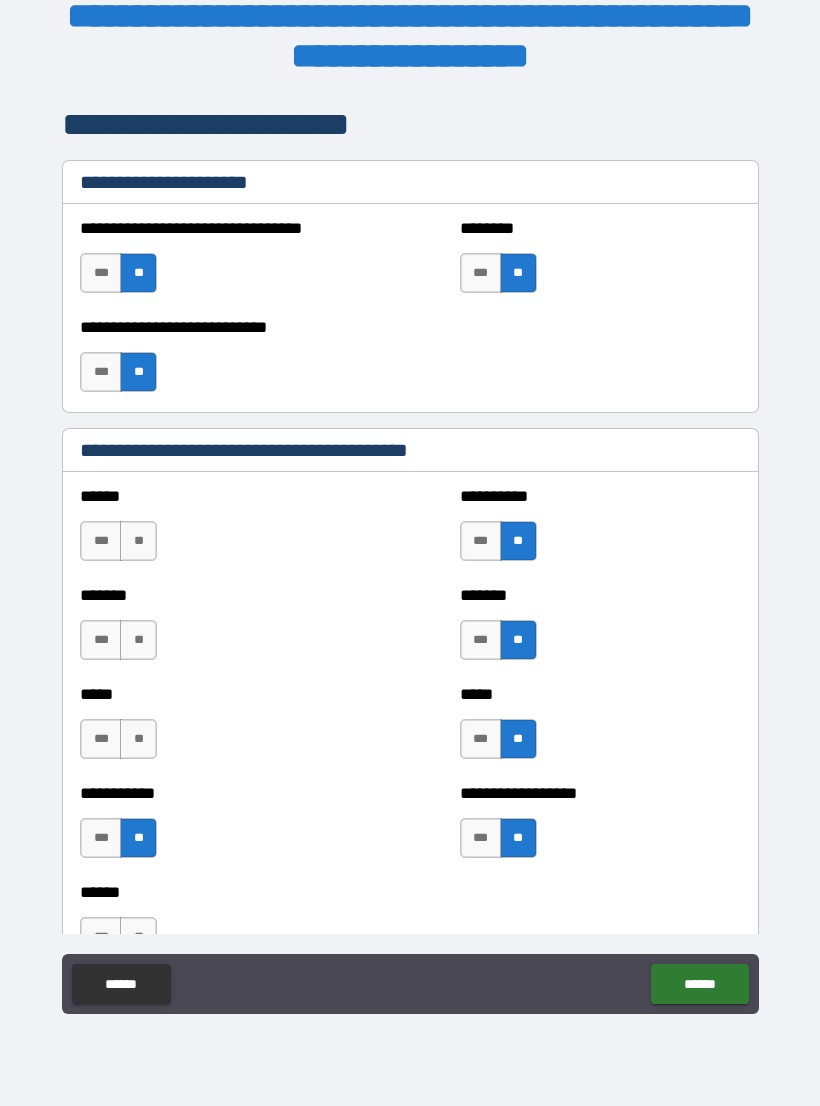click on "**" at bounding box center [138, 739] 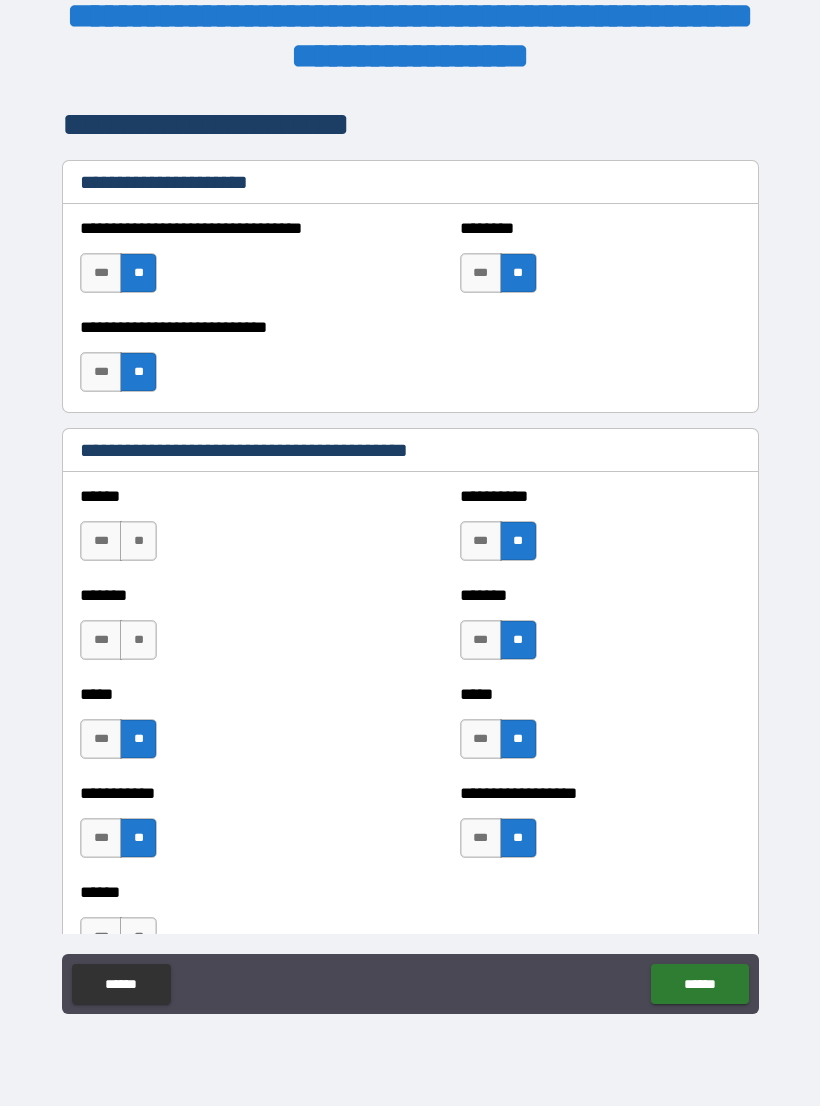 click on "**" at bounding box center [138, 640] 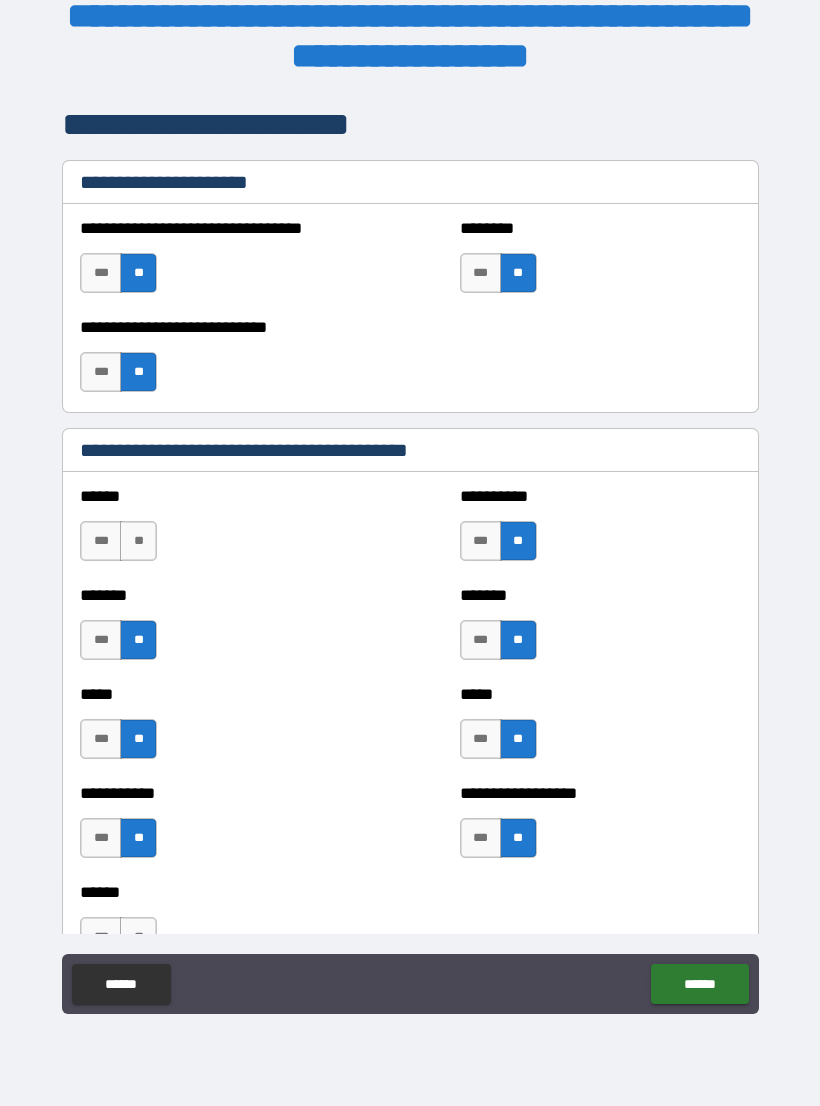 click on "**" at bounding box center (138, 541) 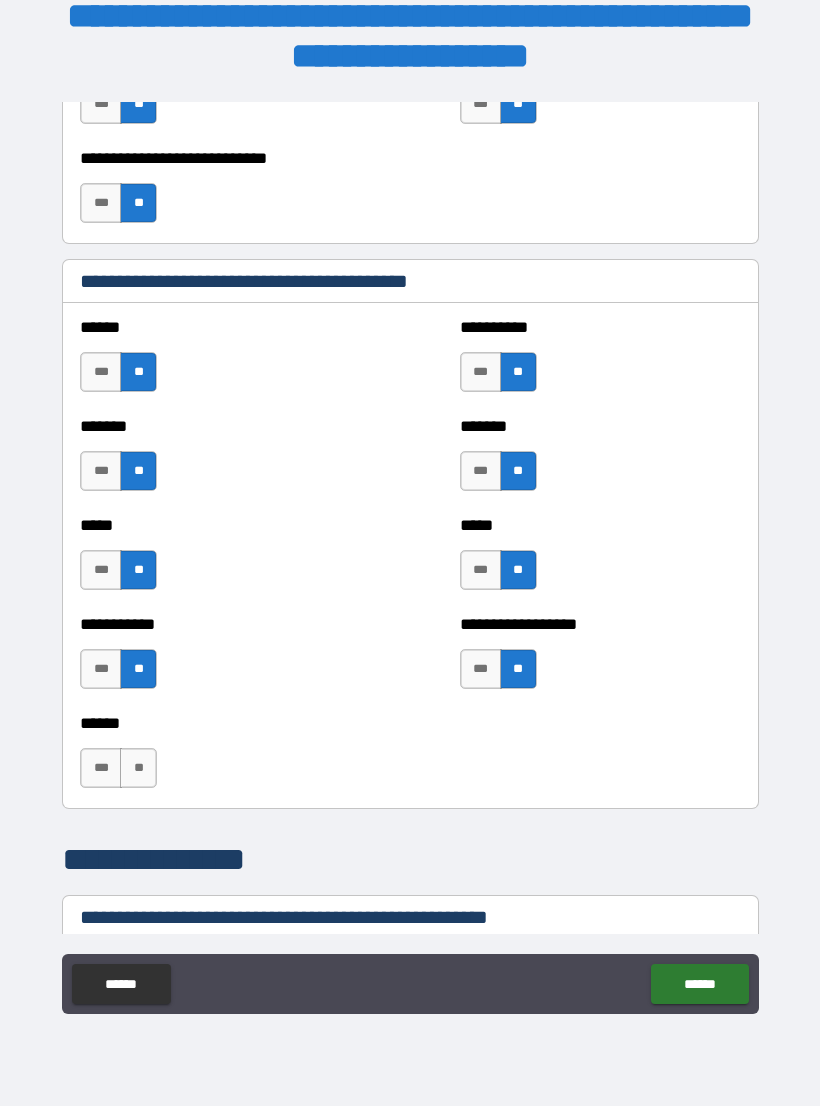scroll, scrollTop: 1733, scrollLeft: 0, axis: vertical 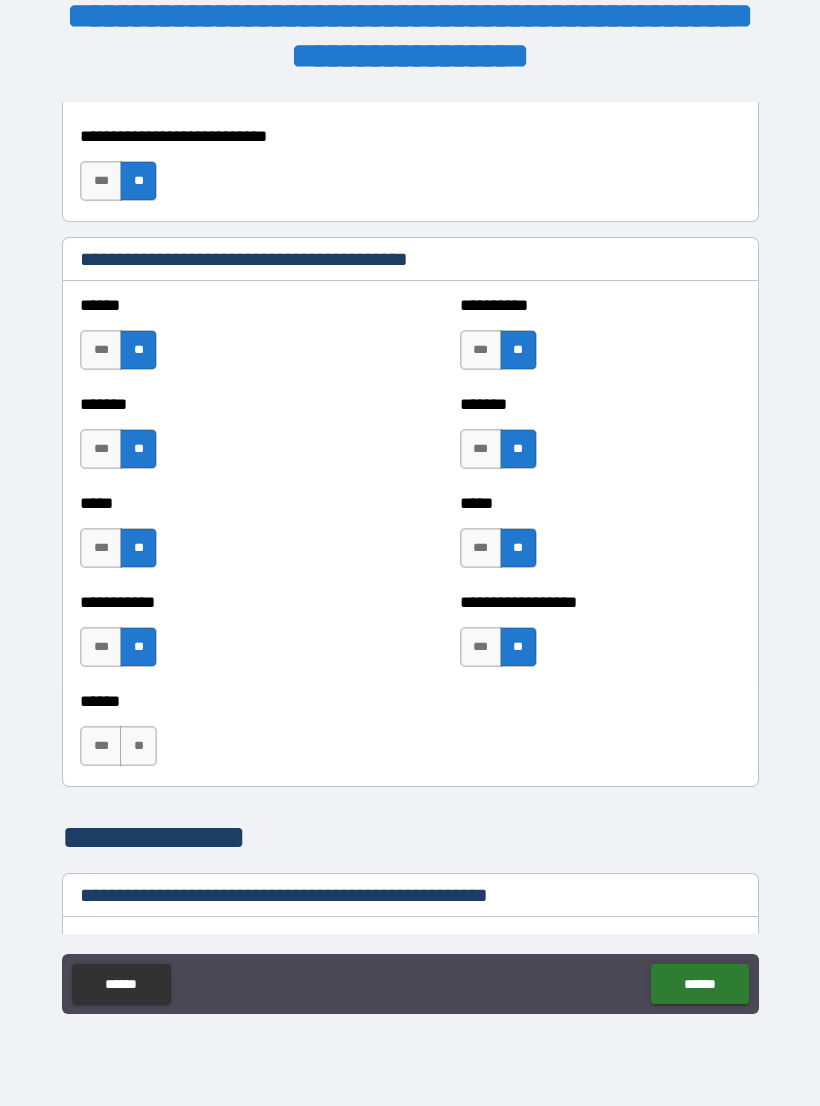click on "**" at bounding box center [138, 746] 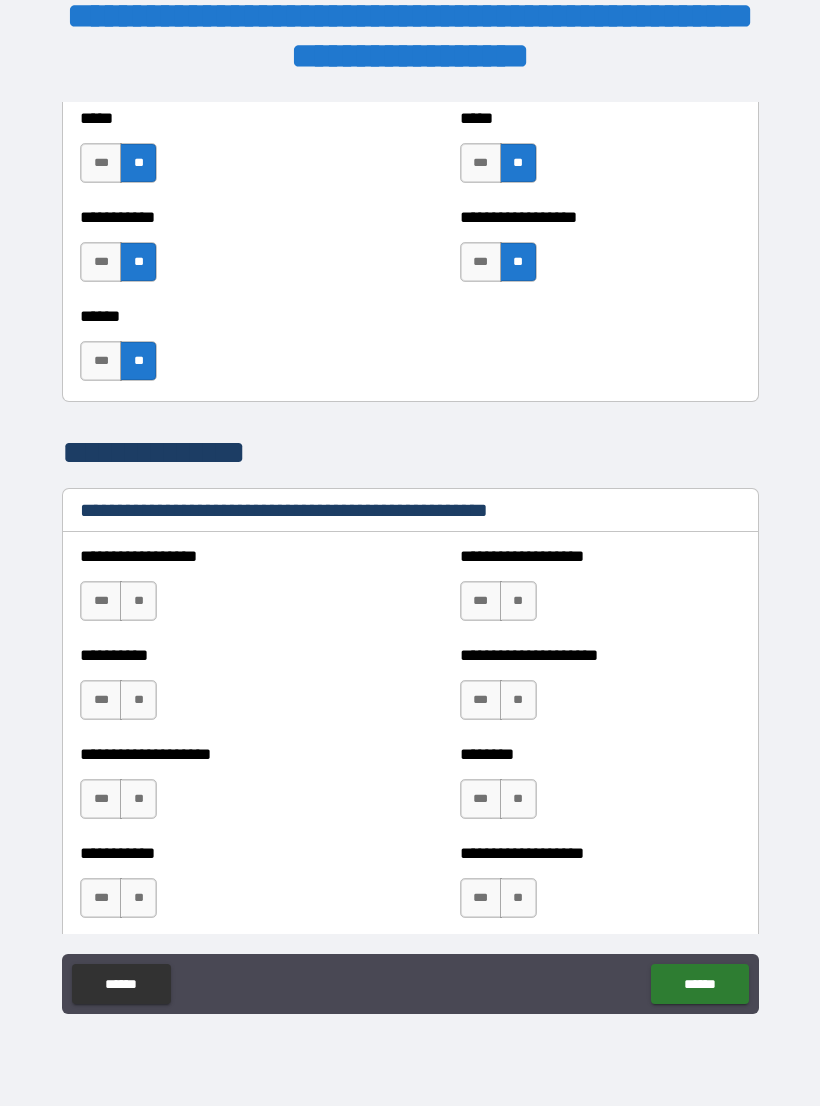 scroll, scrollTop: 2119, scrollLeft: 0, axis: vertical 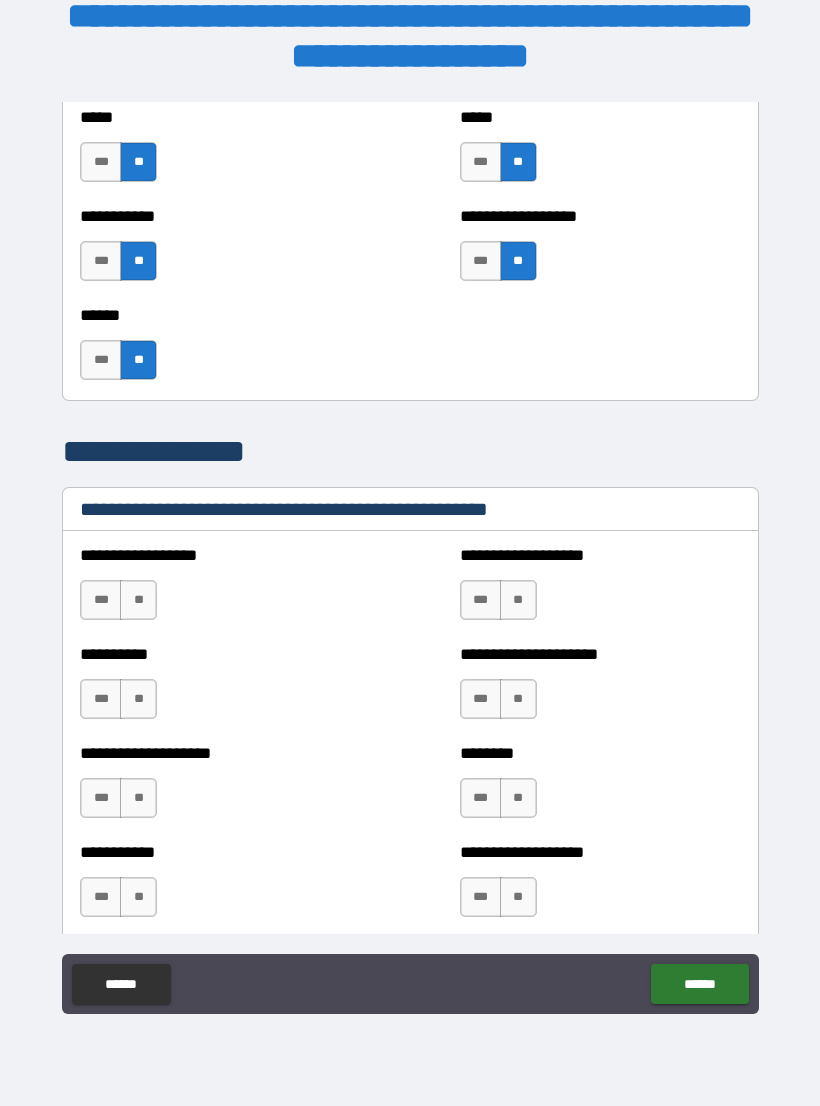 click on "**" at bounding box center (518, 600) 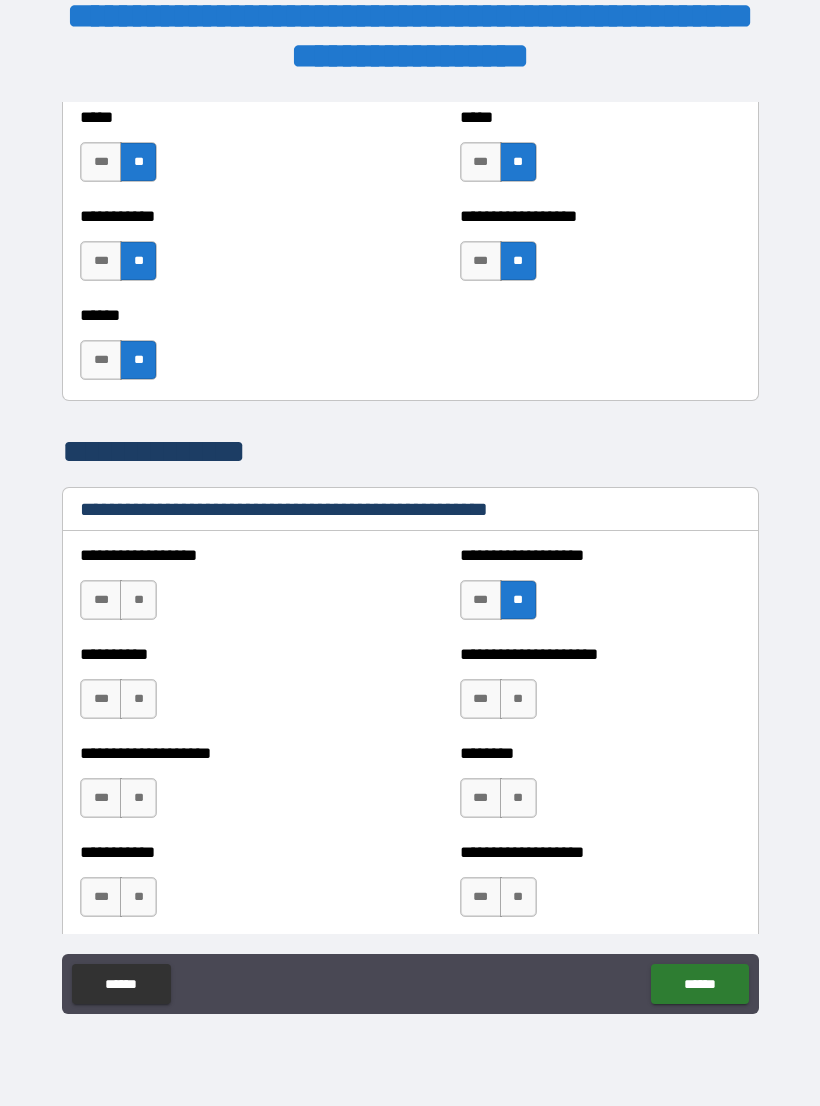 click on "**" at bounding box center (518, 699) 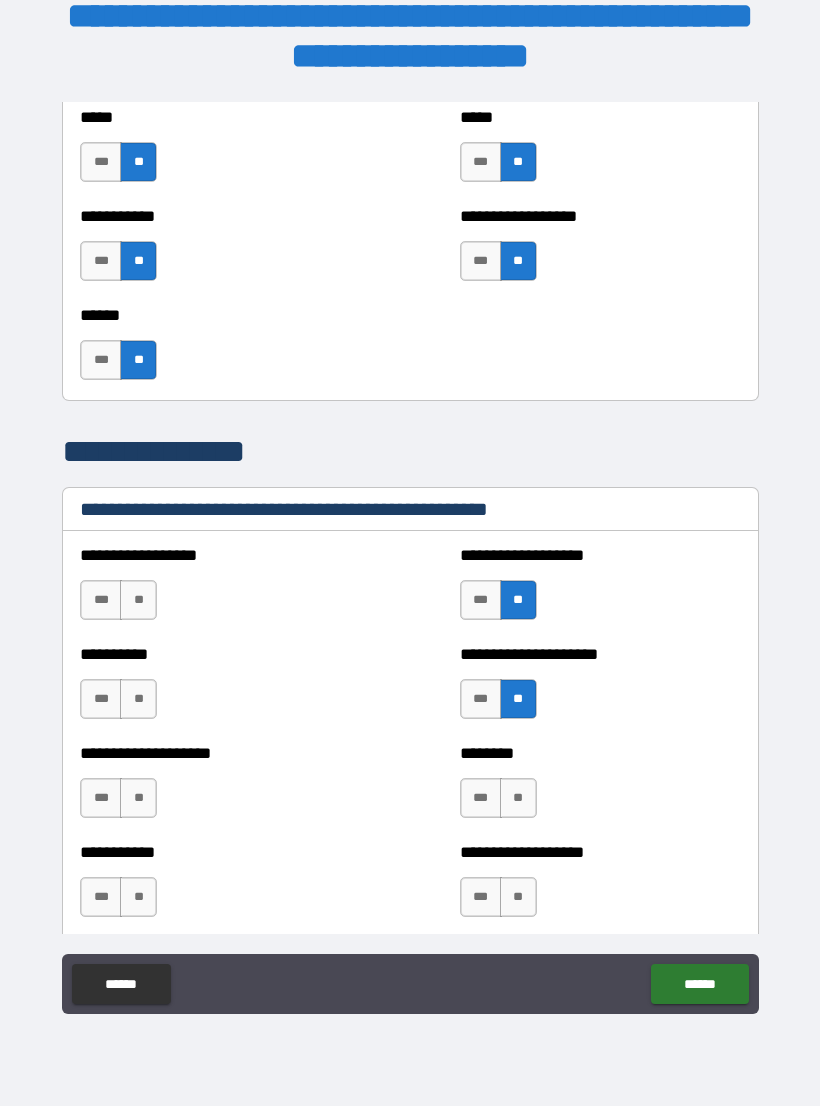 click on "**" at bounding box center [518, 798] 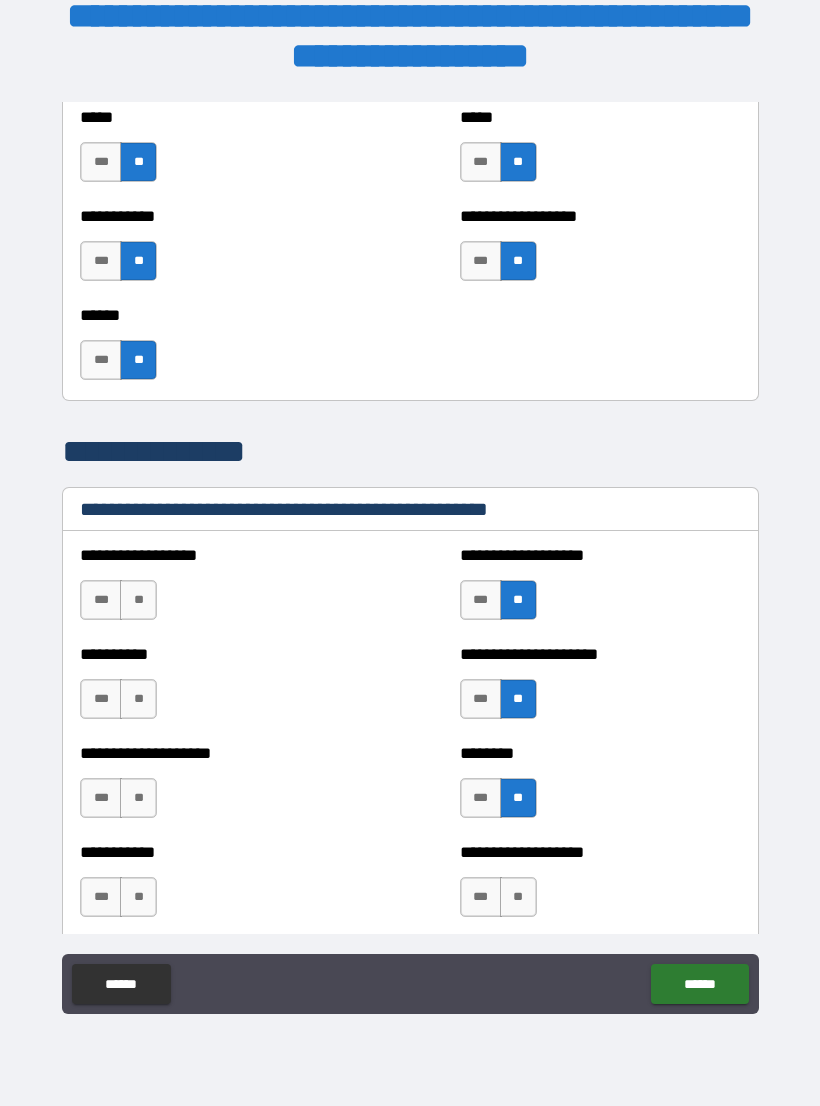 click on "**" at bounding box center (518, 897) 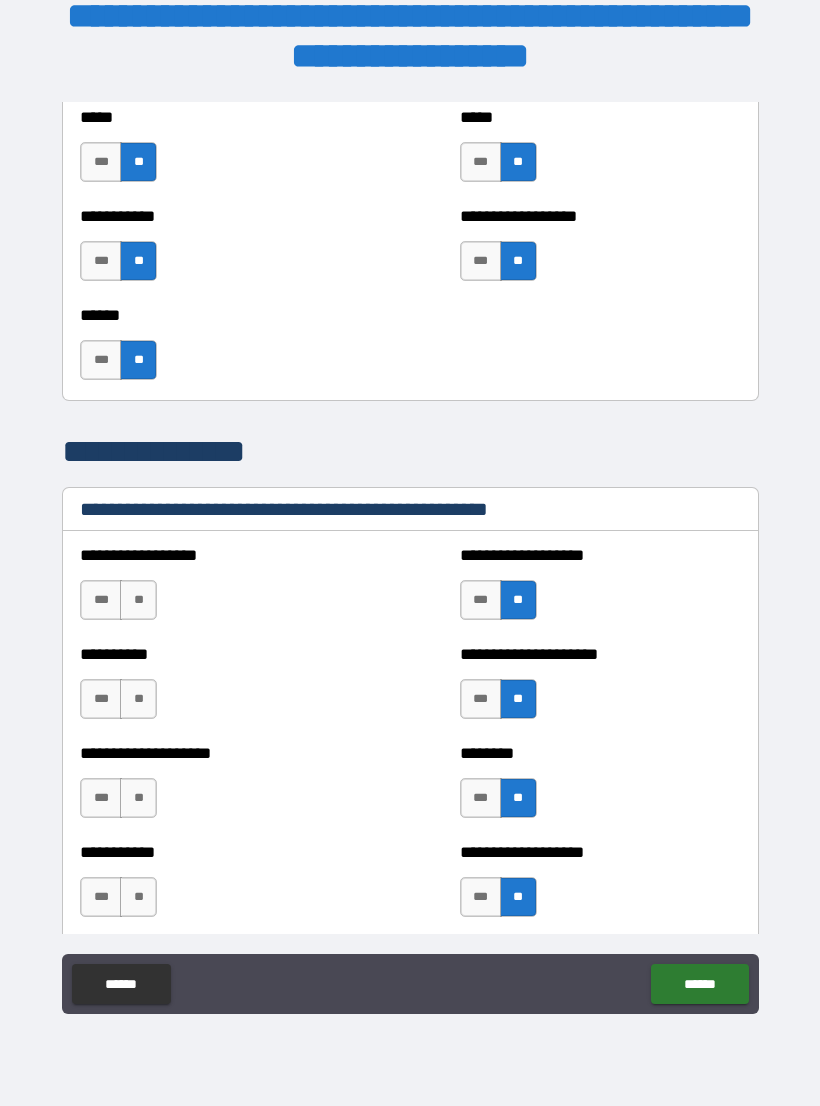 click on "**" at bounding box center (138, 897) 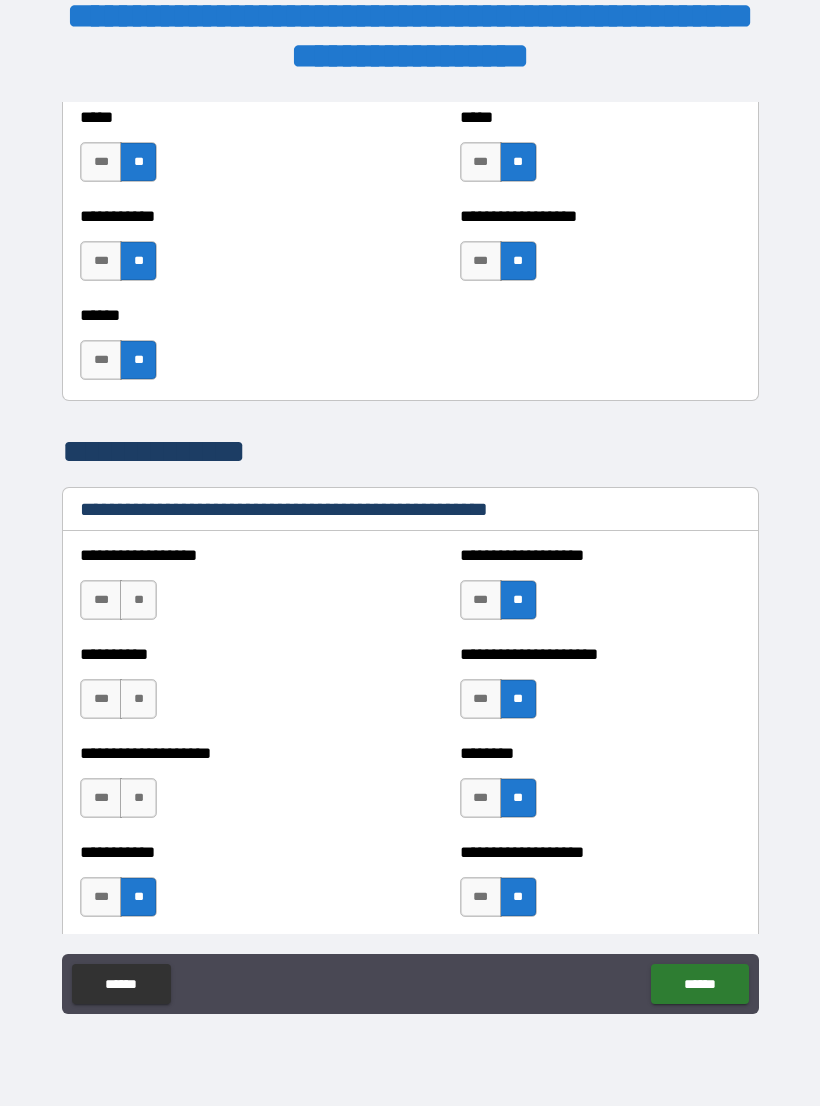 click on "**" at bounding box center (138, 798) 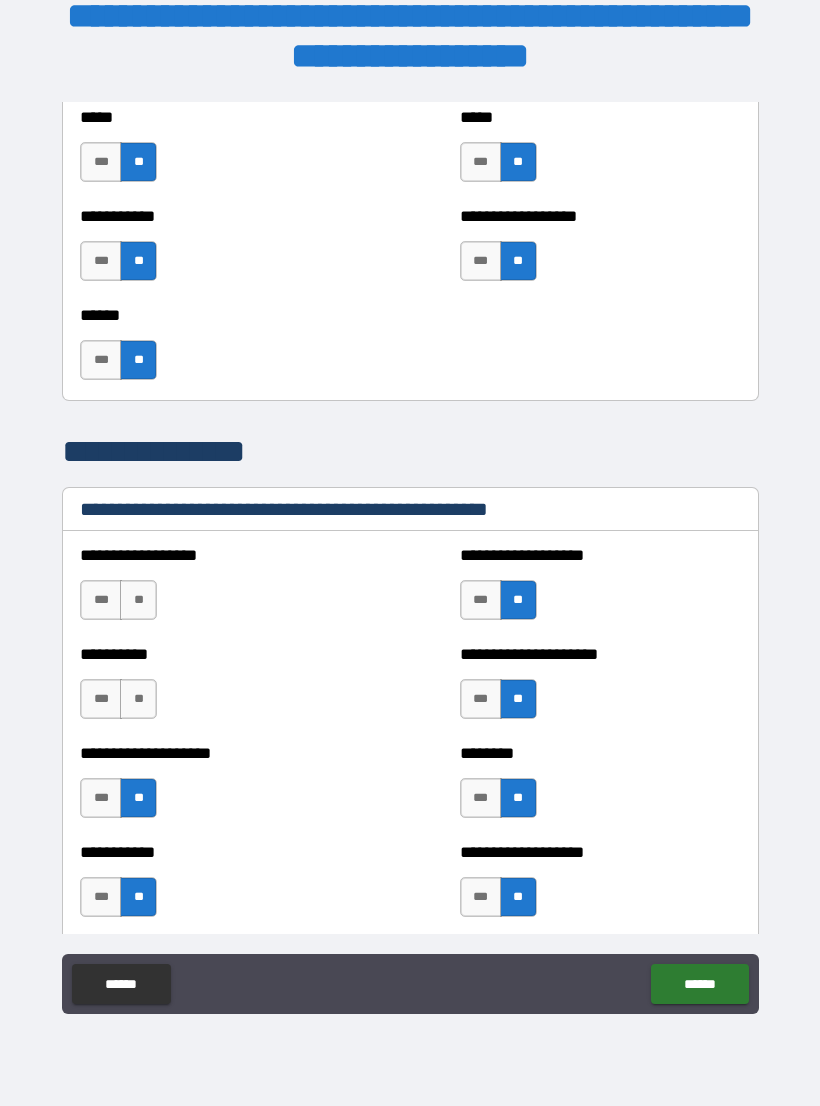 click on "**" at bounding box center (138, 699) 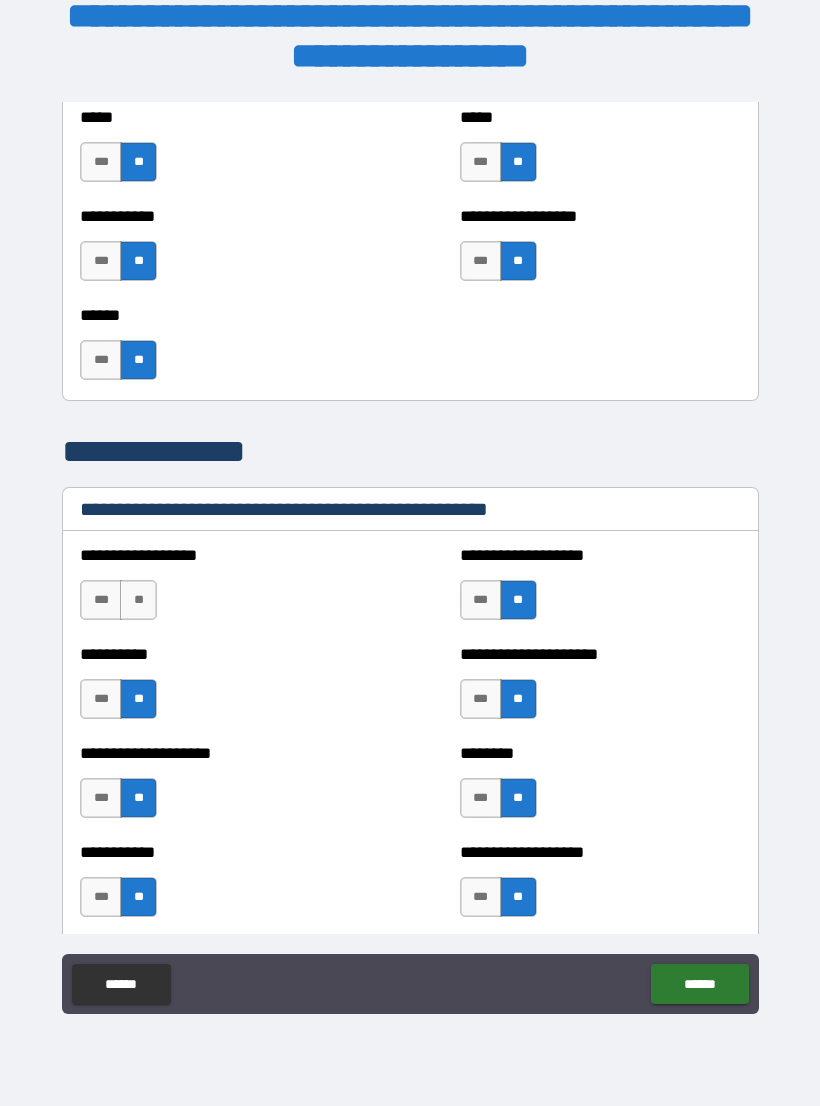 click on "**" at bounding box center (138, 600) 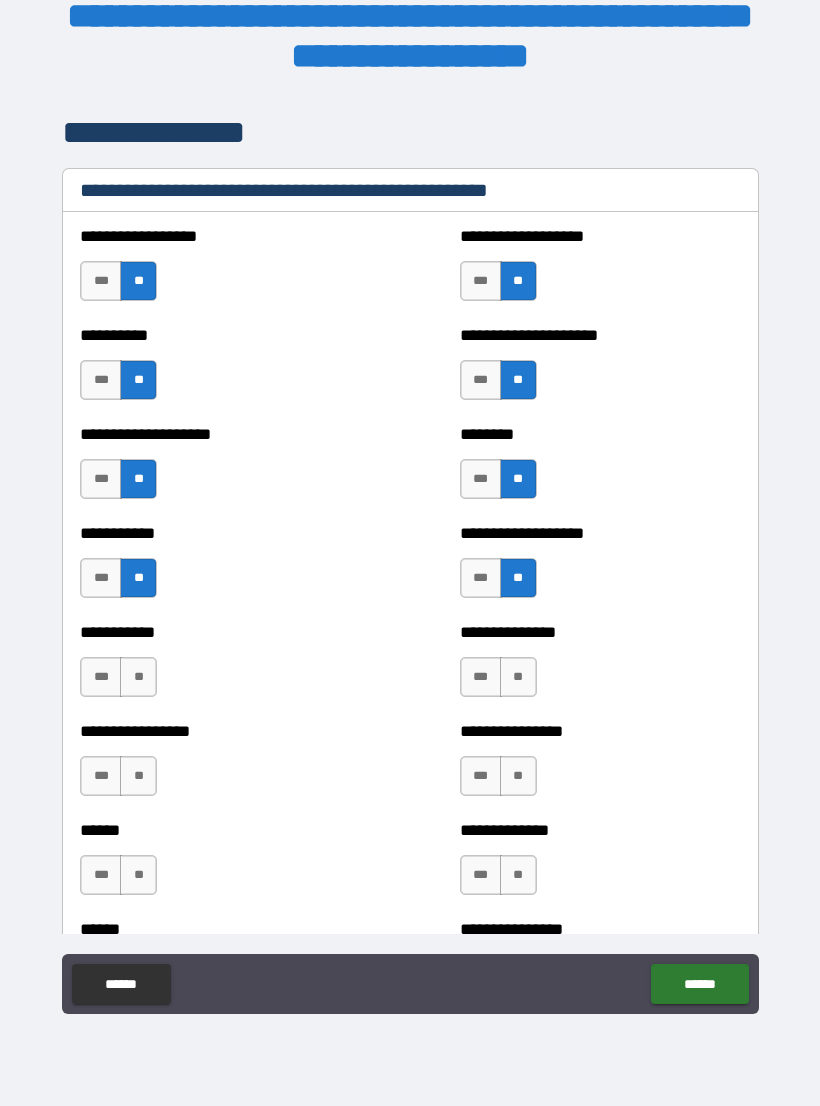scroll, scrollTop: 2445, scrollLeft: 0, axis: vertical 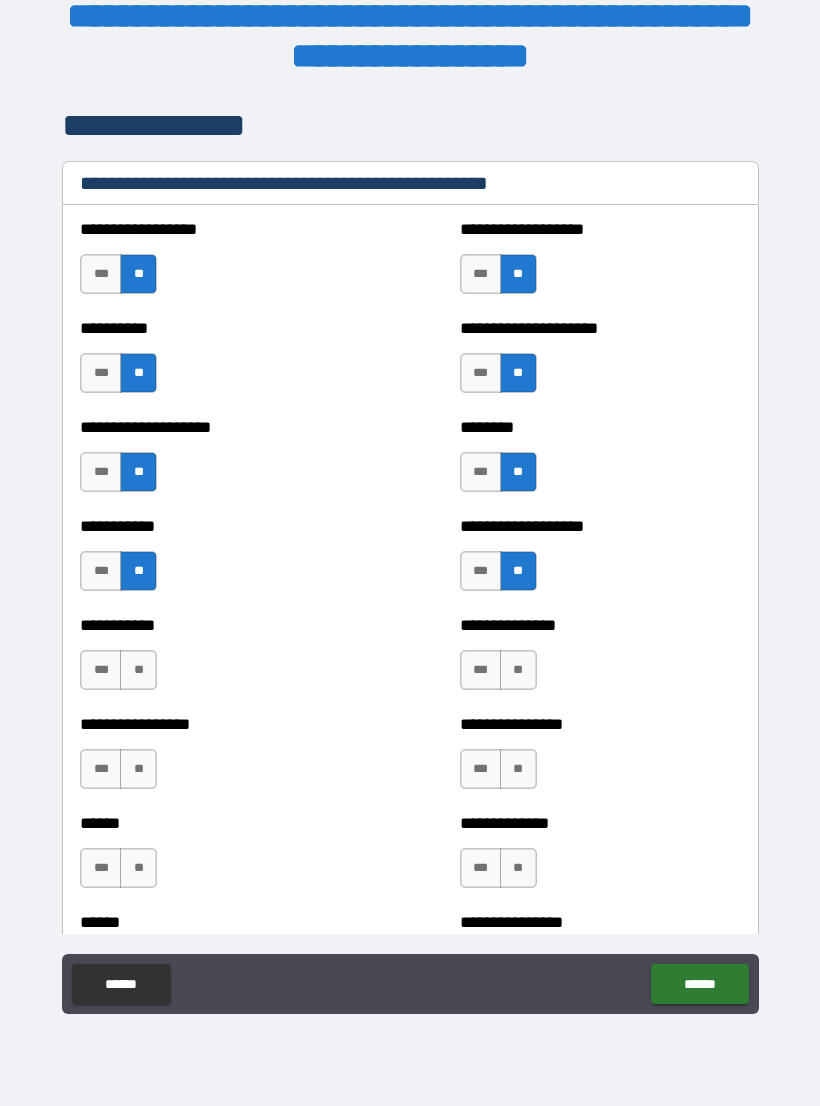 click on "**" at bounding box center [138, 670] 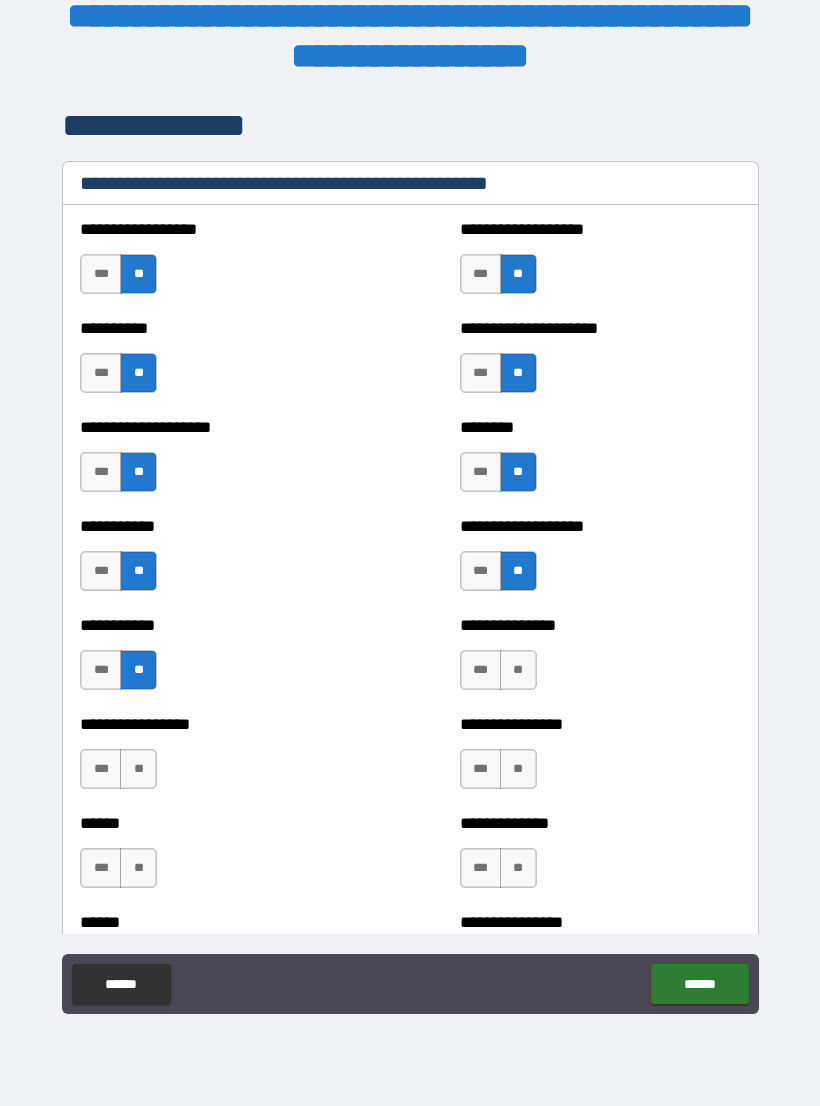 click on "**" at bounding box center [138, 769] 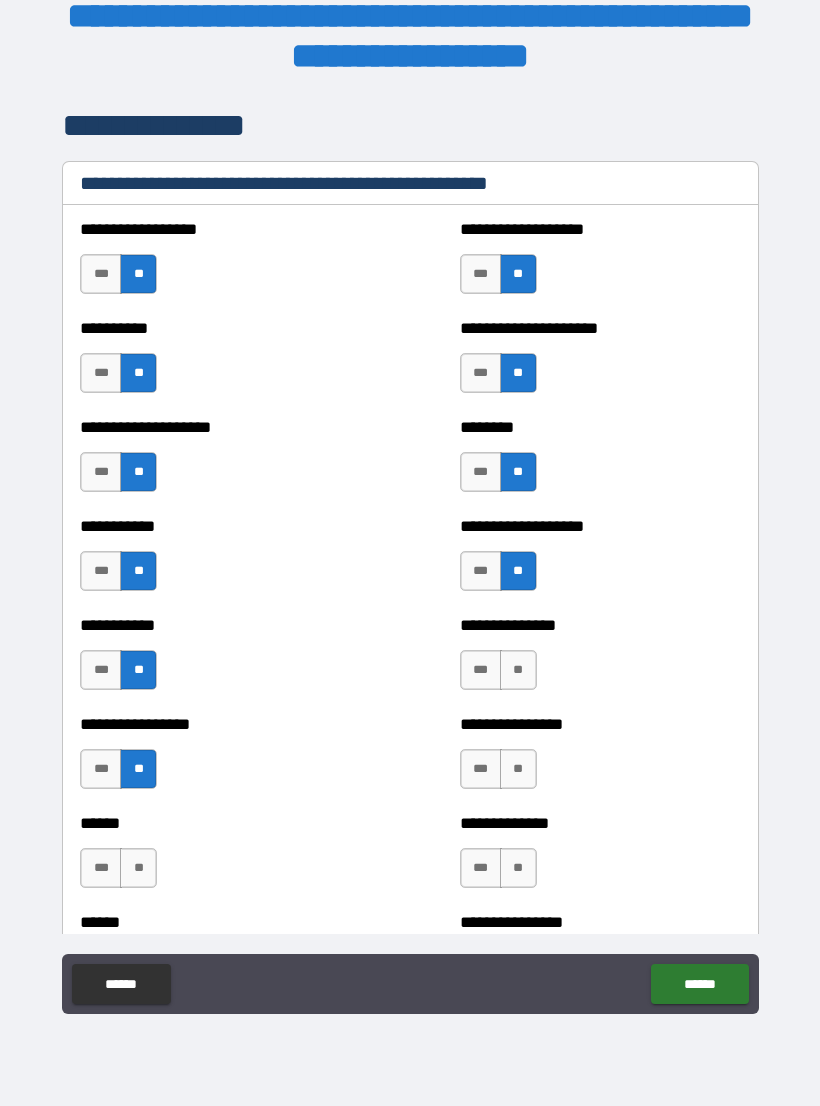 click on "**" at bounding box center [518, 670] 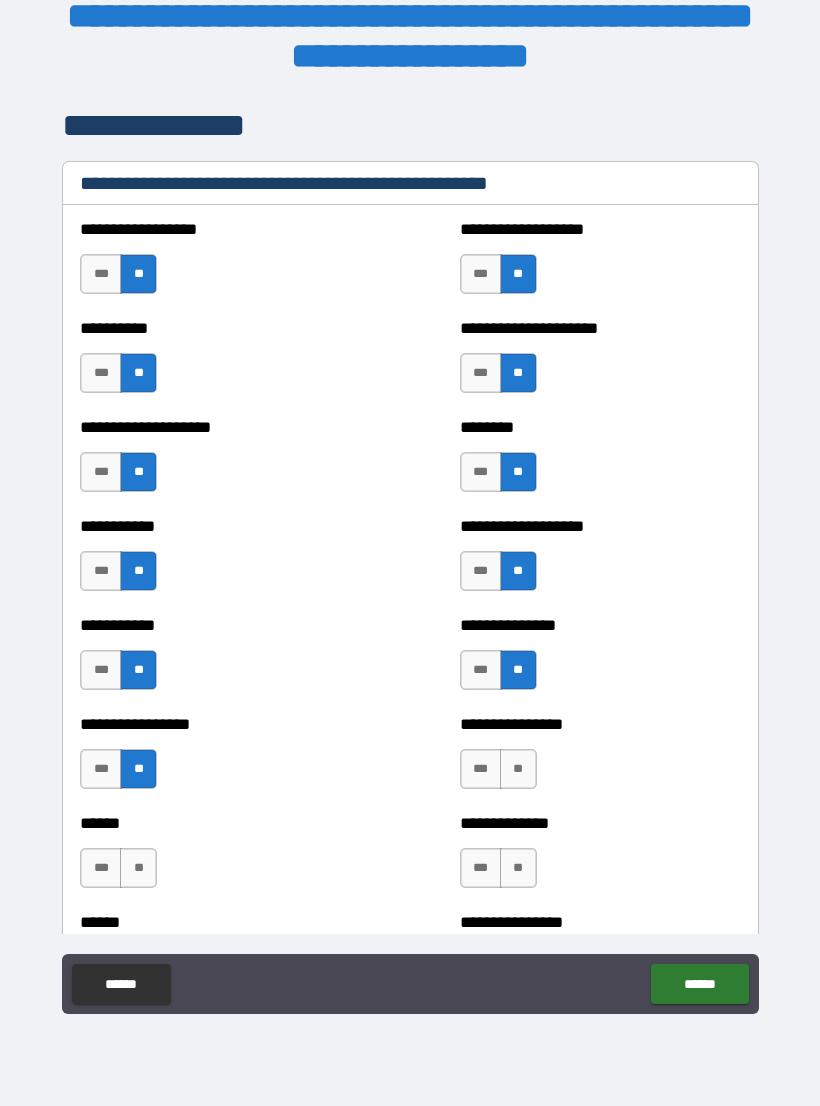 click on "**" at bounding box center [518, 769] 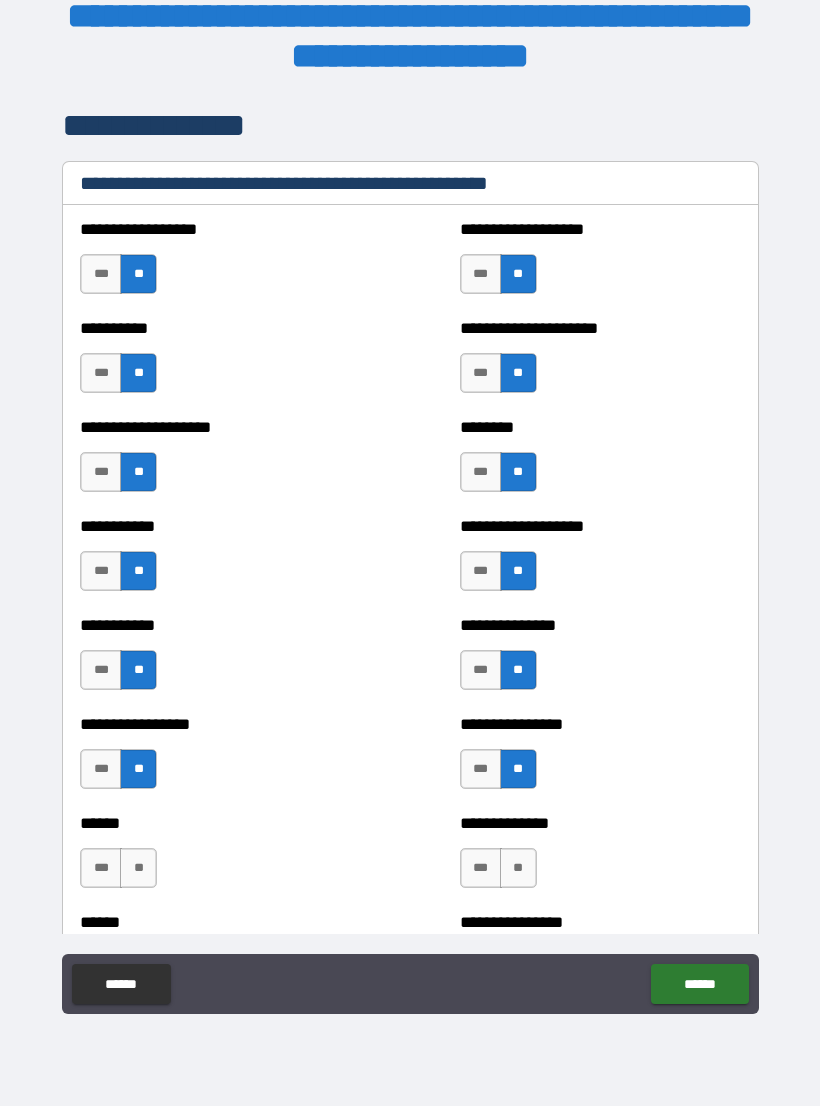 click on "**********" at bounding box center (600, 759) 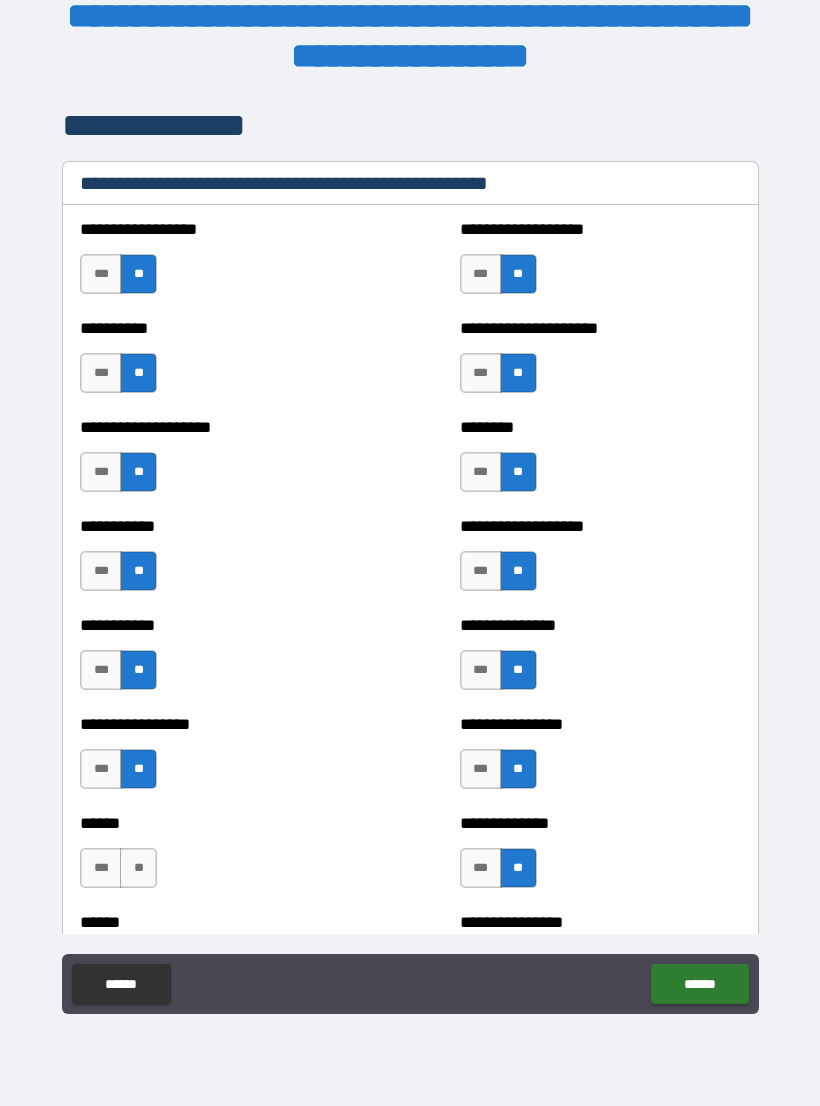 click on "**" at bounding box center (138, 868) 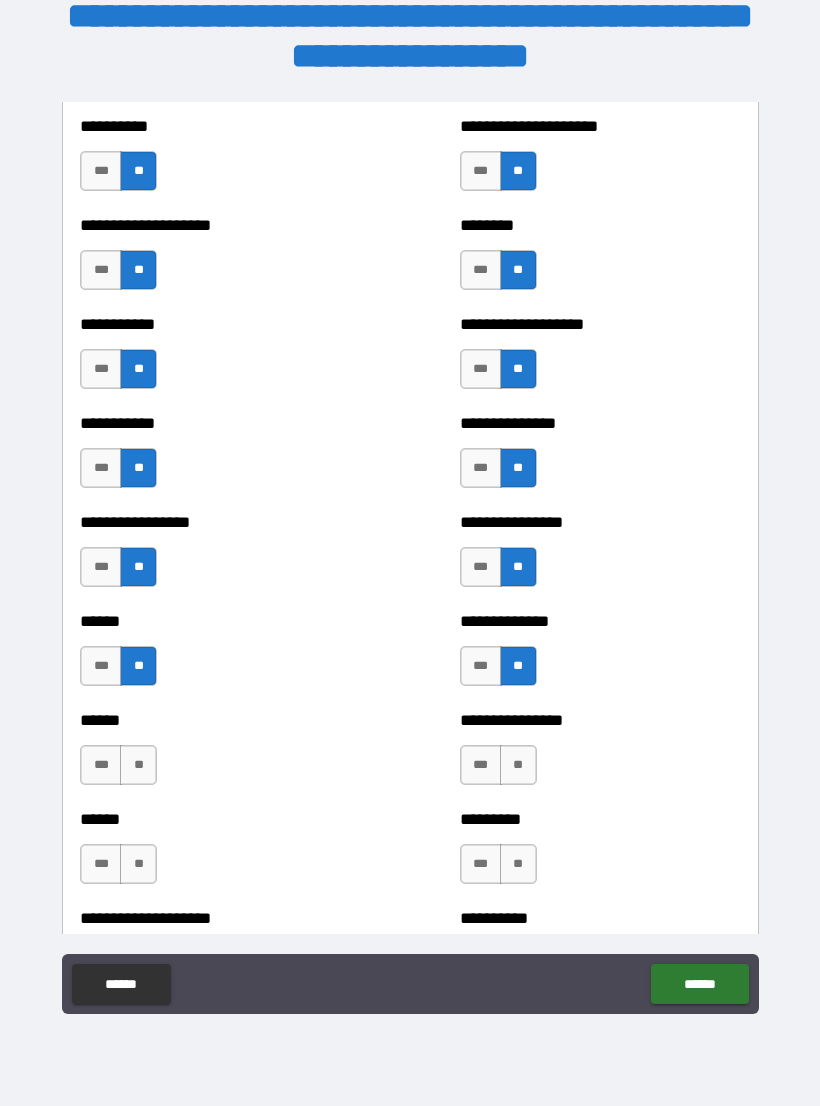 scroll, scrollTop: 2656, scrollLeft: 0, axis: vertical 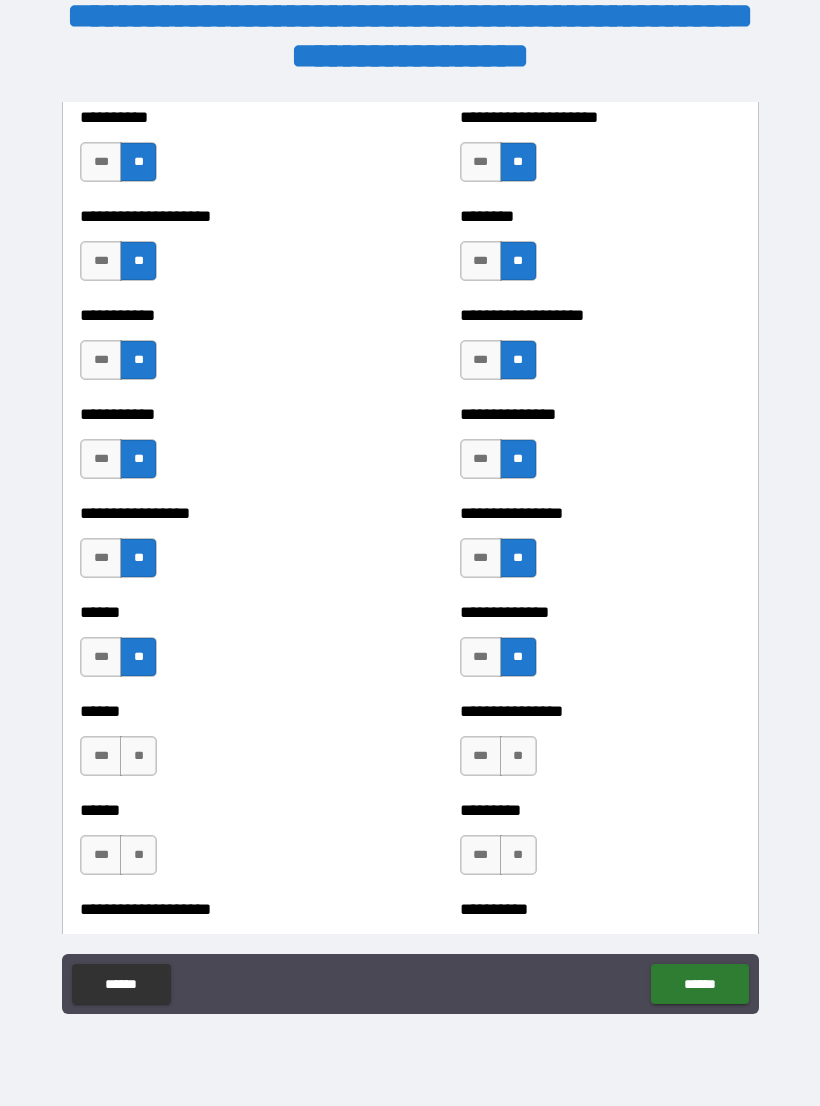 click on "**" at bounding box center (138, 756) 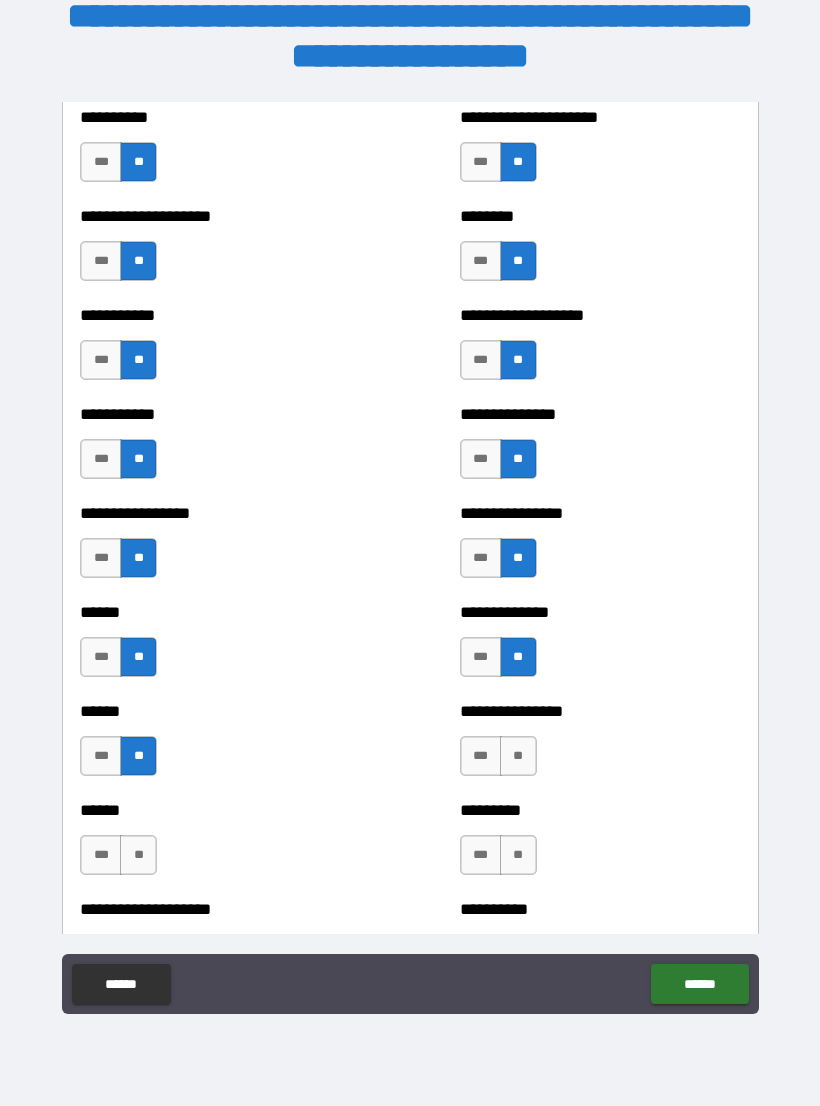 click on "**" at bounding box center [138, 855] 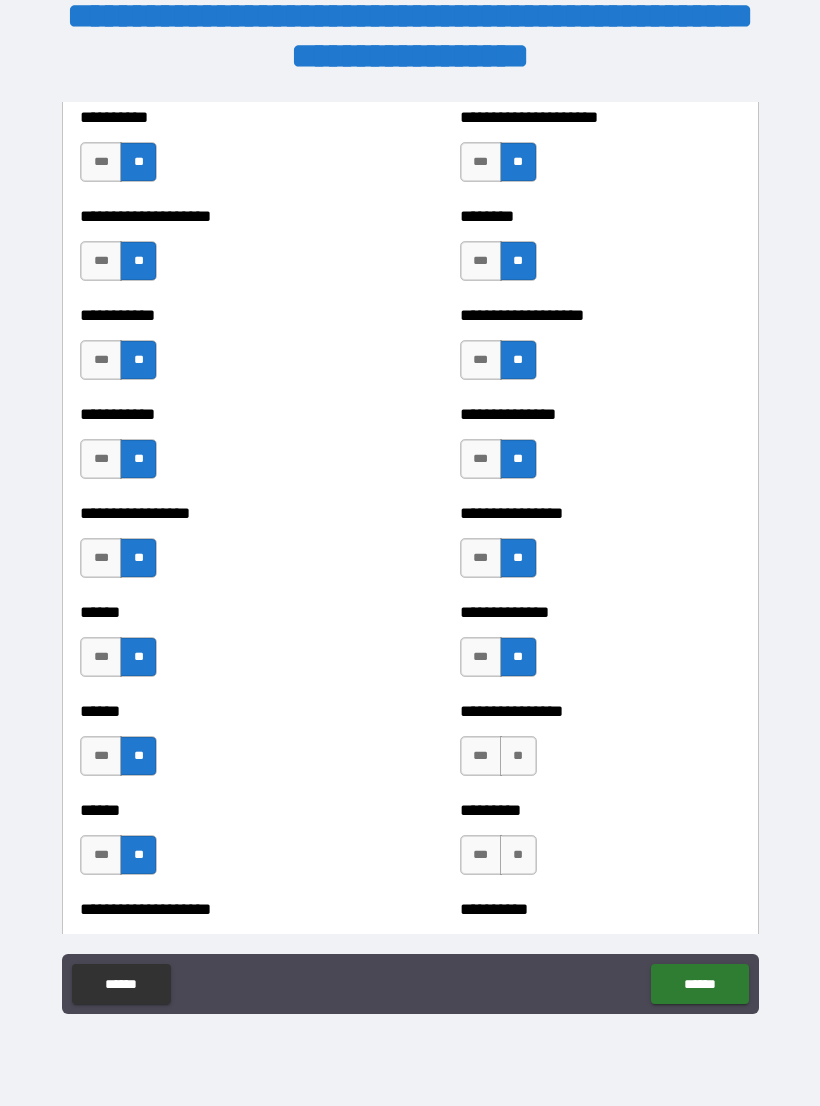 click on "**" at bounding box center [518, 756] 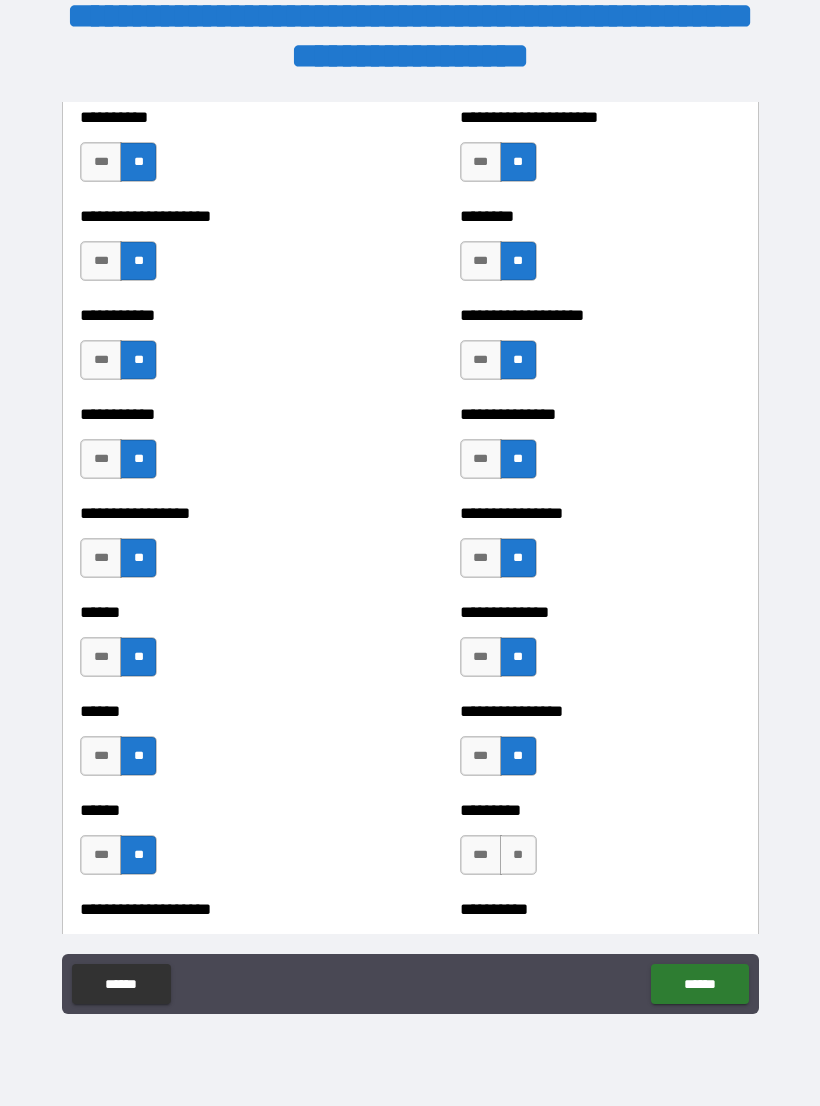click on "**" at bounding box center [518, 855] 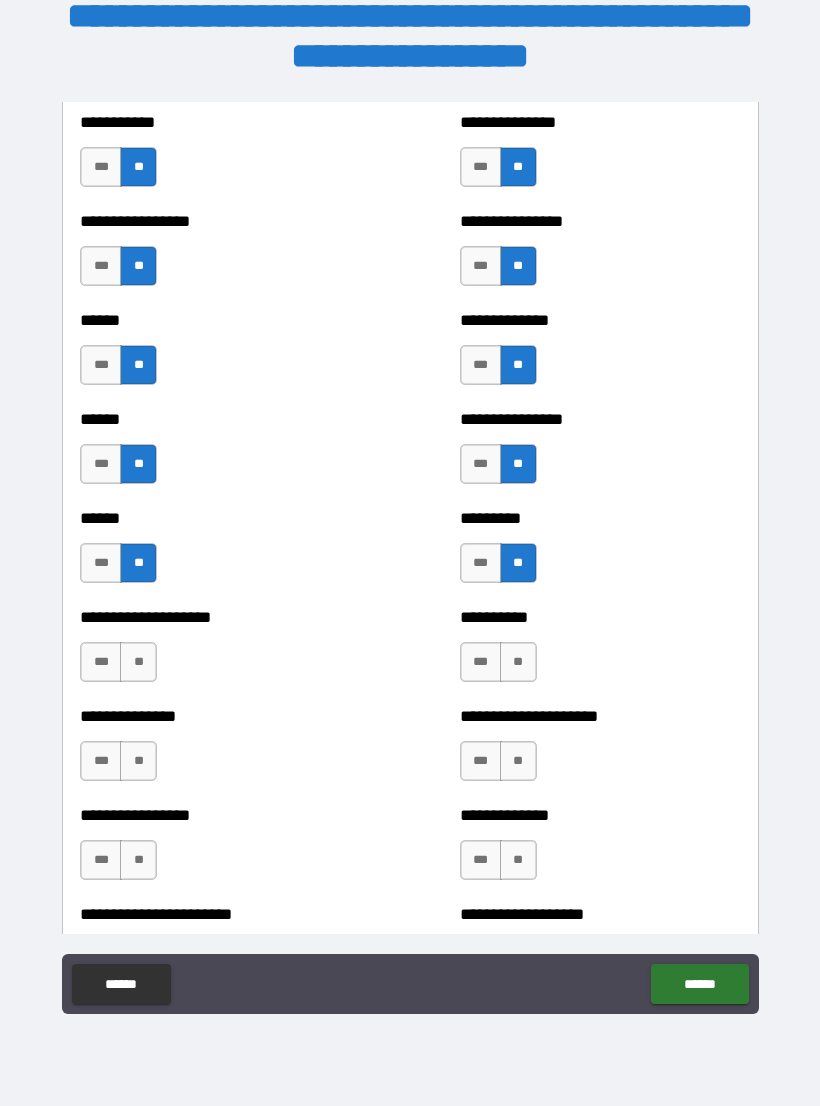 scroll, scrollTop: 2973, scrollLeft: 0, axis: vertical 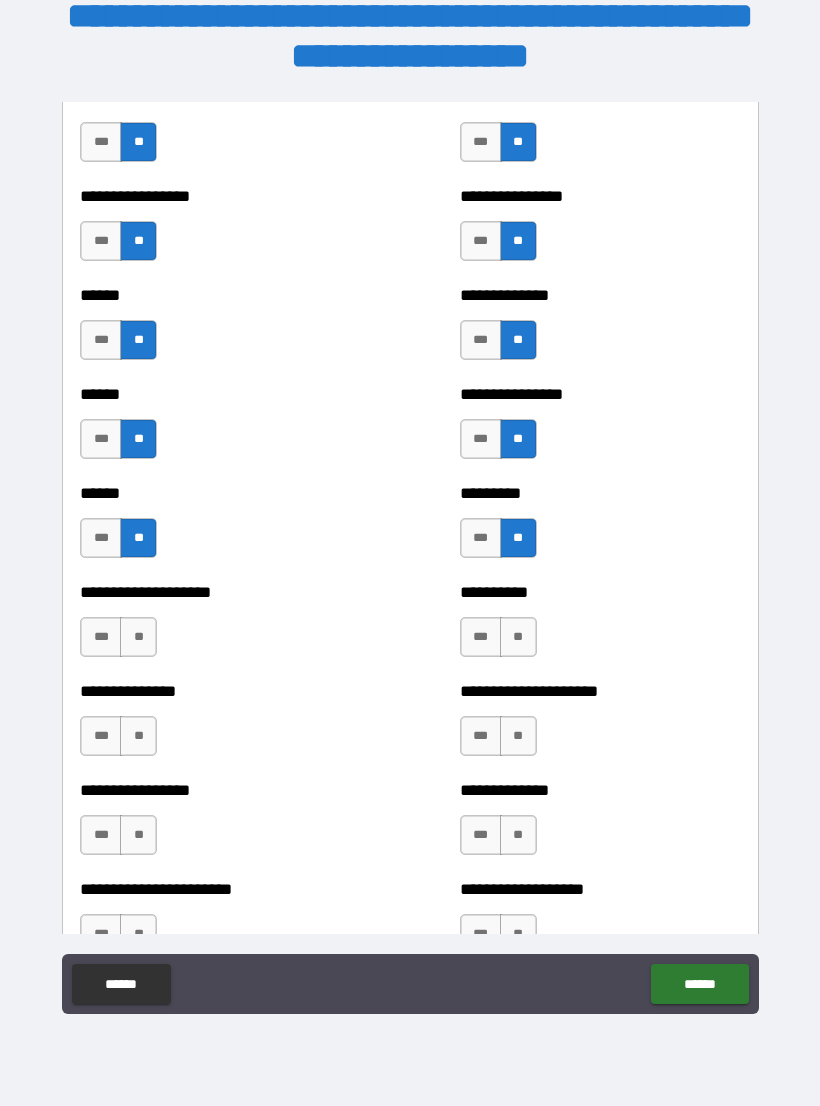 click on "**" at bounding box center (518, 637) 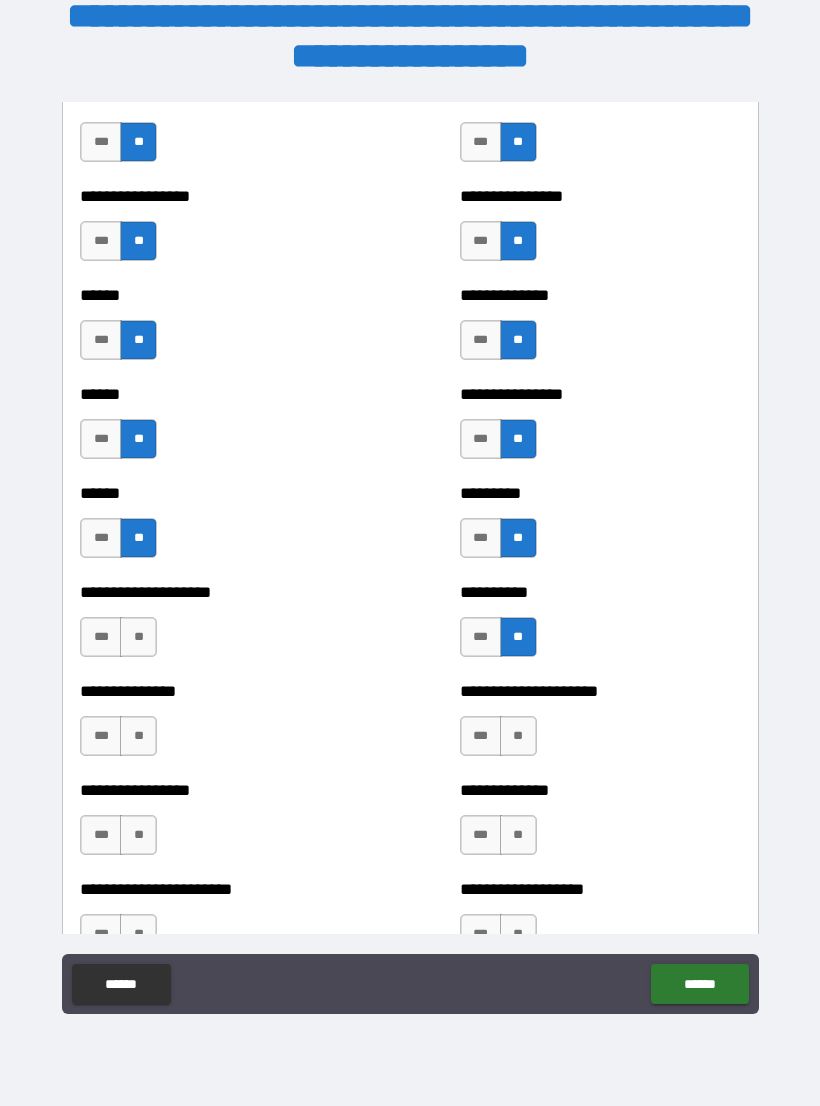 click on "**" at bounding box center (138, 637) 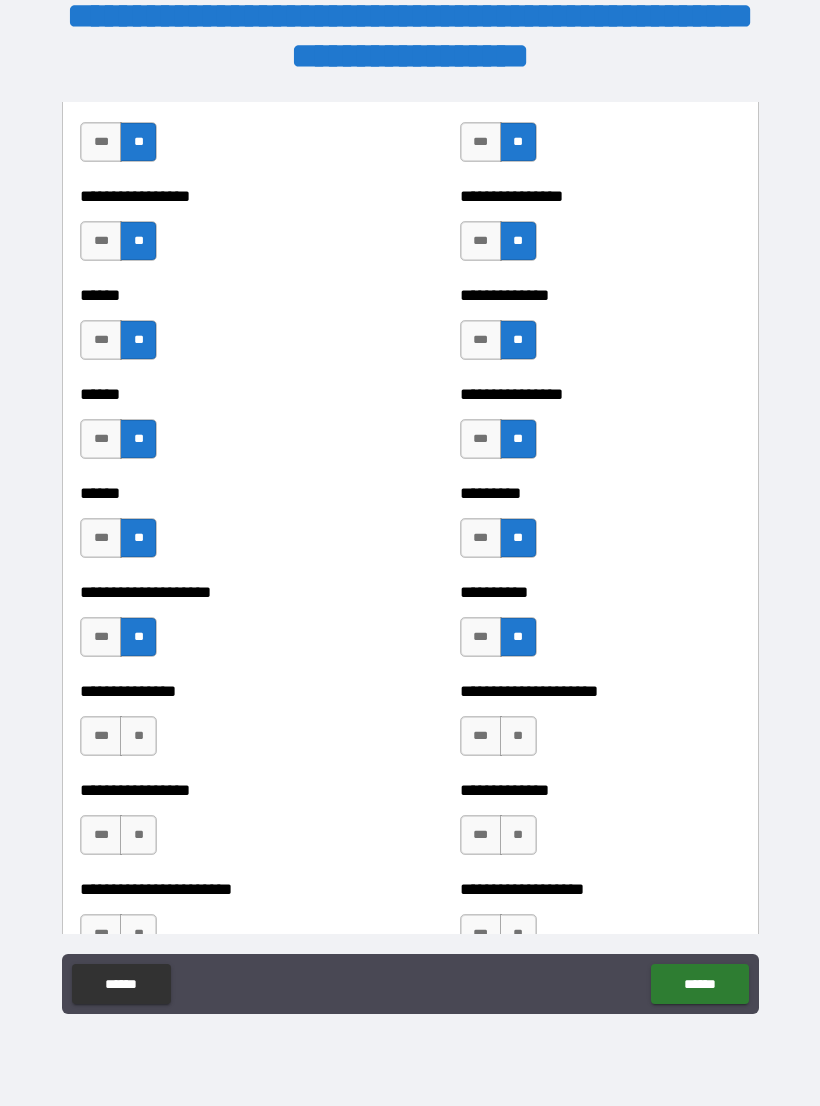 click on "**" at bounding box center (138, 736) 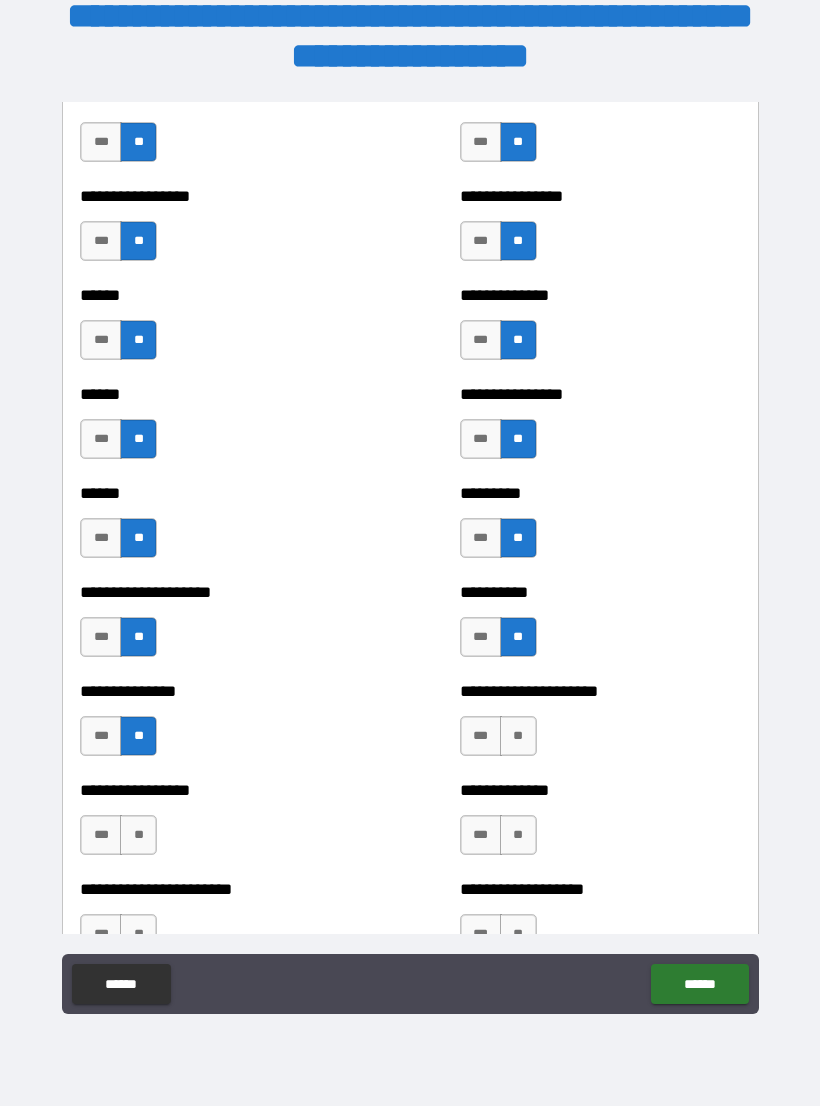 click on "**" at bounding box center [138, 835] 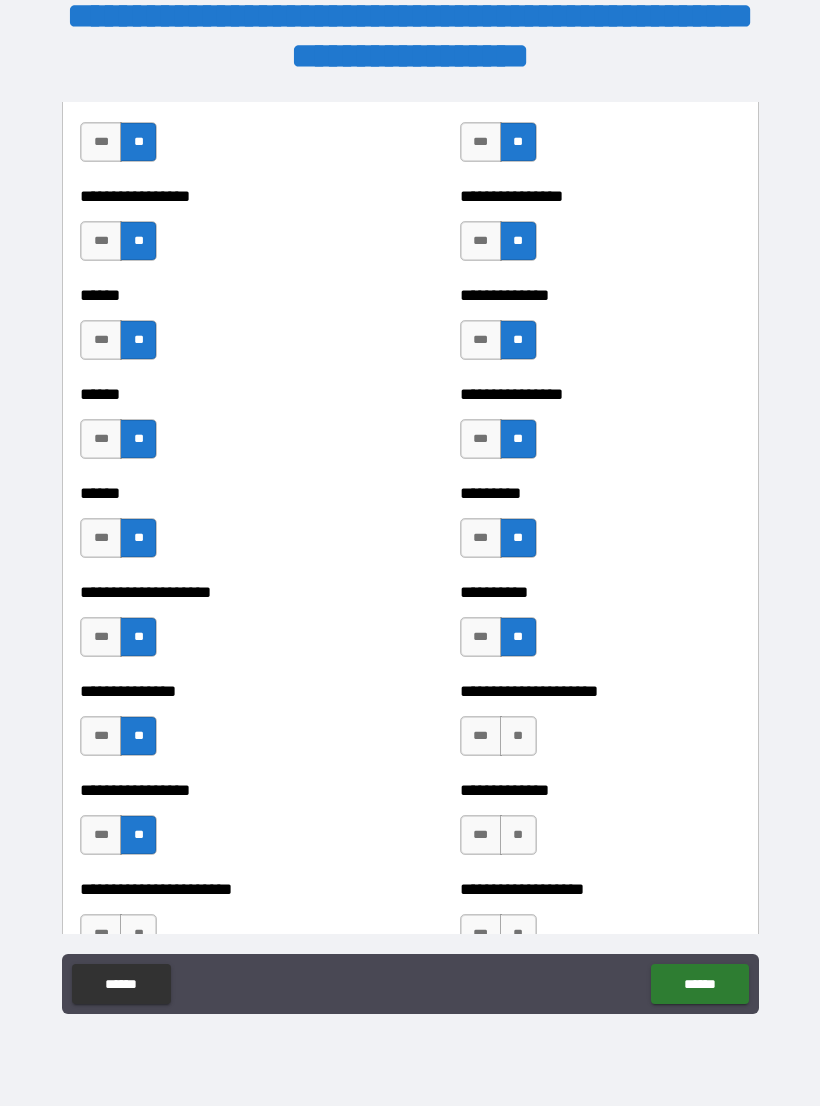 click on "**" at bounding box center (518, 736) 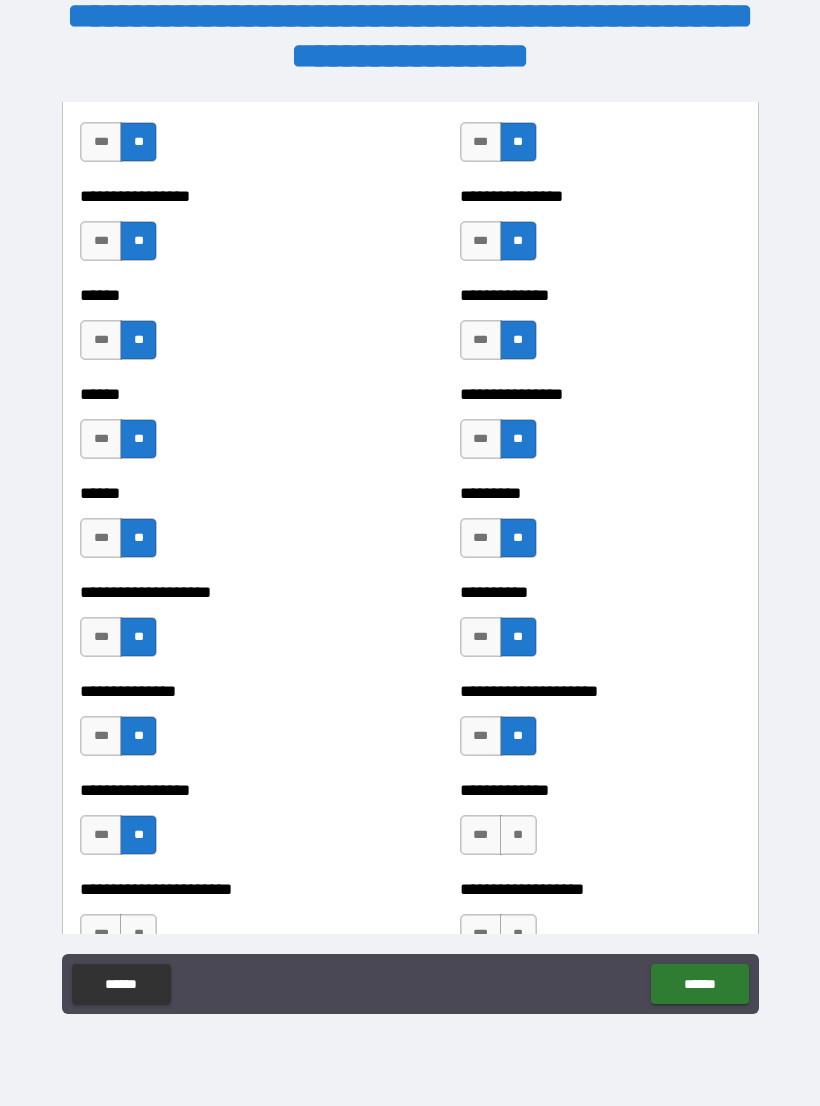 click on "**" at bounding box center (518, 835) 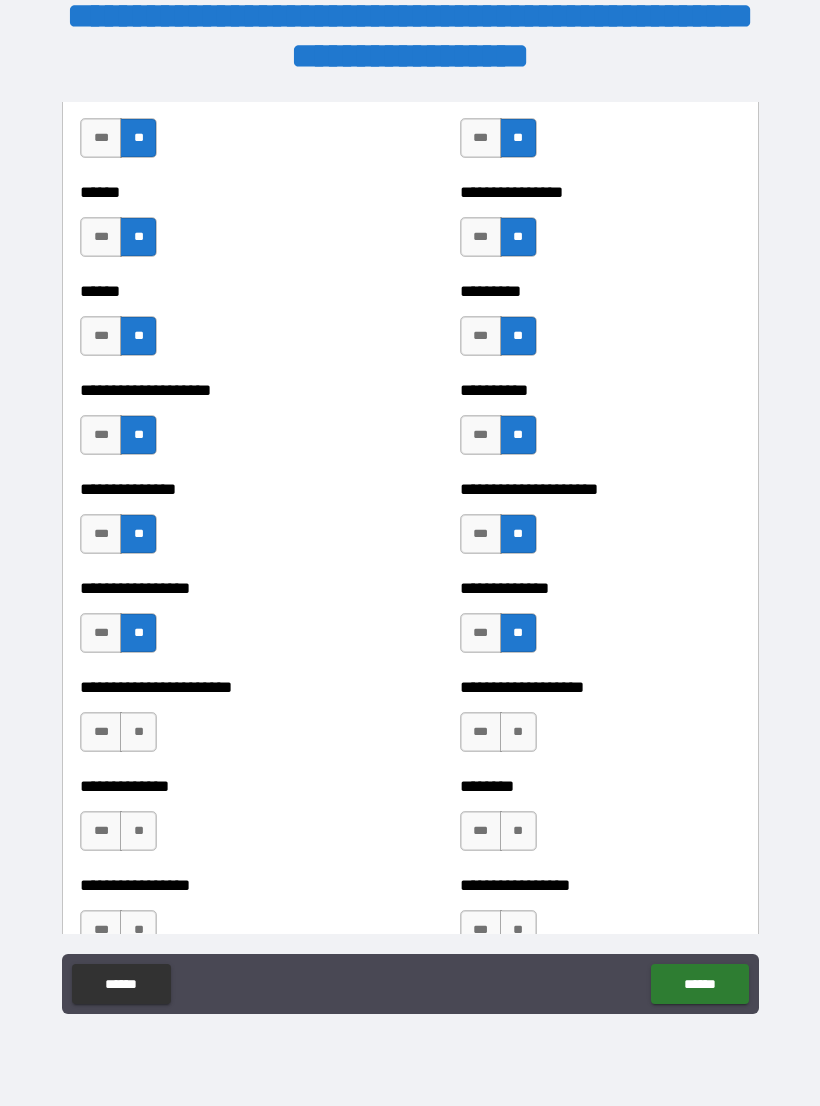 scroll, scrollTop: 3187, scrollLeft: 0, axis: vertical 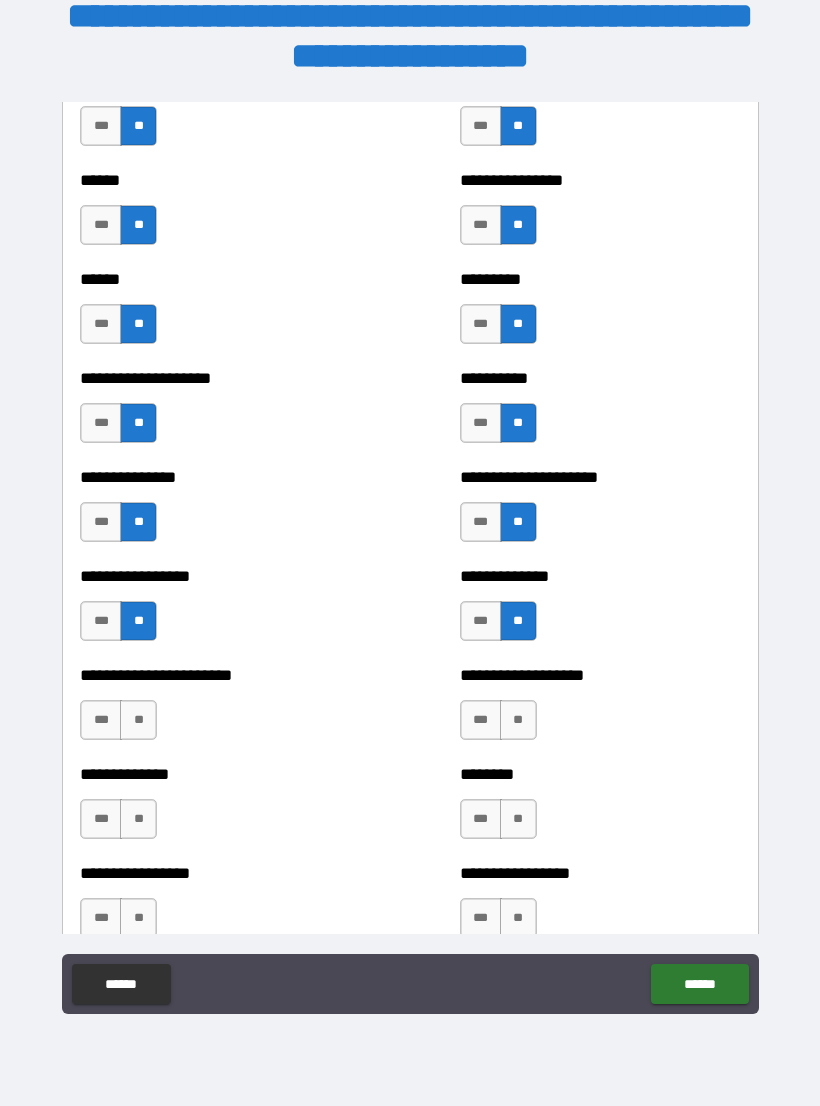 click on "**" at bounding box center [518, 720] 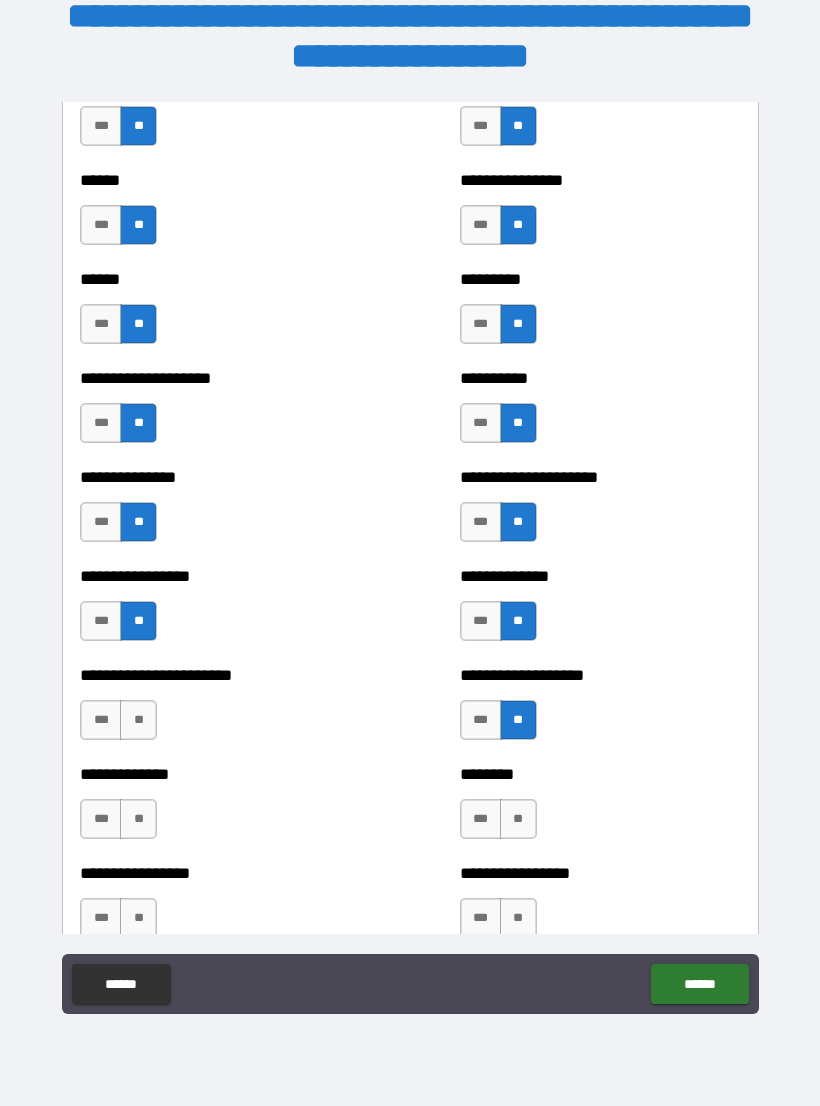 click on "**" at bounding box center [138, 720] 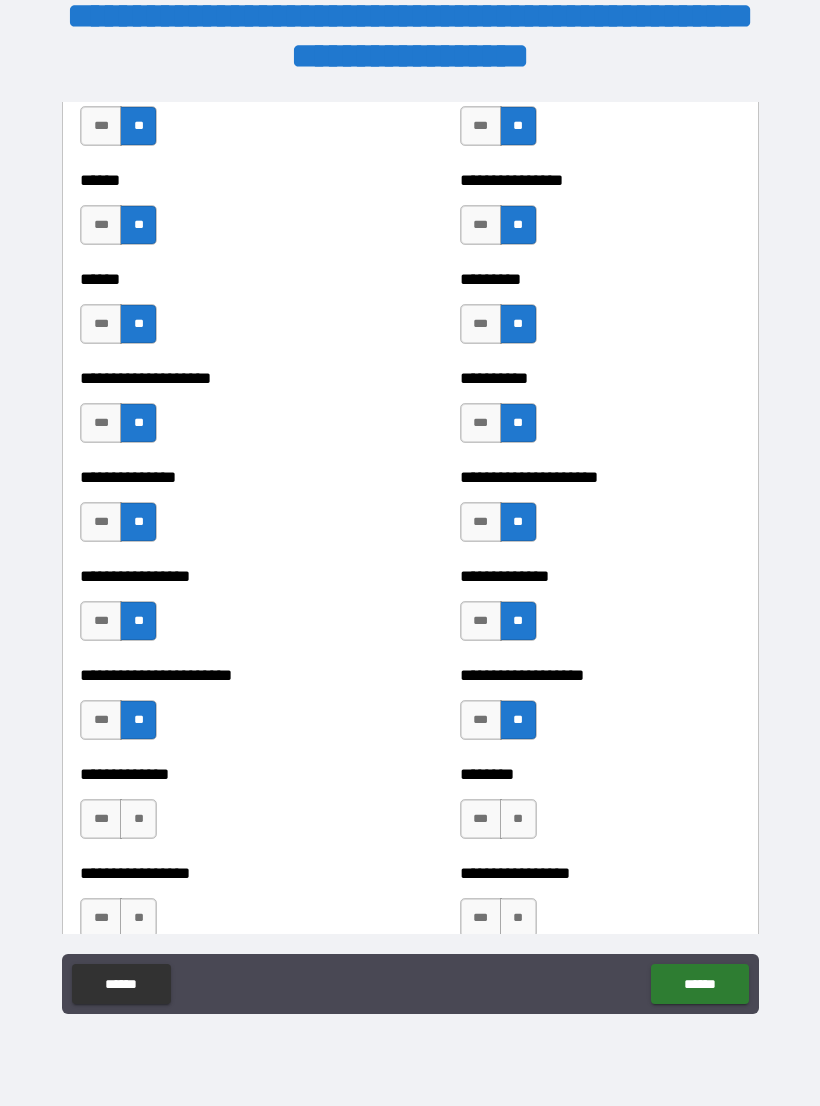click on "**" at bounding box center (138, 819) 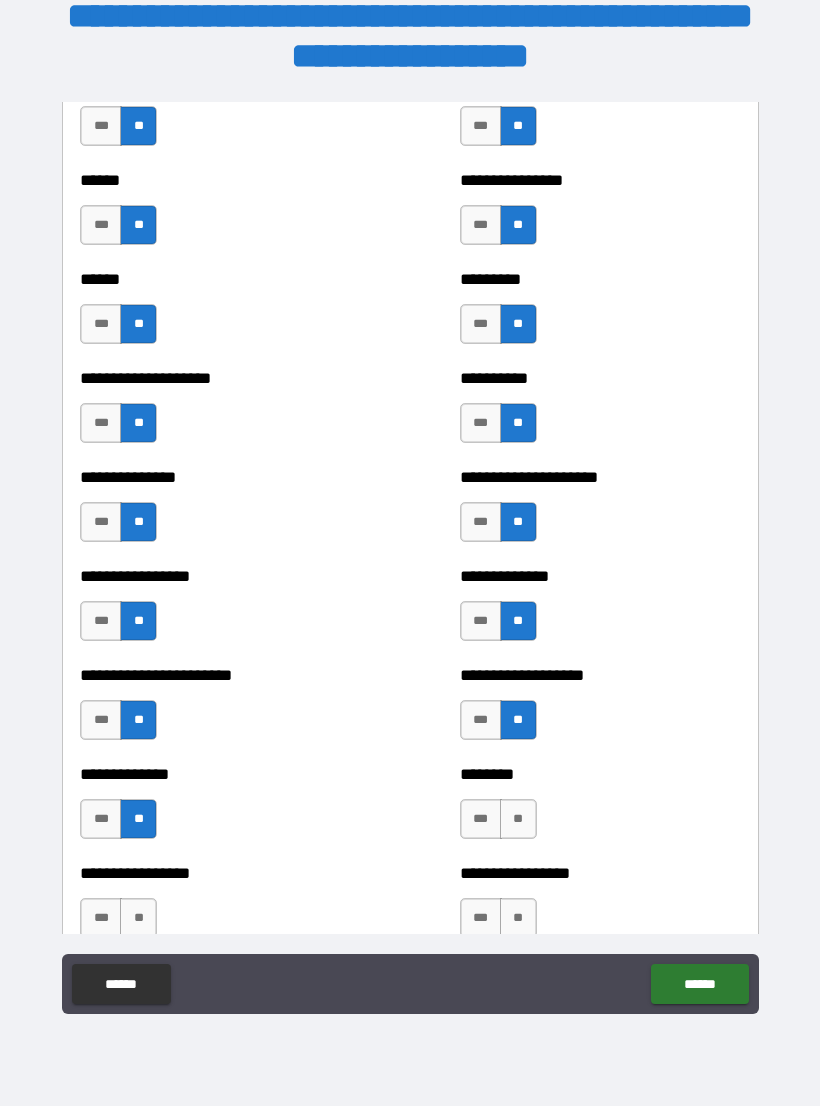 click on "**" at bounding box center (518, 819) 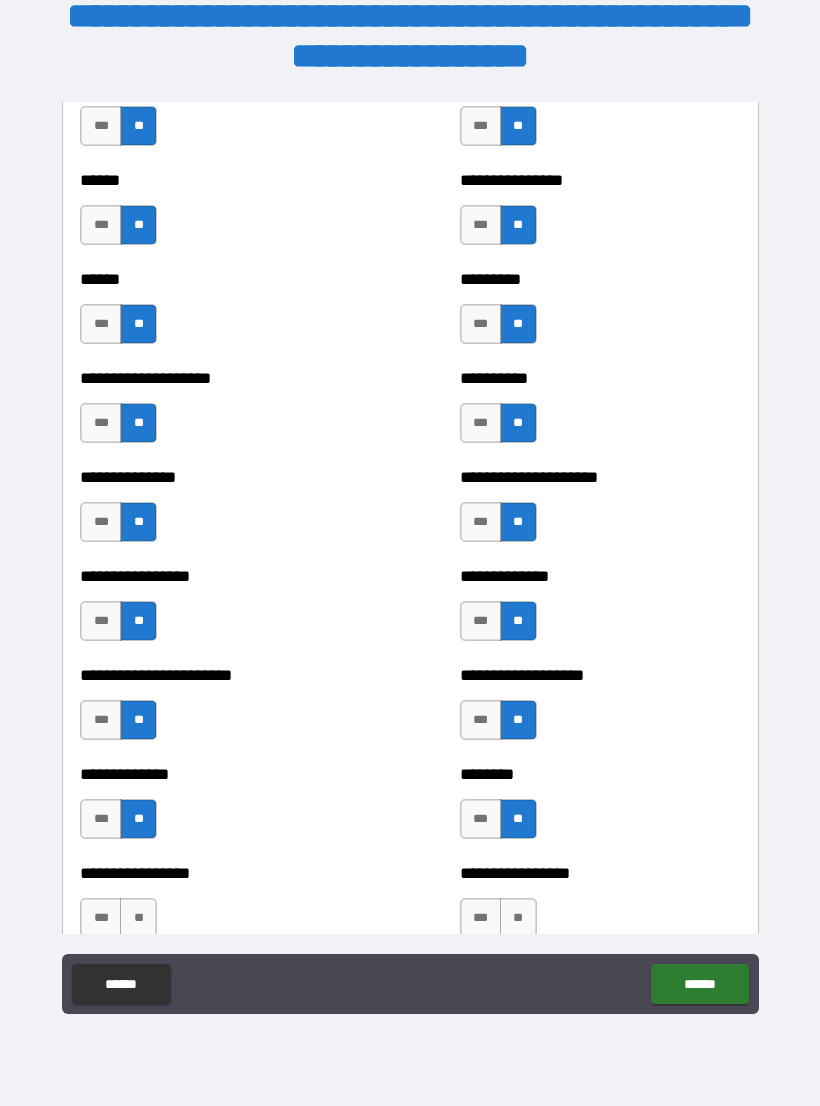 click on "**" at bounding box center [518, 918] 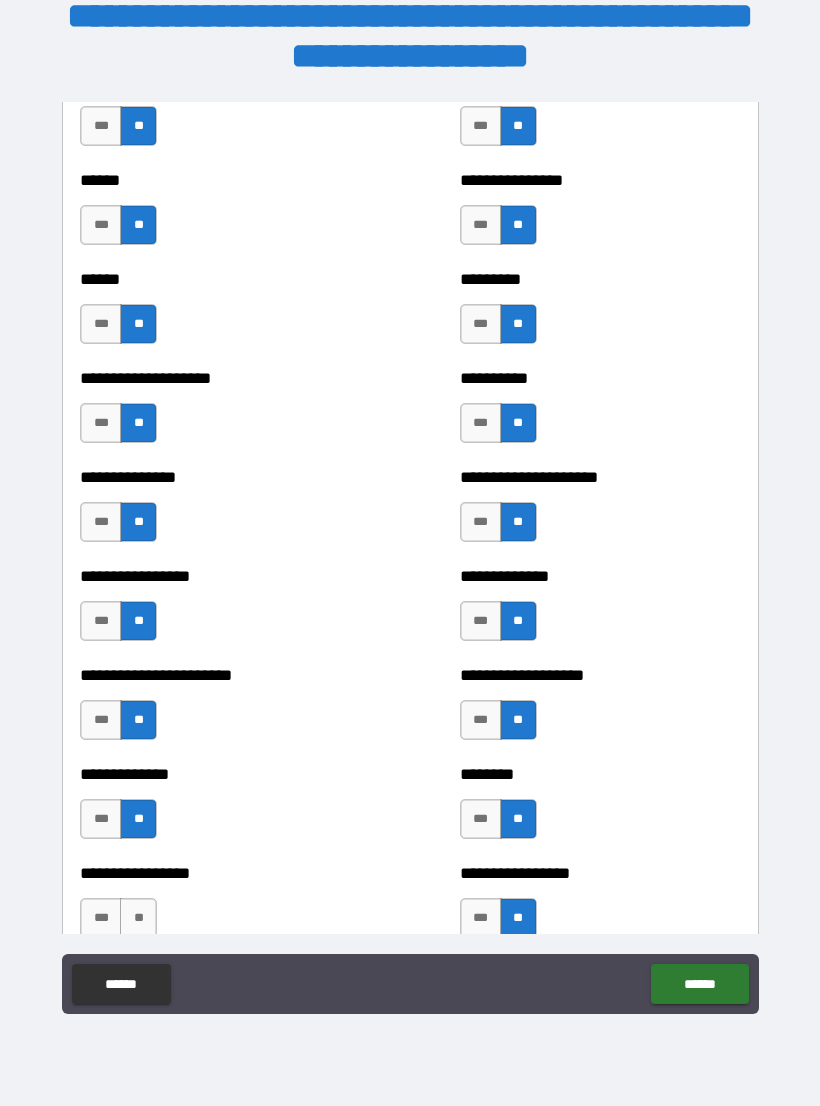 click on "**" at bounding box center (138, 918) 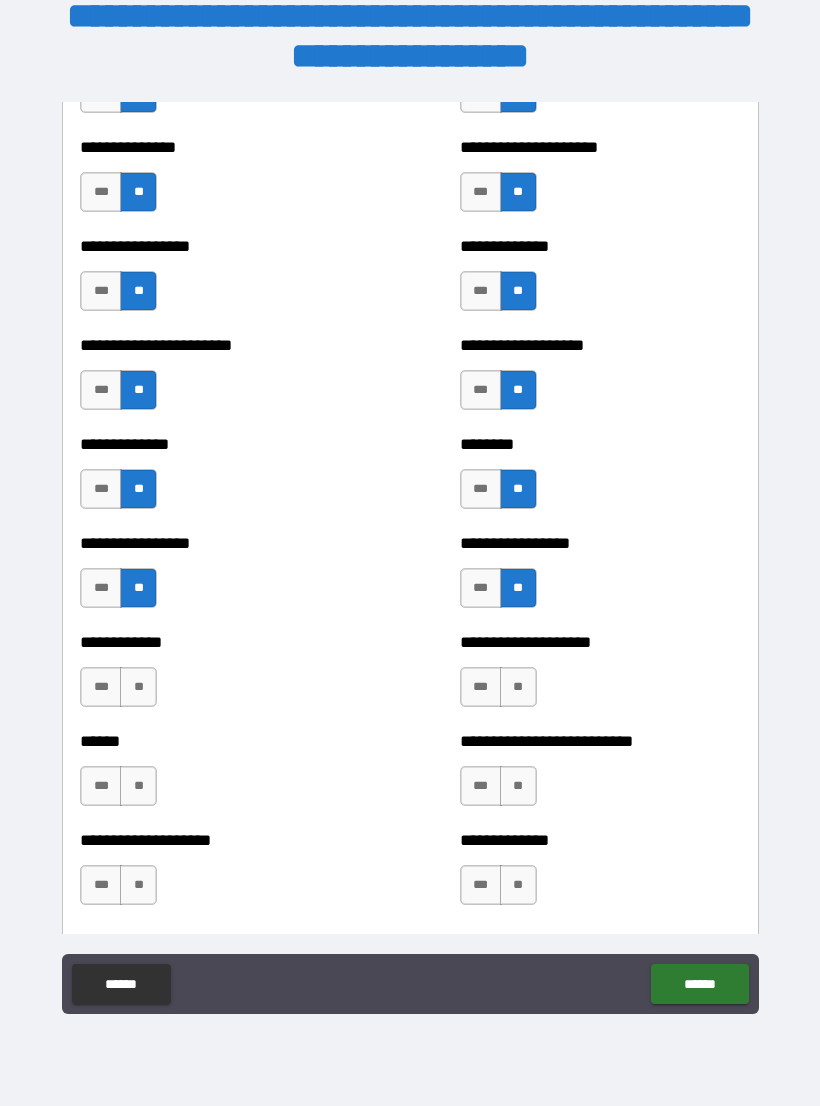 scroll, scrollTop: 3534, scrollLeft: 0, axis: vertical 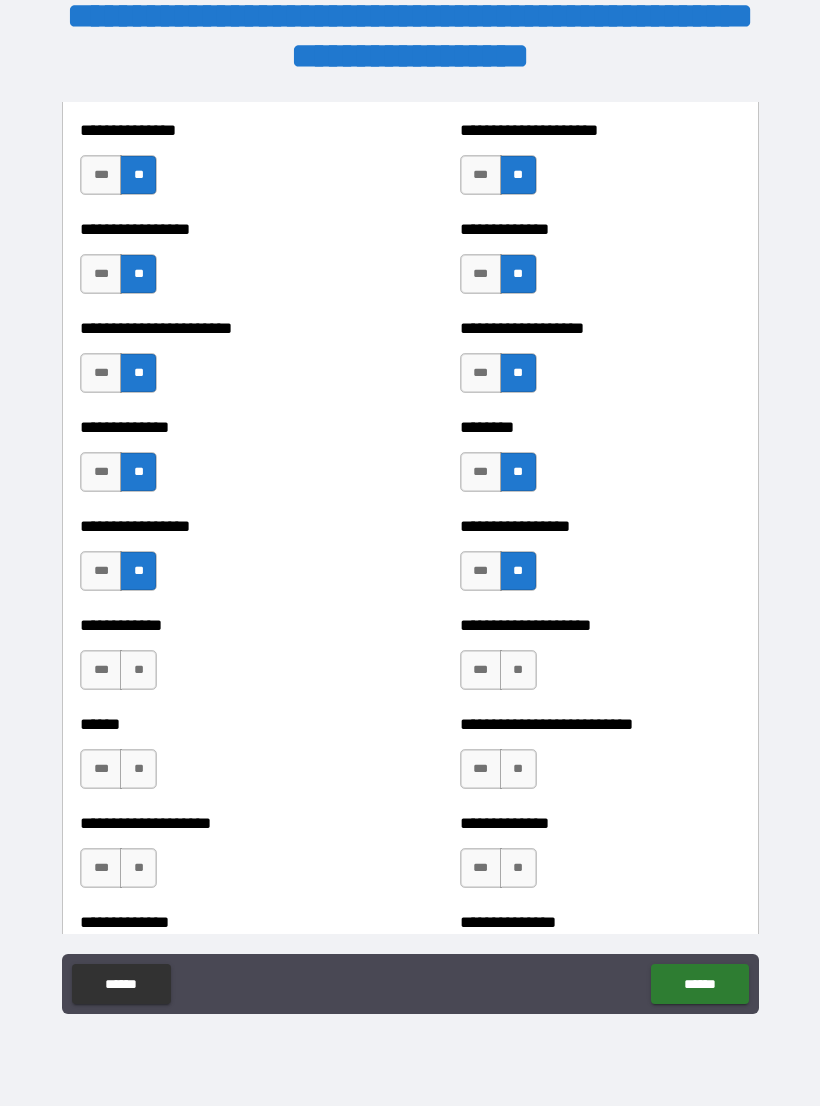 click on "**" at bounding box center (138, 670) 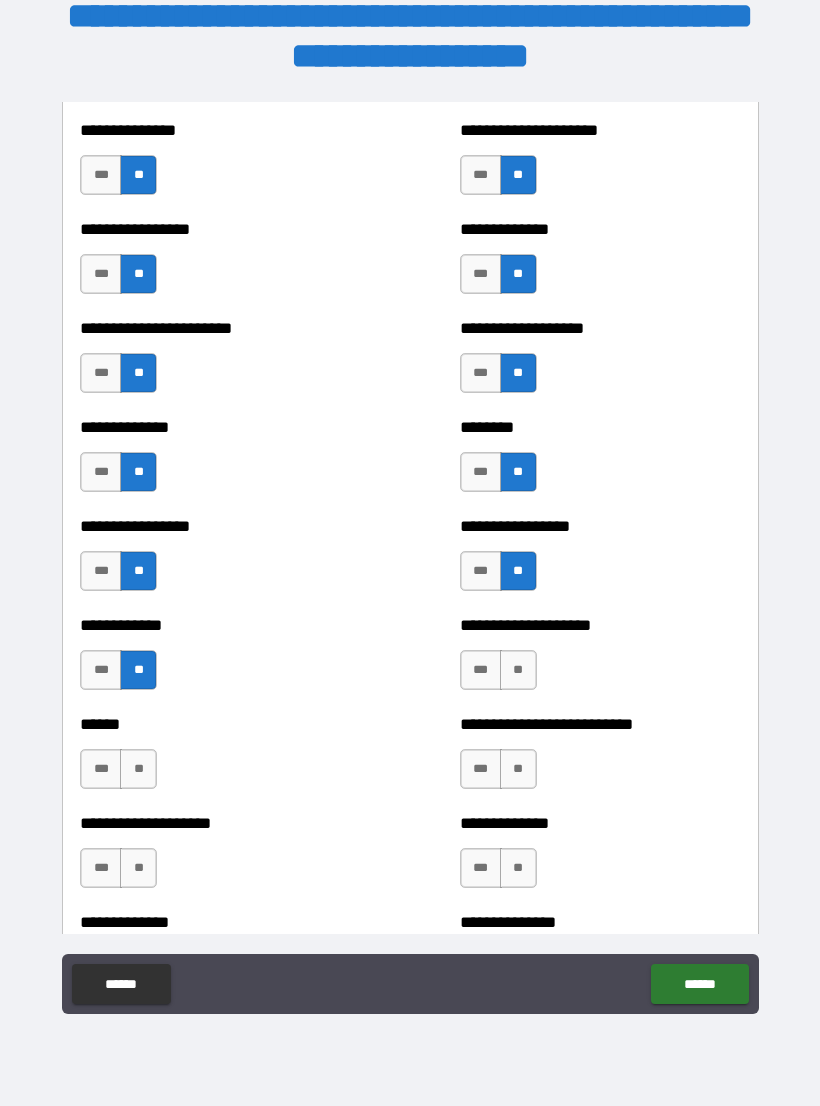click on "**" at bounding box center (138, 769) 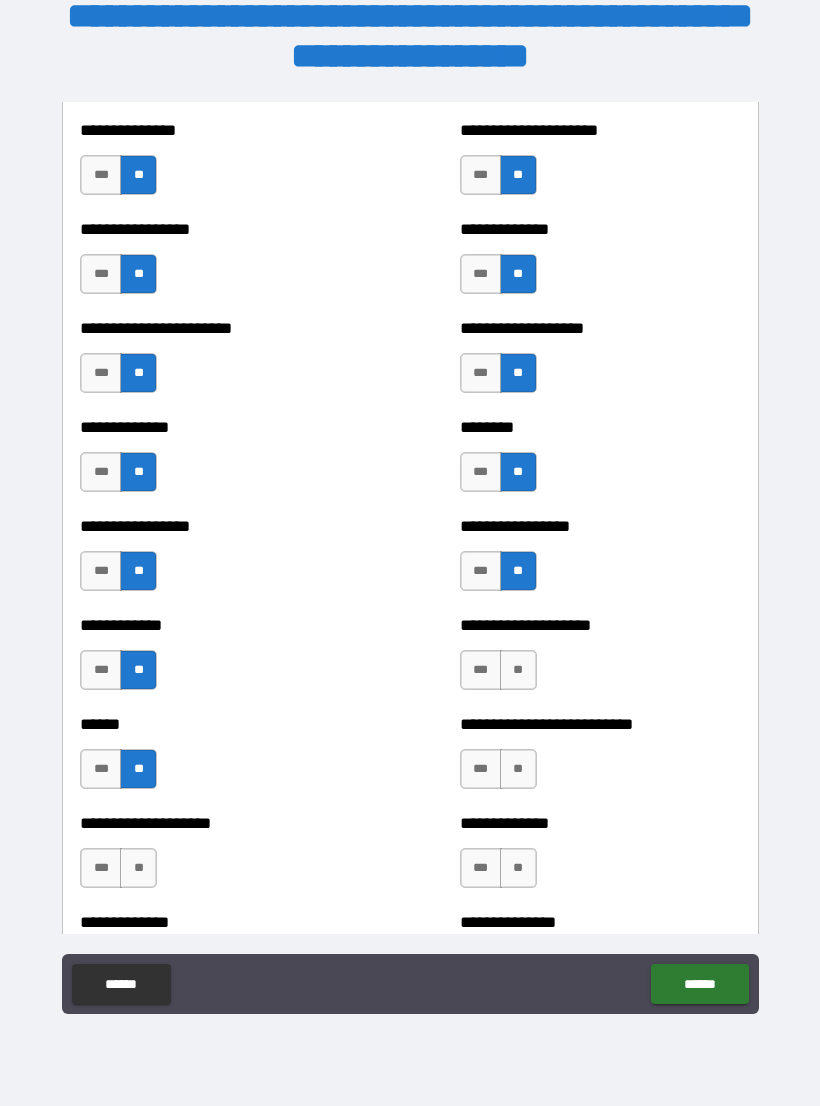 click on "**" at bounding box center (518, 670) 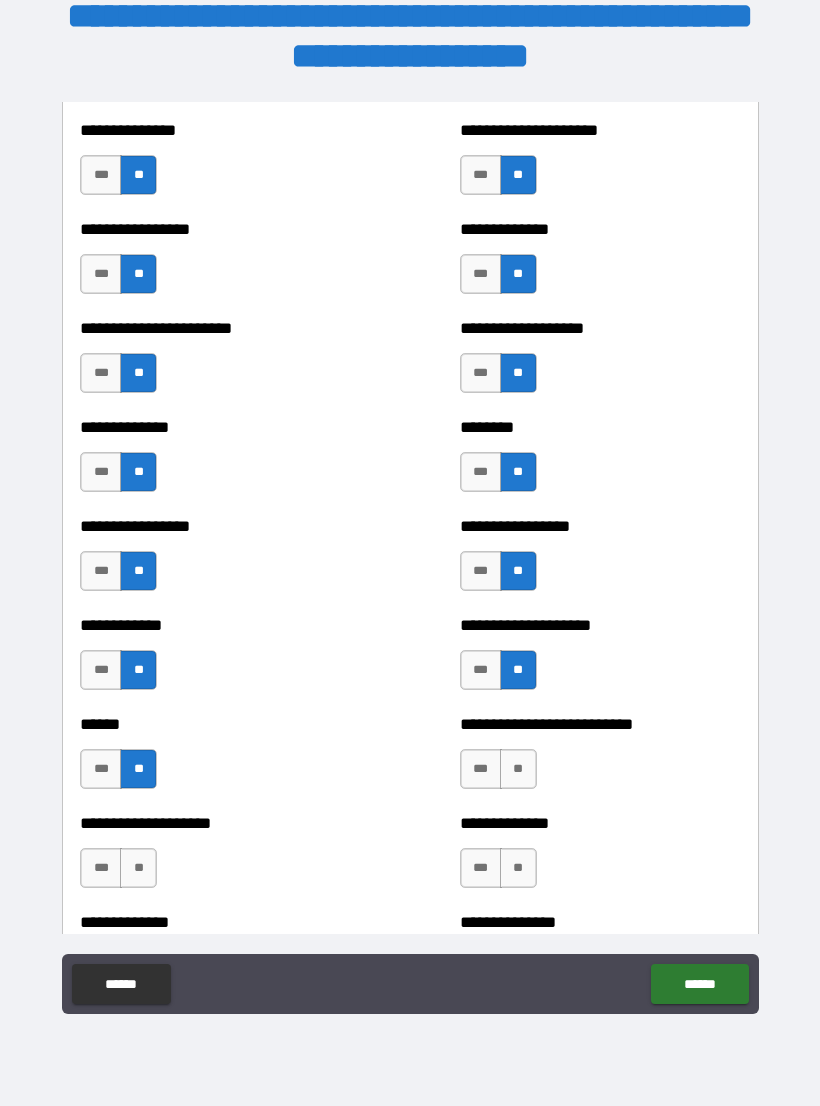 click on "**" at bounding box center [518, 769] 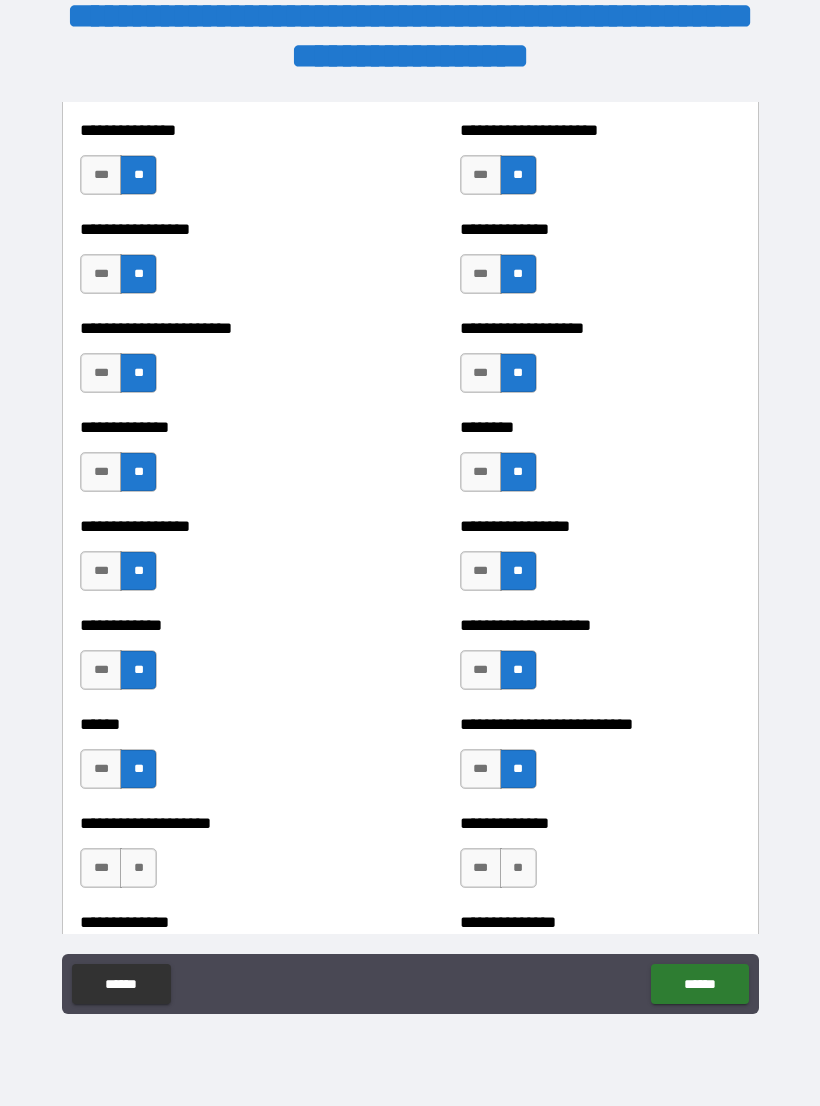 click on "**" at bounding box center (518, 868) 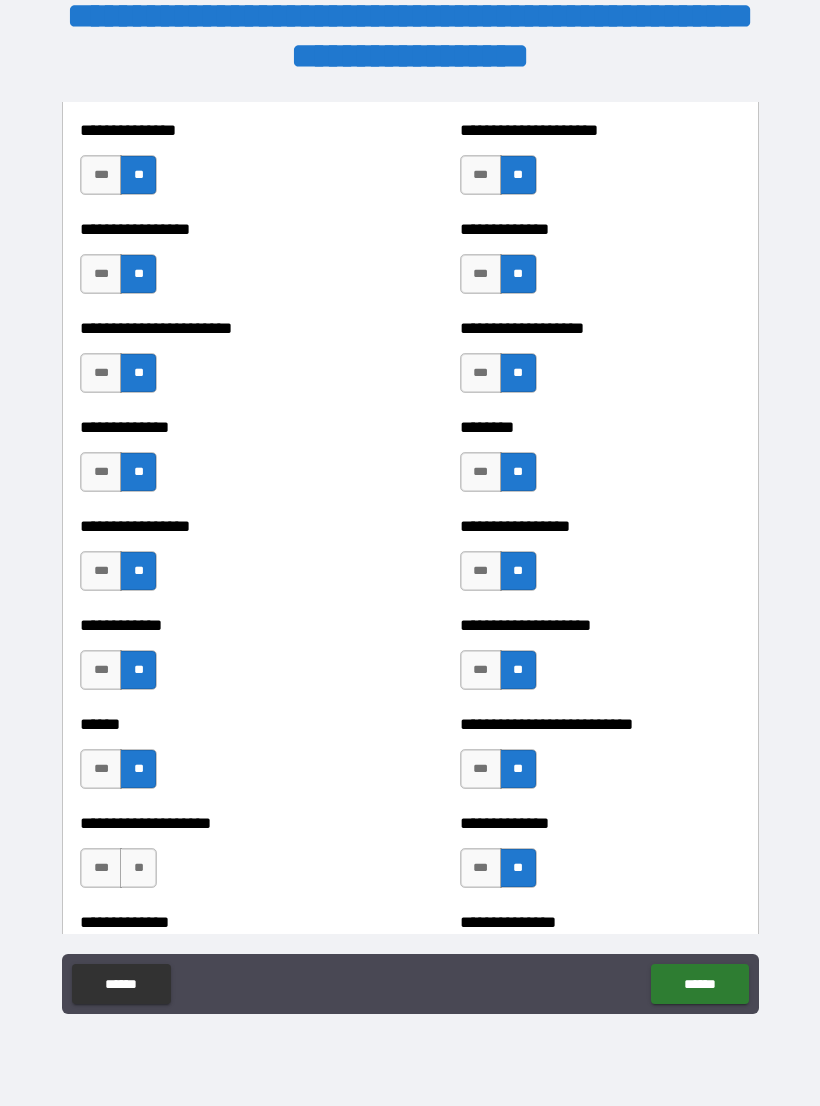 click on "**" at bounding box center [138, 868] 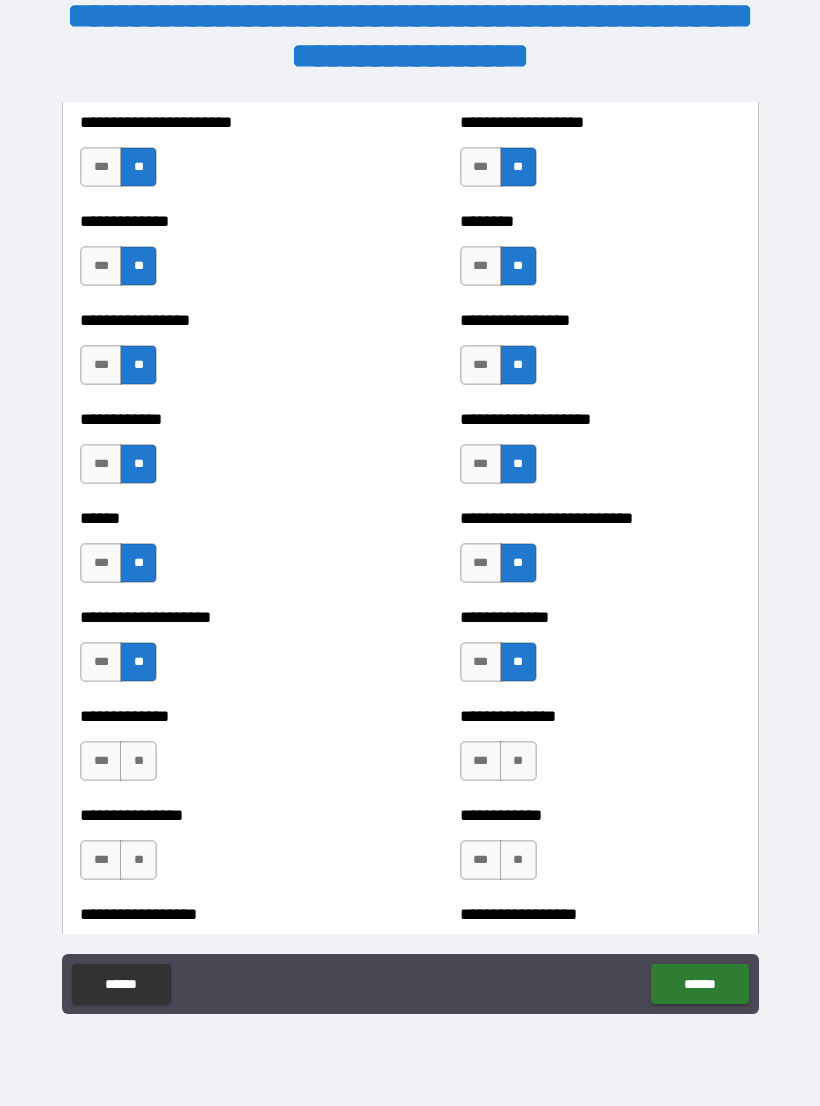 scroll, scrollTop: 3749, scrollLeft: 0, axis: vertical 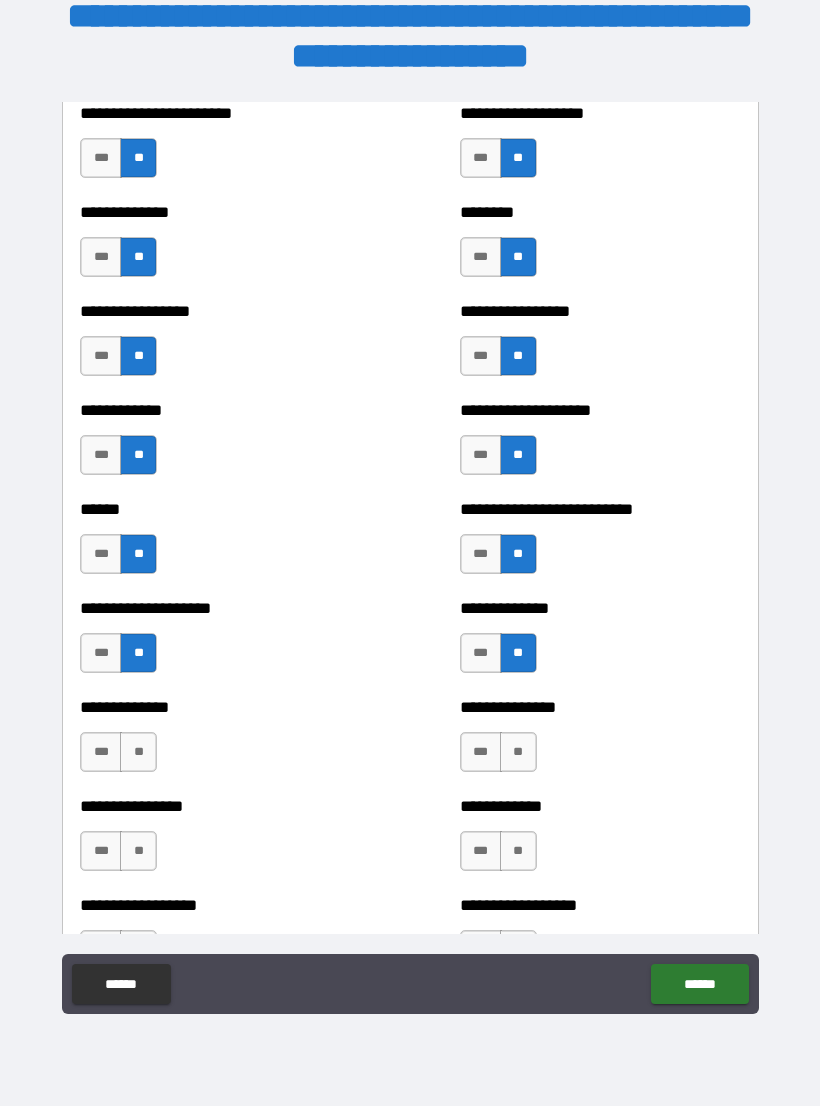 click on "**" at bounding box center (138, 752) 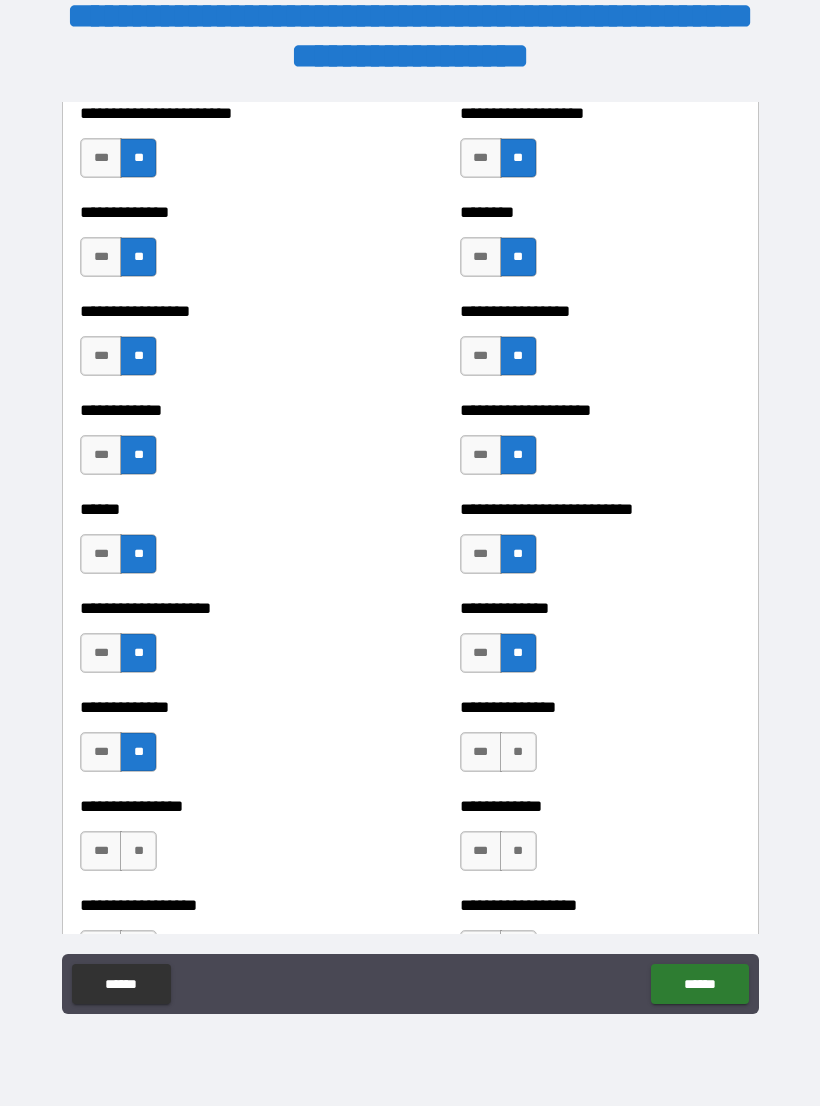 click on "**" at bounding box center [138, 851] 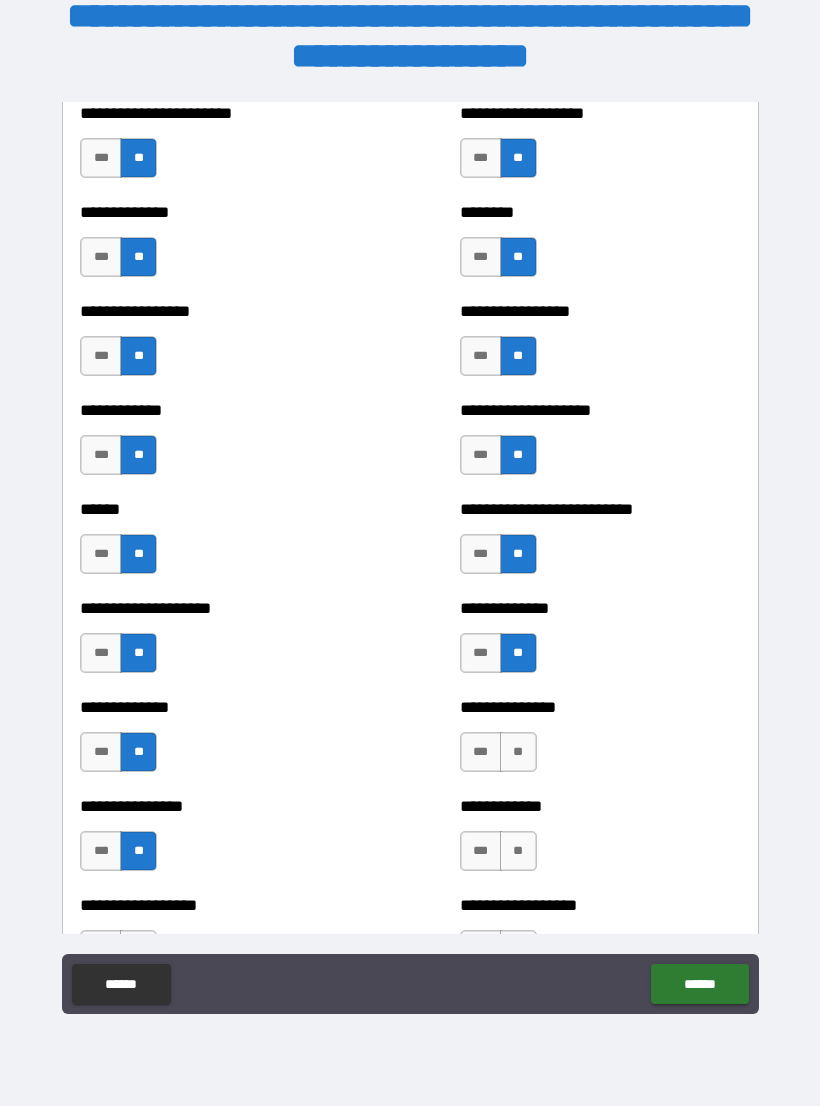 click on "**" at bounding box center [518, 752] 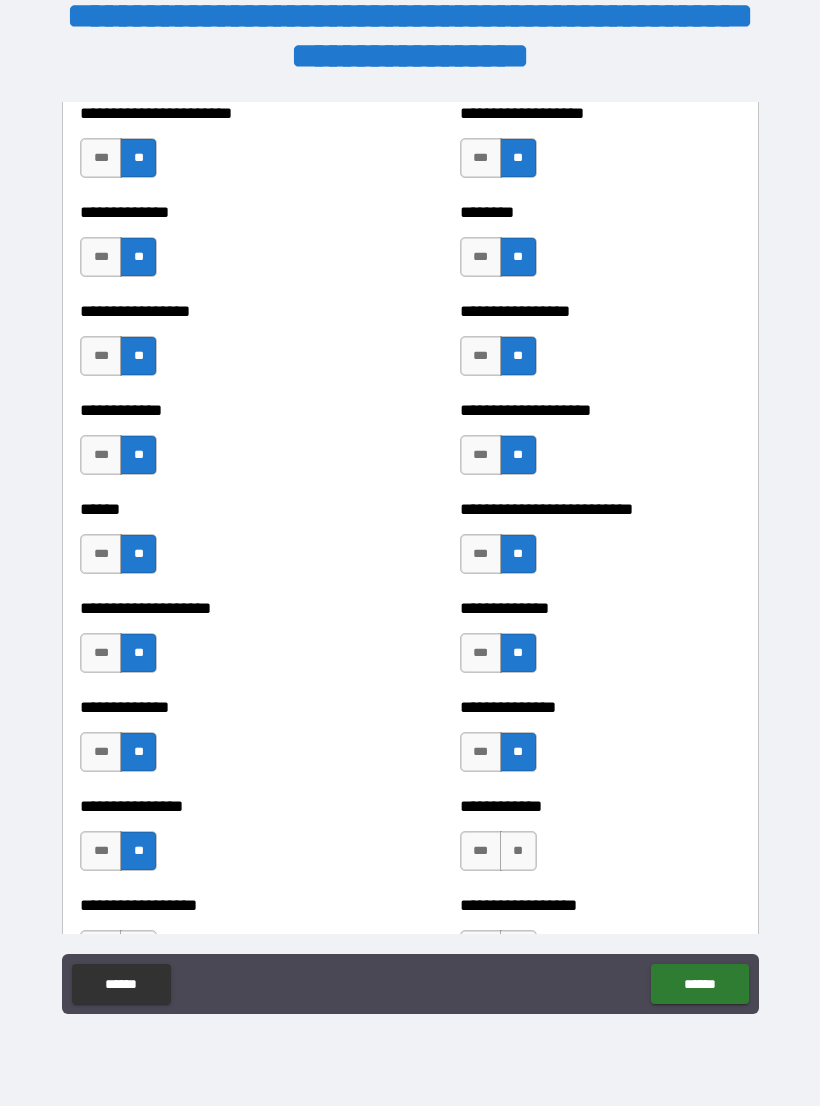 click on "**********" at bounding box center (600, 841) 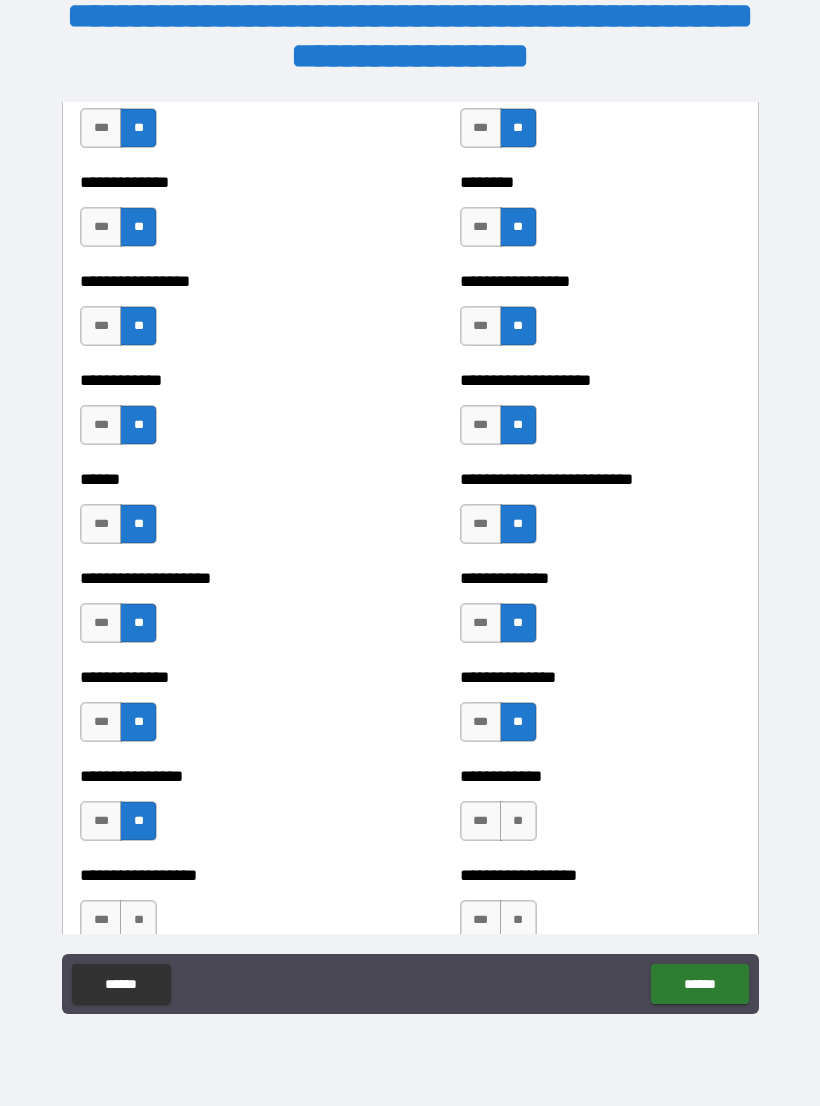 scroll, scrollTop: 3781, scrollLeft: 0, axis: vertical 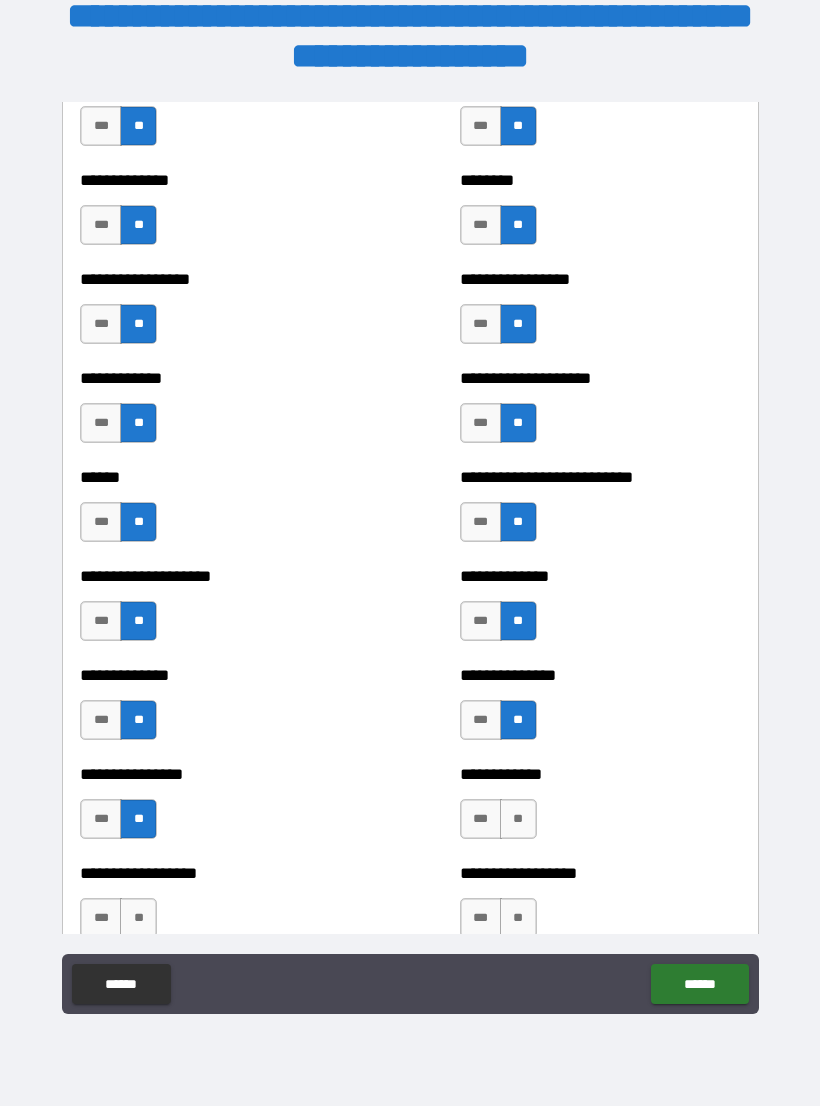 click on "**" at bounding box center (518, 819) 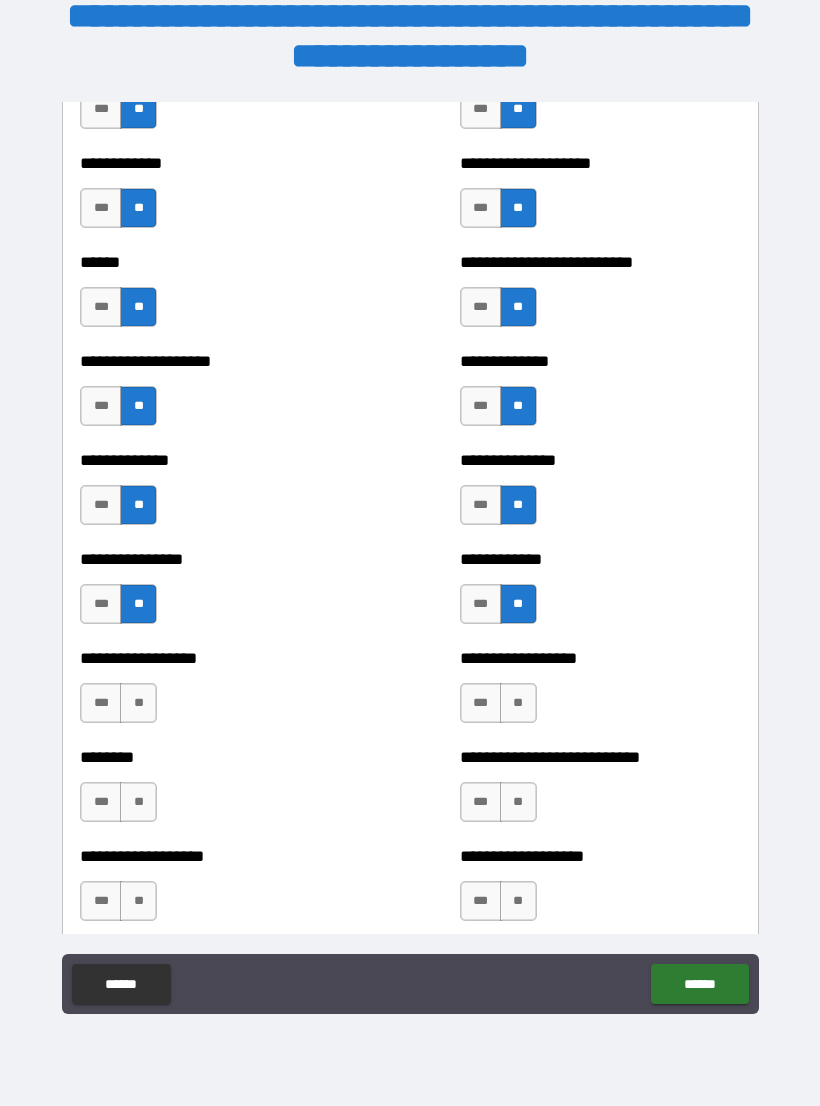 scroll, scrollTop: 4080, scrollLeft: 0, axis: vertical 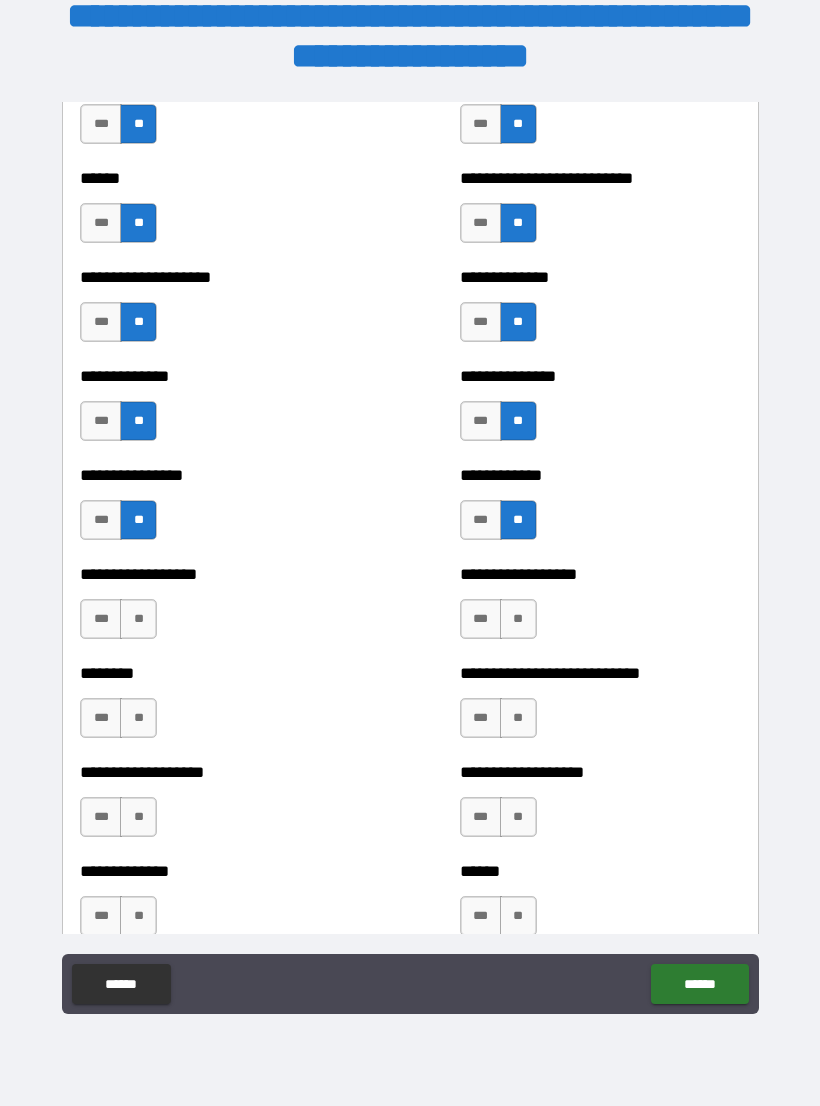 click on "**" at bounding box center [518, 619] 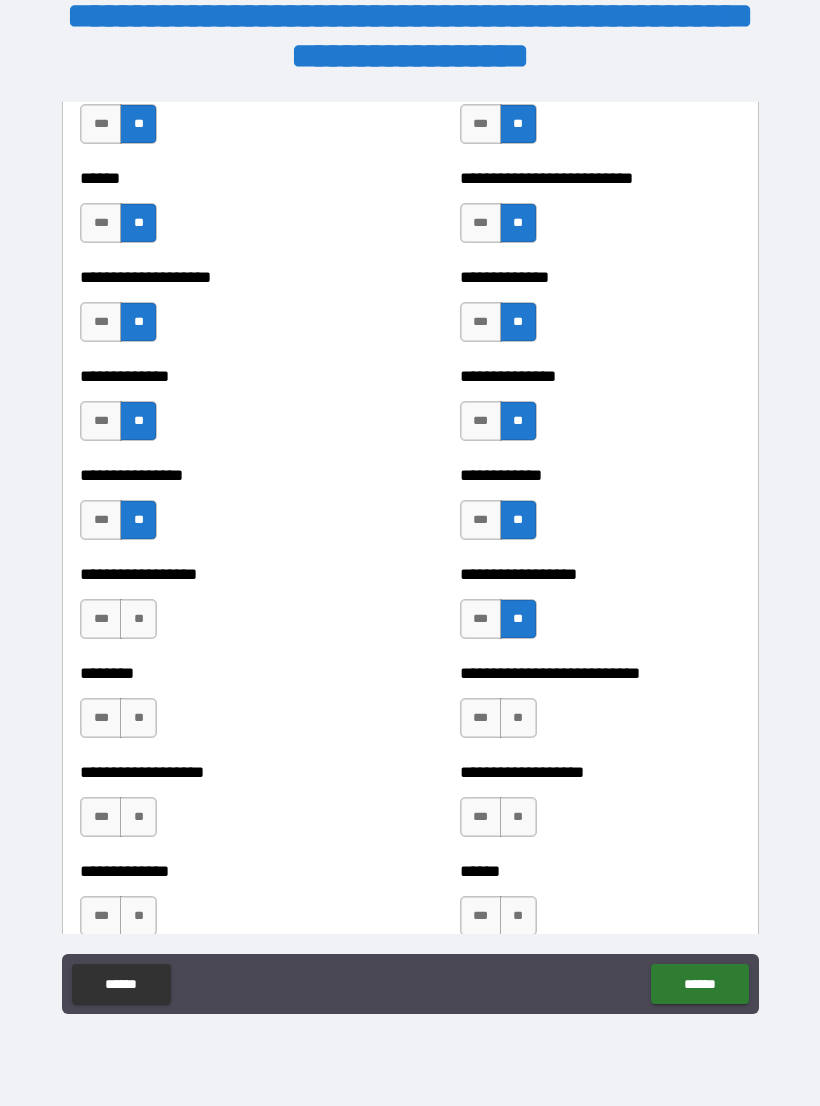 click on "**" at bounding box center (138, 619) 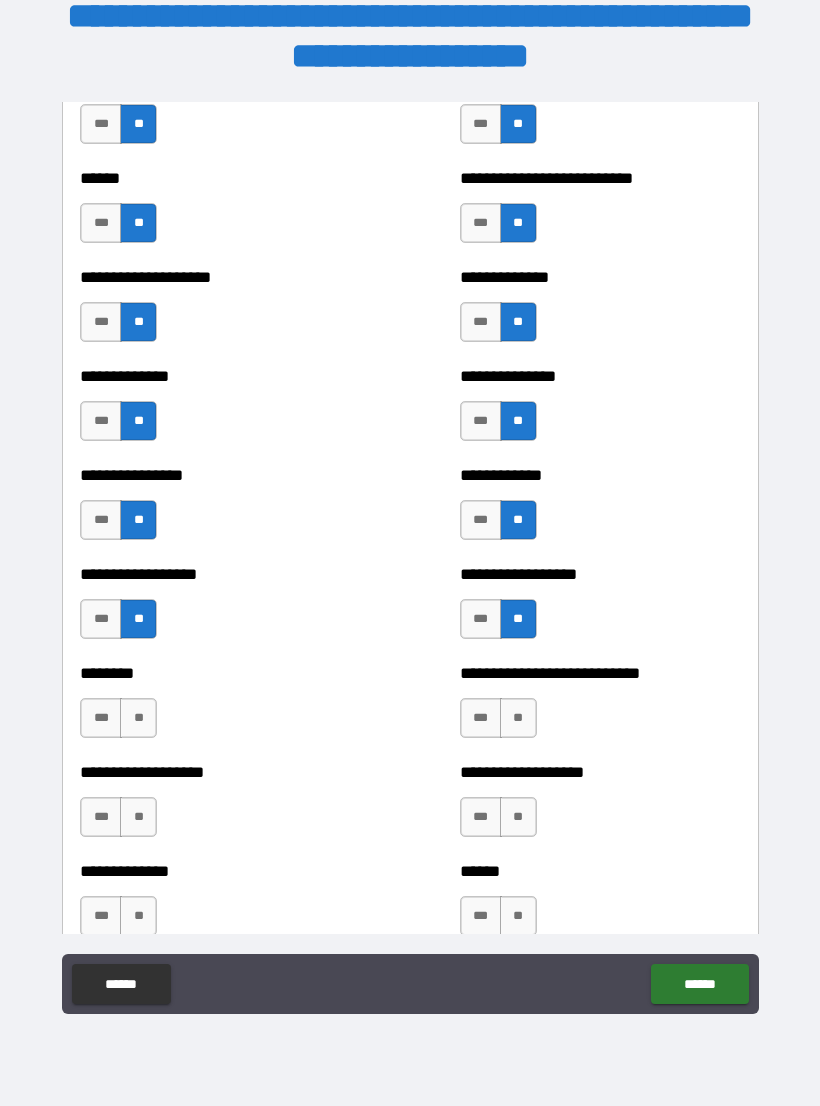 click on "**" at bounding box center (138, 718) 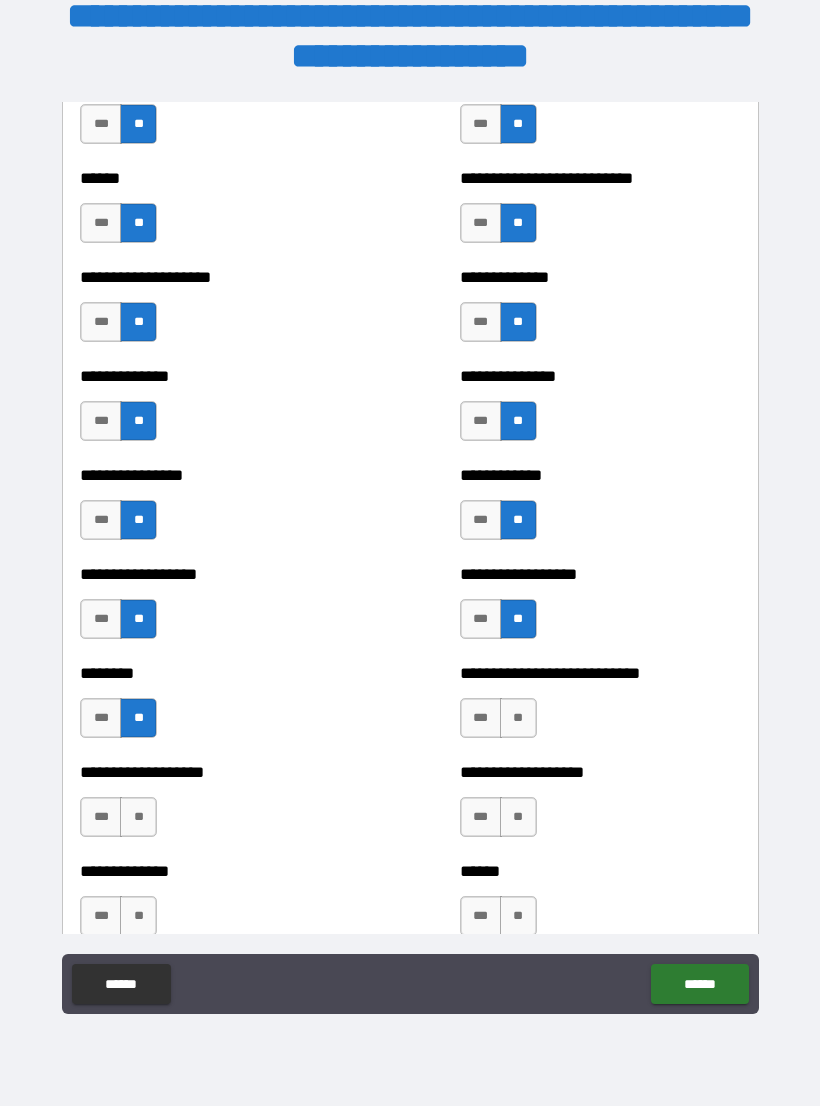click on "**" at bounding box center (138, 817) 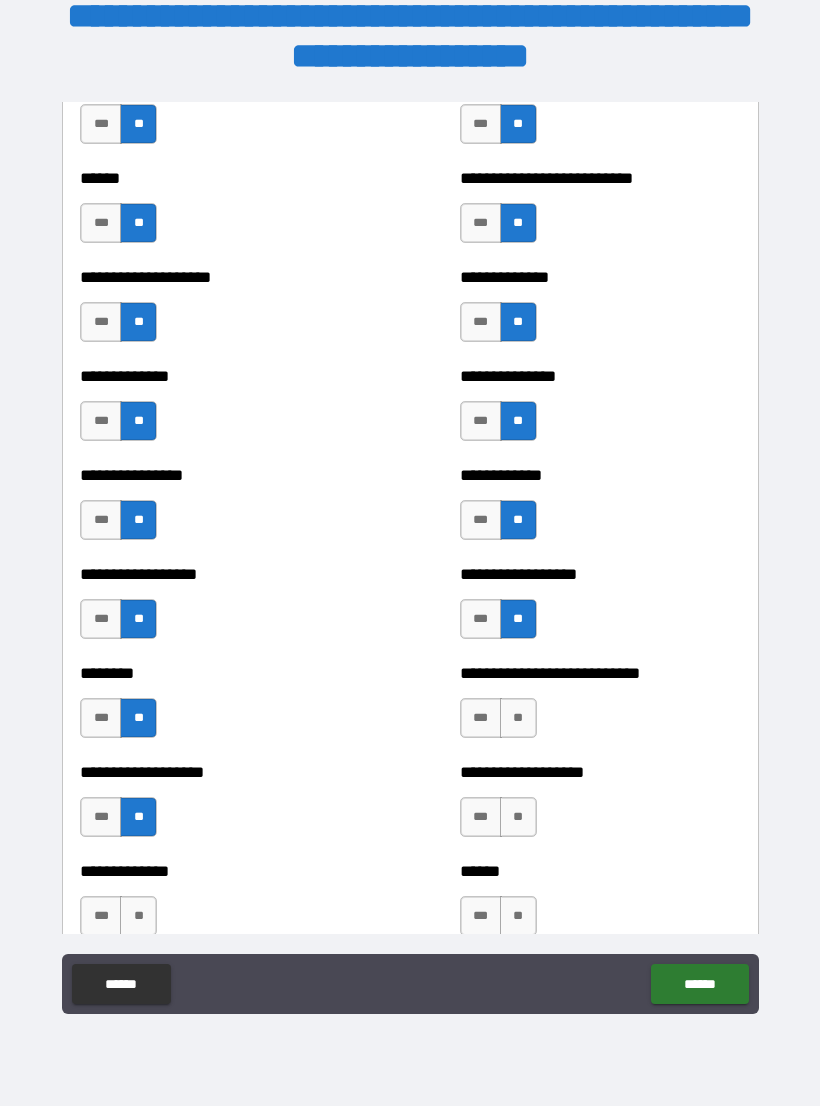 click on "**" at bounding box center (518, 718) 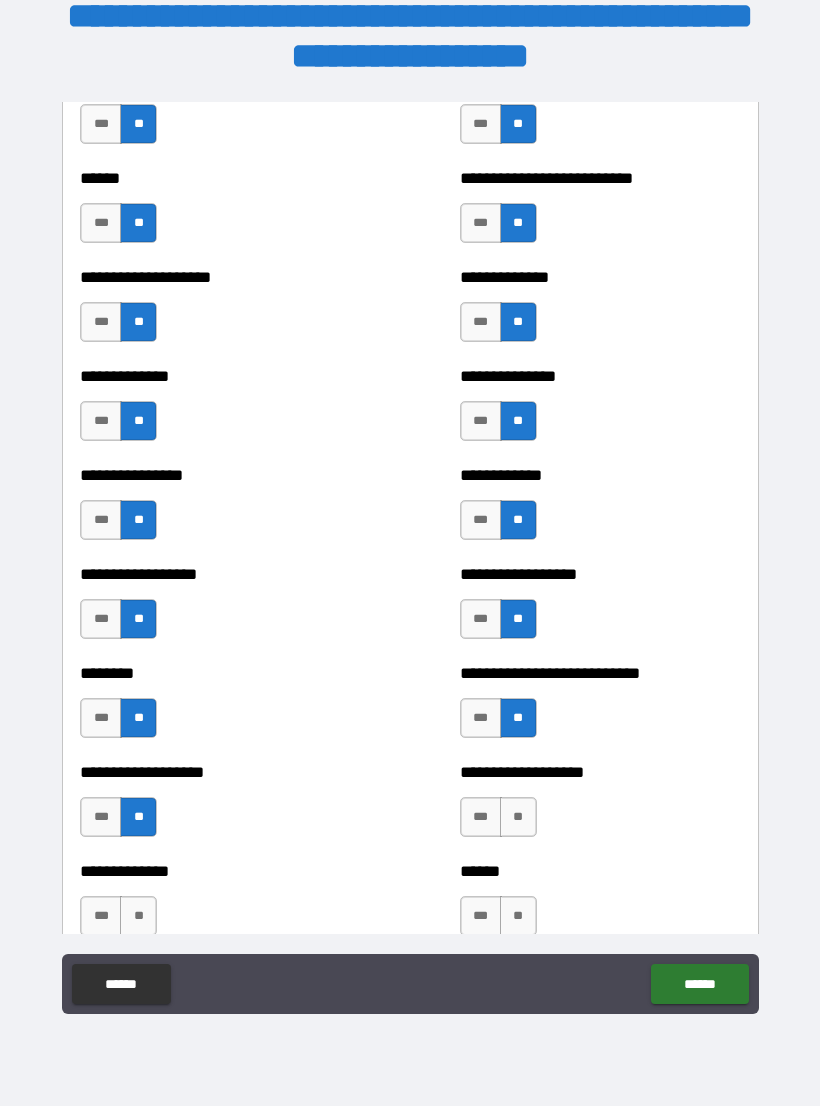 click on "**" at bounding box center [518, 817] 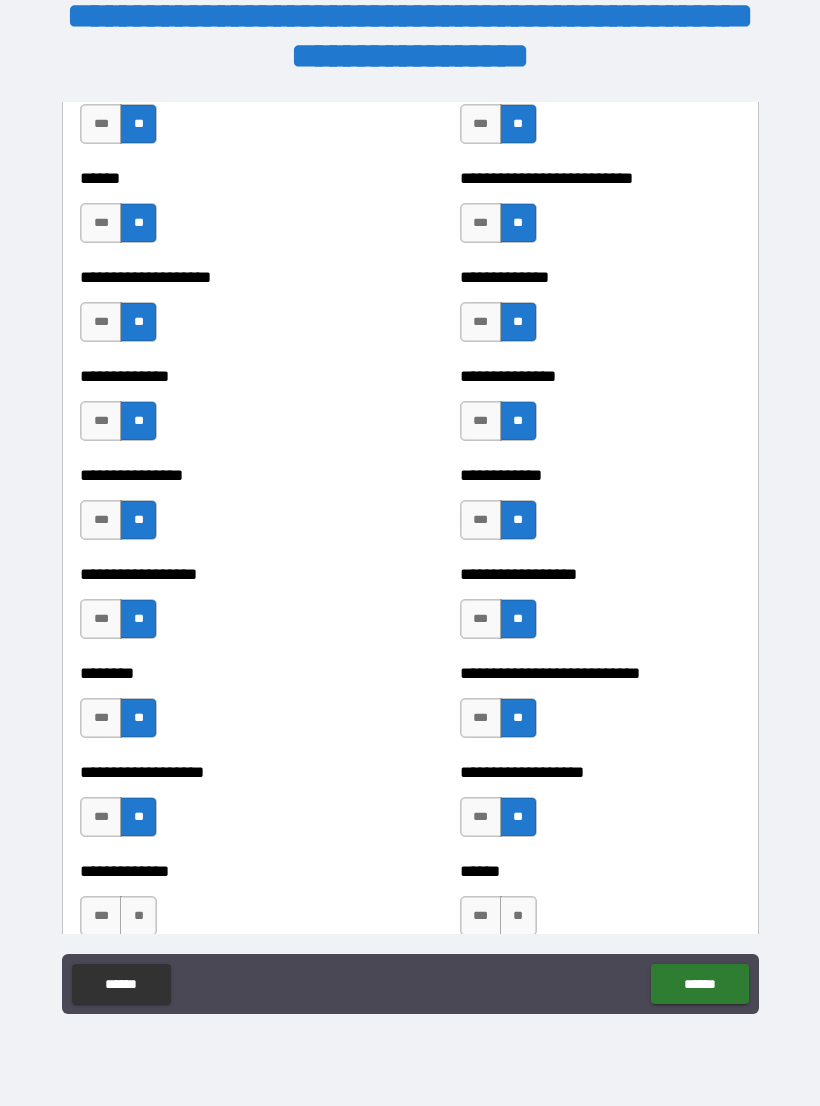 click on "**" at bounding box center (518, 916) 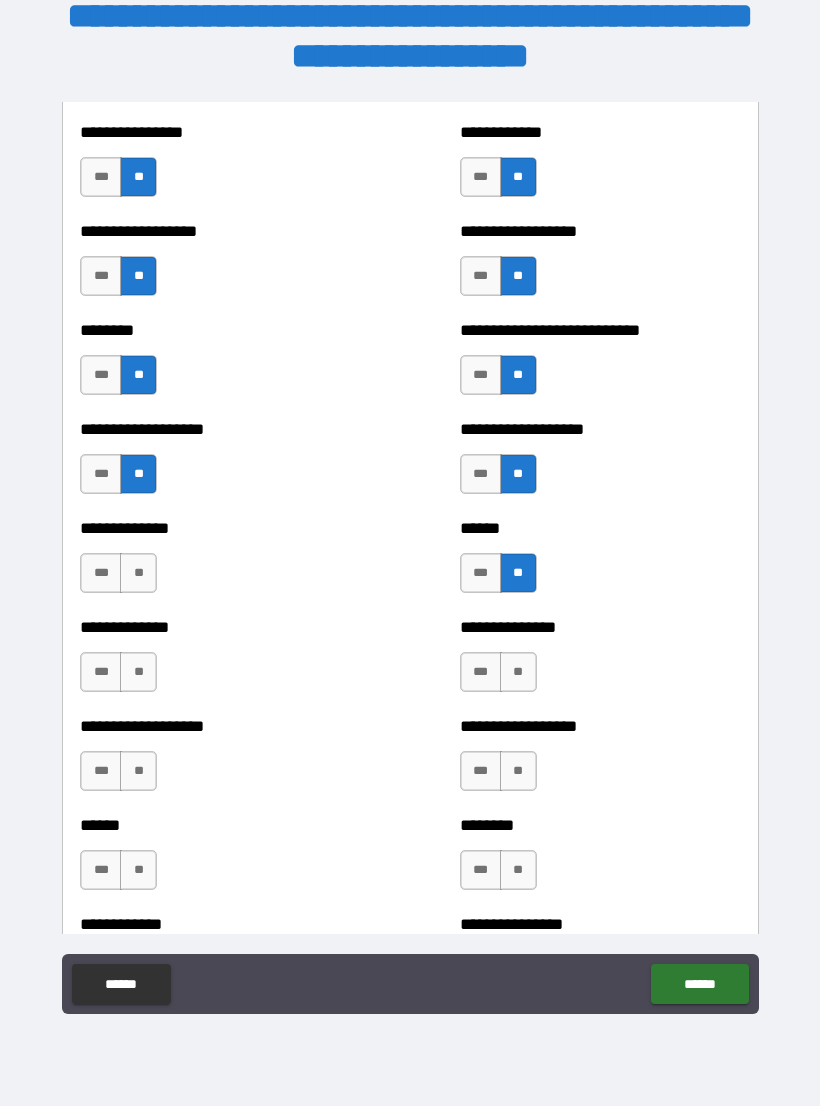 scroll, scrollTop: 4445, scrollLeft: 0, axis: vertical 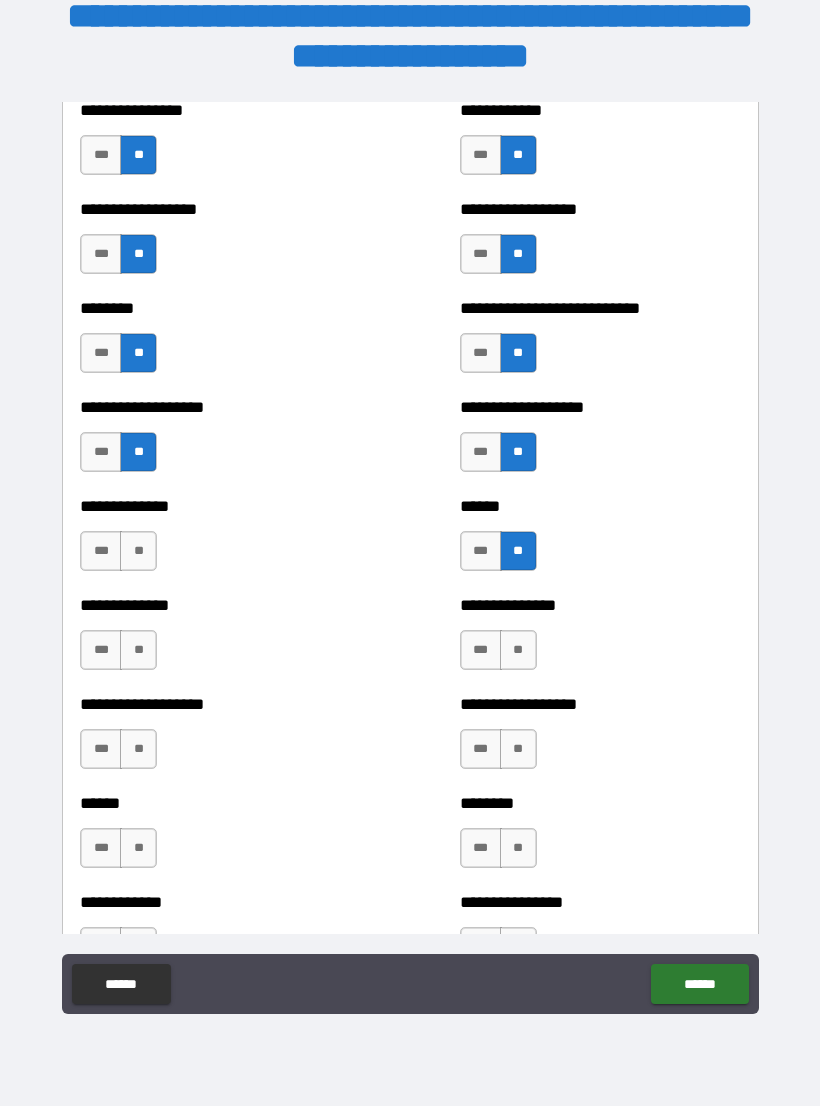click on "**" at bounding box center (138, 551) 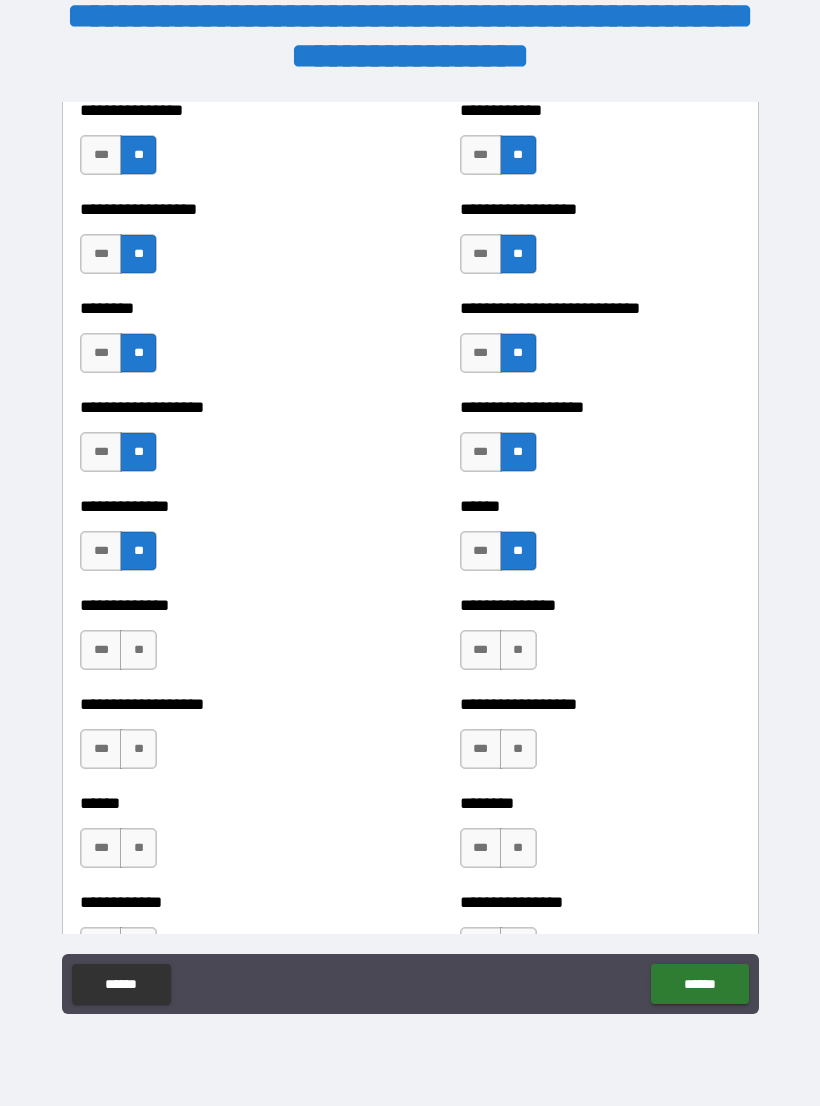 click on "*** **" at bounding box center (121, 655) 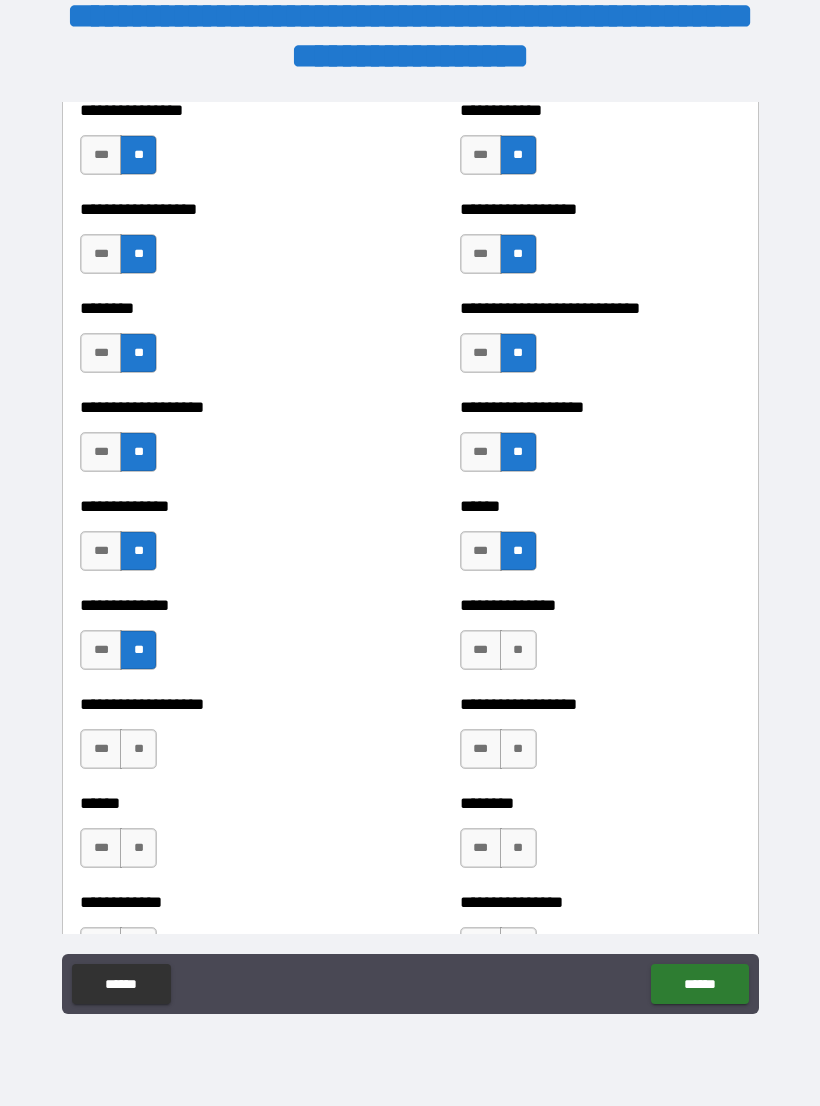 click on "**" at bounding box center [138, 749] 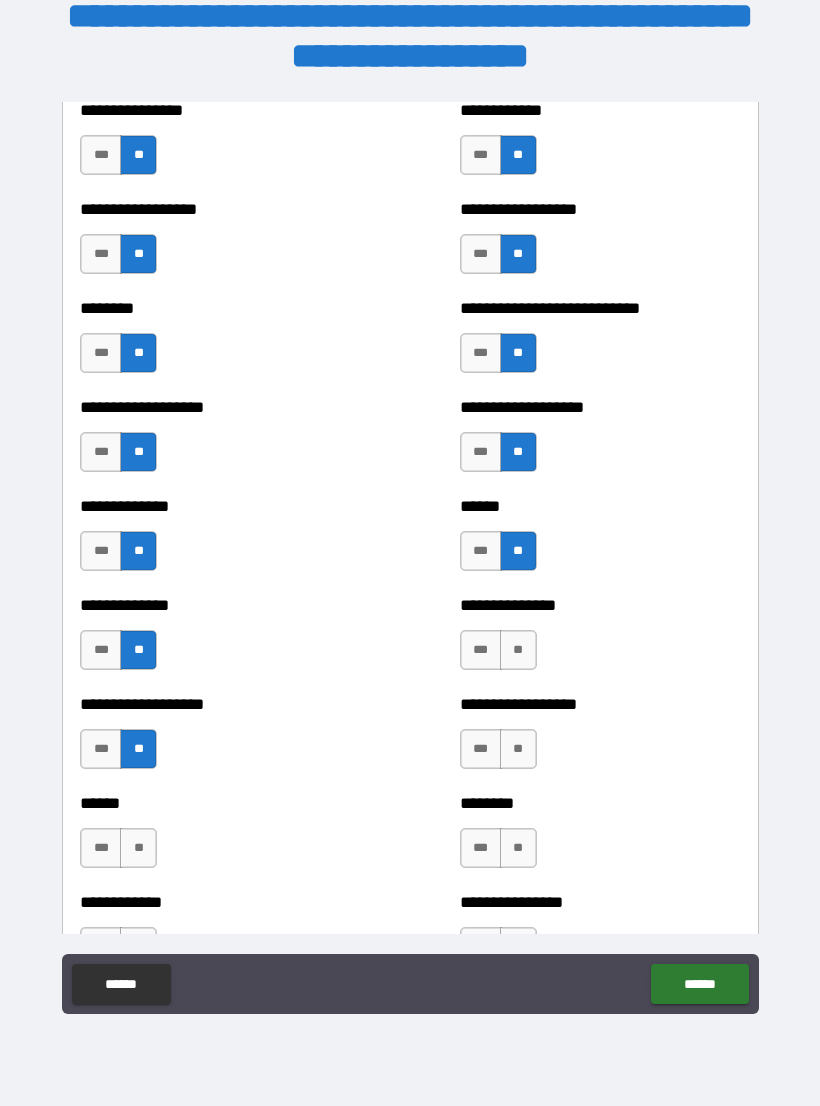 click on "****** *** **" at bounding box center (220, 838) 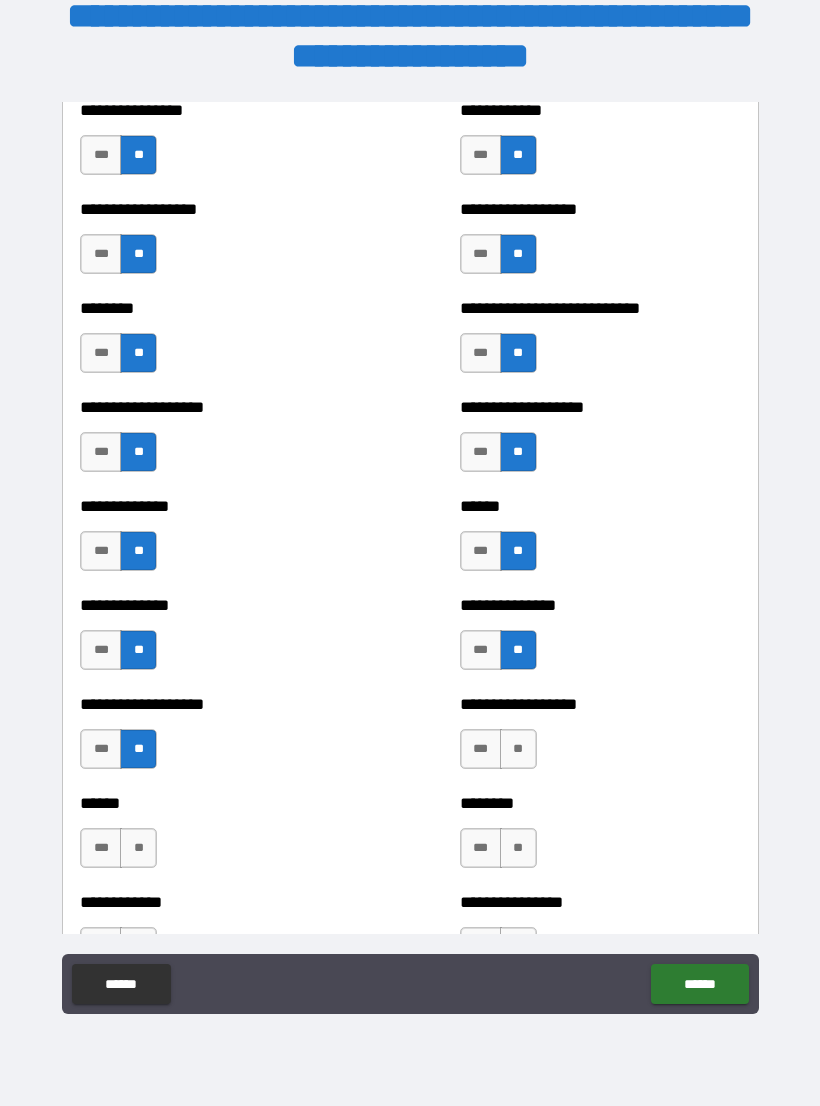 click on "**" at bounding box center [518, 749] 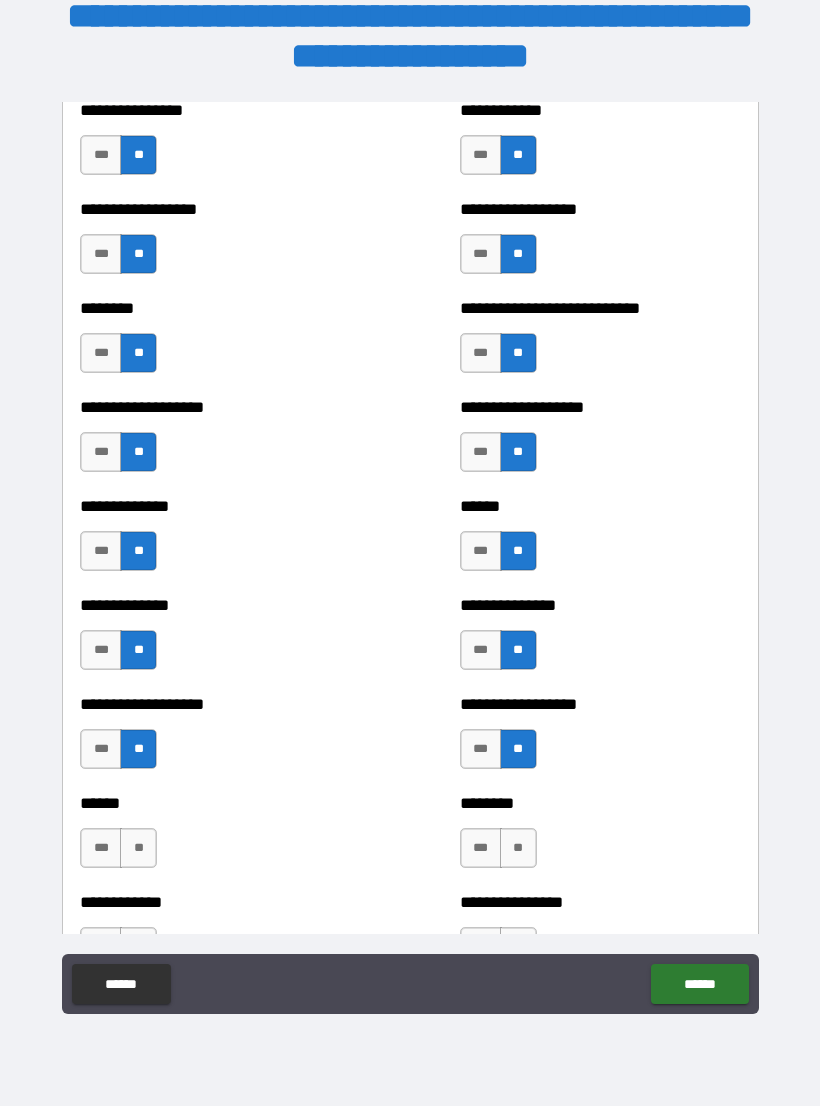 click on "**" at bounding box center [518, 848] 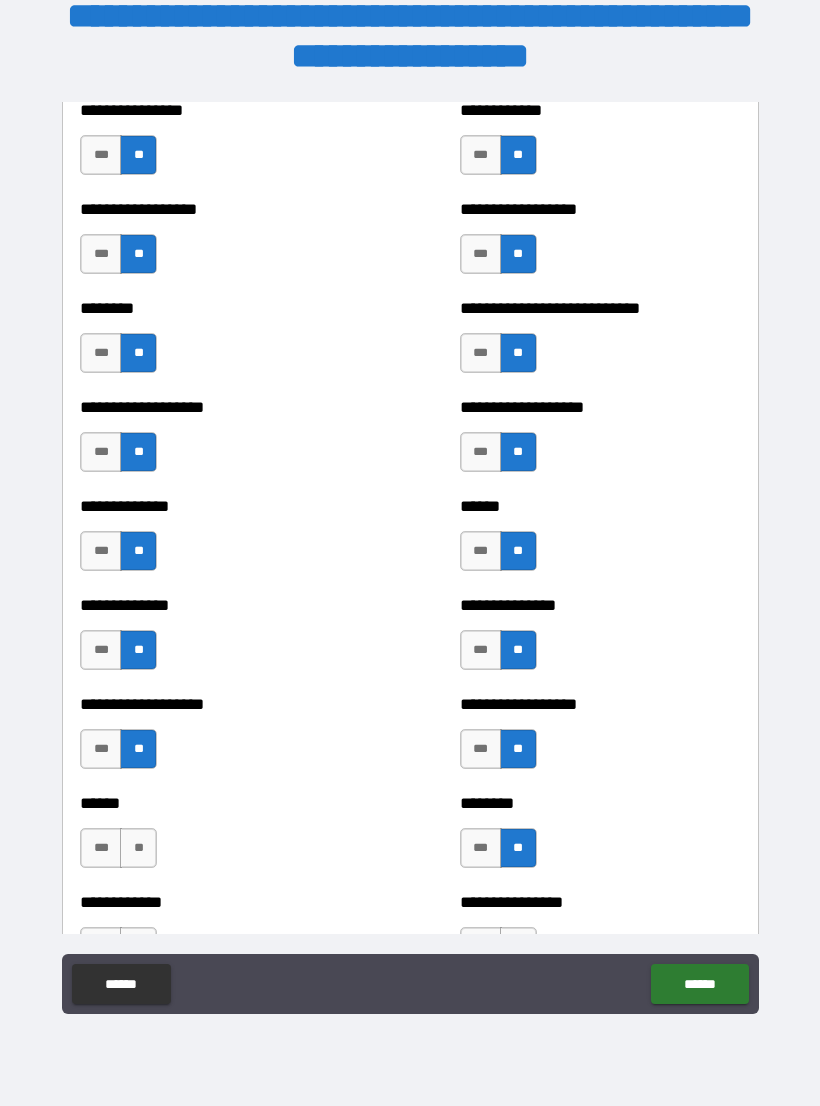 click on "**" at bounding box center [138, 848] 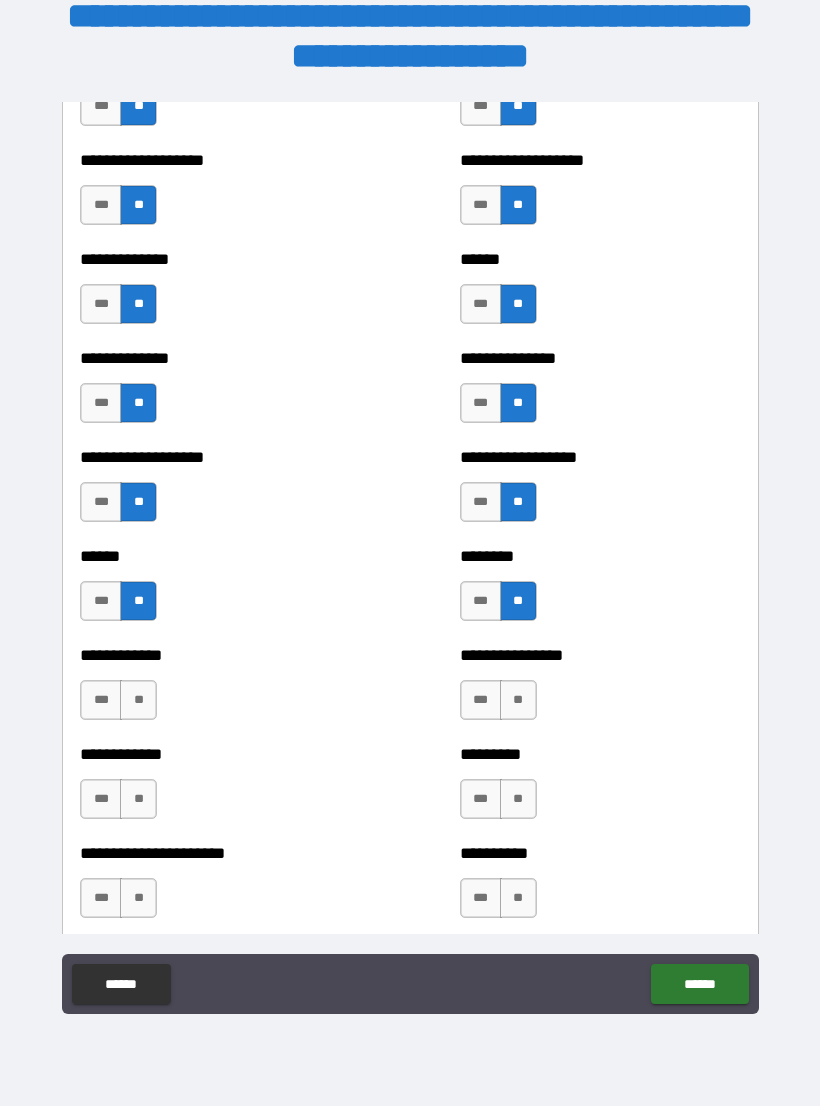 scroll, scrollTop: 4701, scrollLeft: 0, axis: vertical 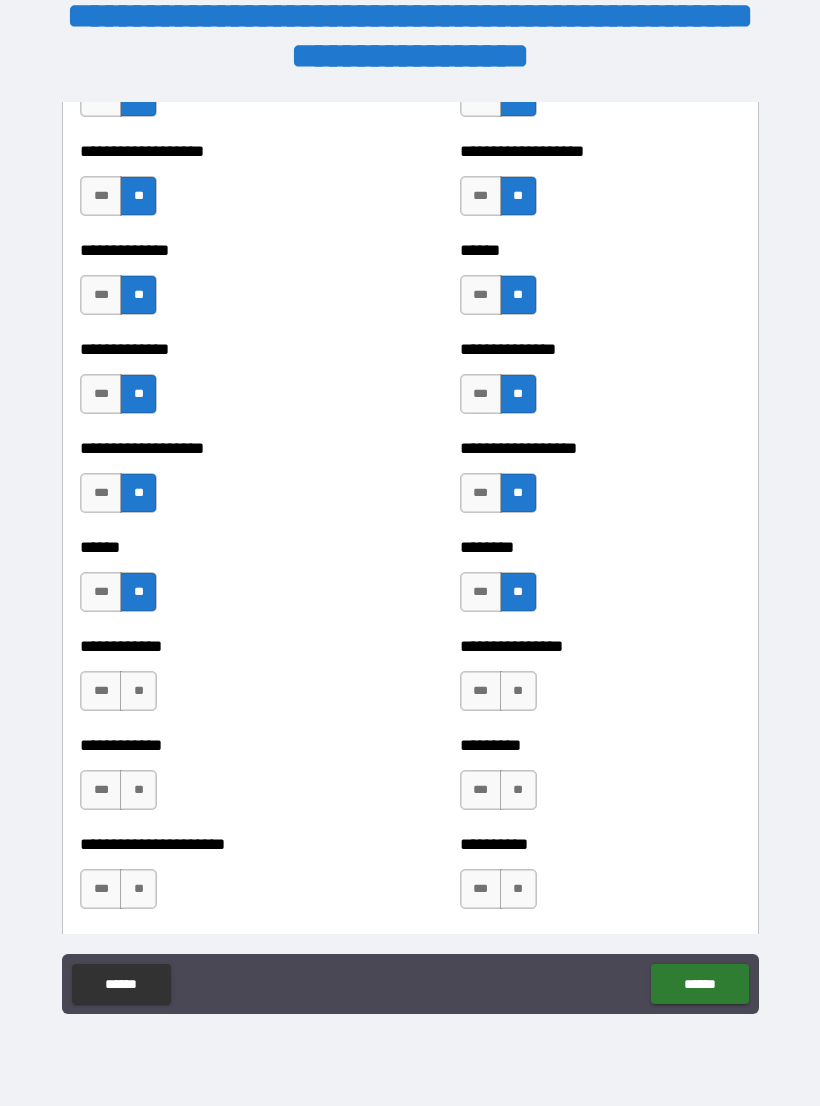 click on "**" at bounding box center [138, 691] 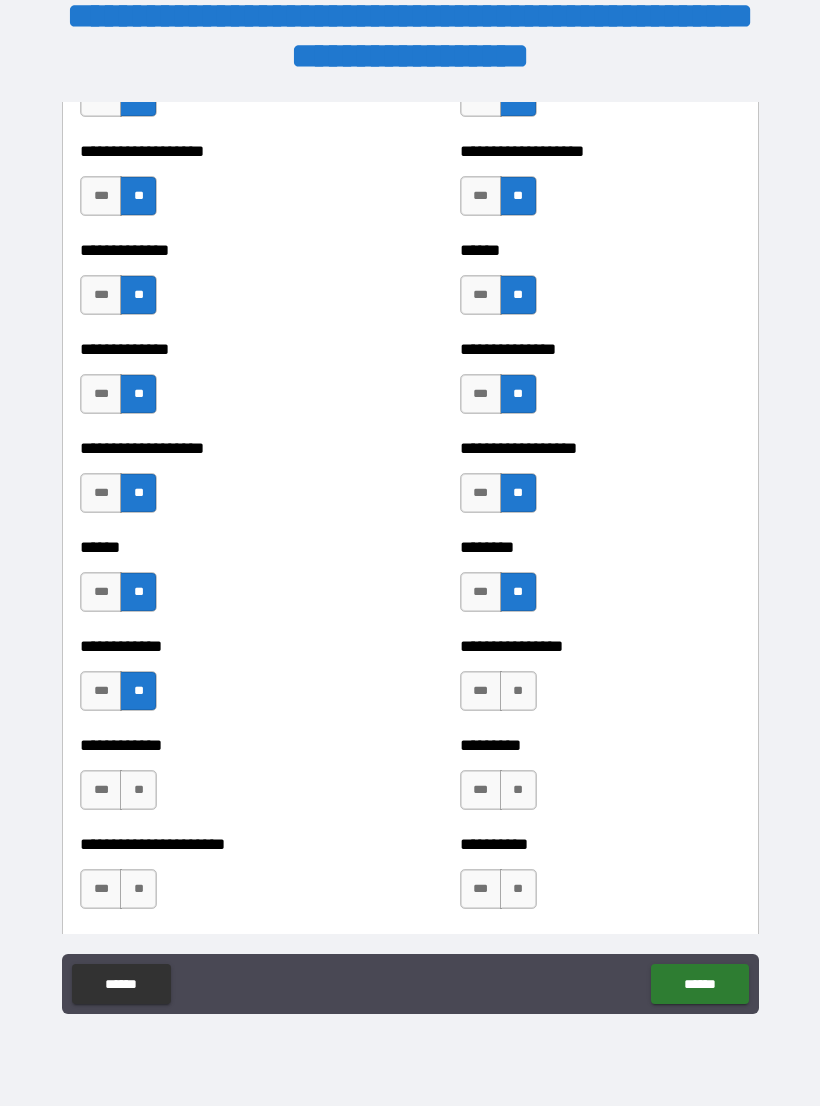 click on "**" at bounding box center (138, 790) 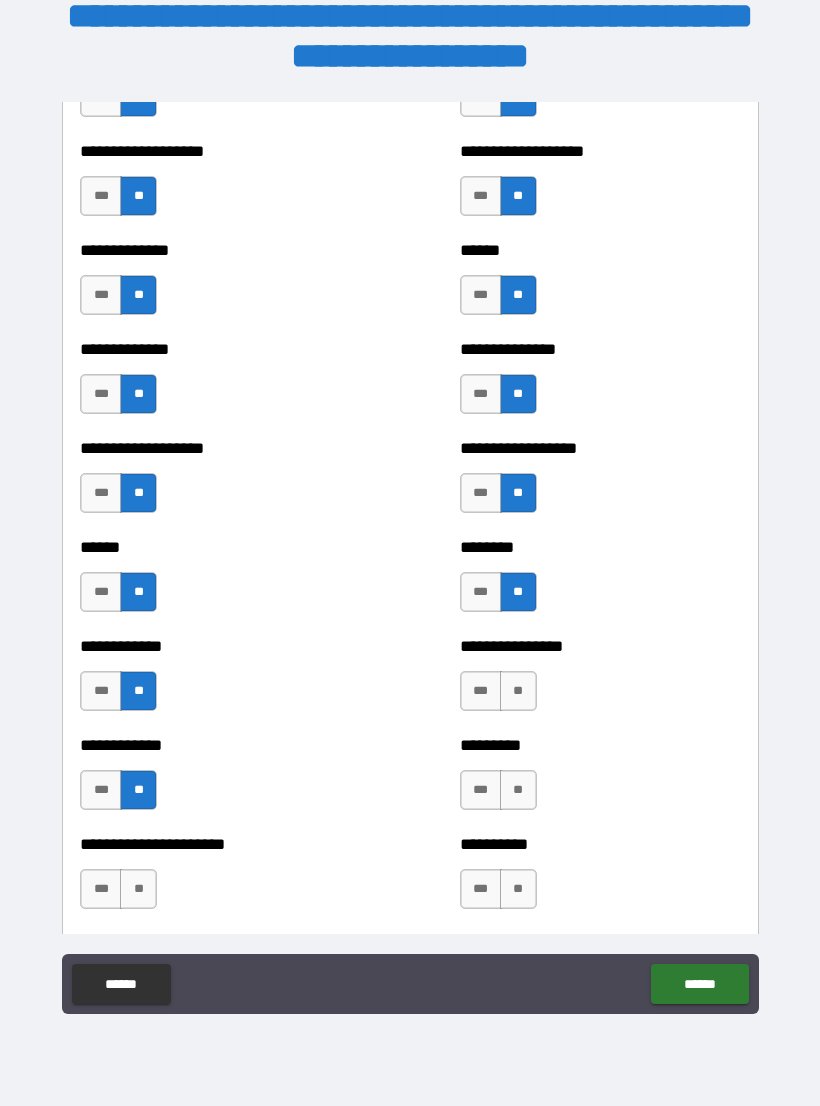 click on "**" at bounding box center [138, 889] 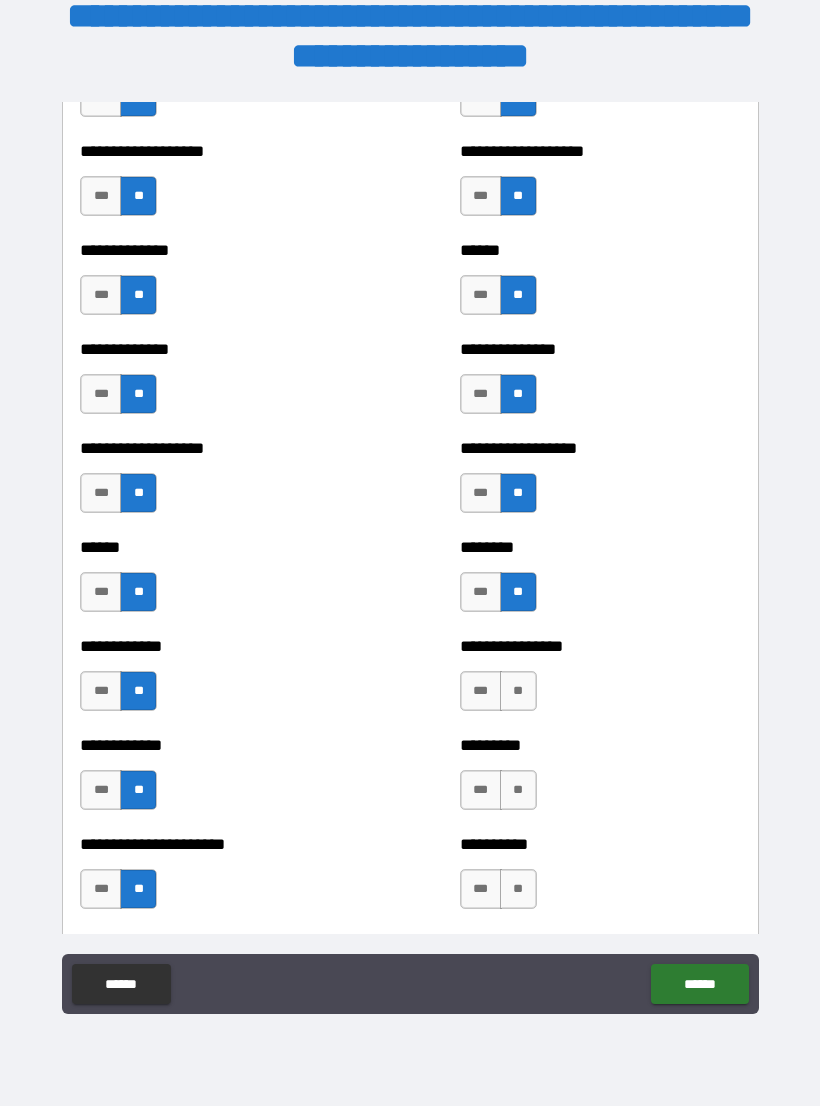 click on "**" at bounding box center [518, 691] 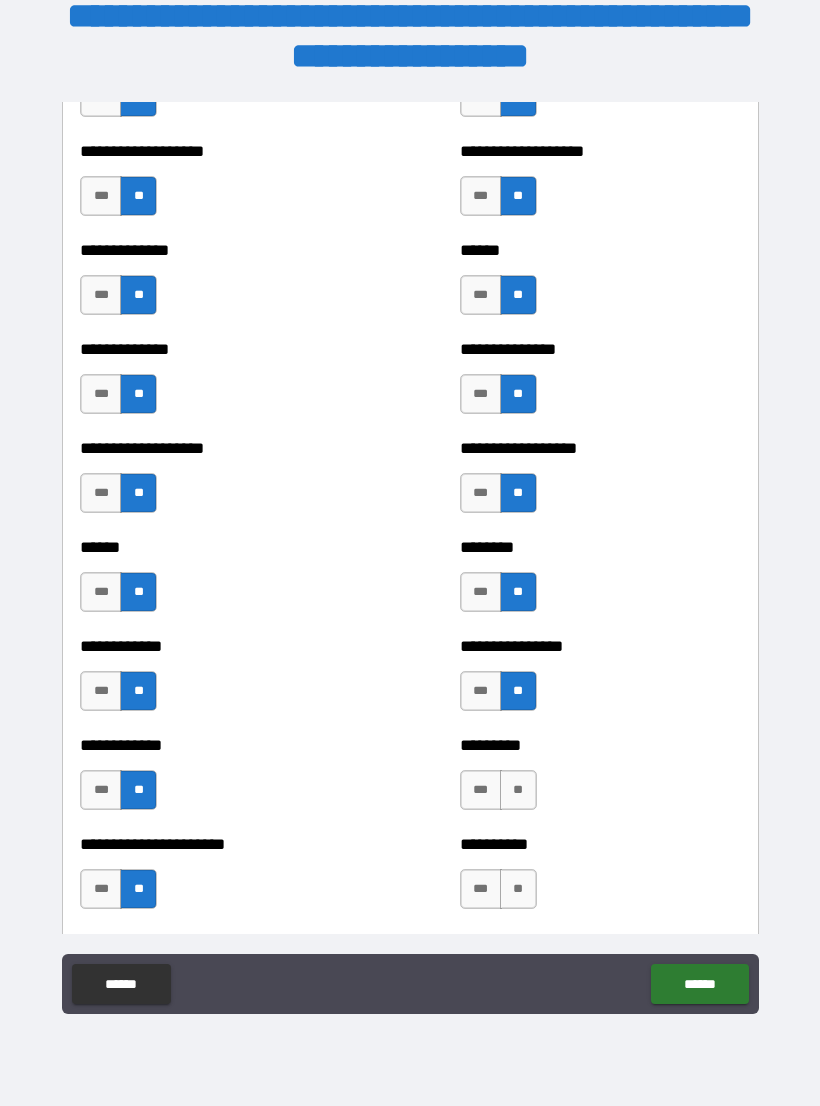click on "**" at bounding box center [518, 790] 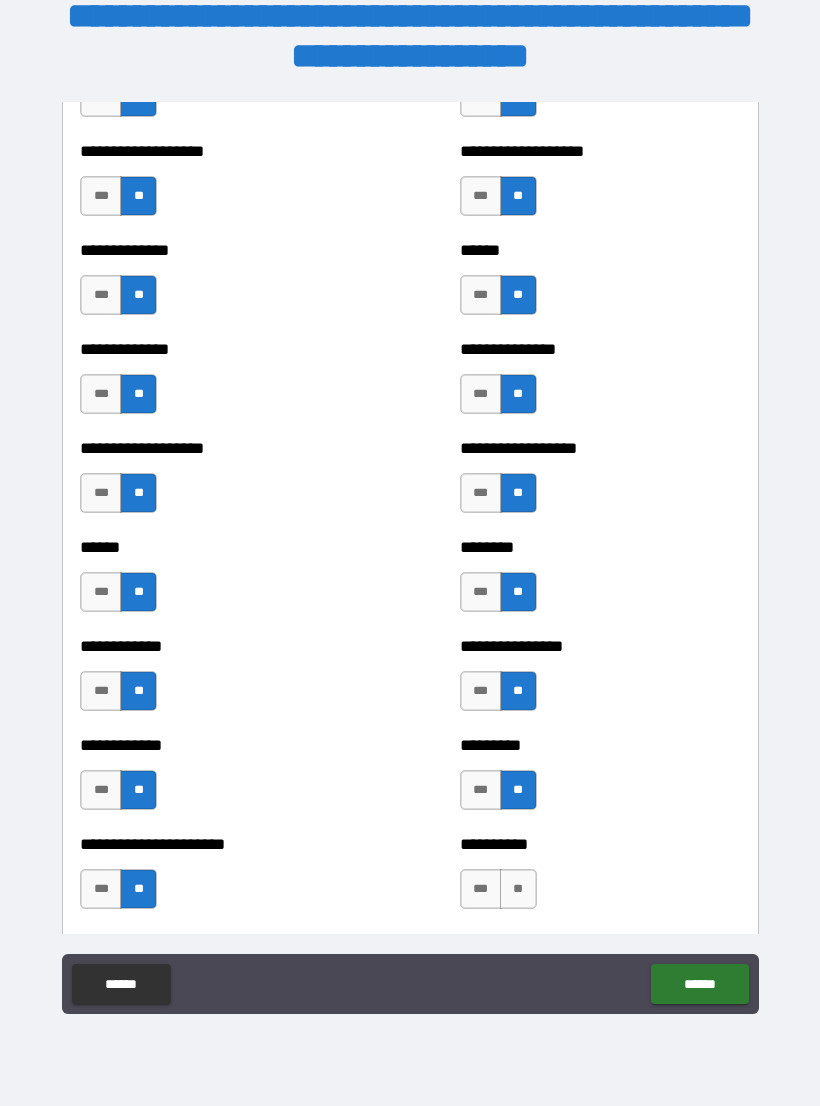 click on "**" at bounding box center [518, 889] 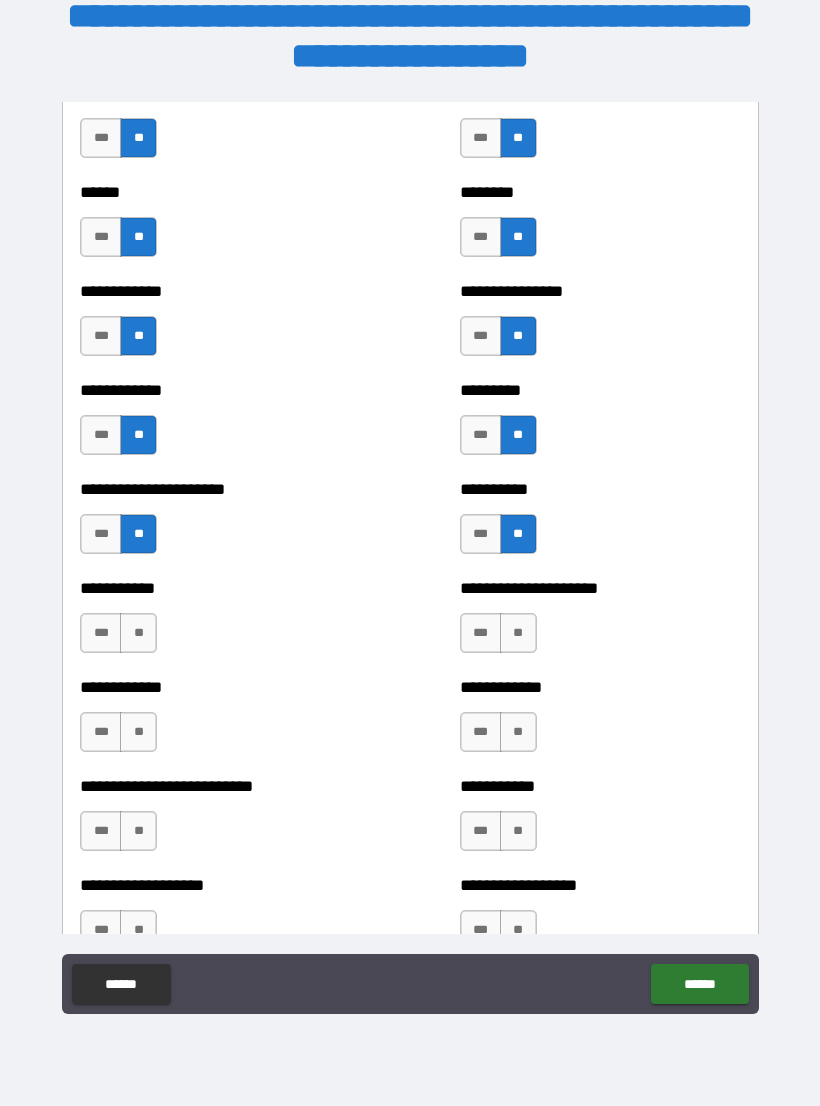 scroll, scrollTop: 5066, scrollLeft: 0, axis: vertical 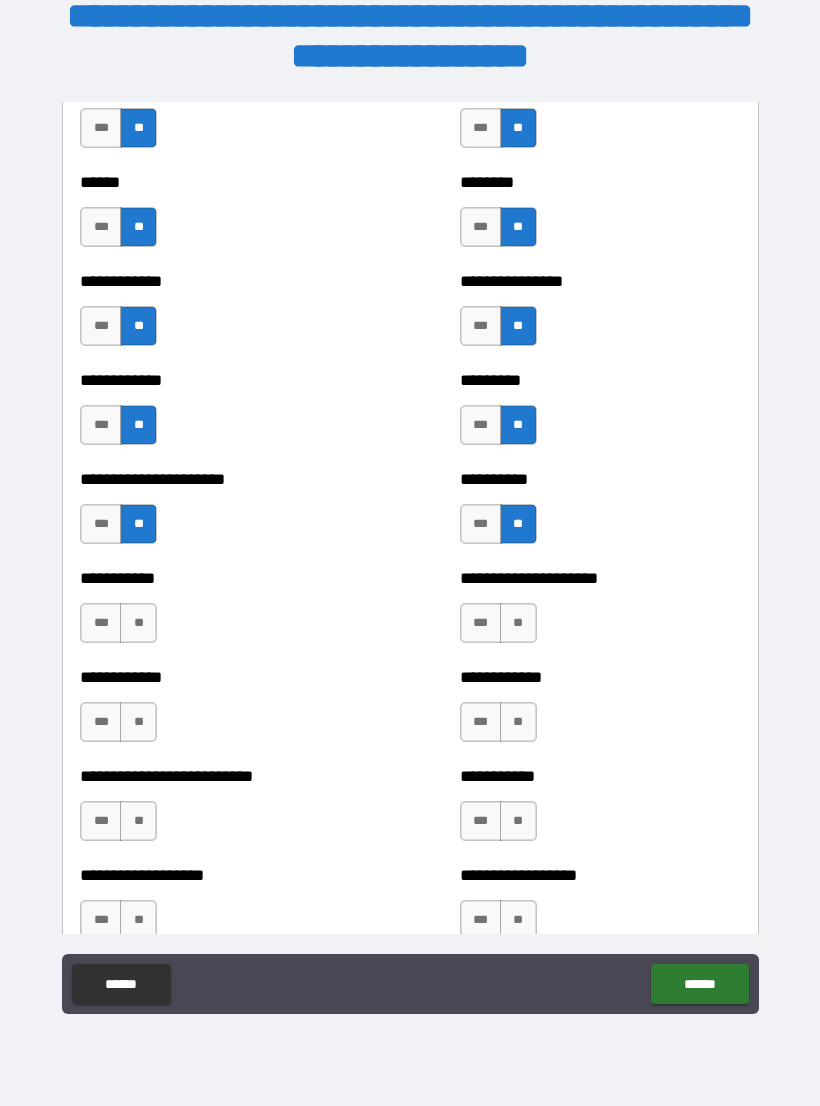 click on "**" at bounding box center [138, 623] 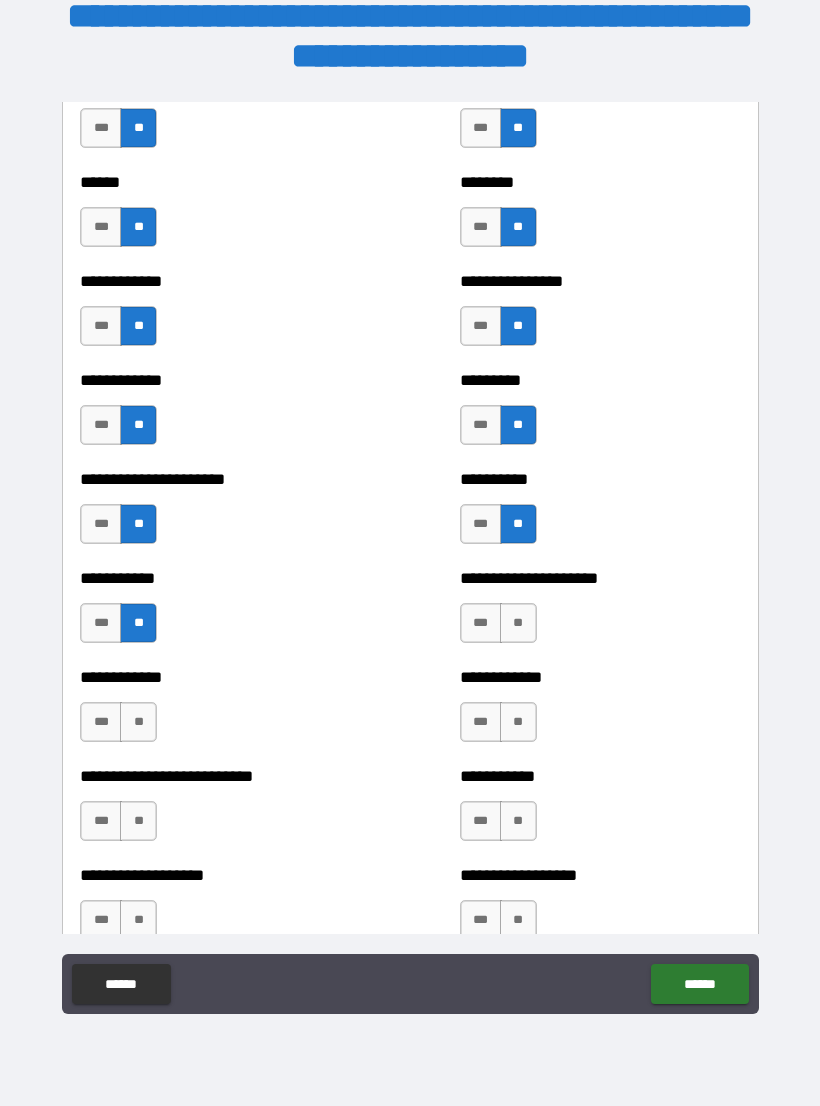 click on "**" at bounding box center [138, 722] 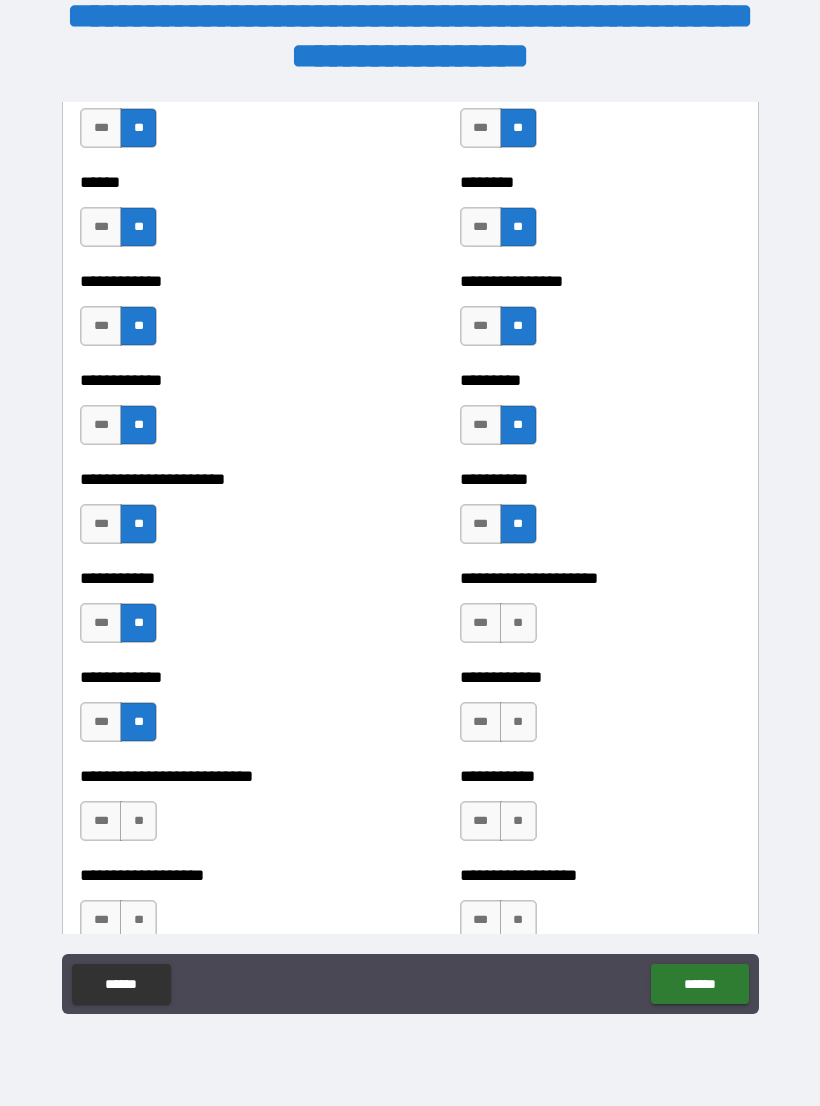 click on "**********" at bounding box center (220, 811) 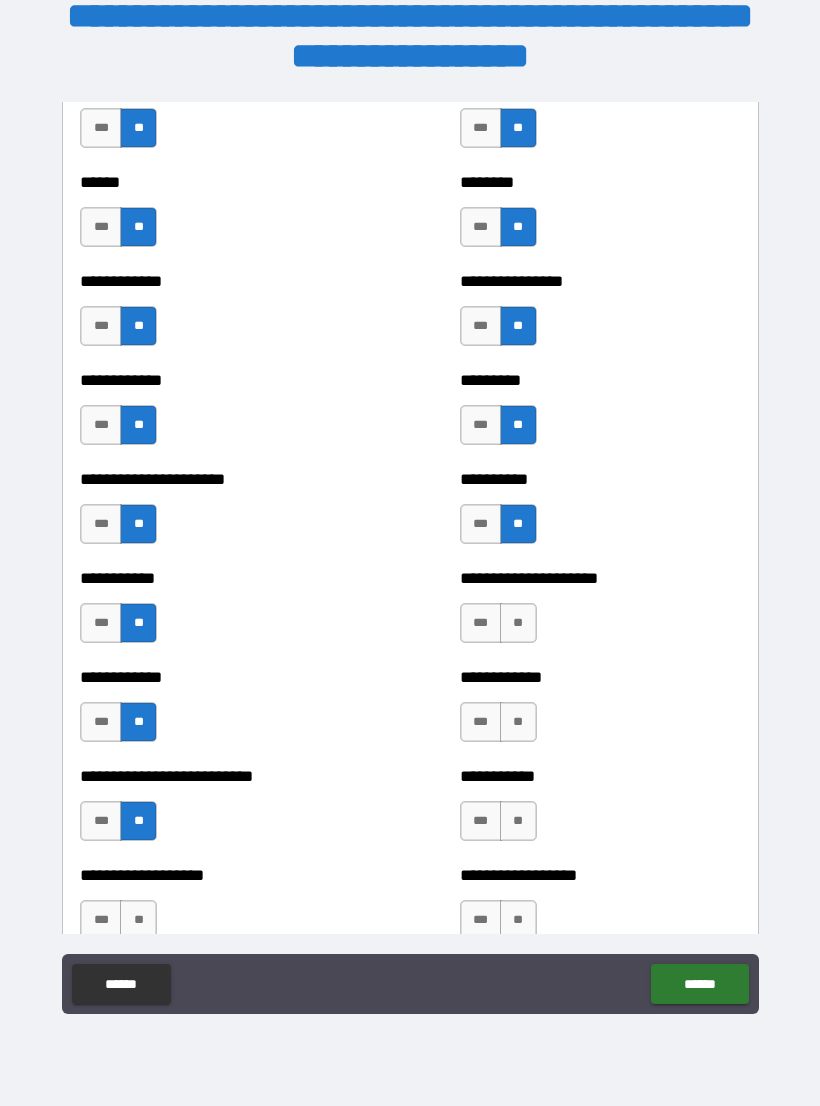 click on "**" at bounding box center (138, 920) 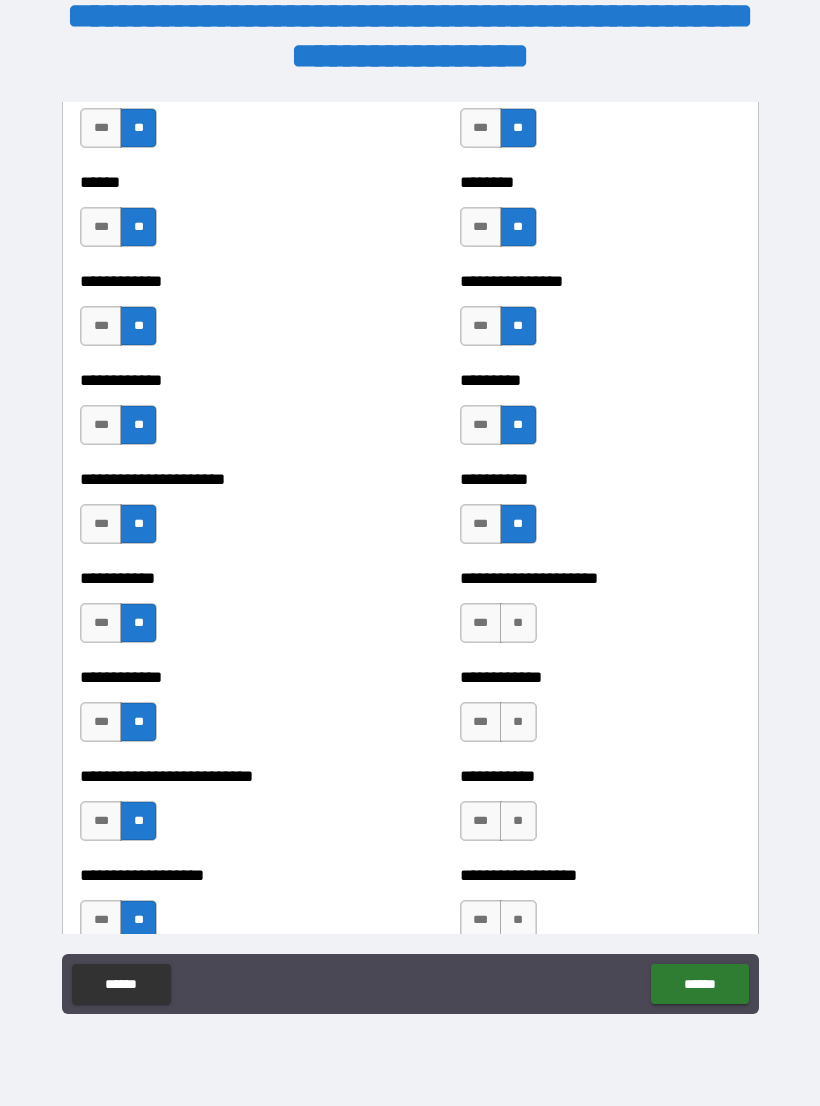 click on "**" at bounding box center (518, 623) 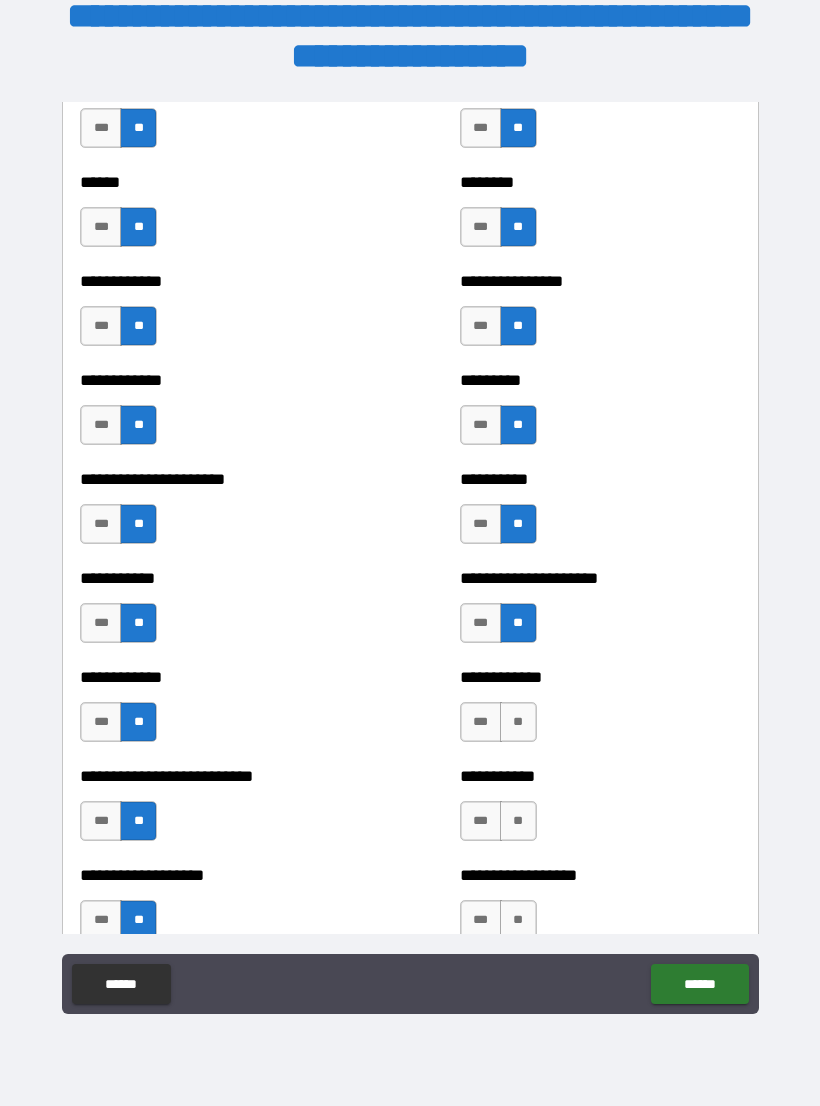 click on "**" at bounding box center (518, 722) 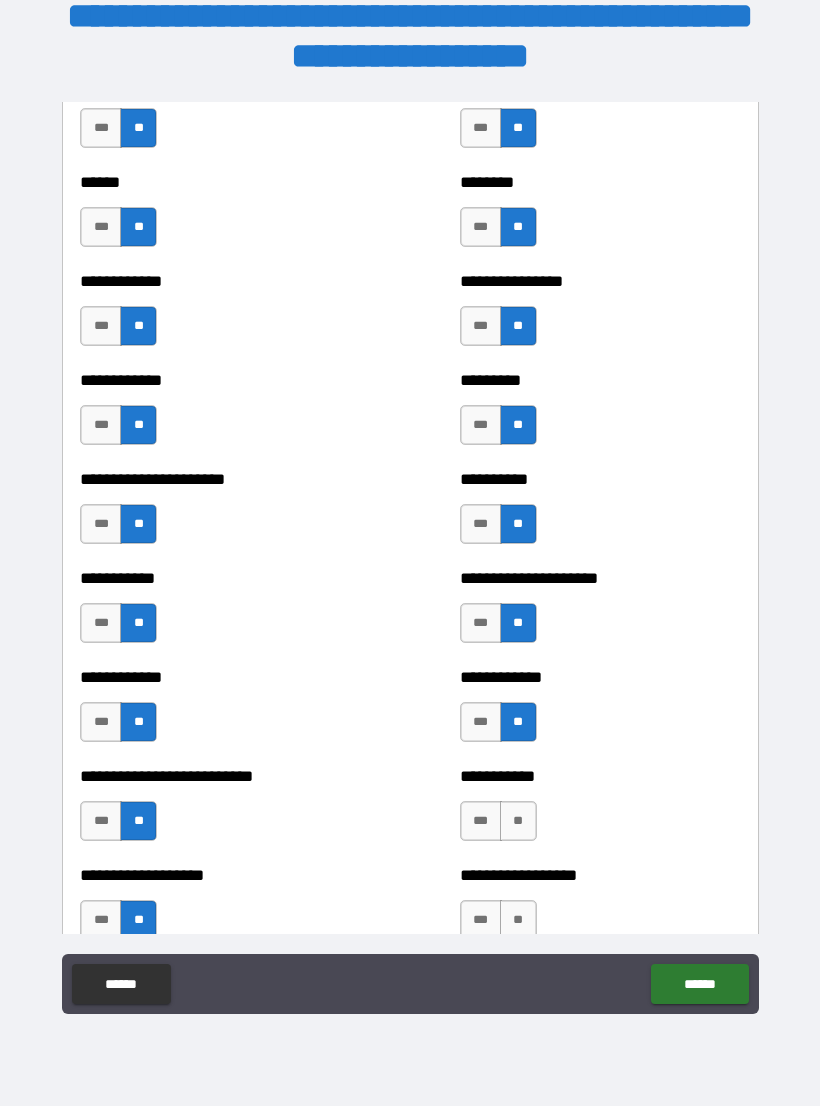 click on "**" at bounding box center (518, 821) 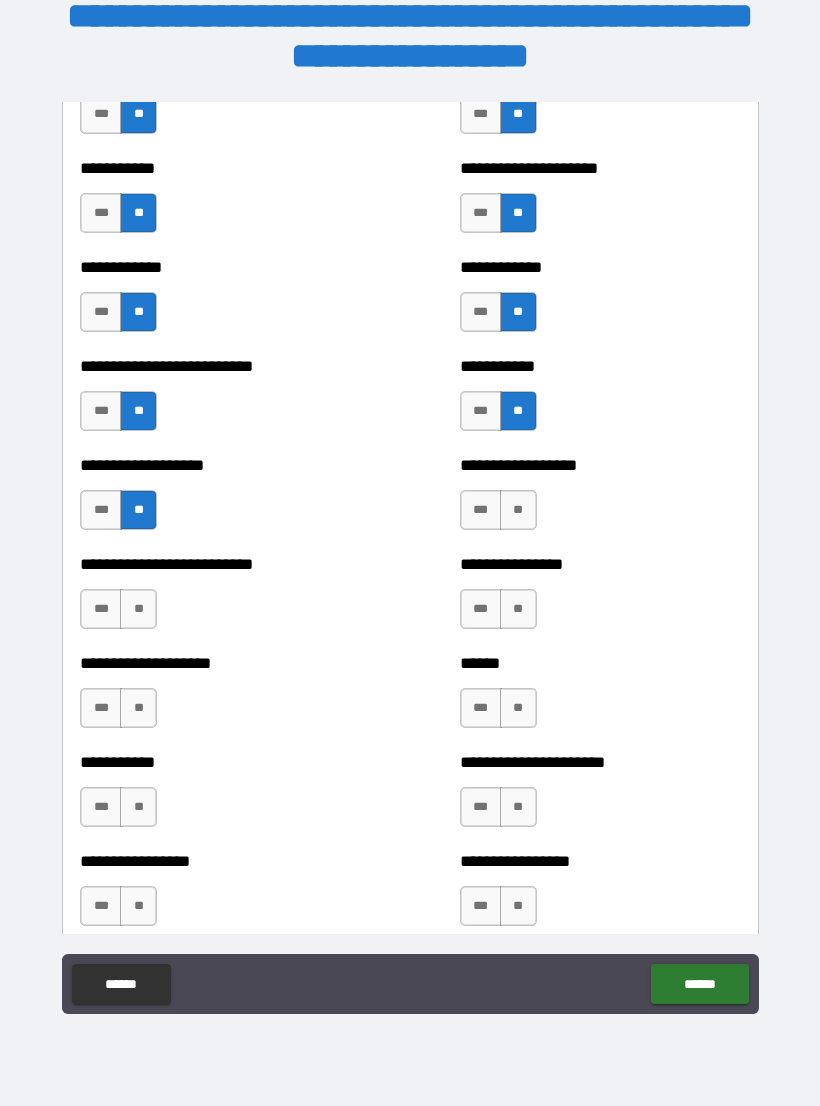 scroll, scrollTop: 5487, scrollLeft: 0, axis: vertical 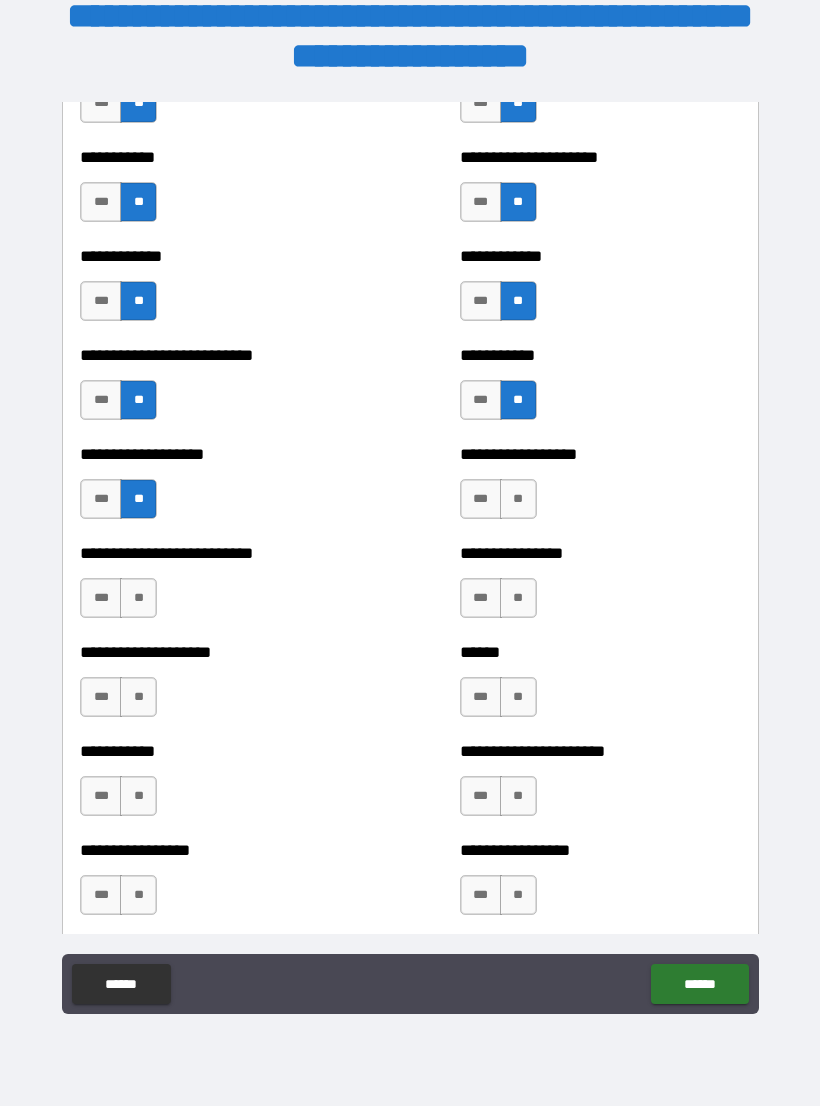 click on "**" at bounding box center (518, 499) 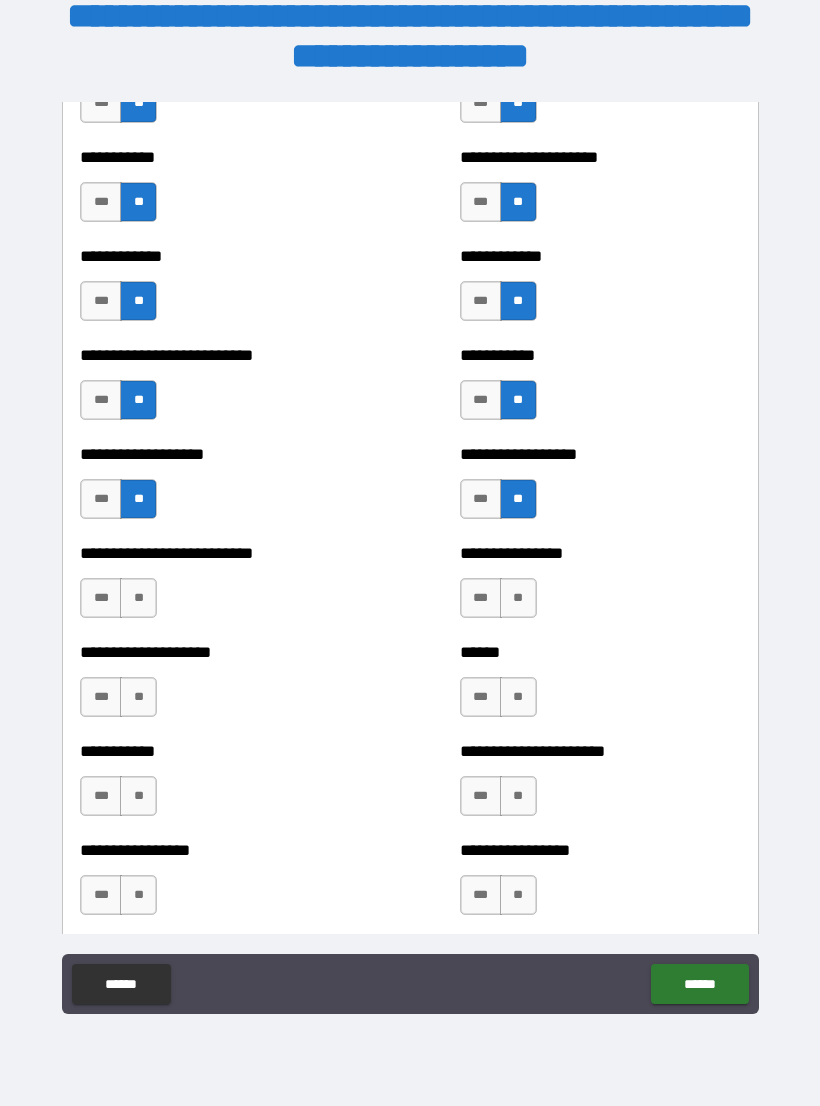 click on "**" at bounding box center (518, 598) 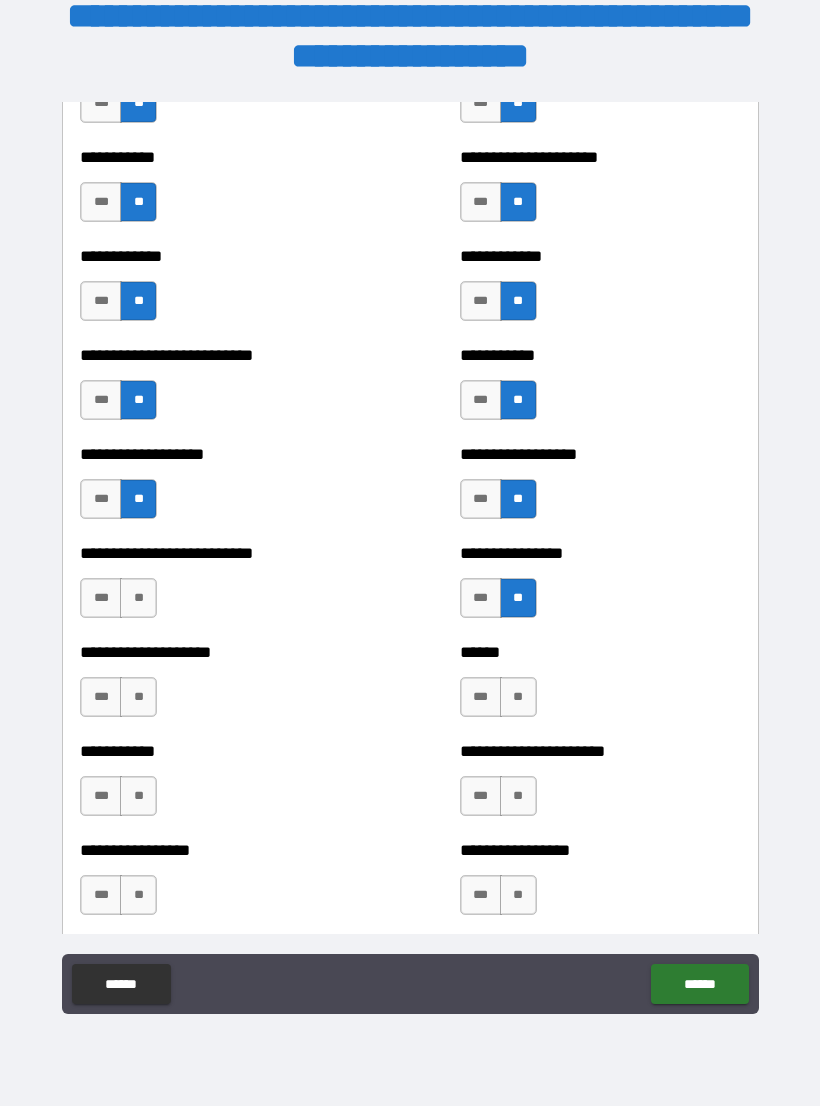 click on "**" at bounding box center [518, 697] 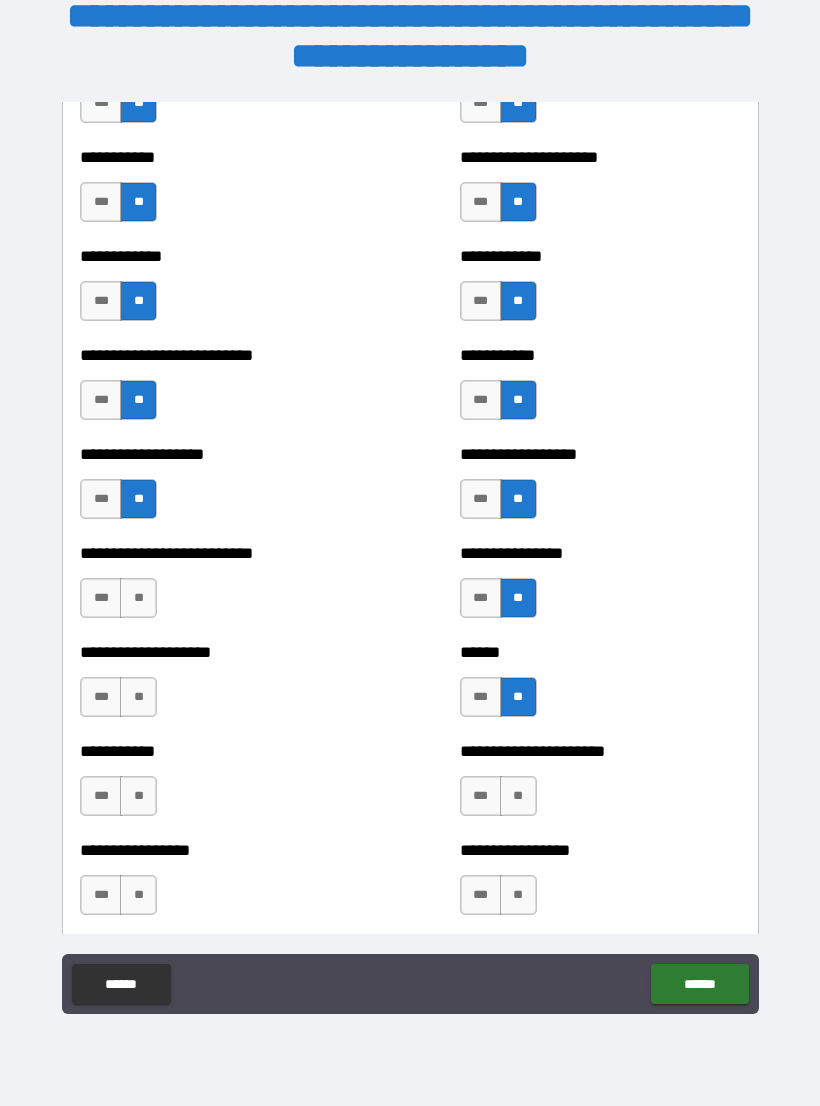 click on "**" at bounding box center [518, 796] 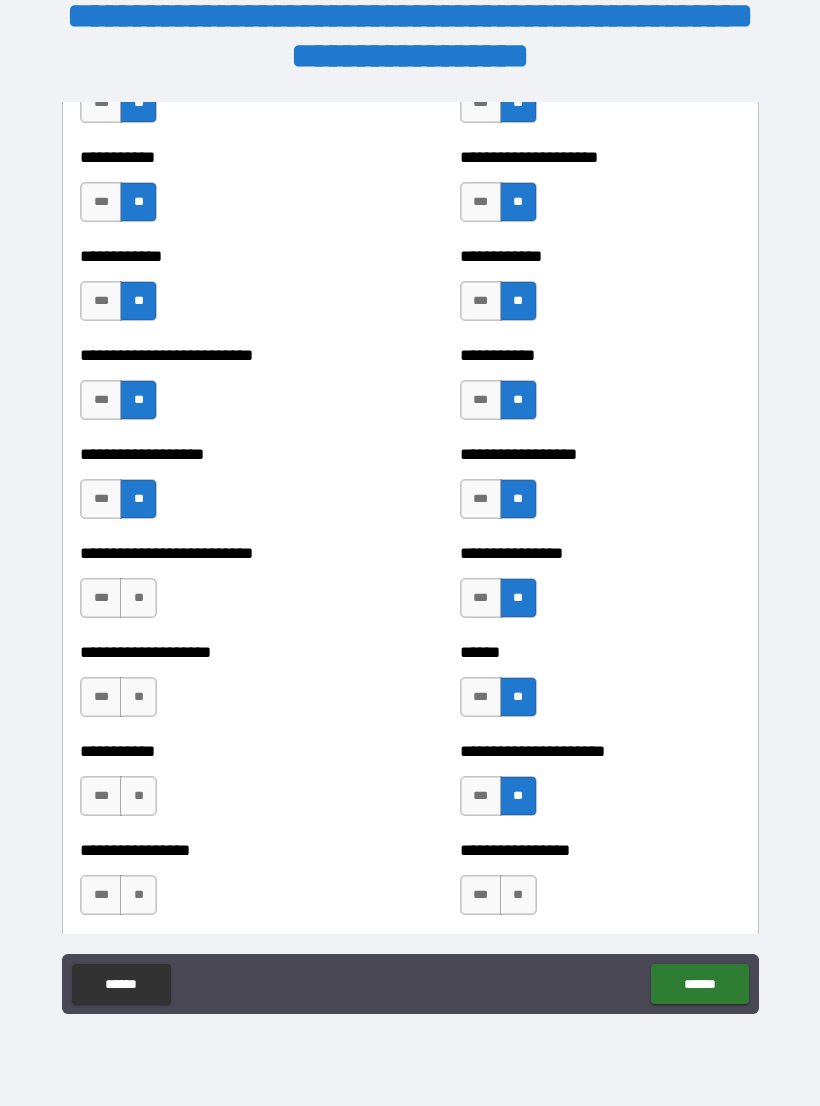 click on "**" at bounding box center (518, 895) 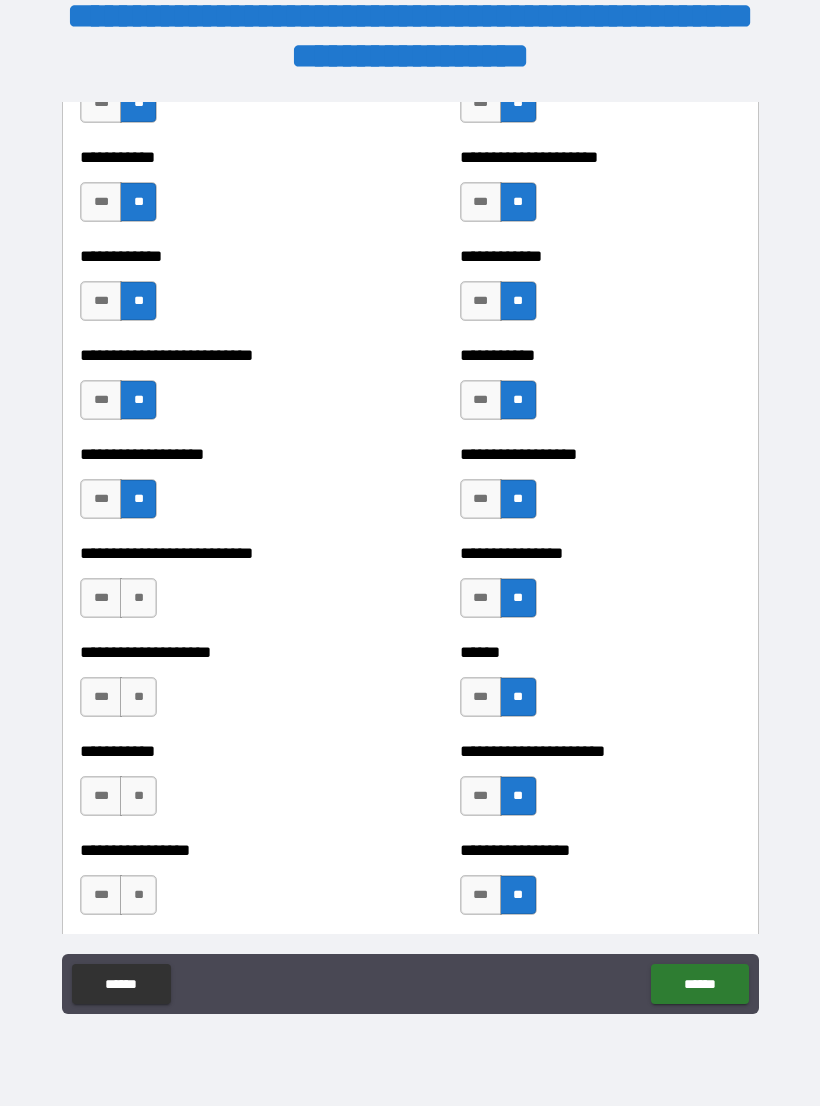 click on "**" at bounding box center (138, 598) 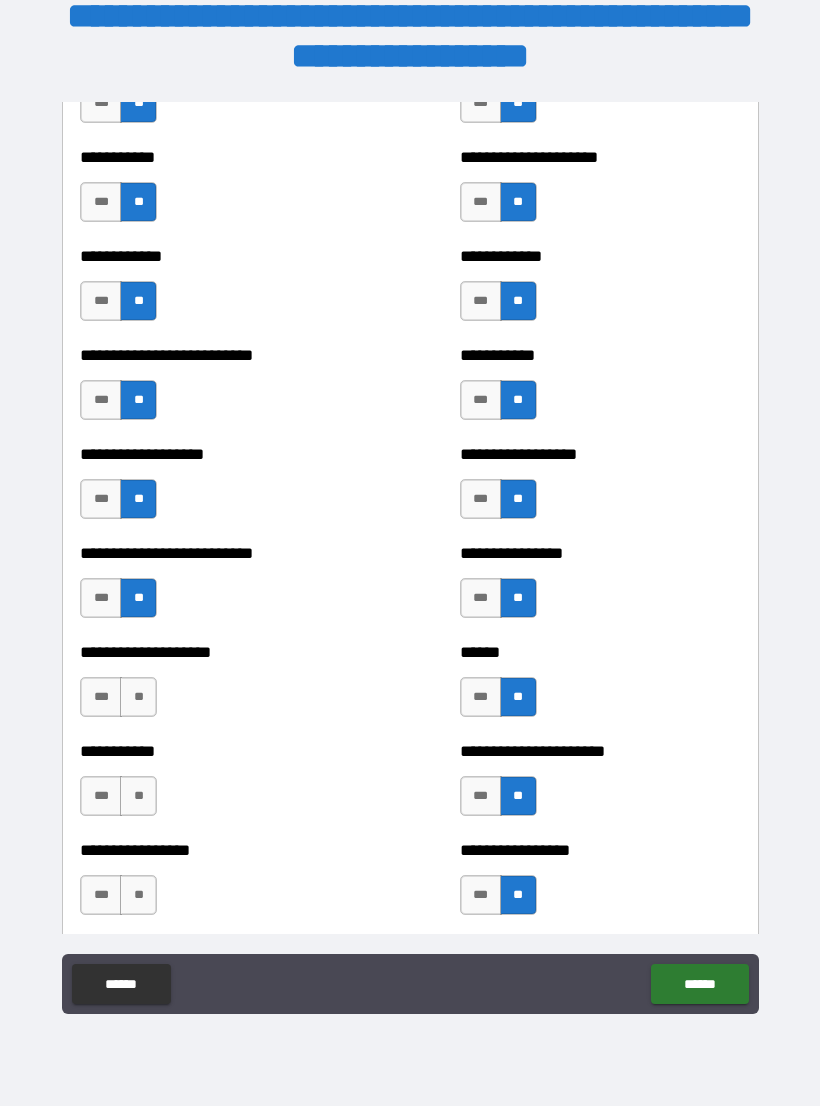 click on "**" at bounding box center [138, 697] 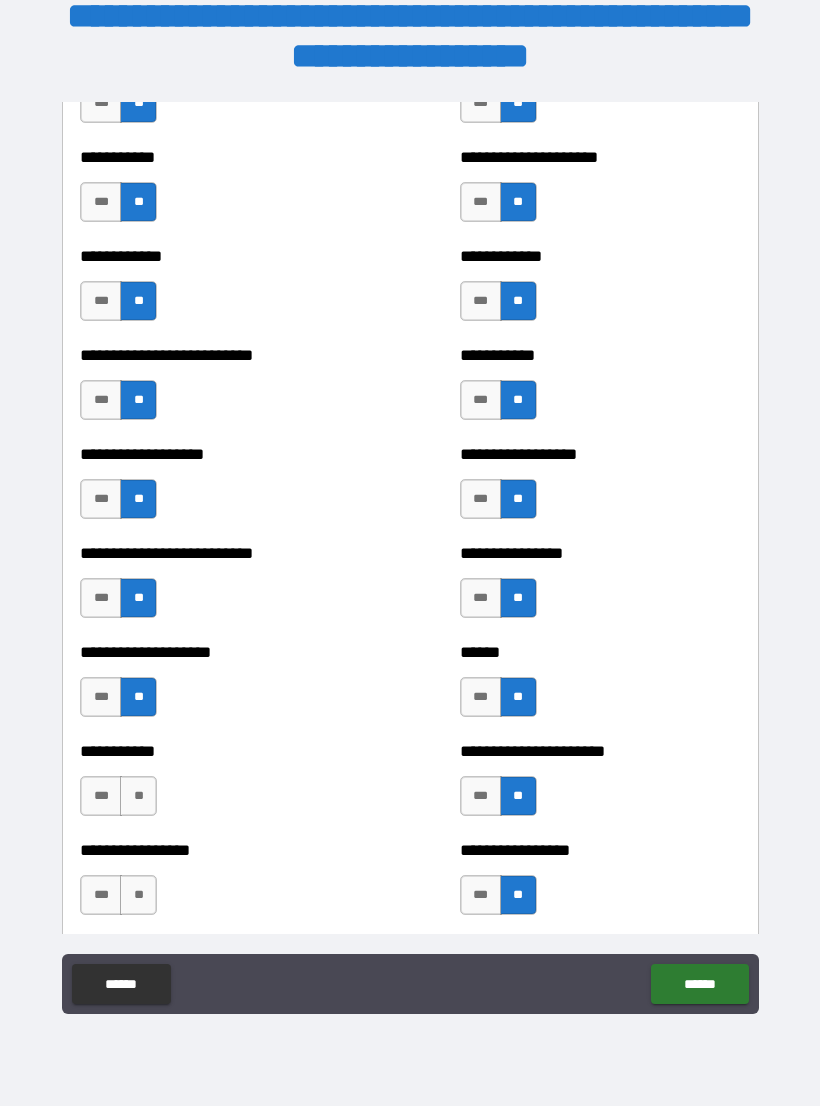 click on "**" at bounding box center [138, 796] 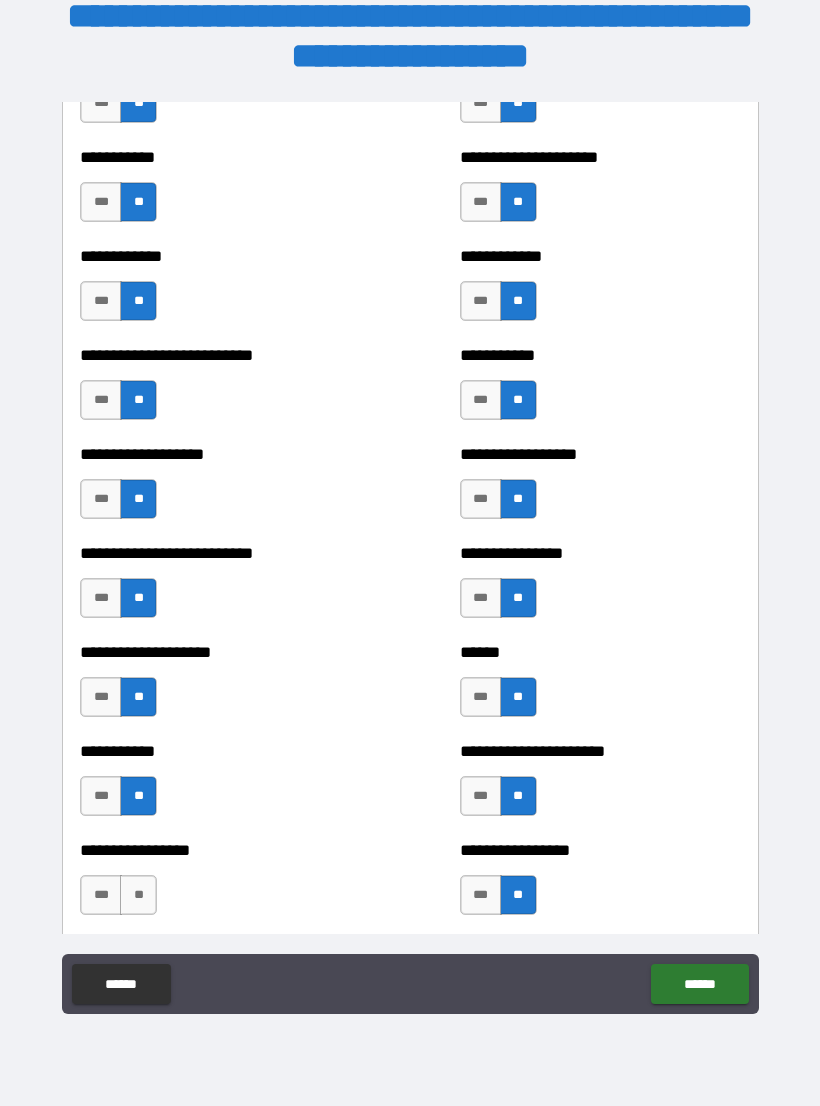click on "**********" at bounding box center [220, 885] 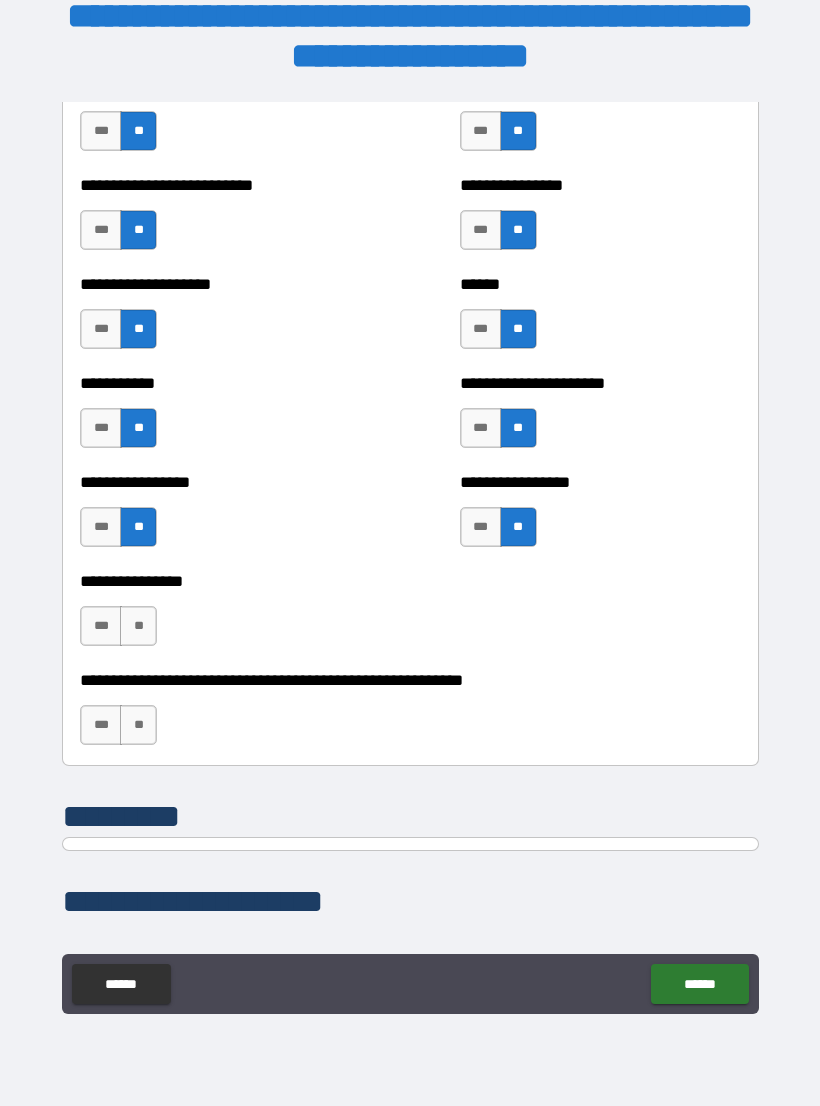 scroll, scrollTop: 6077, scrollLeft: 0, axis: vertical 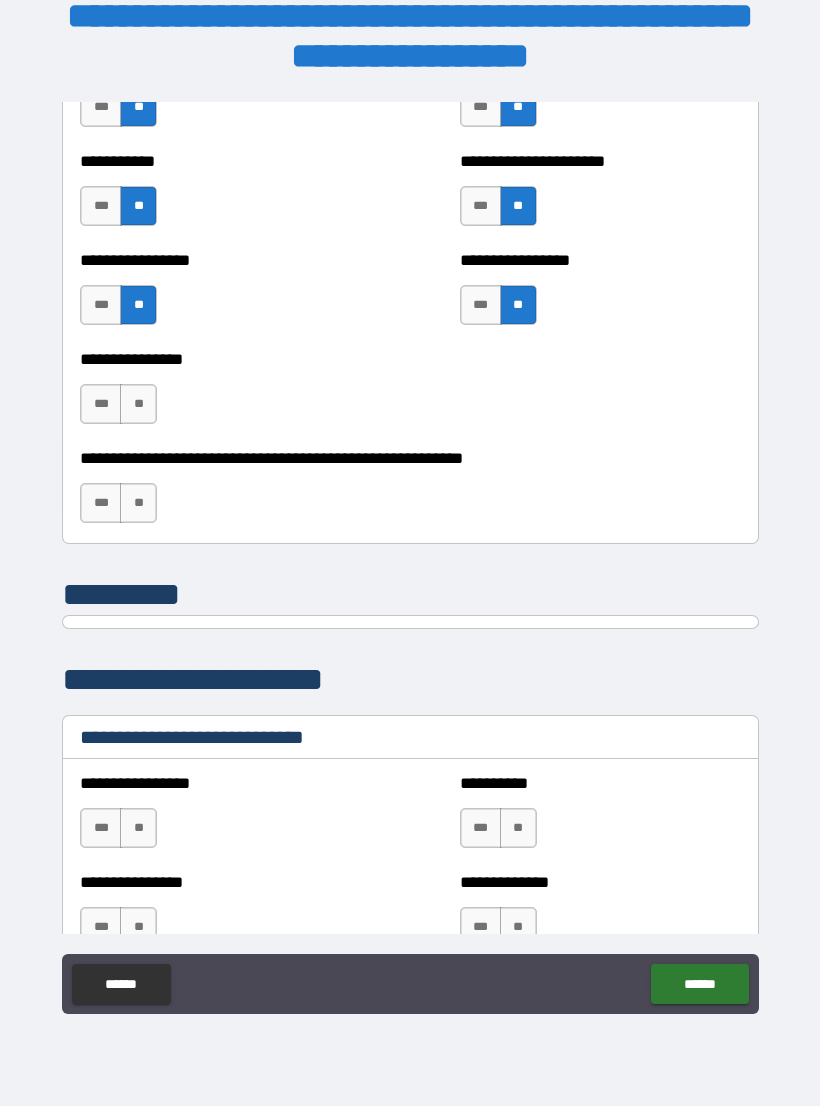 click on "**" at bounding box center [138, 404] 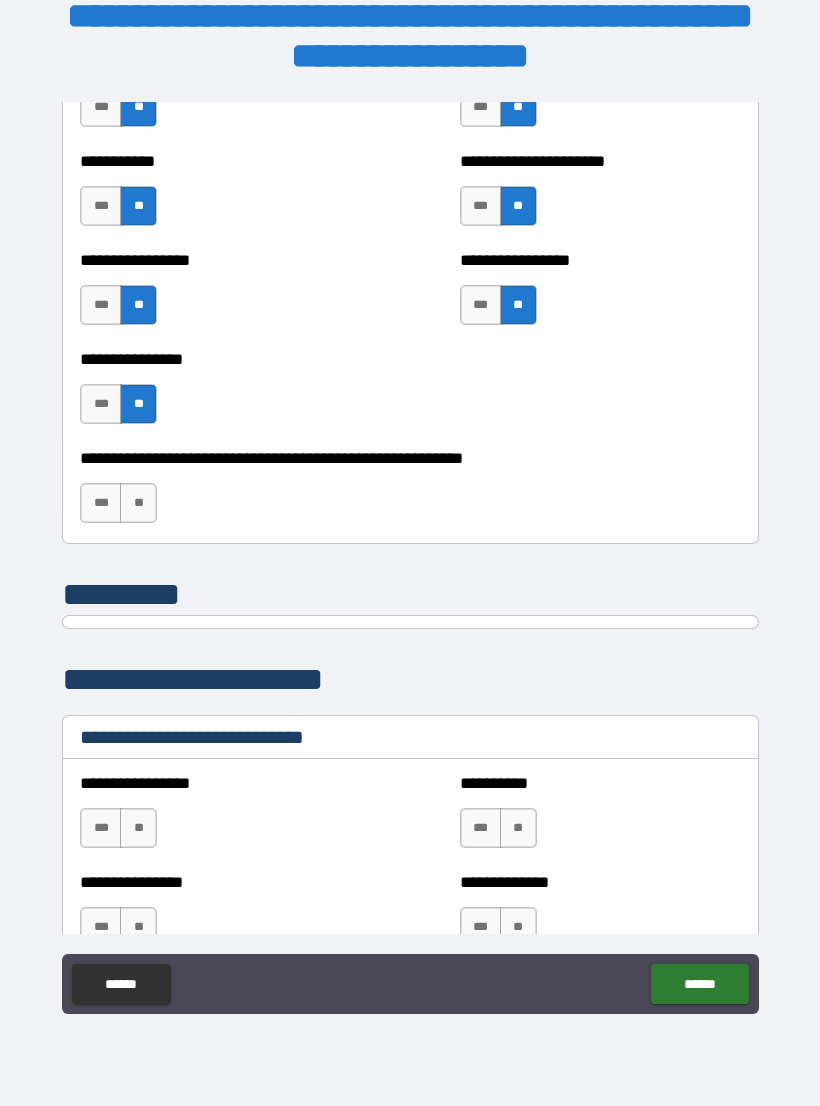 click on "**" at bounding box center (138, 503) 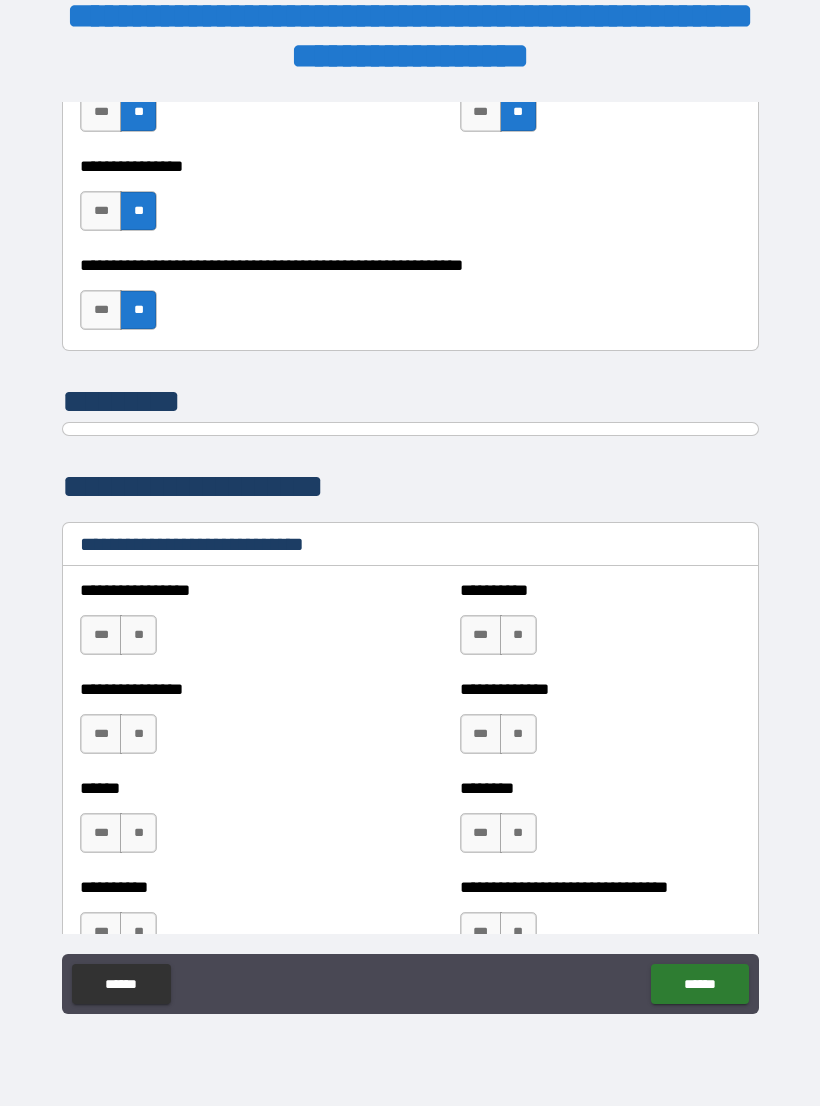 scroll, scrollTop: 6273, scrollLeft: 0, axis: vertical 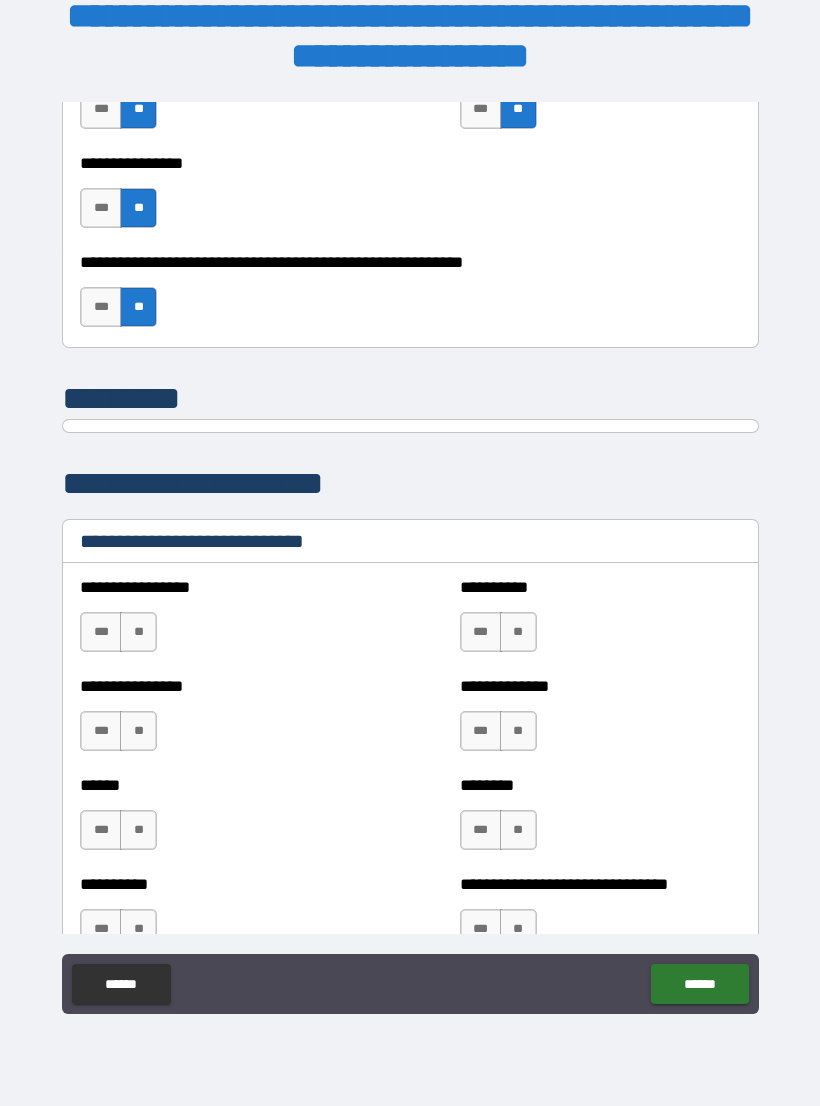 click on "**" at bounding box center [138, 632] 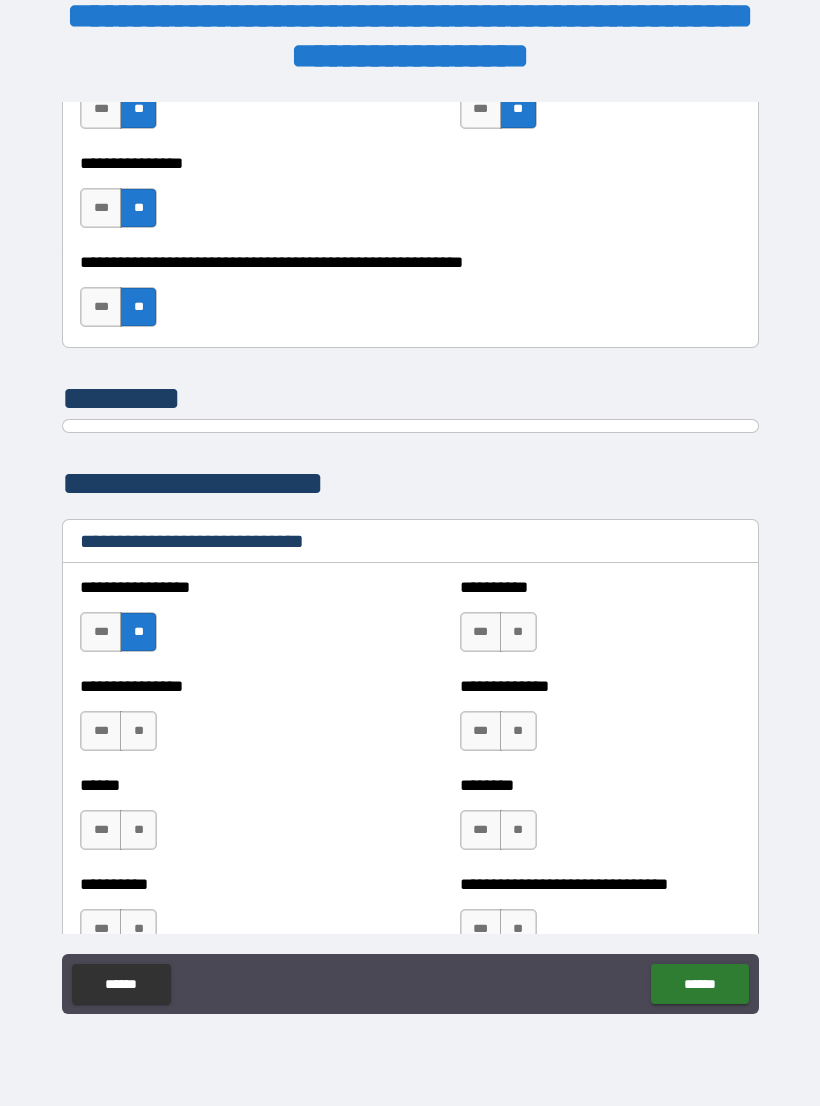 click on "**" at bounding box center [138, 731] 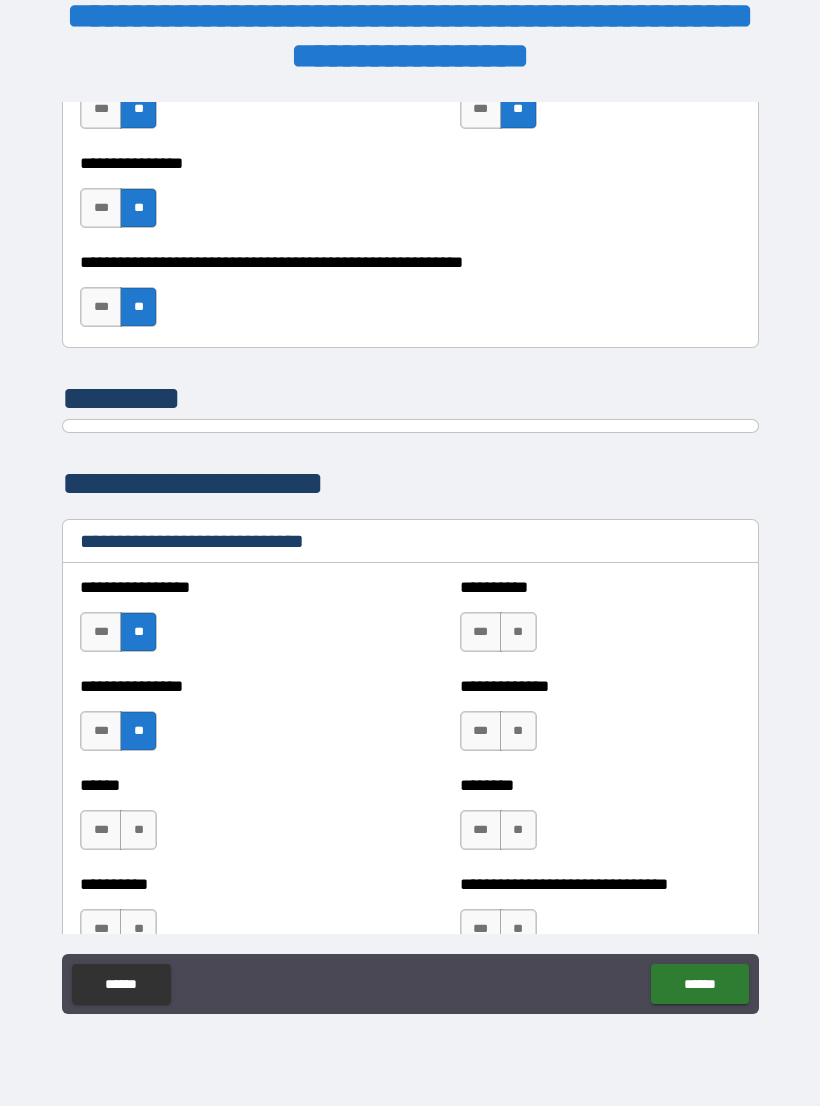 click on "**" at bounding box center [518, 632] 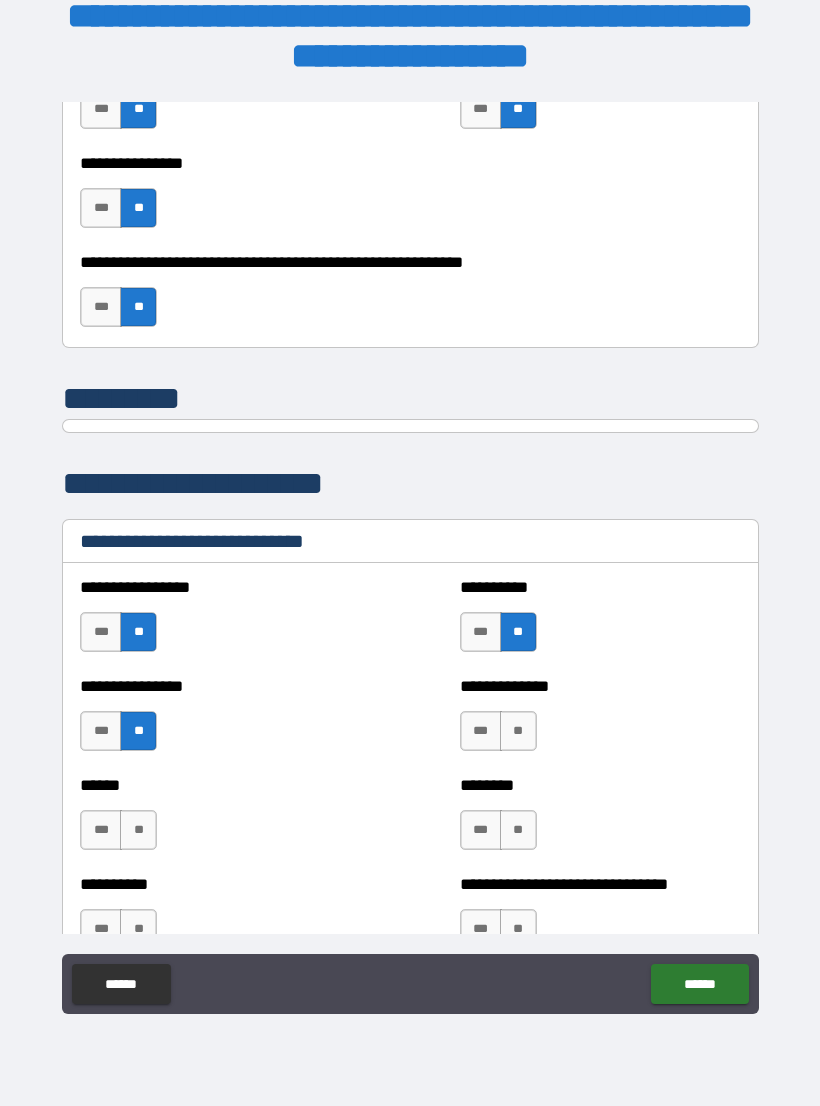 click on "**" at bounding box center [518, 731] 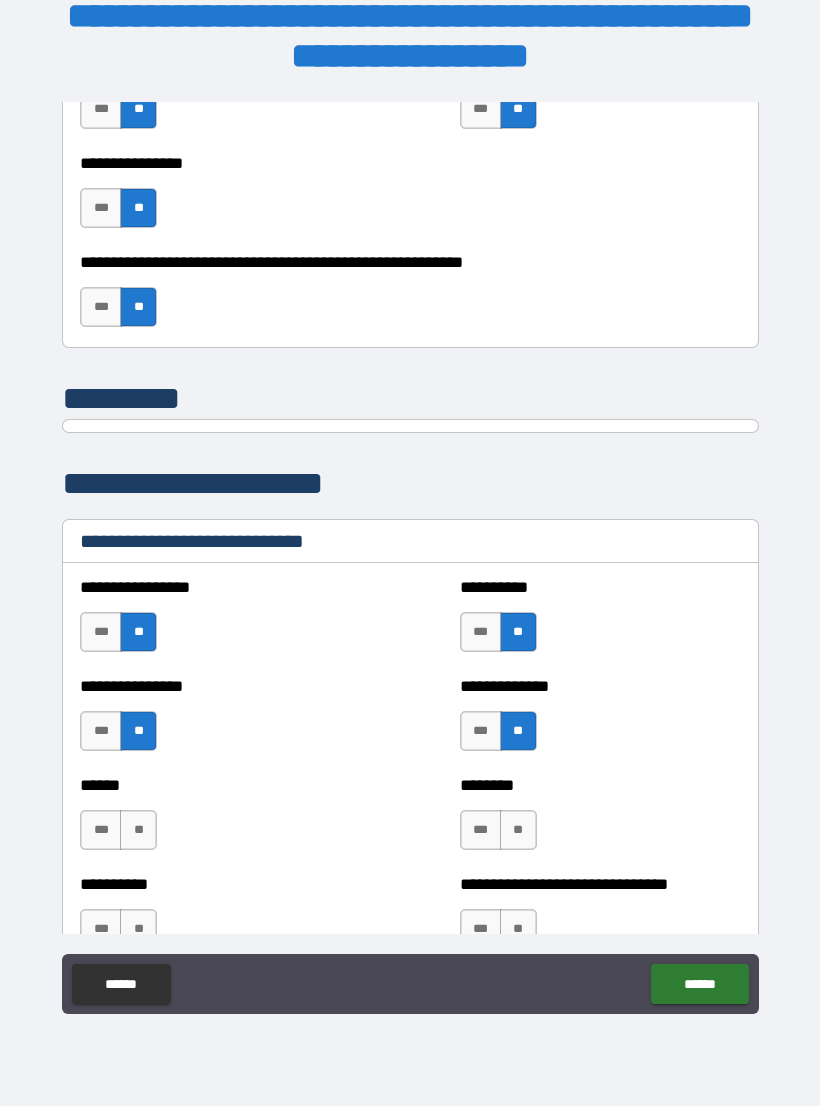 click on "**" at bounding box center [518, 830] 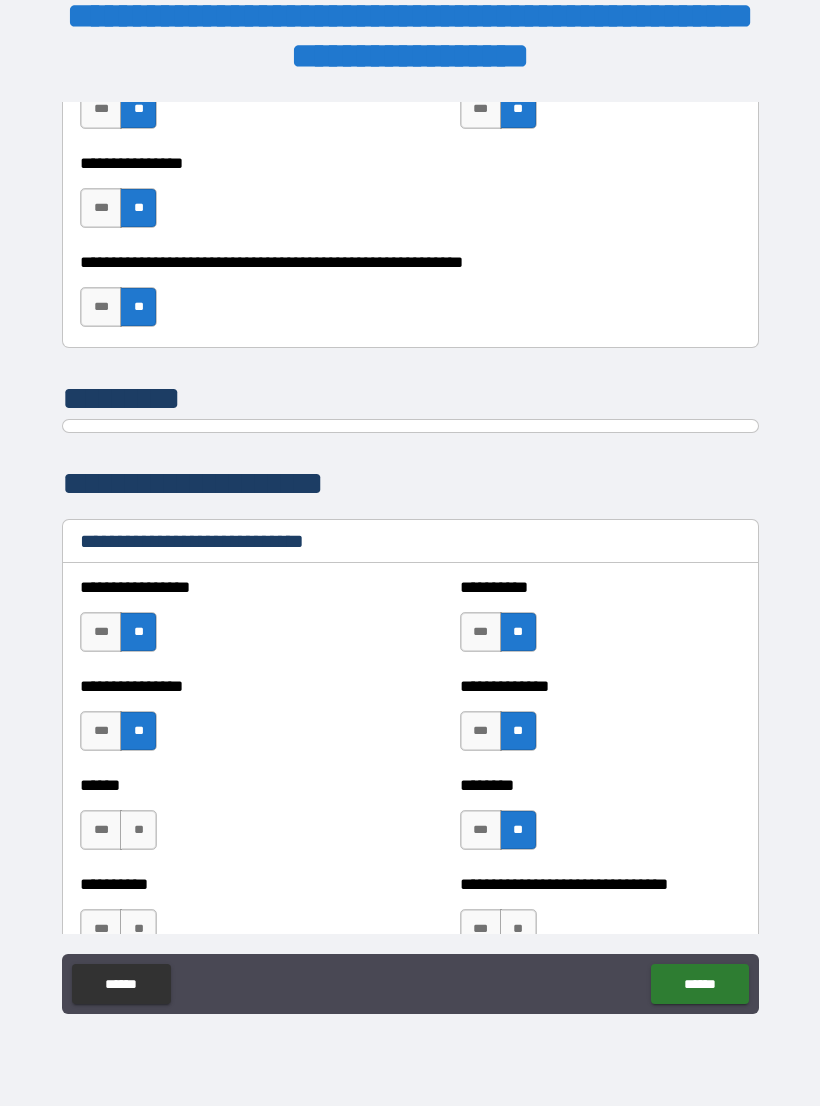 click on "**" at bounding box center [518, 929] 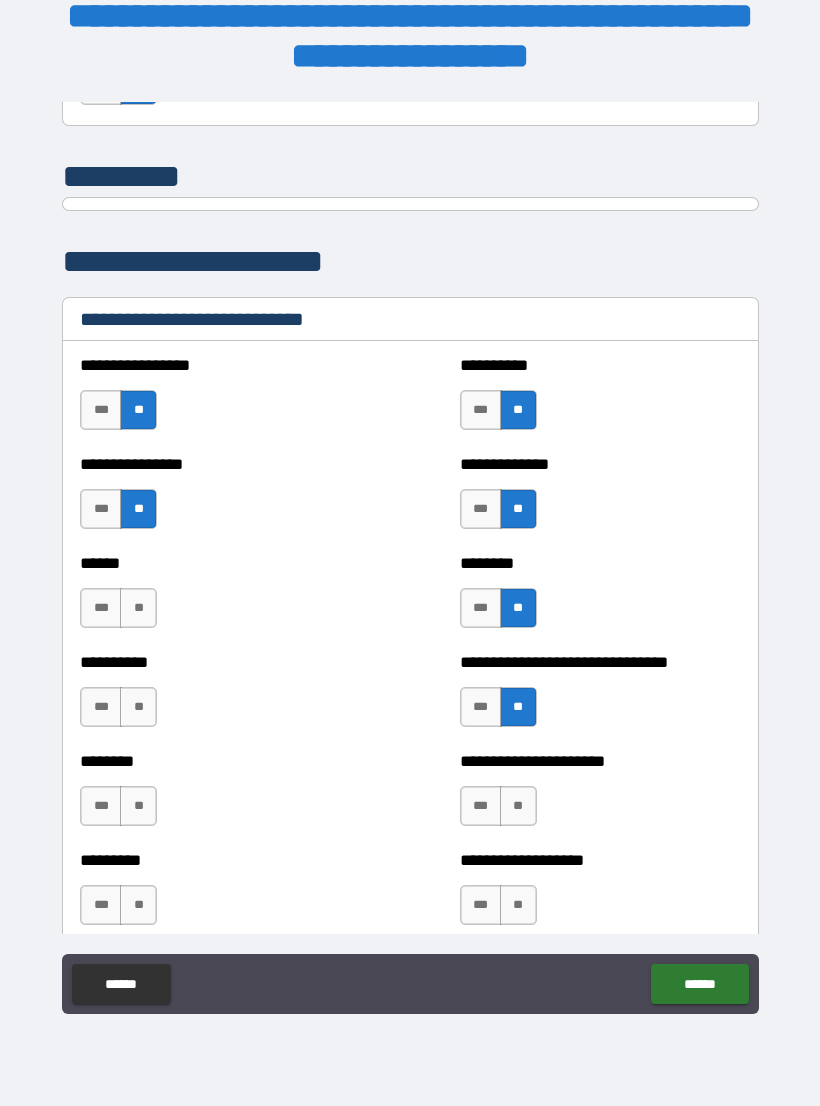 scroll, scrollTop: 6497, scrollLeft: 0, axis: vertical 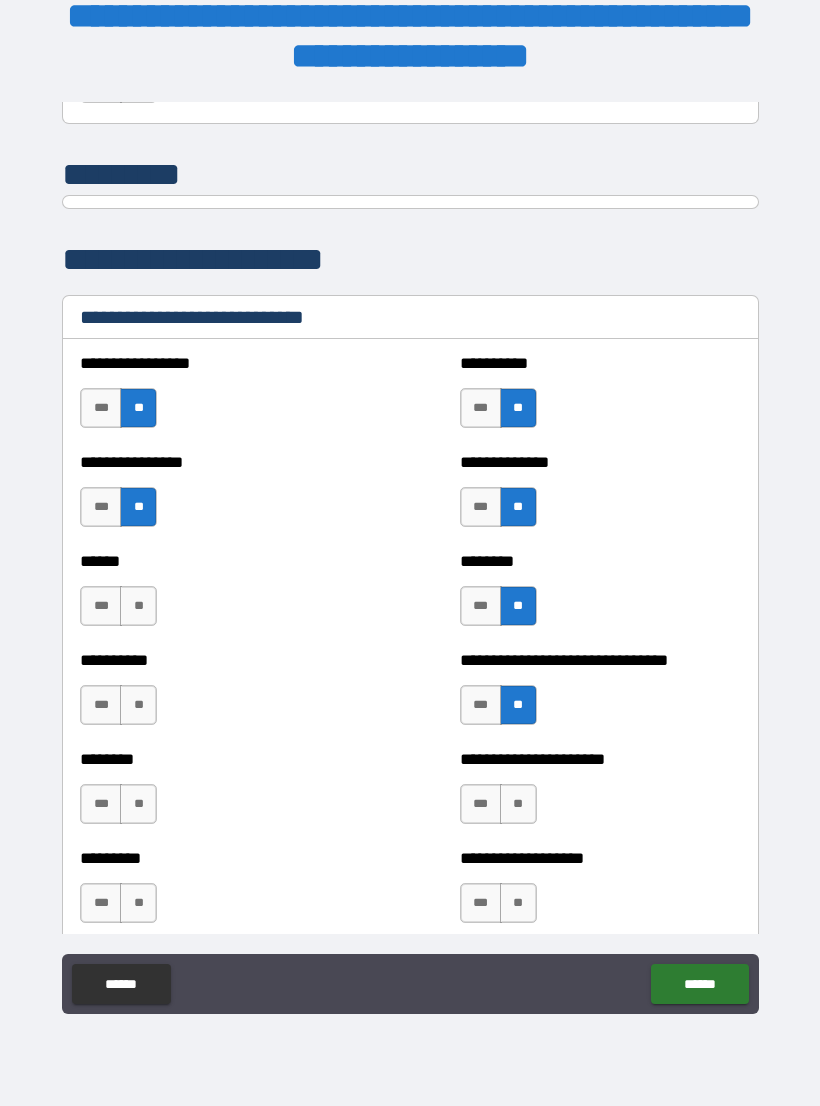 click on "**" at bounding box center [138, 606] 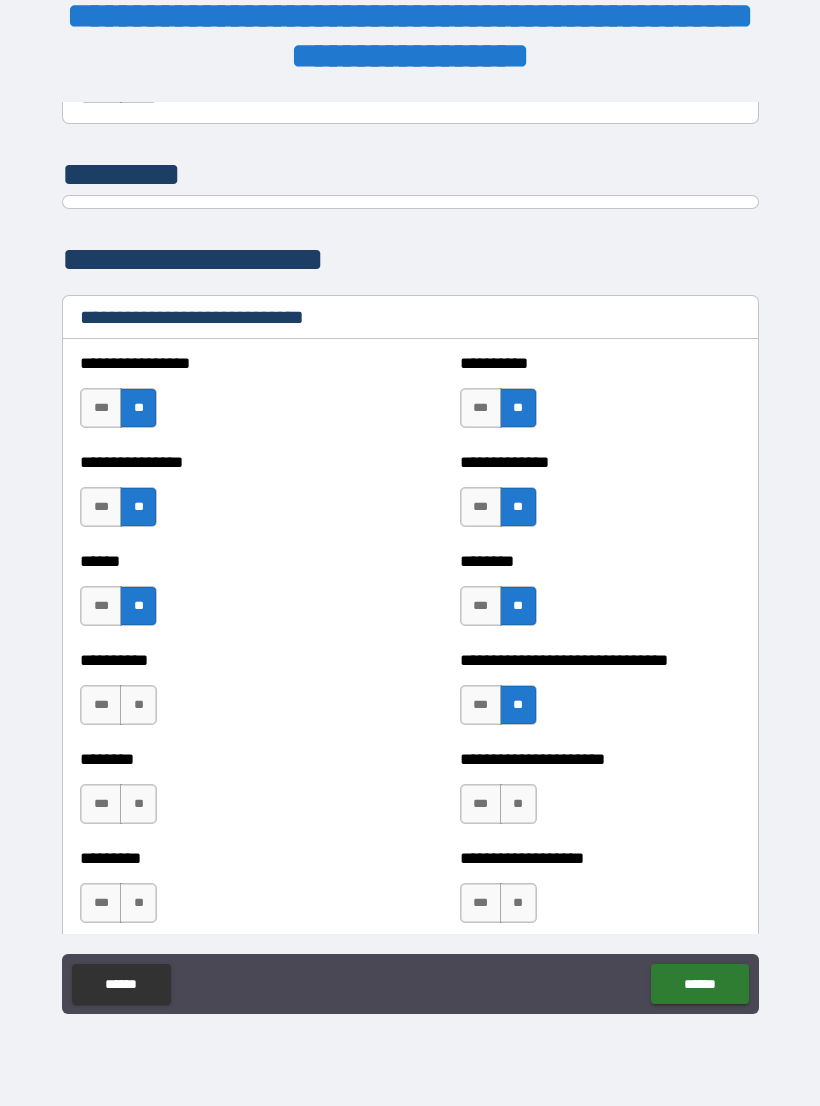 click on "**" at bounding box center (138, 705) 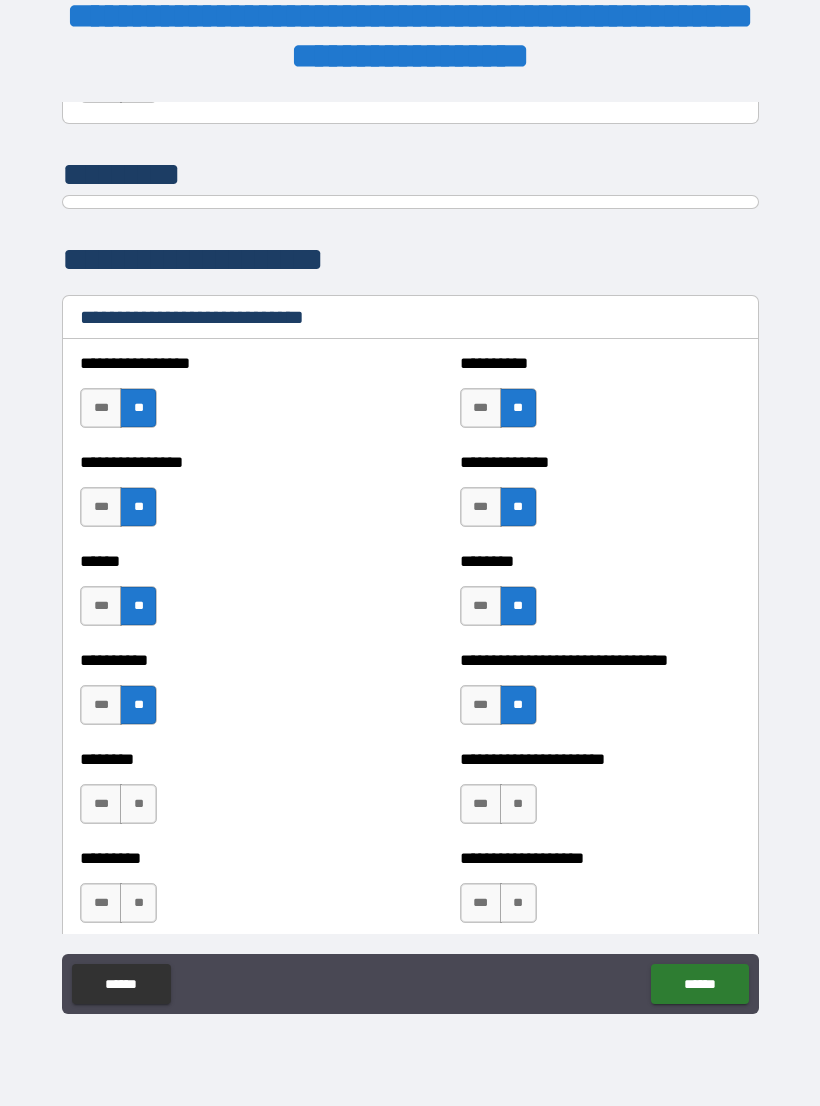 click on "**" at bounding box center (138, 804) 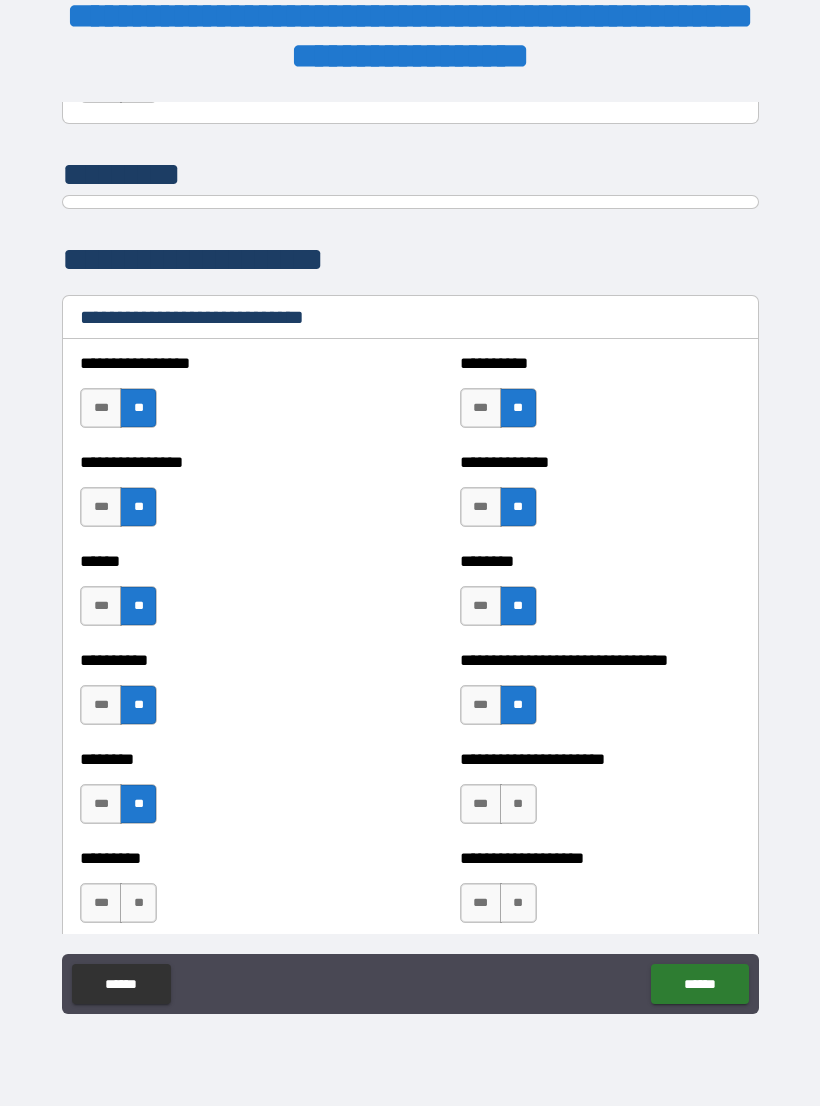 click on "**" at bounding box center (138, 903) 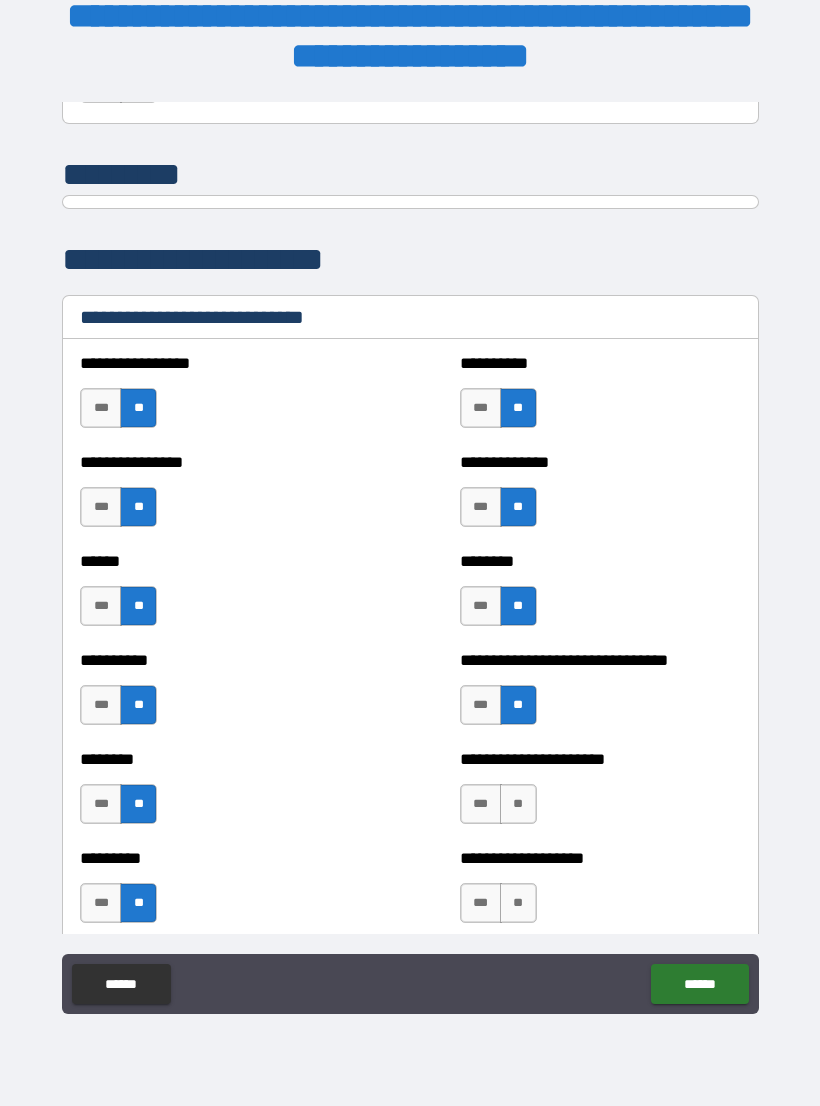 click on "**" at bounding box center (518, 903) 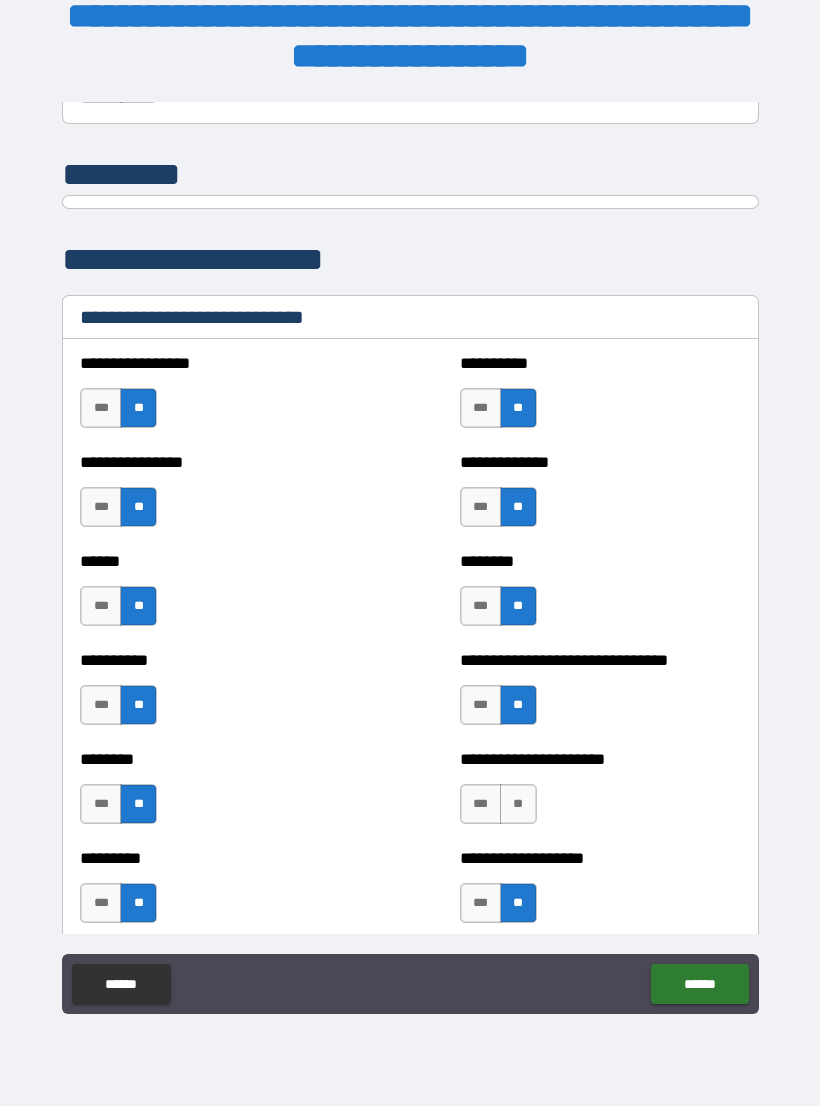 click on "**" at bounding box center (518, 804) 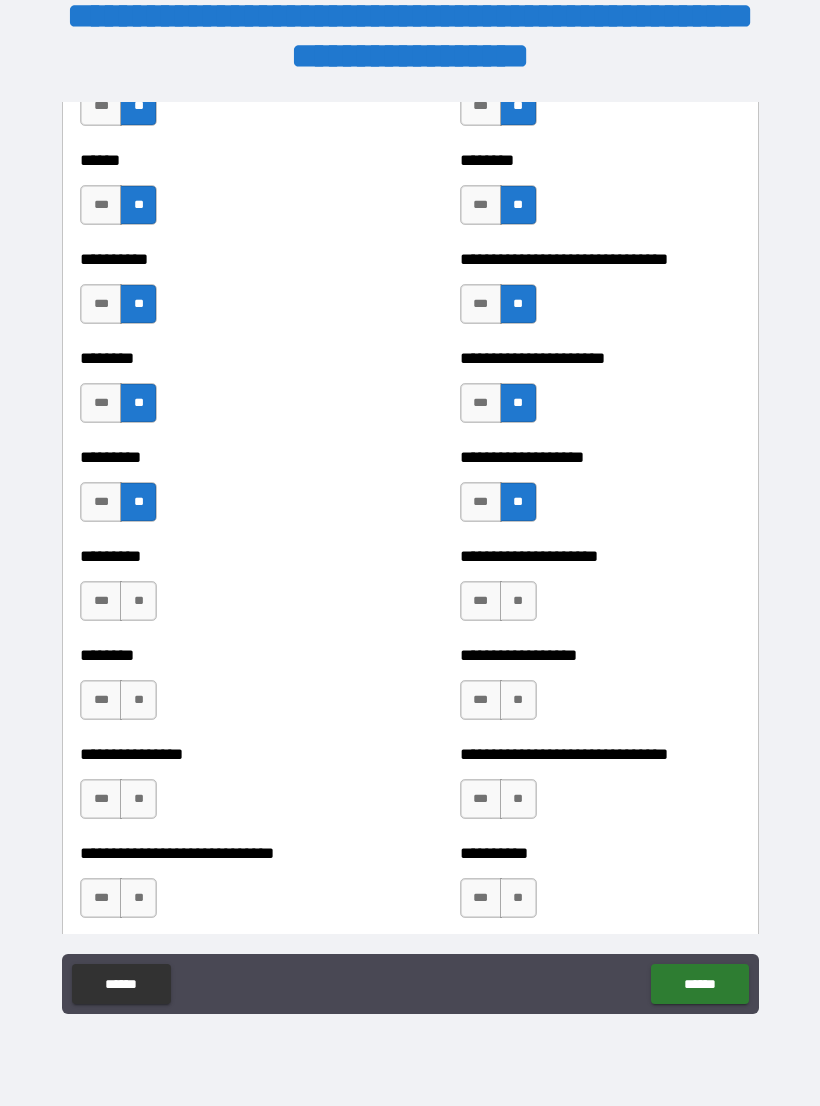 scroll, scrollTop: 6898, scrollLeft: 0, axis: vertical 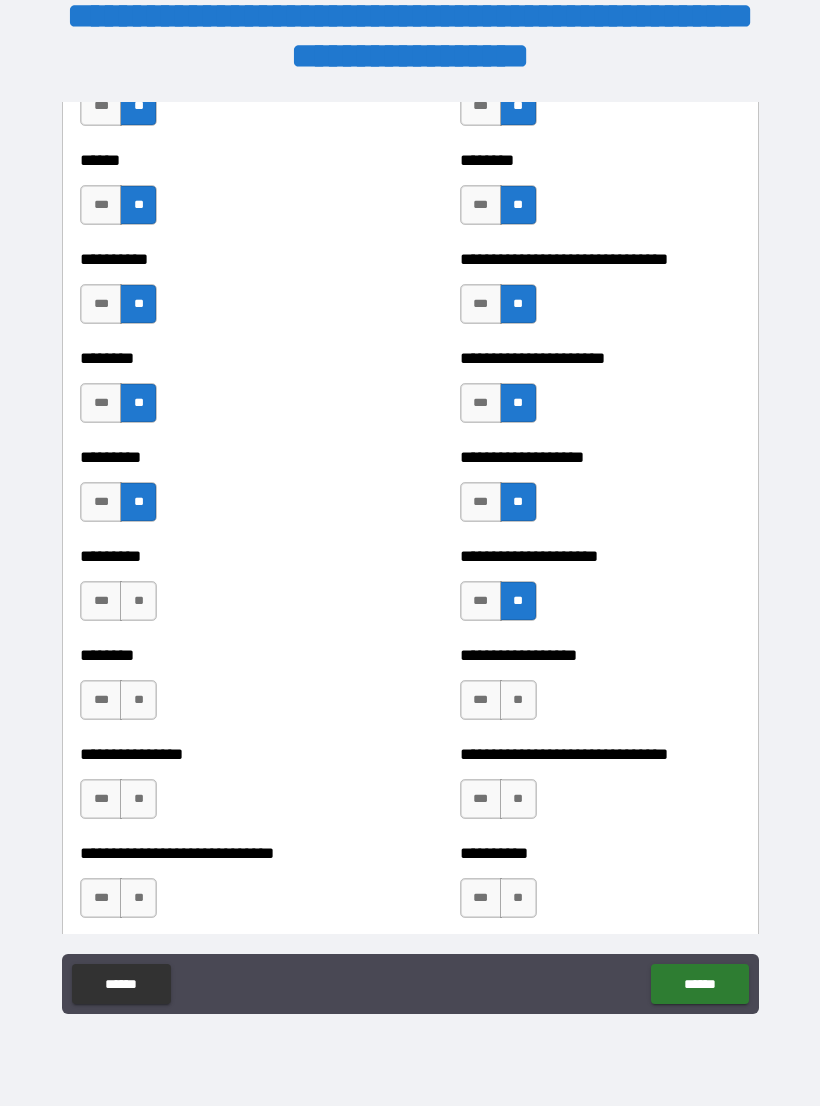 click on "**" at bounding box center (518, 700) 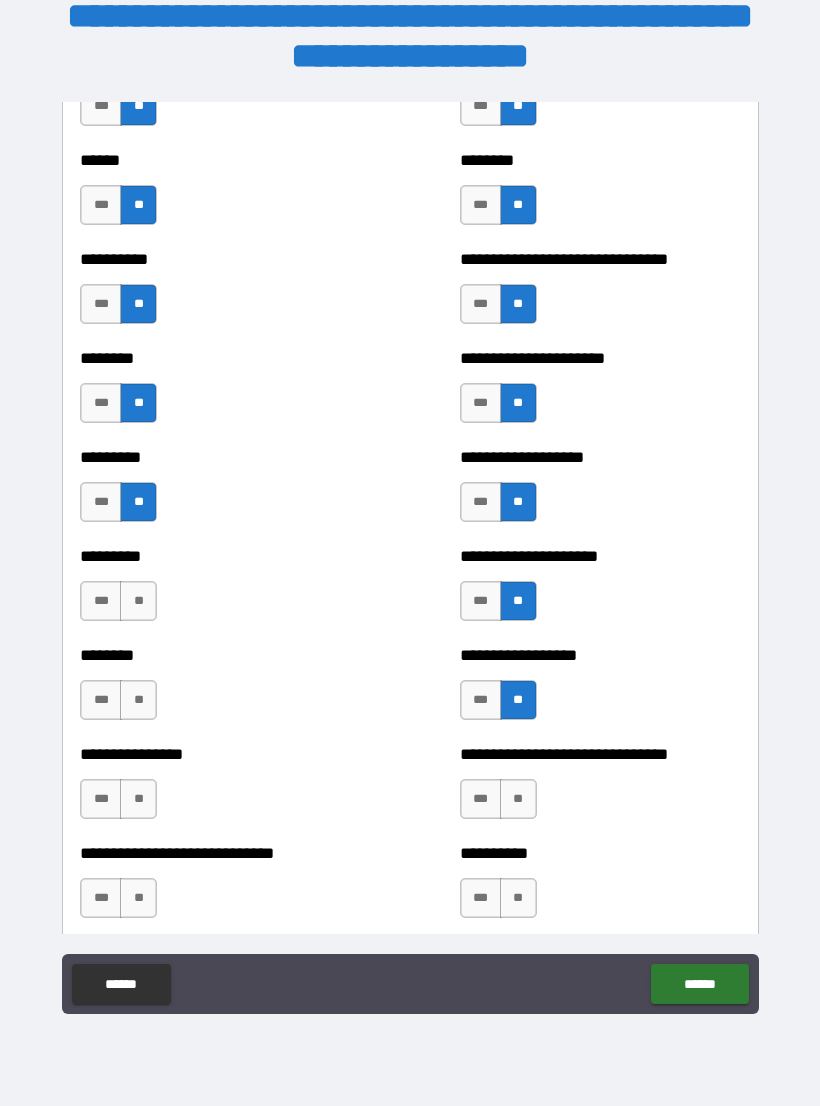 click on "**" at bounding box center [518, 799] 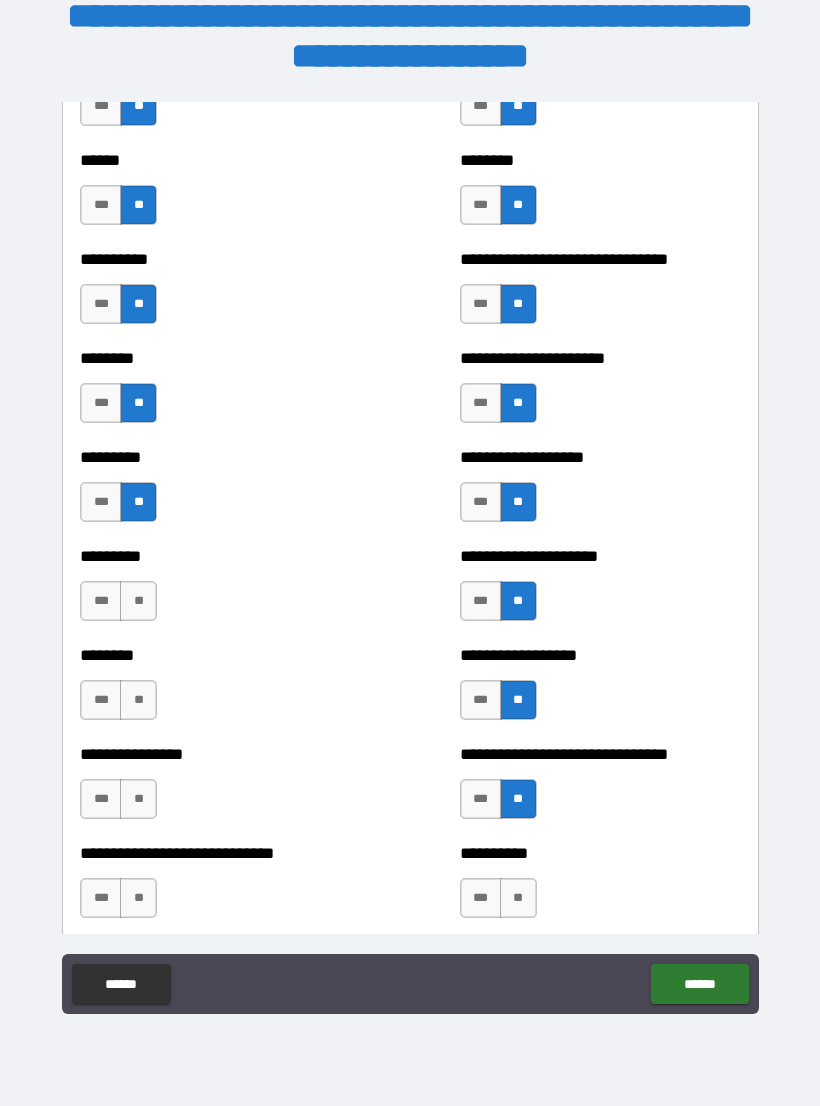 click on "**" at bounding box center [518, 898] 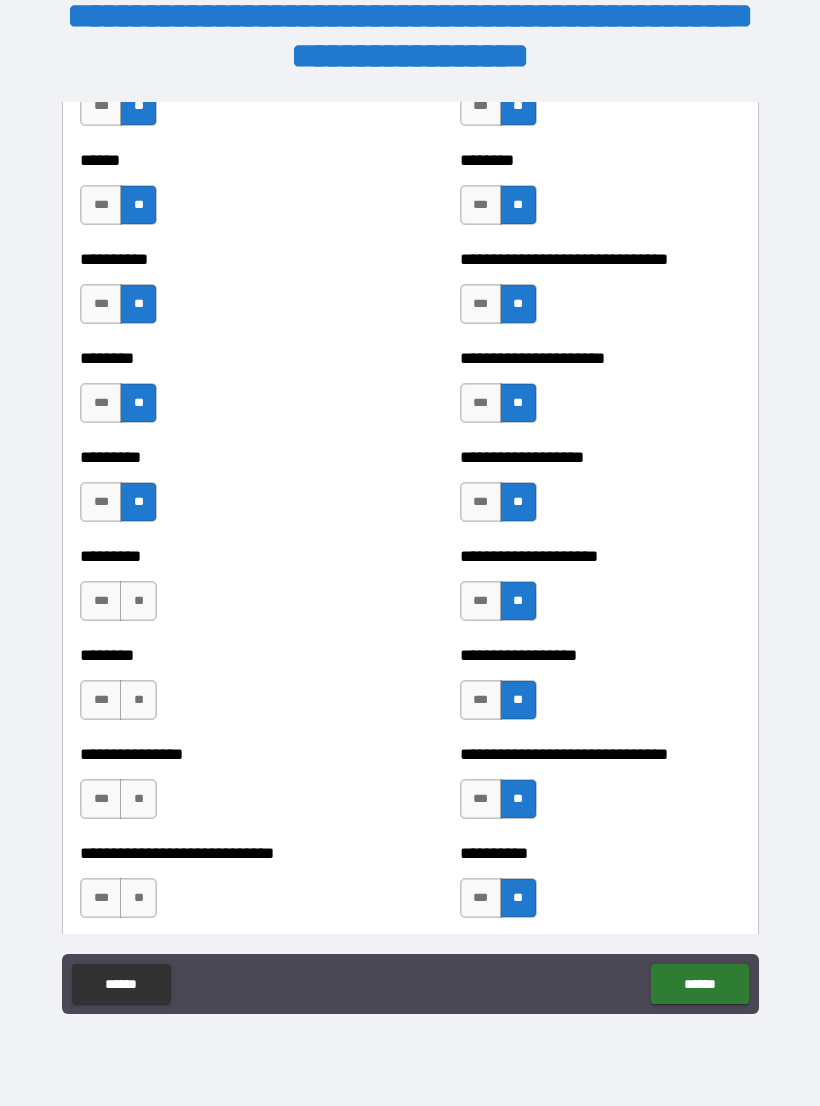 click on "**" at bounding box center (138, 601) 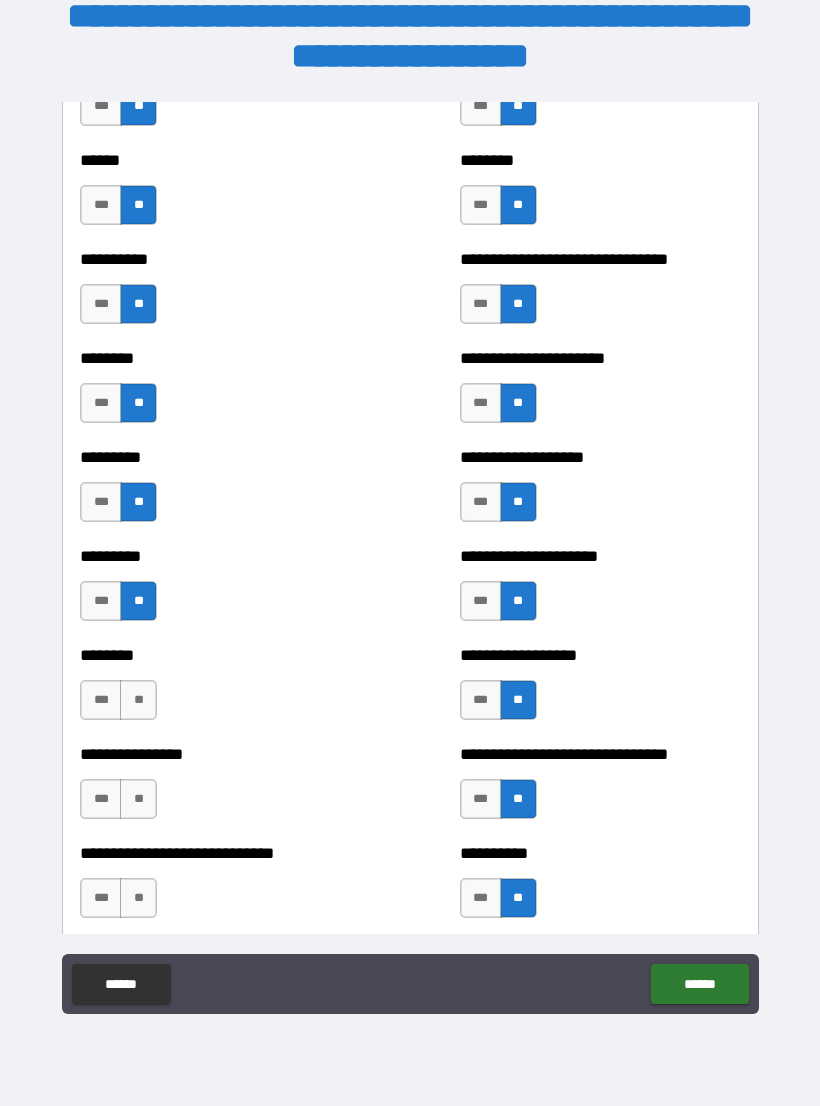 click on "**" at bounding box center (138, 700) 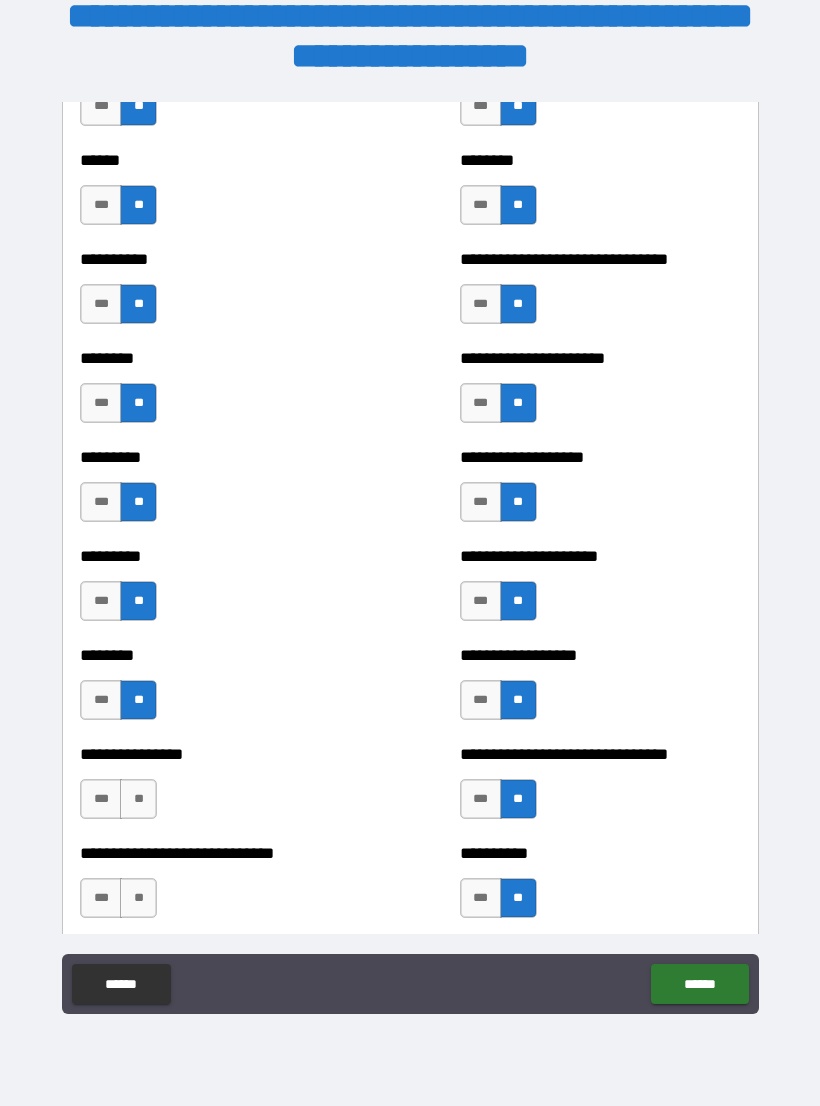click on "**********" at bounding box center (220, 789) 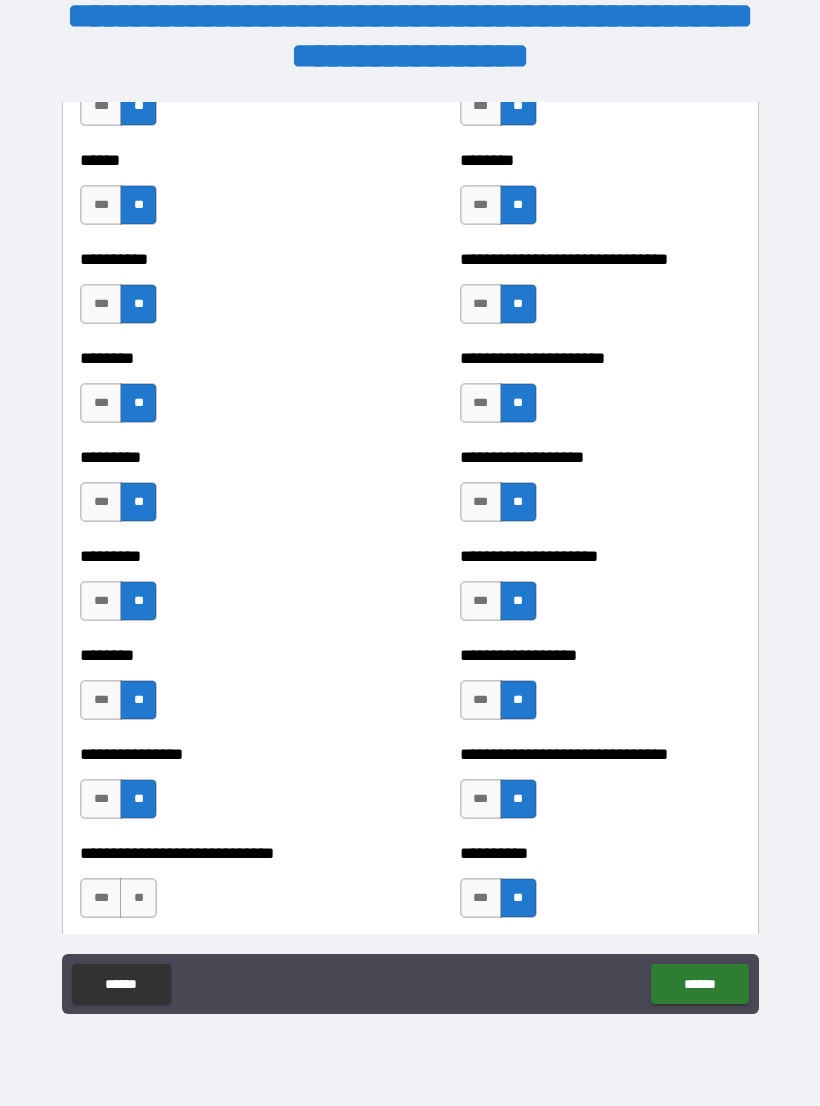 click on "**" at bounding box center [138, 898] 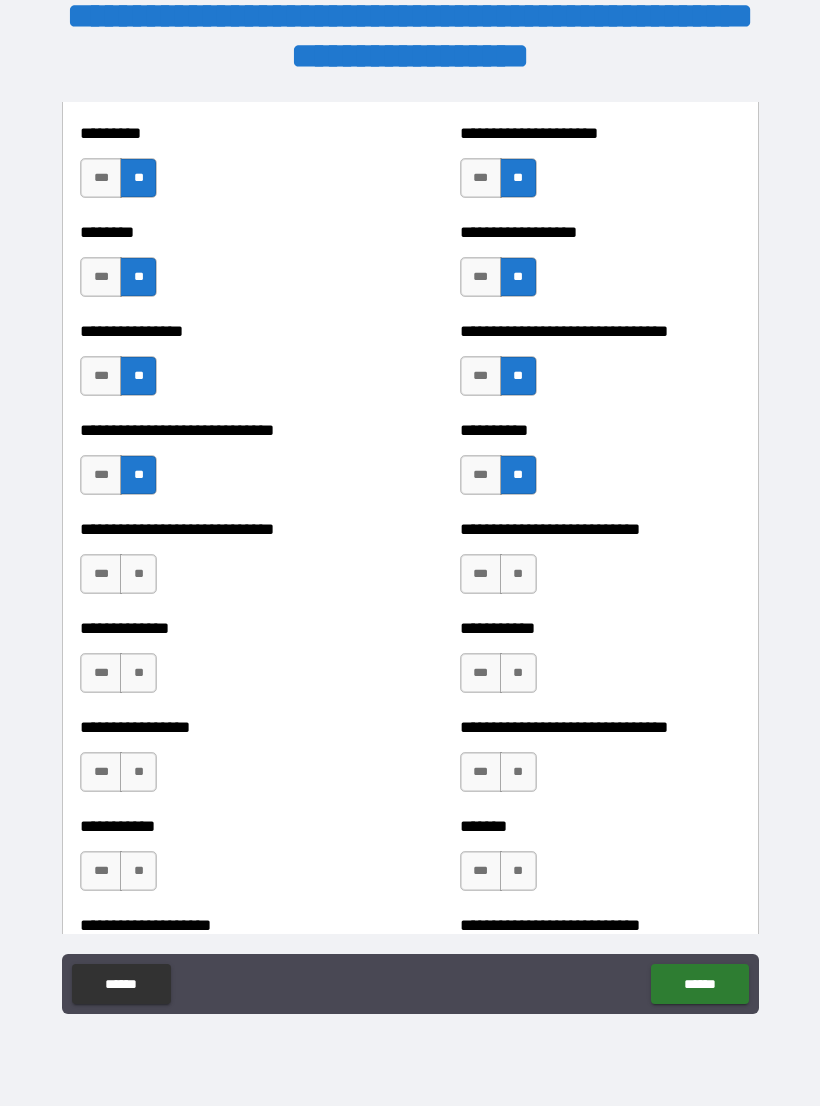 scroll, scrollTop: 7323, scrollLeft: 0, axis: vertical 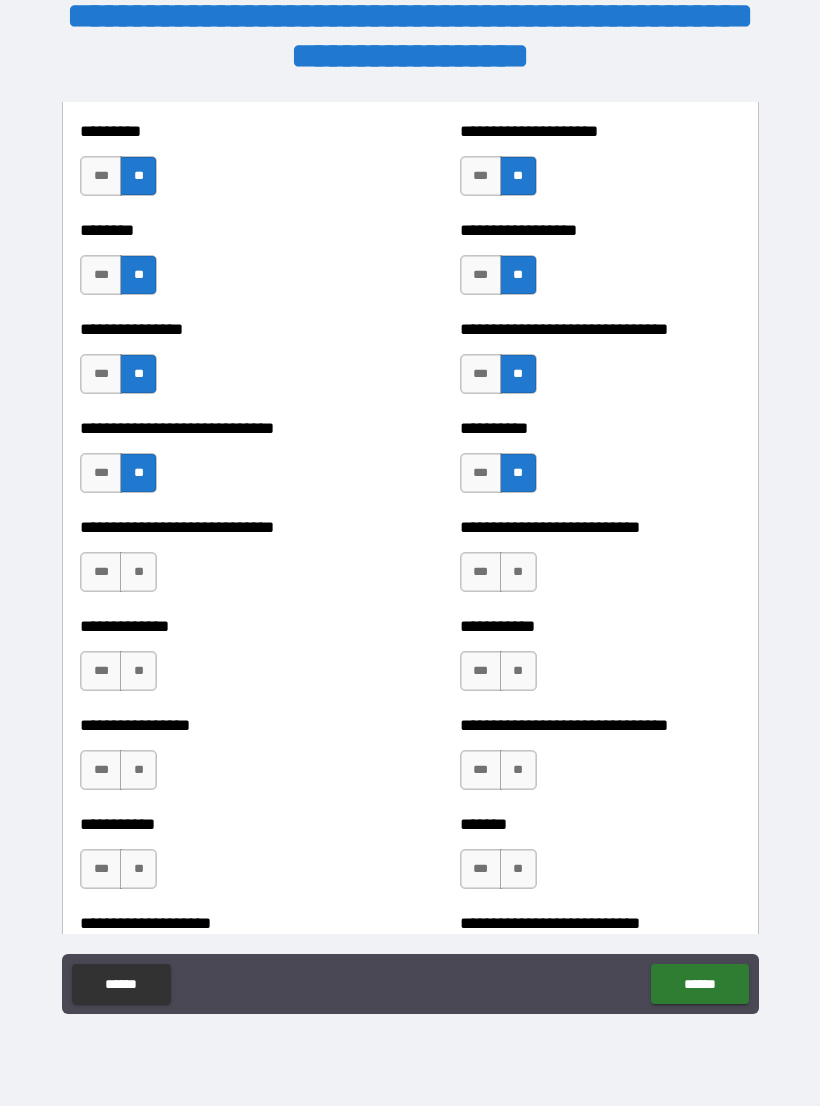 click on "**" at bounding box center (138, 572) 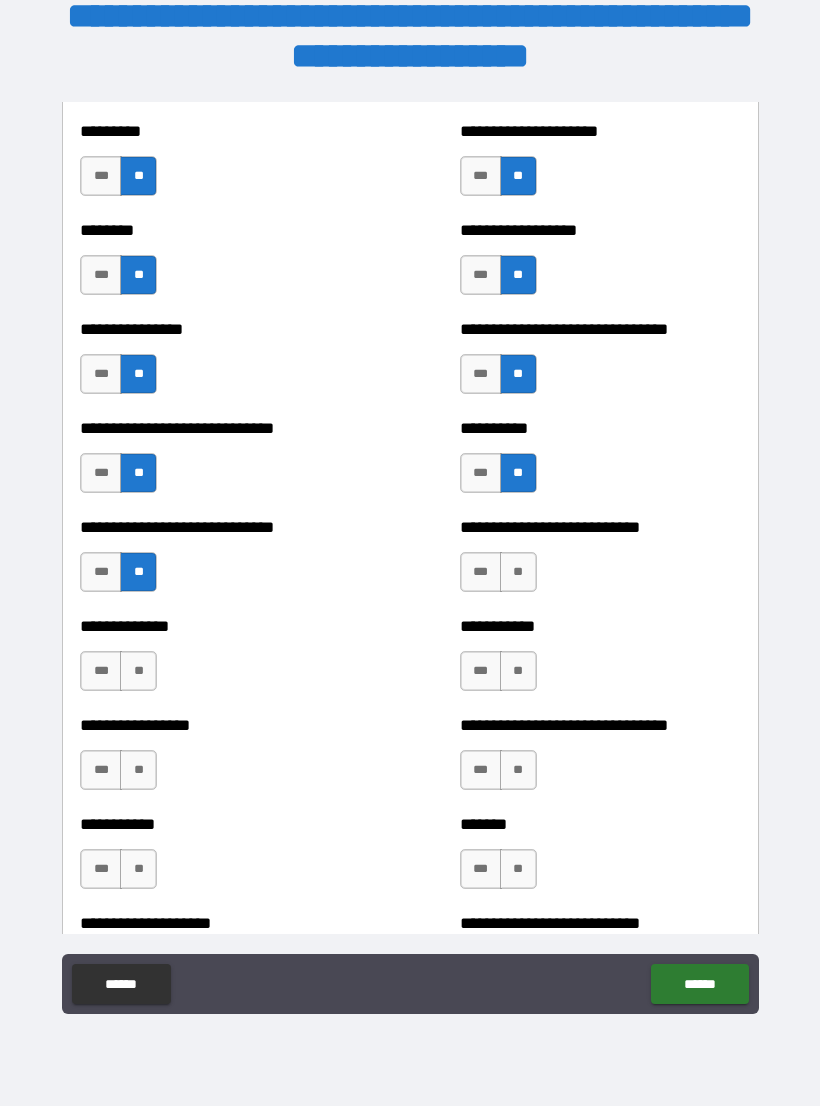 click on "**" at bounding box center [138, 671] 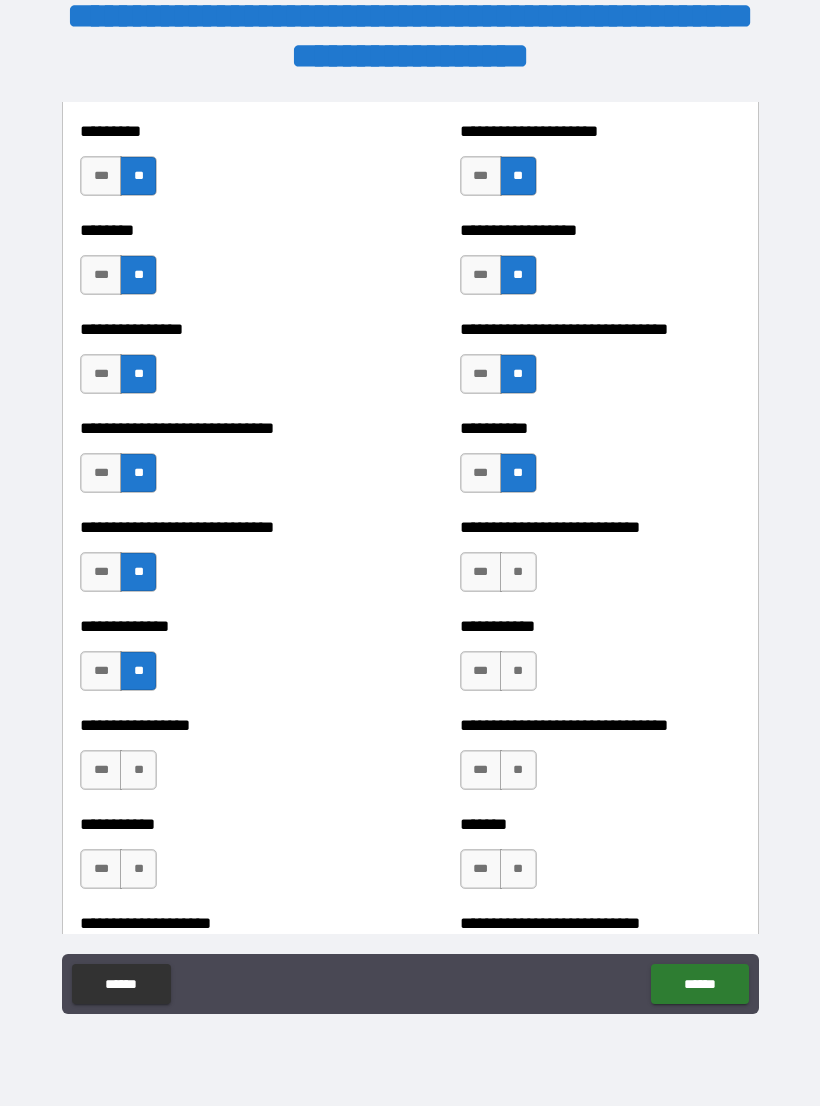 click on "**" at bounding box center [138, 770] 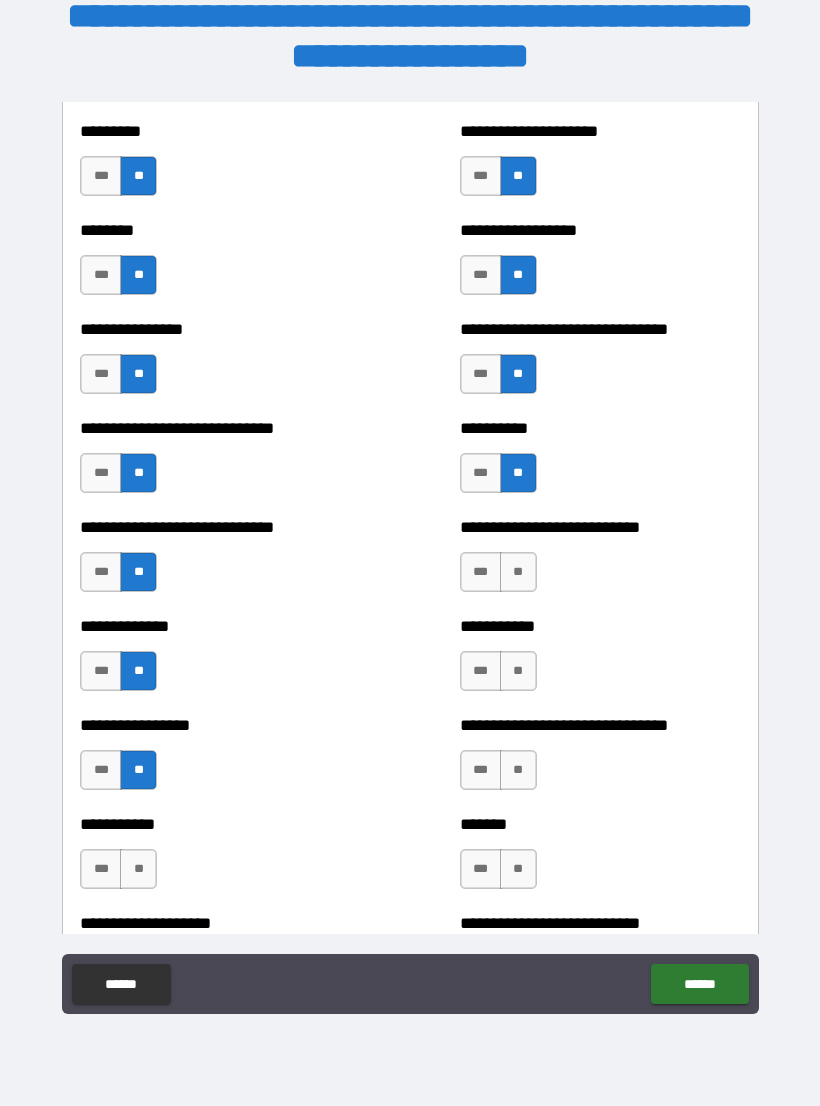 click on "**" at bounding box center [138, 869] 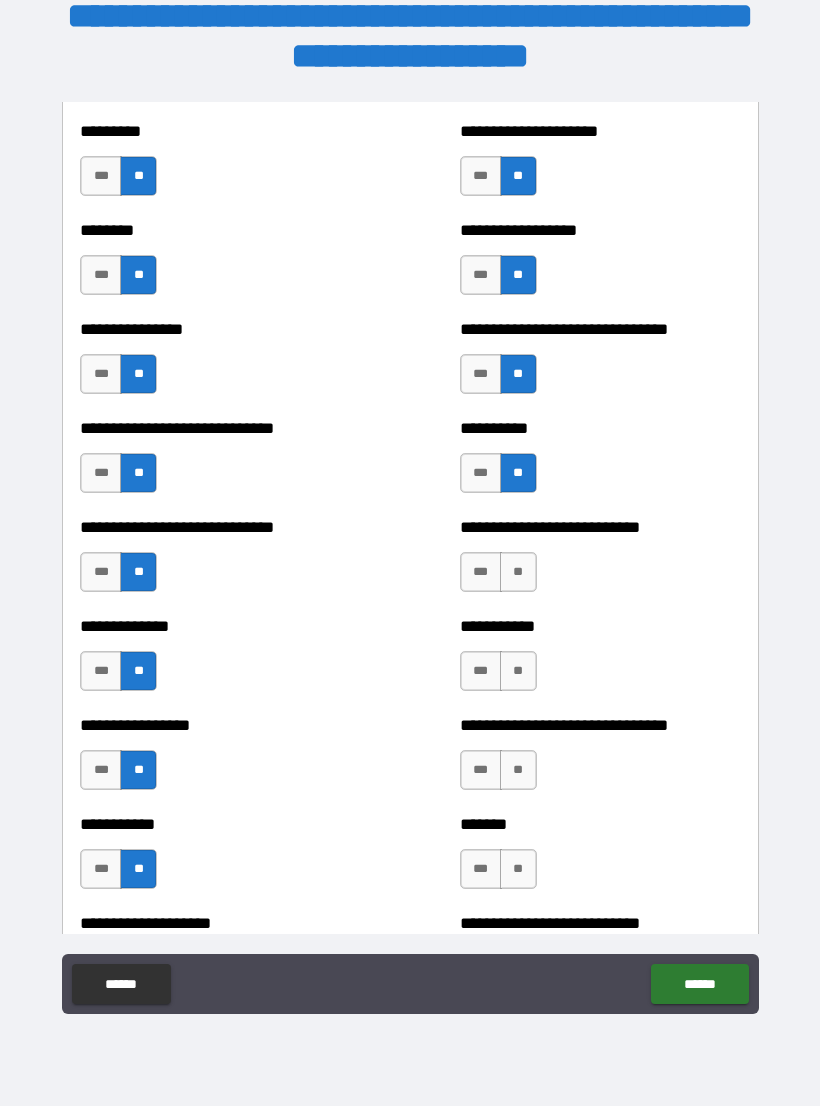 click on "**" at bounding box center [518, 572] 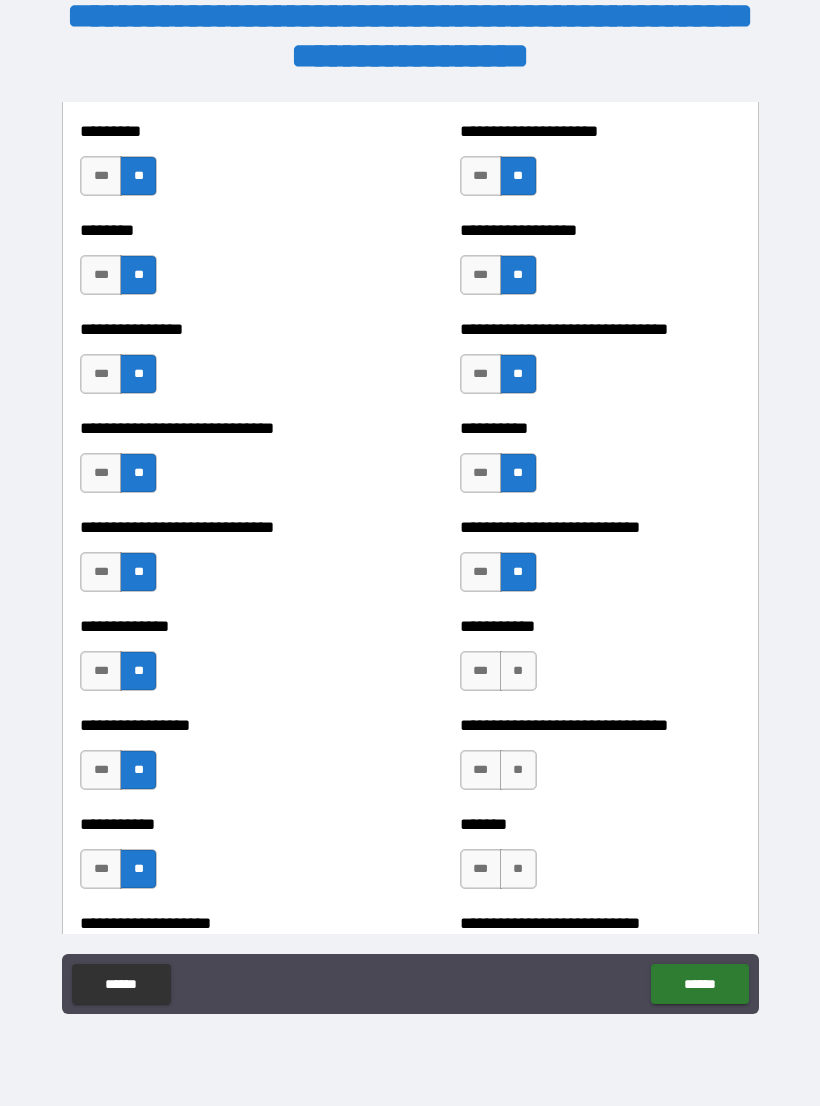 click on "**" at bounding box center (518, 671) 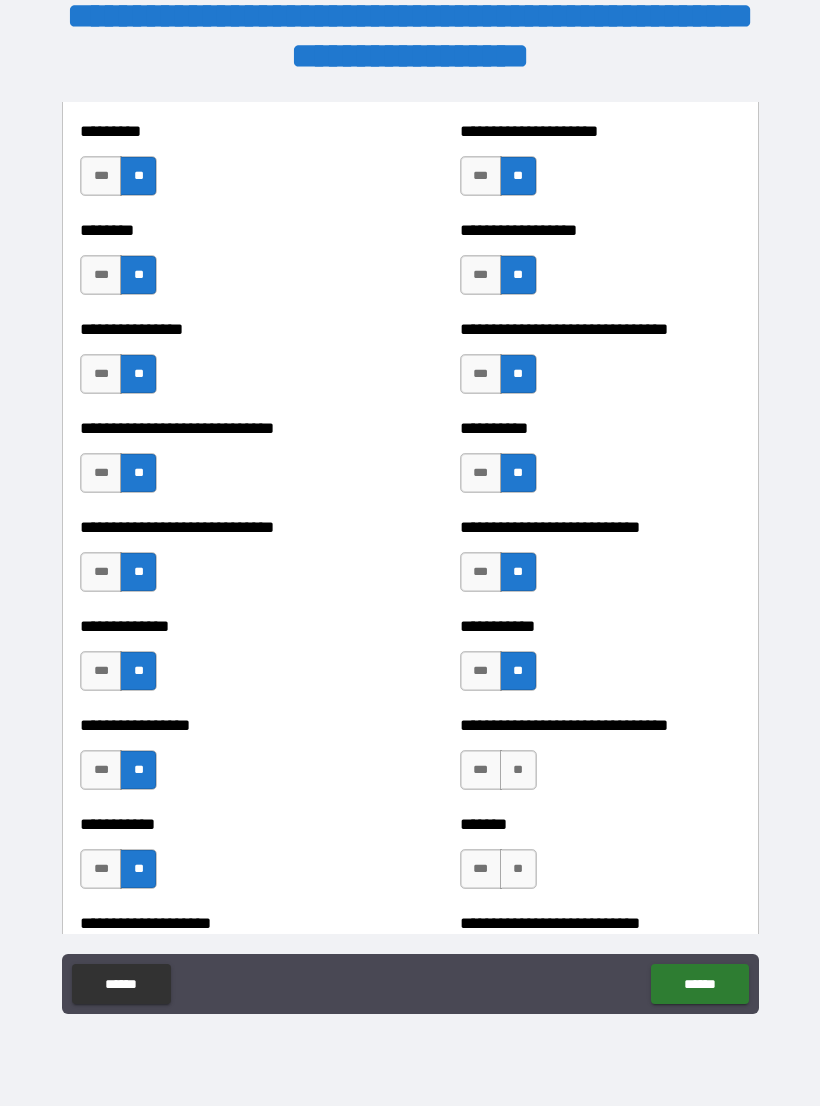 click on "**" at bounding box center [518, 770] 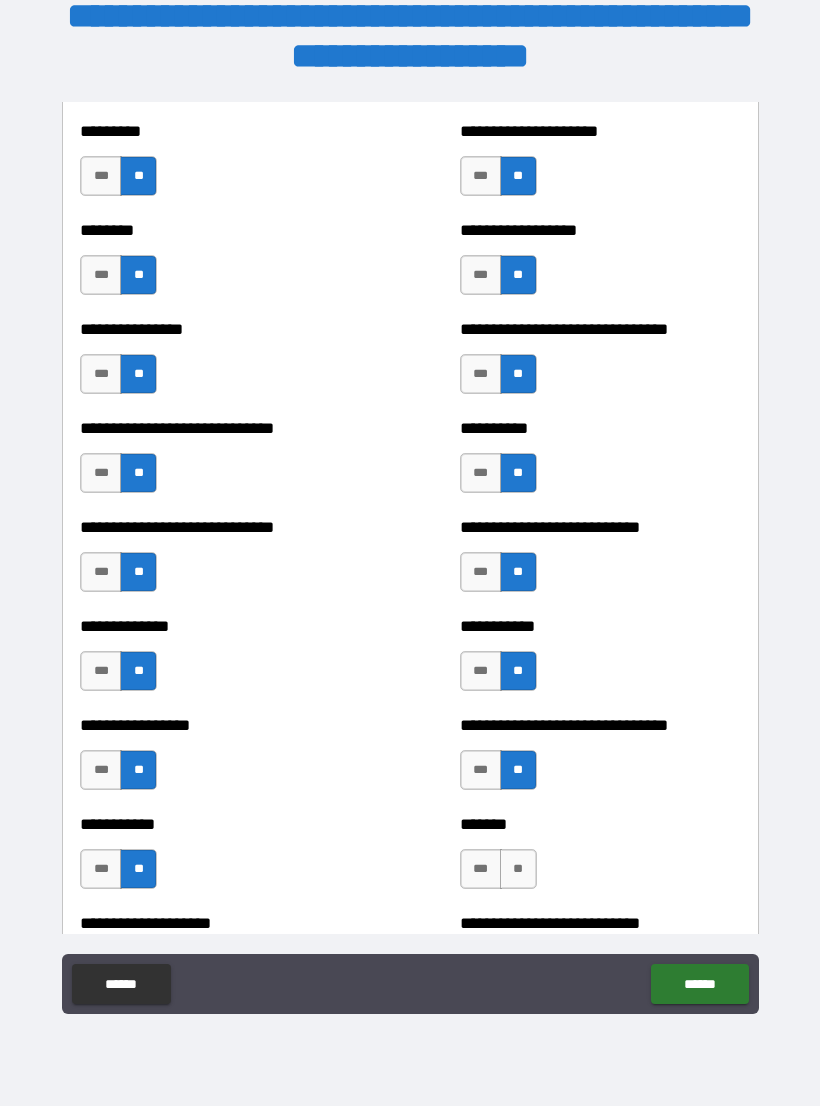 click on "**" at bounding box center [518, 869] 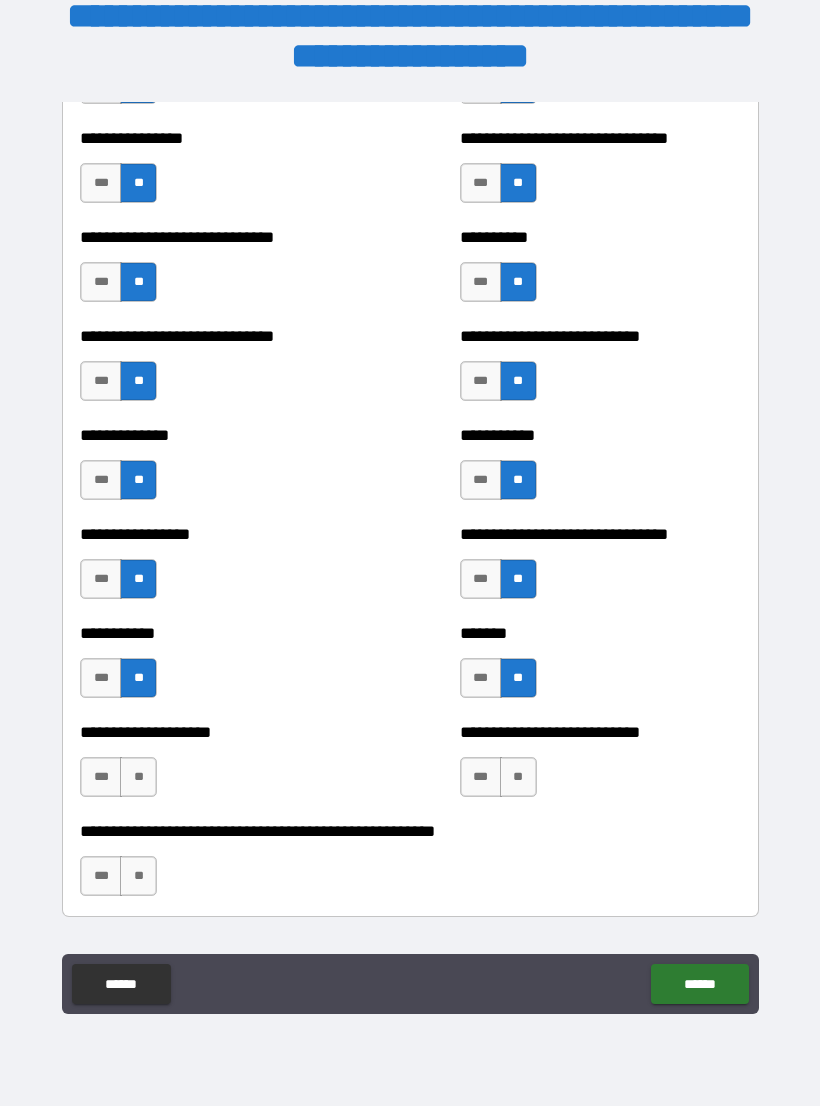 scroll, scrollTop: 7532, scrollLeft: 0, axis: vertical 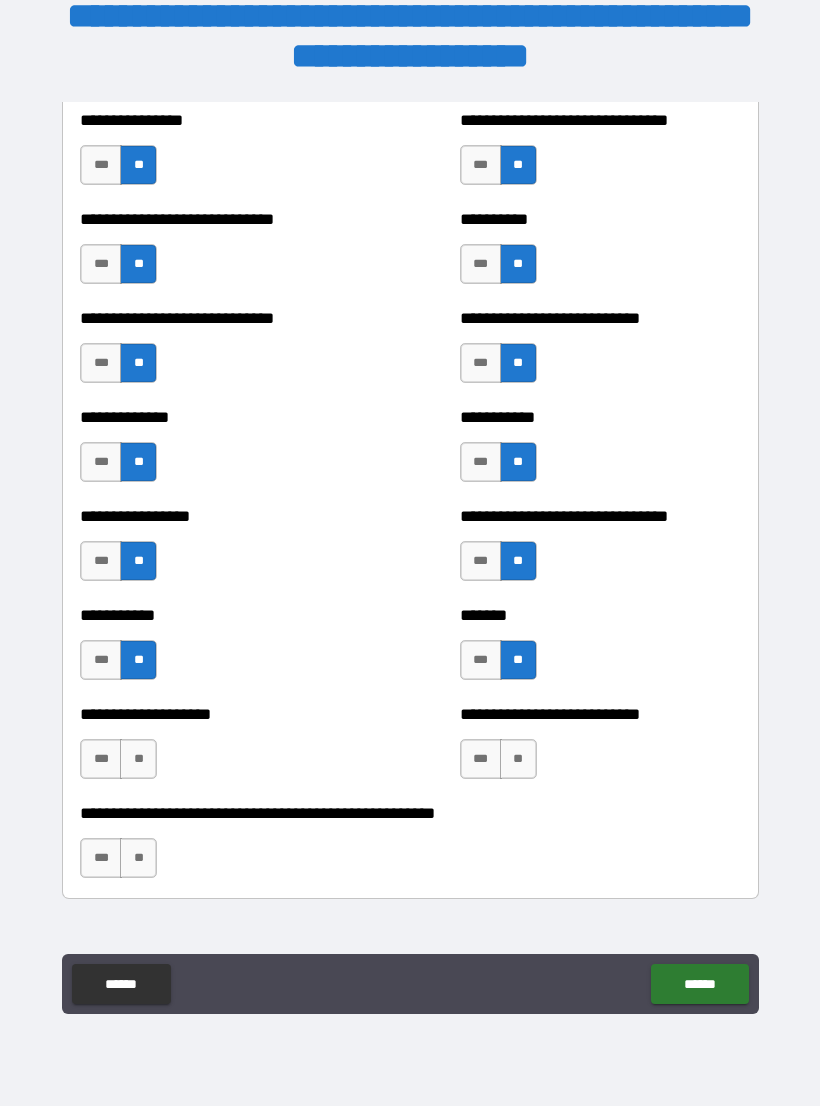 click on "**" at bounding box center (138, 759) 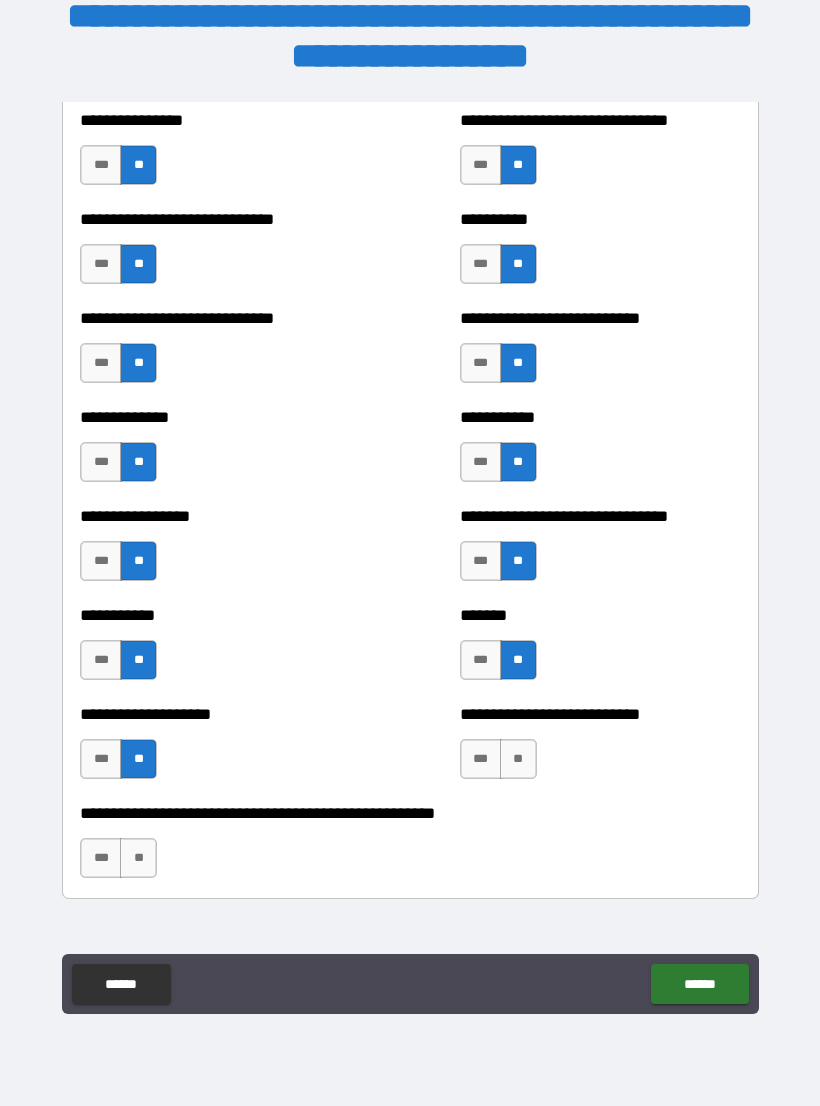 click on "**" at bounding box center (138, 858) 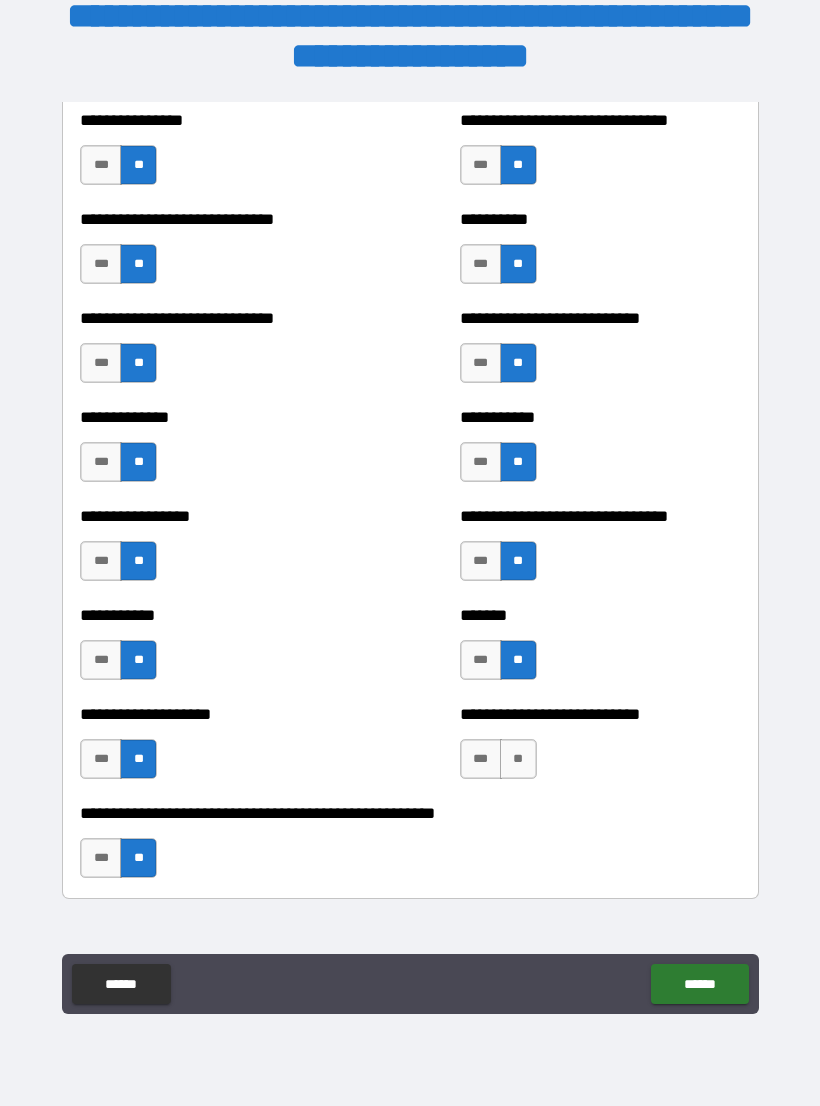 click on "**" at bounding box center [518, 759] 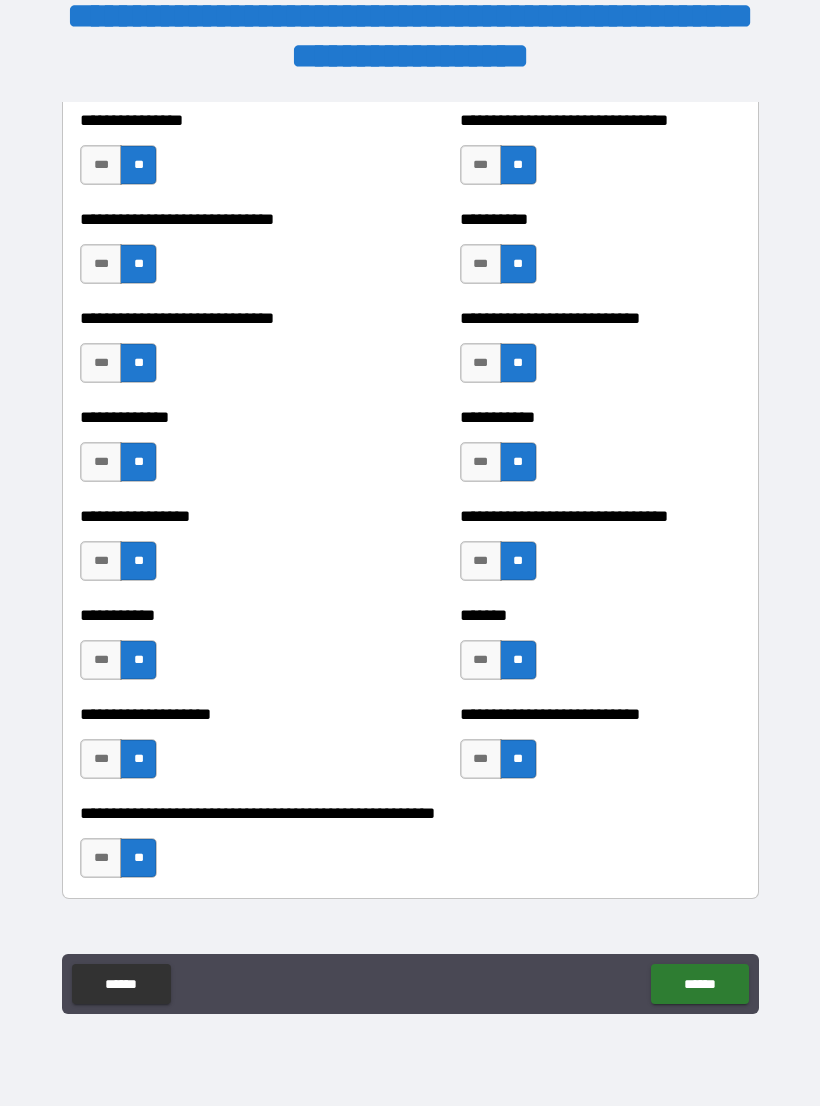 click on "***" at bounding box center (101, 858) 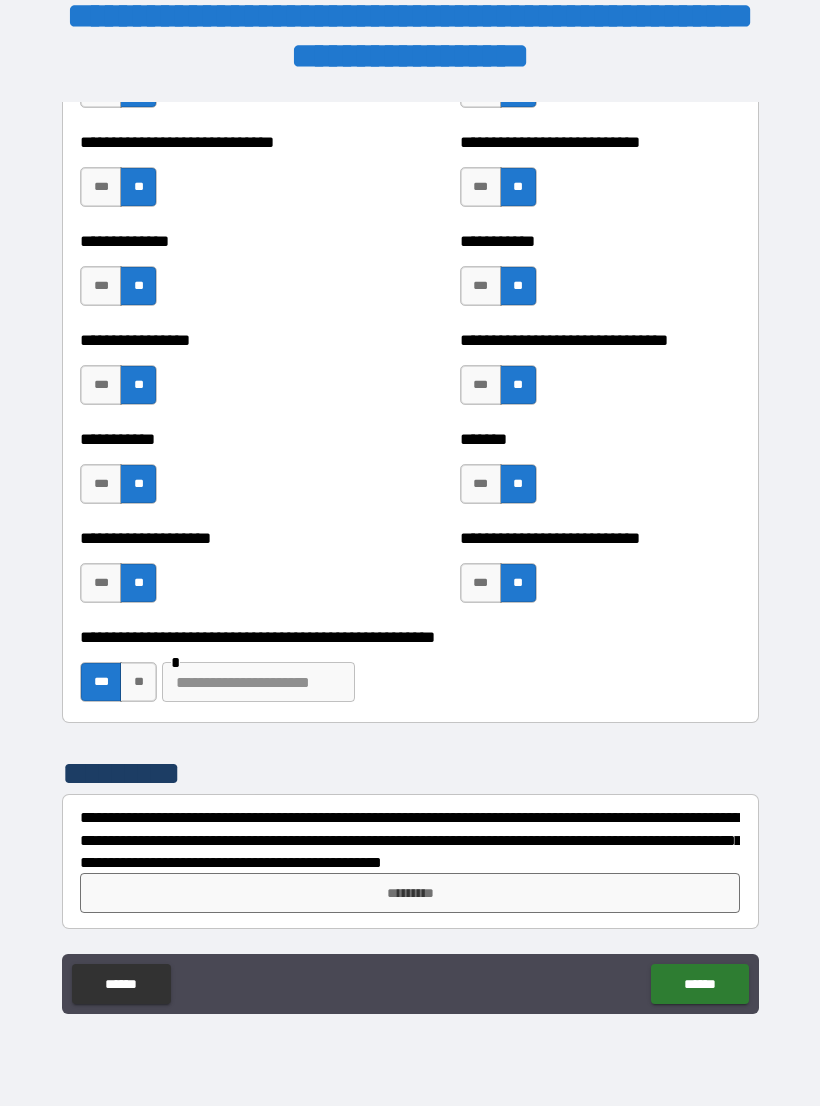 scroll, scrollTop: 7708, scrollLeft: 0, axis: vertical 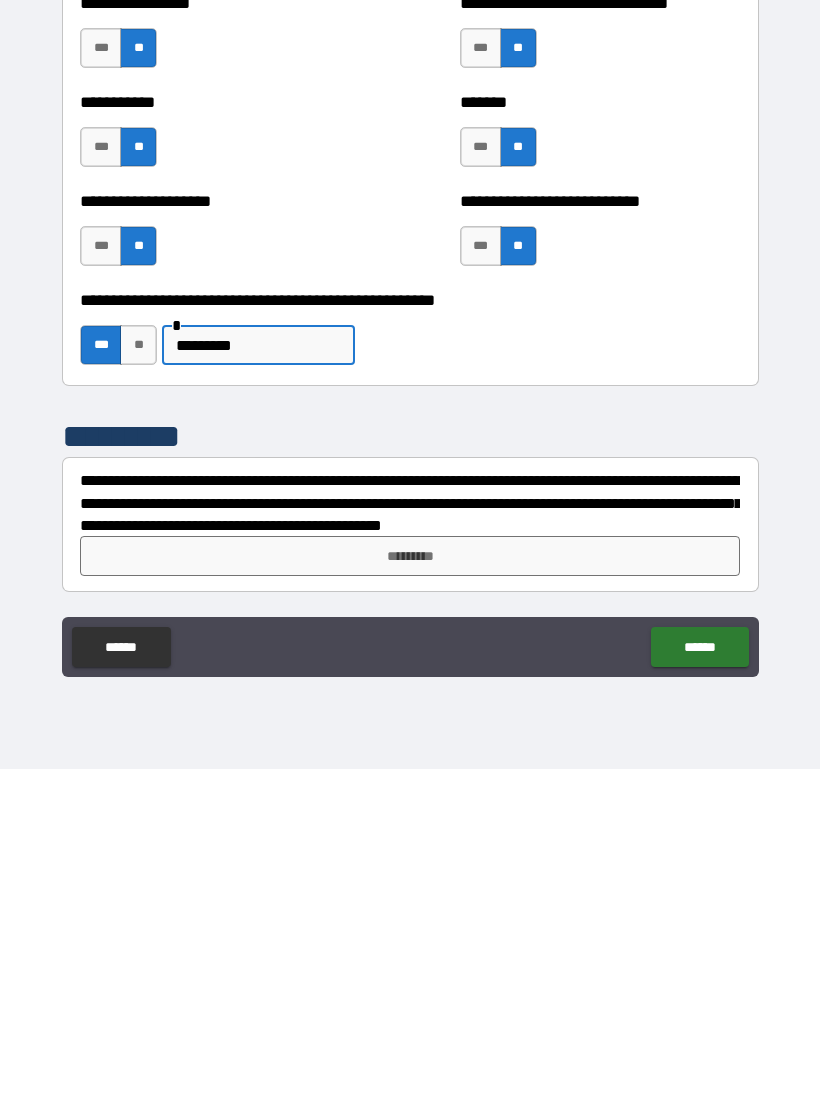 click on "*********" at bounding box center (410, 893) 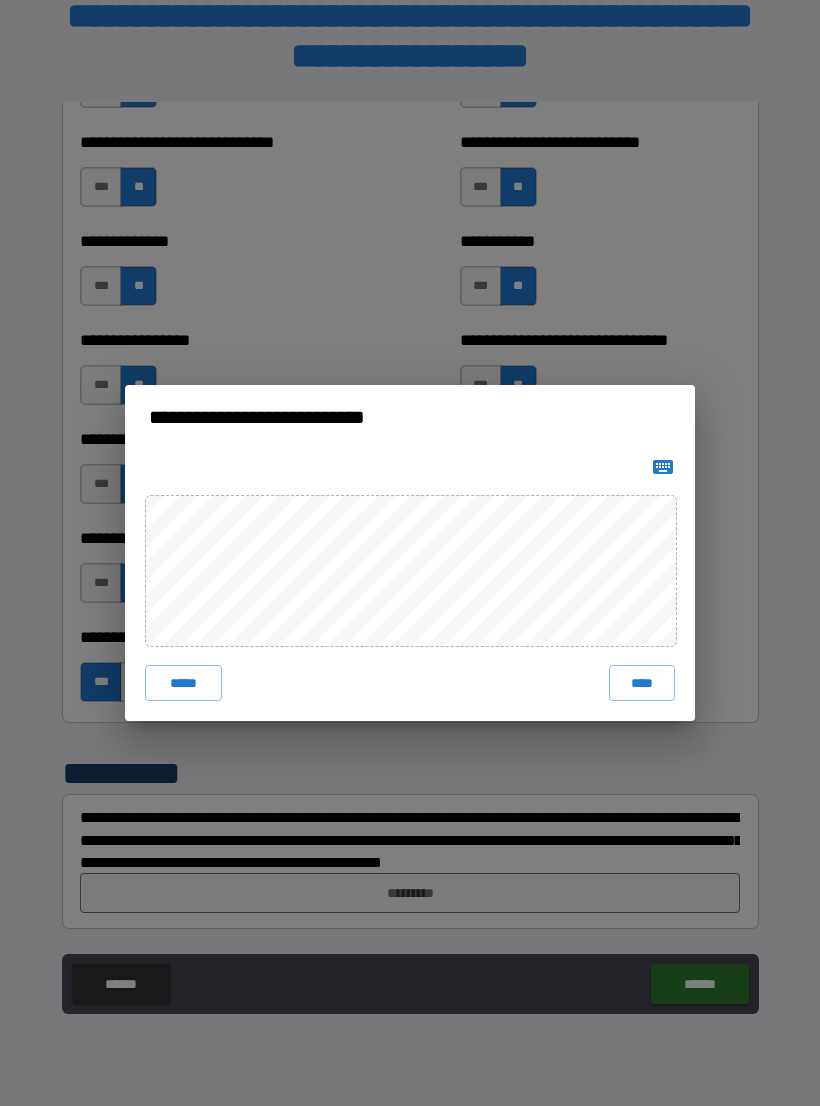click on "****" at bounding box center (642, 683) 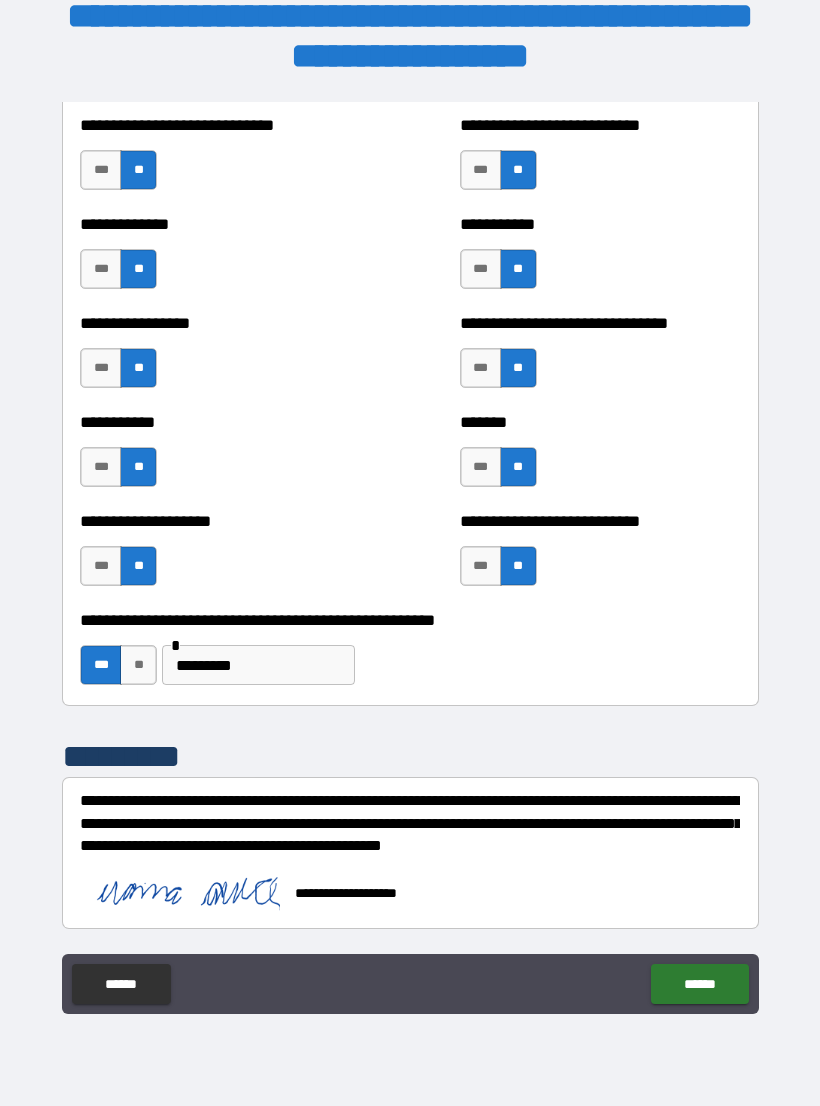 scroll, scrollTop: 7725, scrollLeft: 0, axis: vertical 